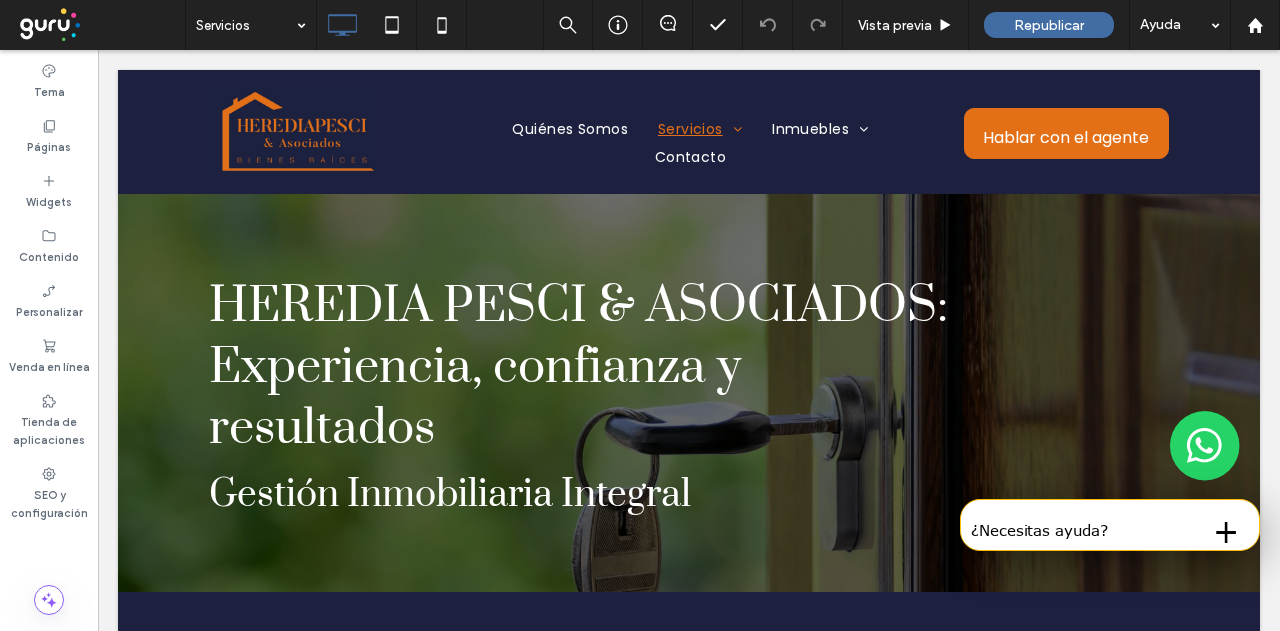 scroll, scrollTop: 0, scrollLeft: 0, axis: both 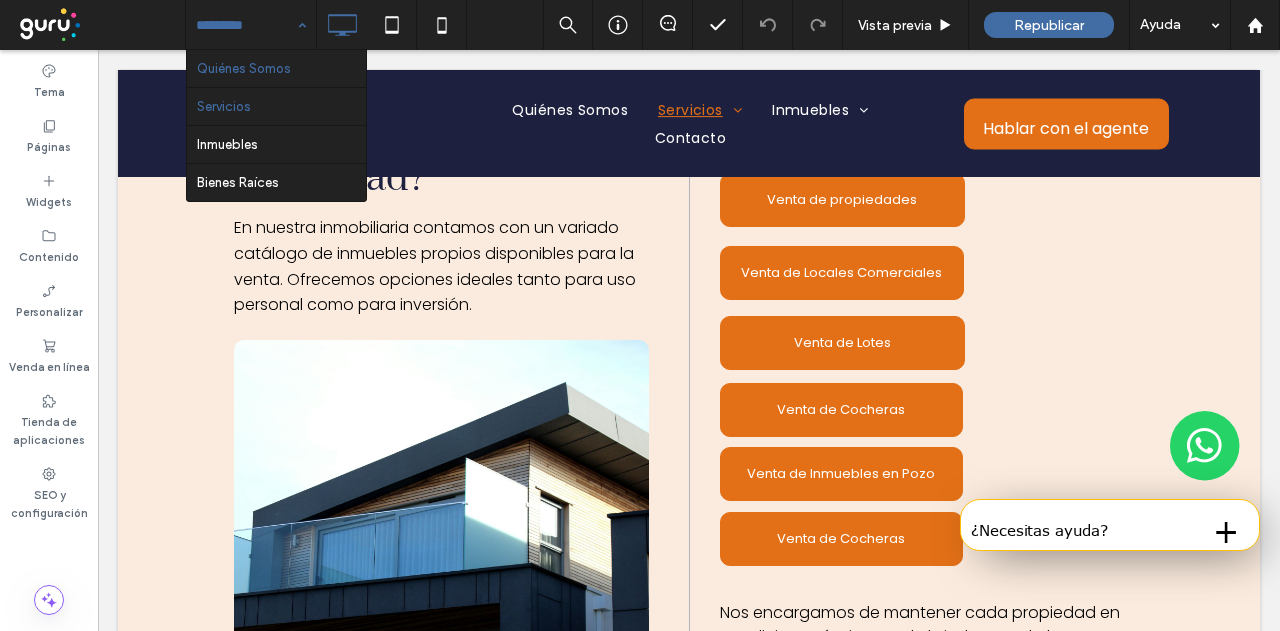 drag, startPoint x: 278, startPoint y: 28, endPoint x: 284, endPoint y: 49, distance: 21.84033 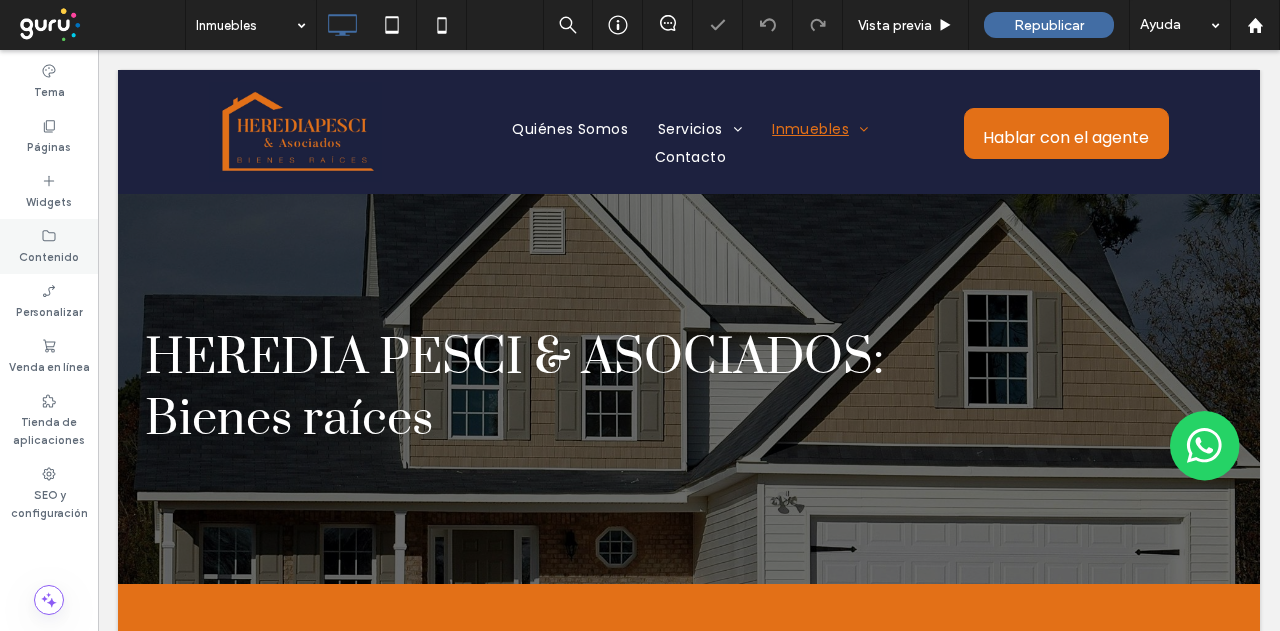 scroll, scrollTop: 0, scrollLeft: 0, axis: both 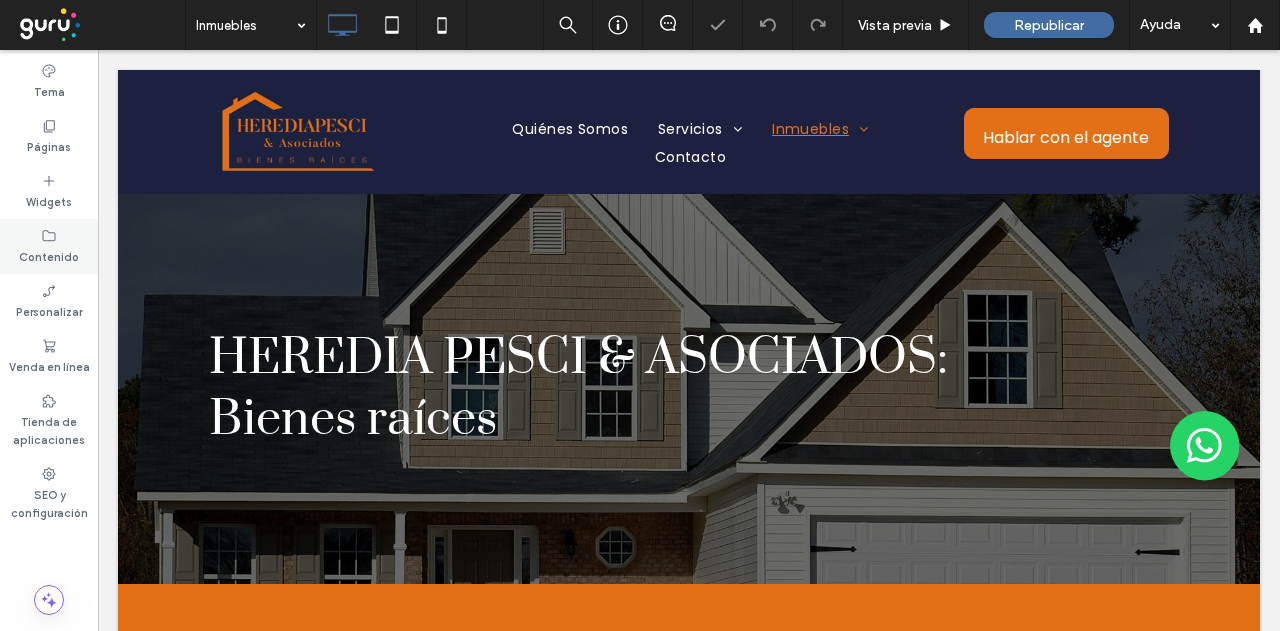 click on "Contenido" at bounding box center (49, 246) 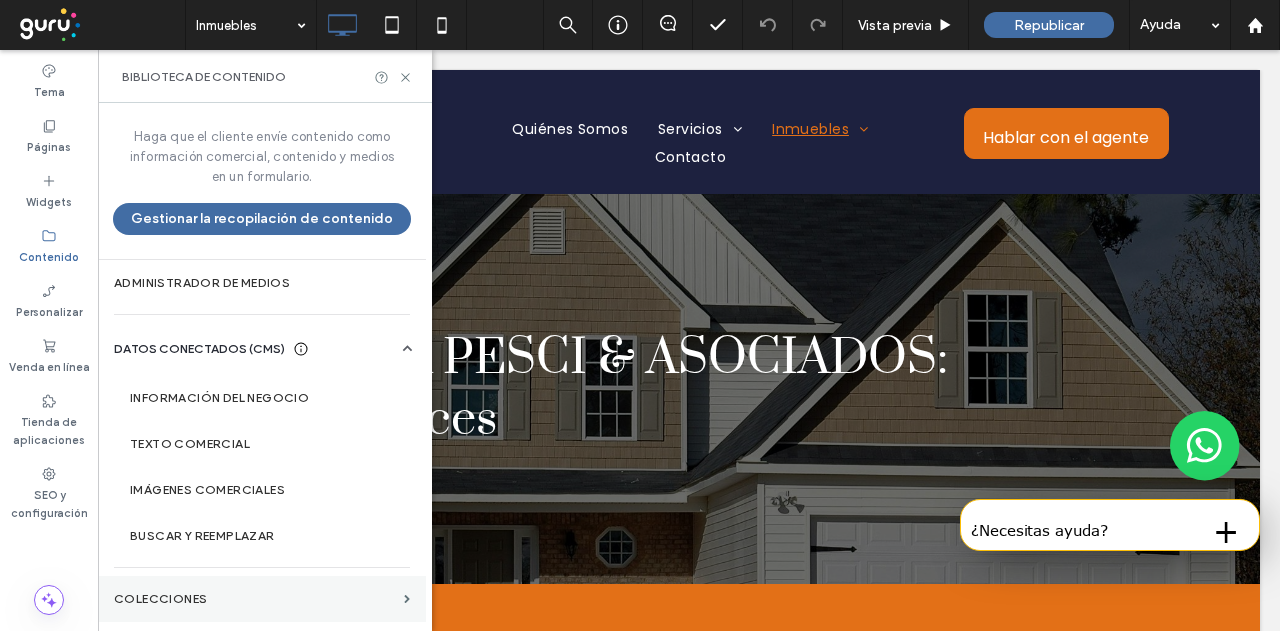 click on "COLECCIONES" at bounding box center (262, 599) 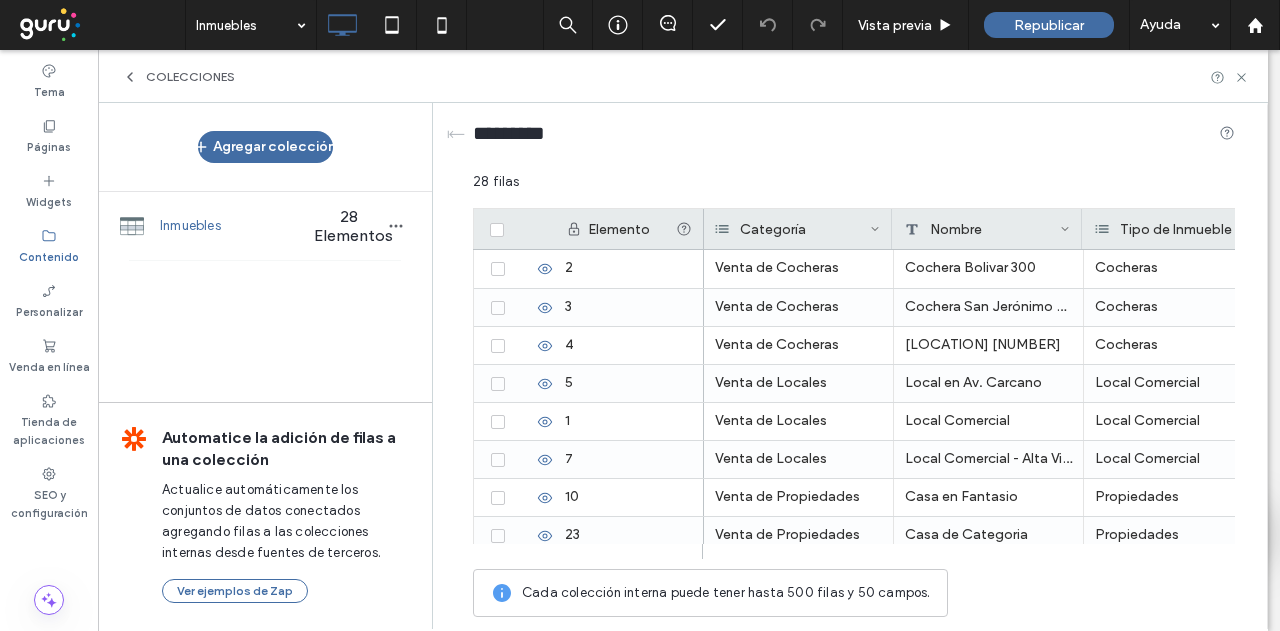 scroll, scrollTop: 0, scrollLeft: 8, axis: horizontal 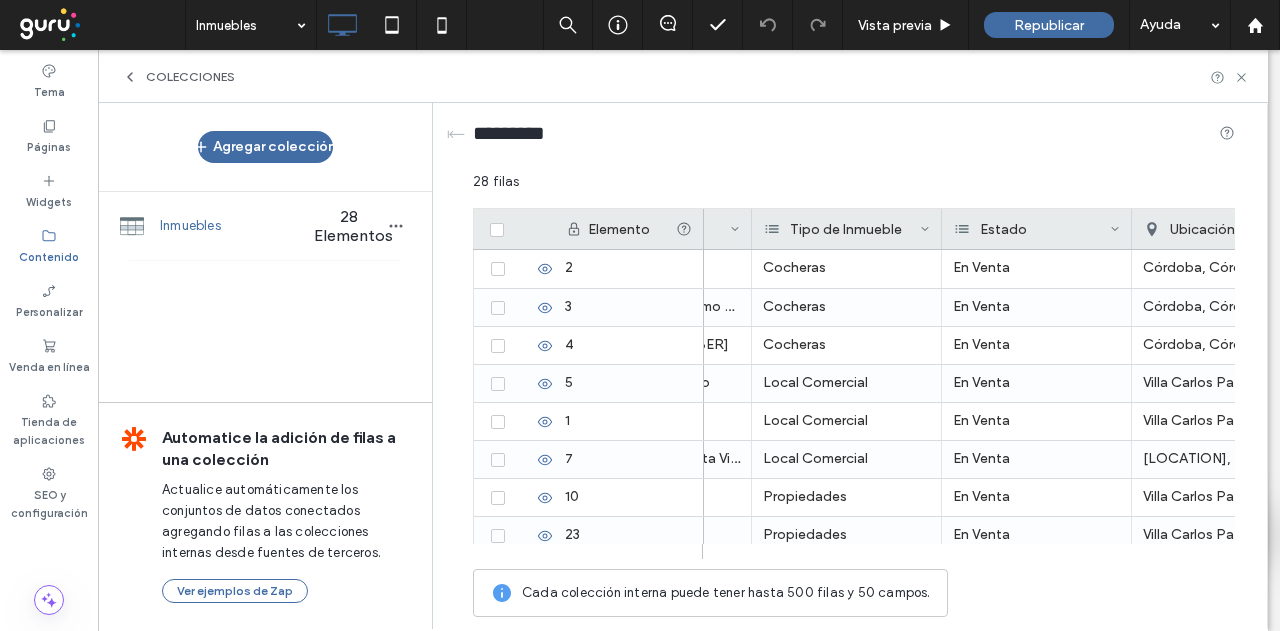 click on "Tipo de Inmueble" at bounding box center [842, 229] 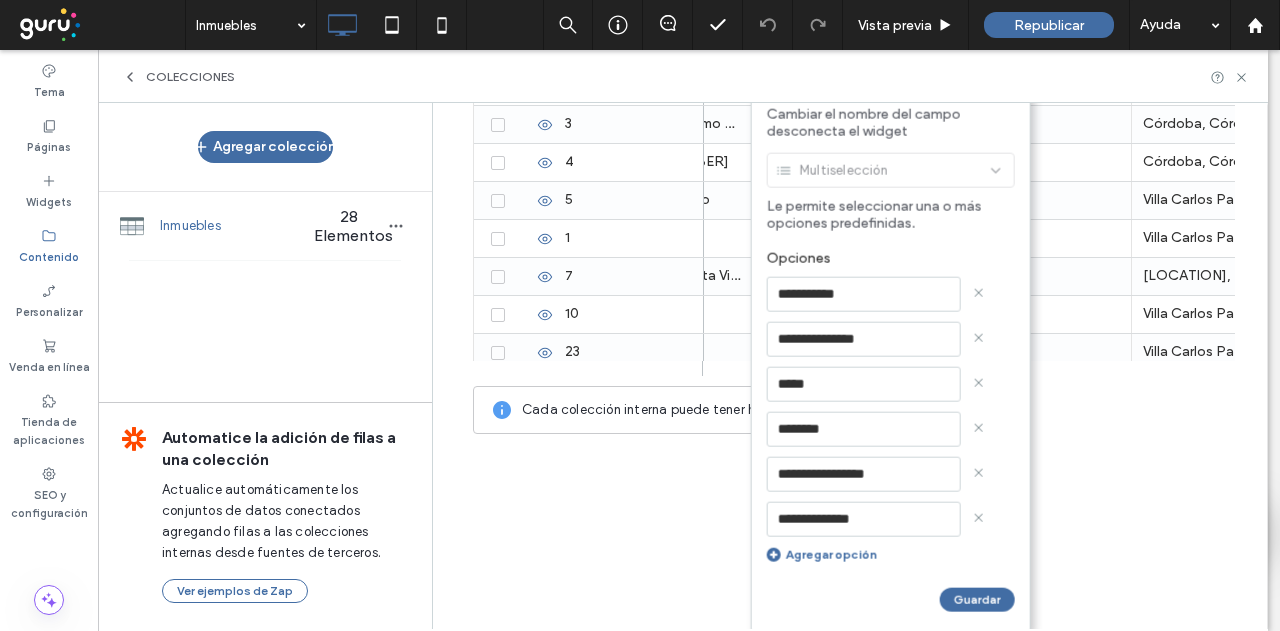 click on "Agregar opción" at bounding box center [891, 554] 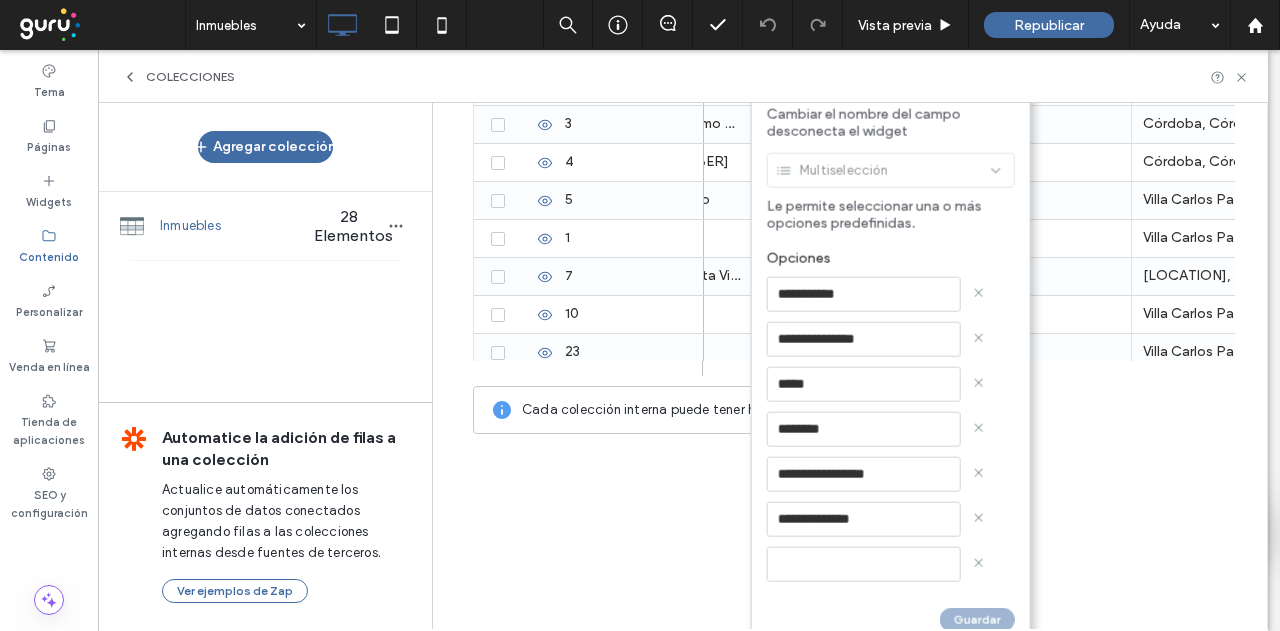 click at bounding box center [864, 564] 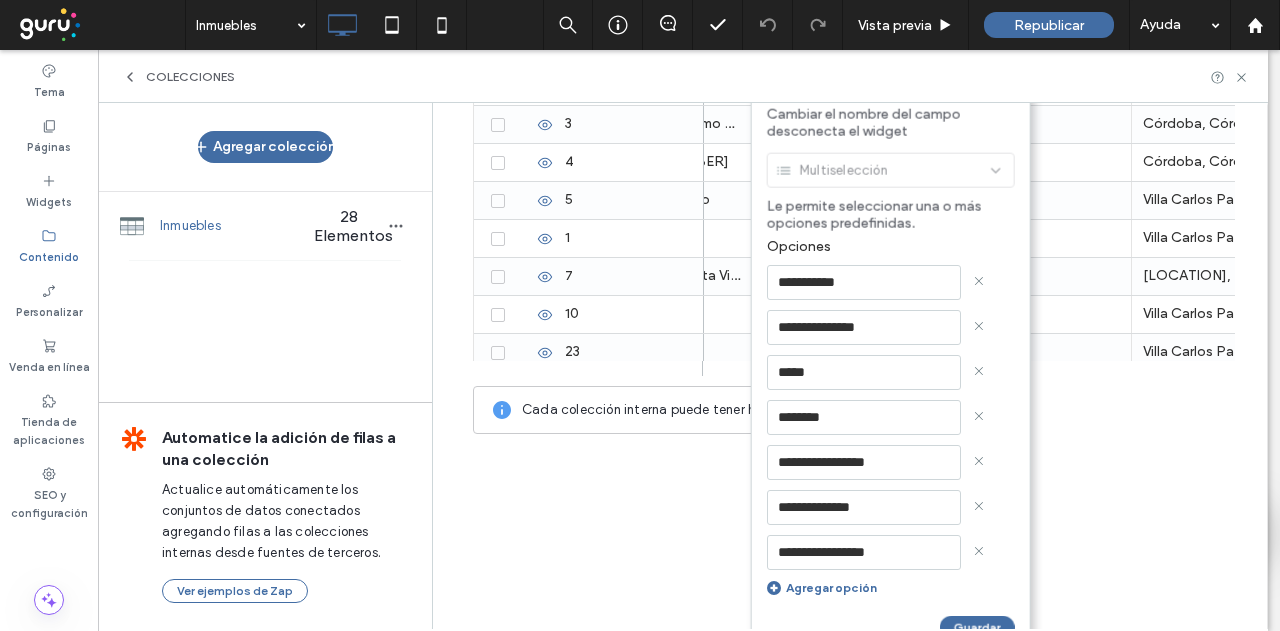 scroll, scrollTop: 16, scrollLeft: 0, axis: vertical 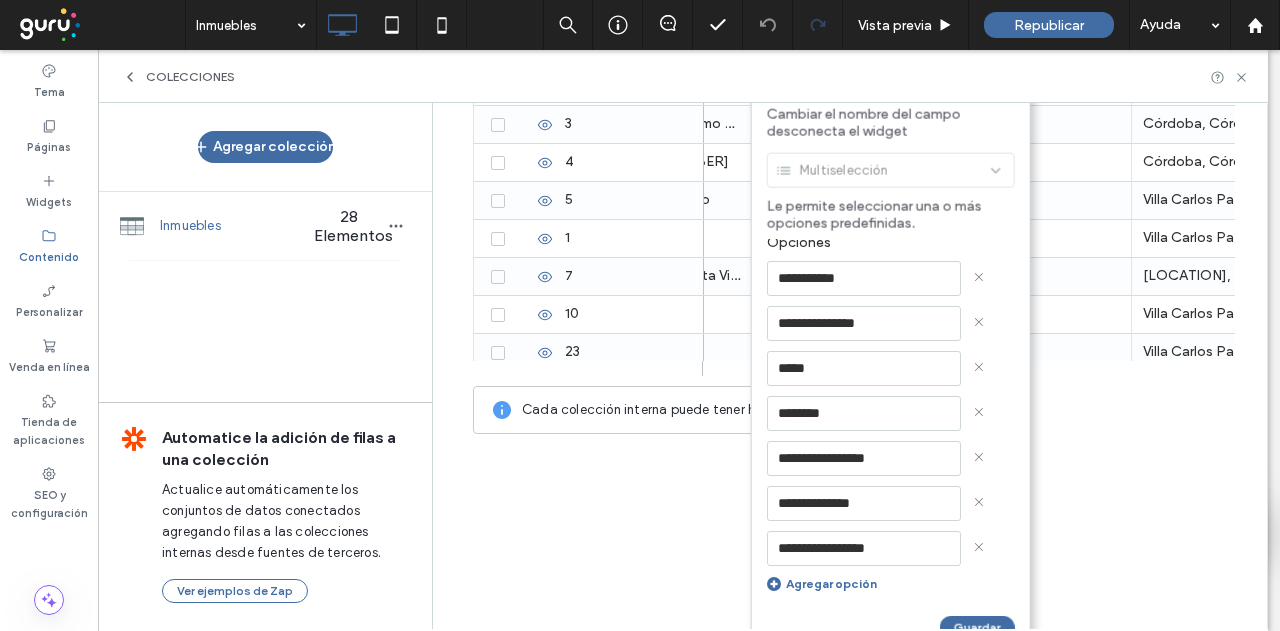 type on "**********" 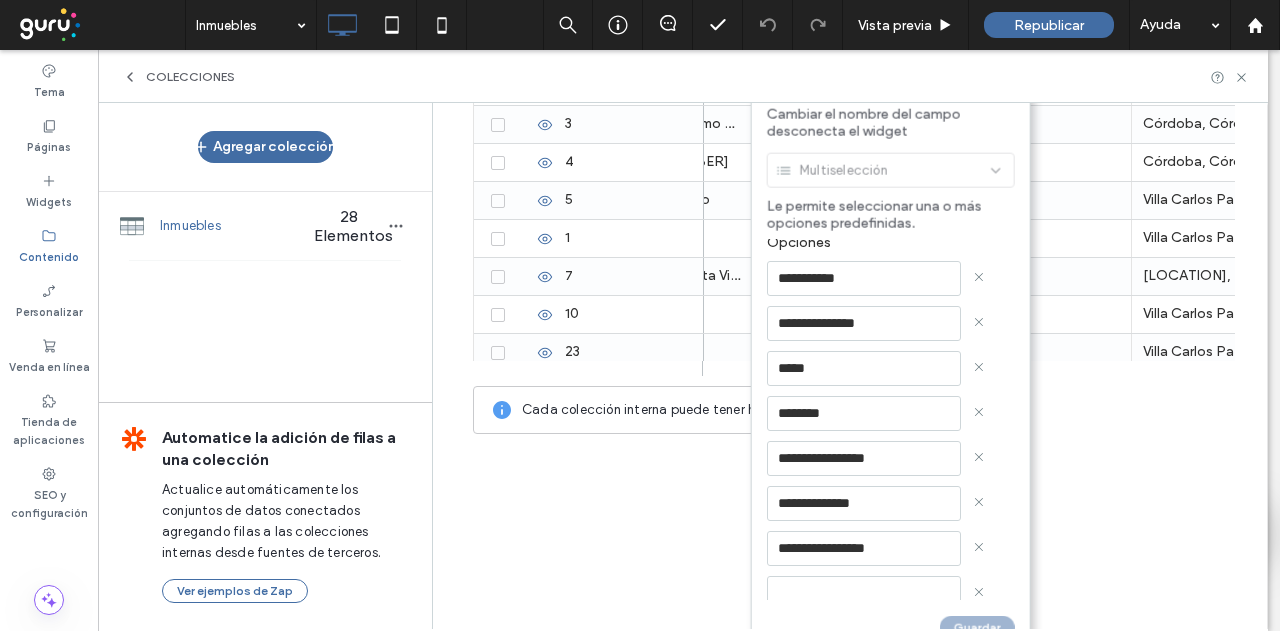 click at bounding box center [864, 593] 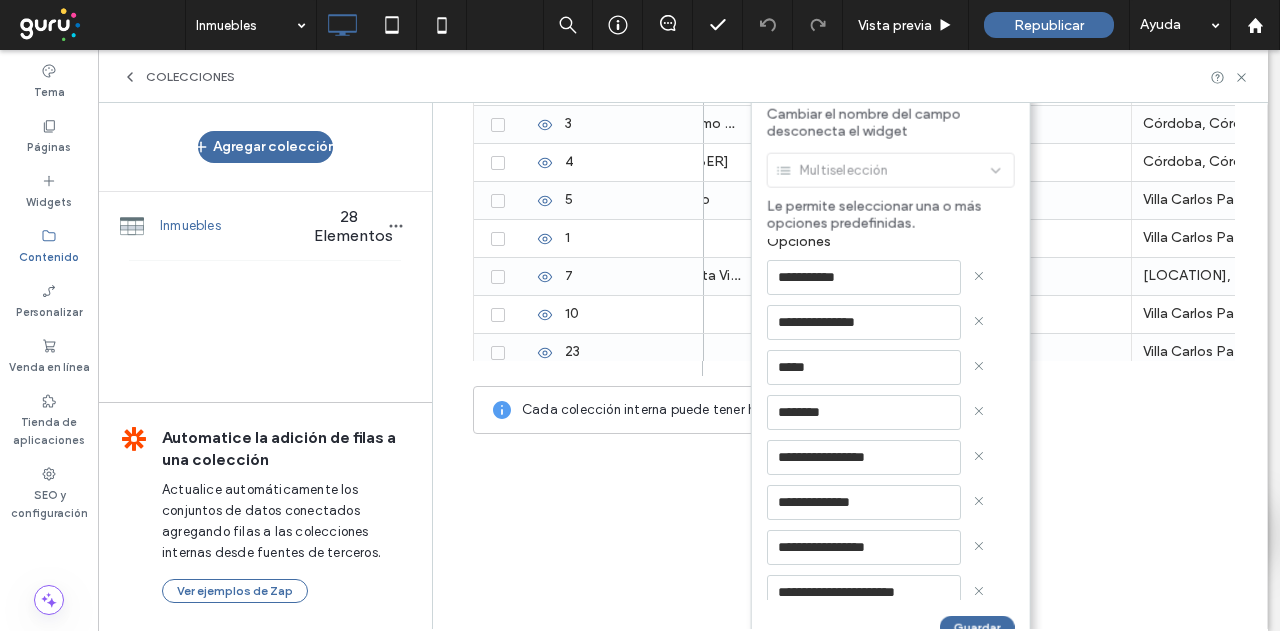 scroll, scrollTop: 61, scrollLeft: 0, axis: vertical 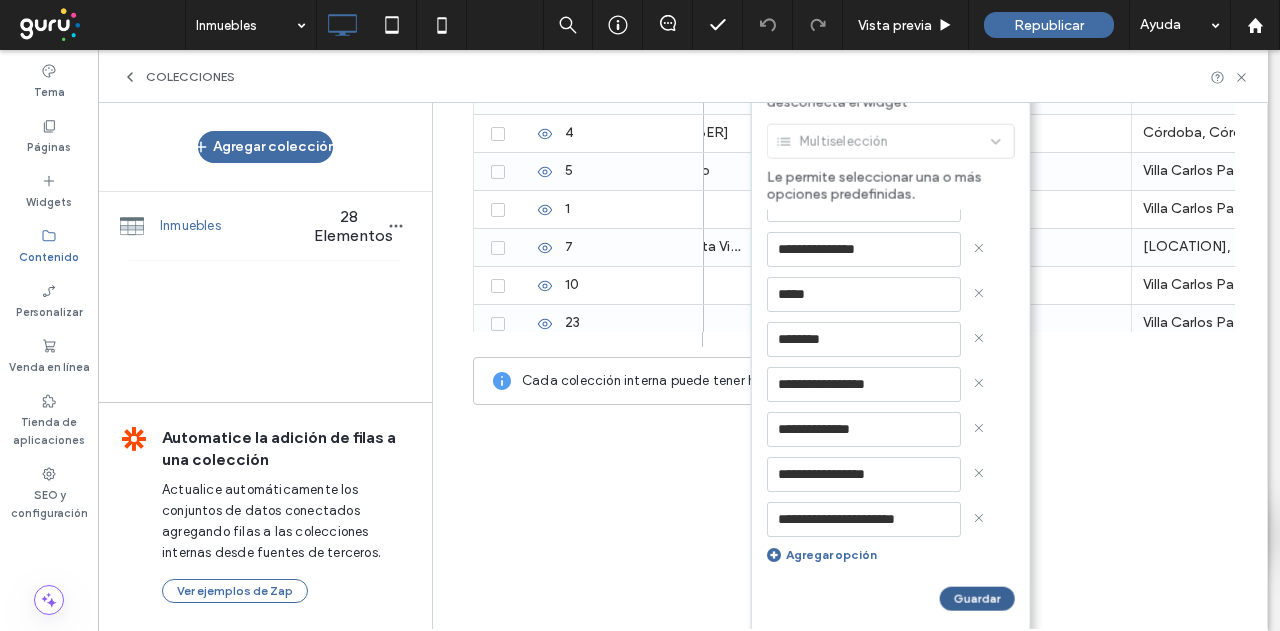 type on "**********" 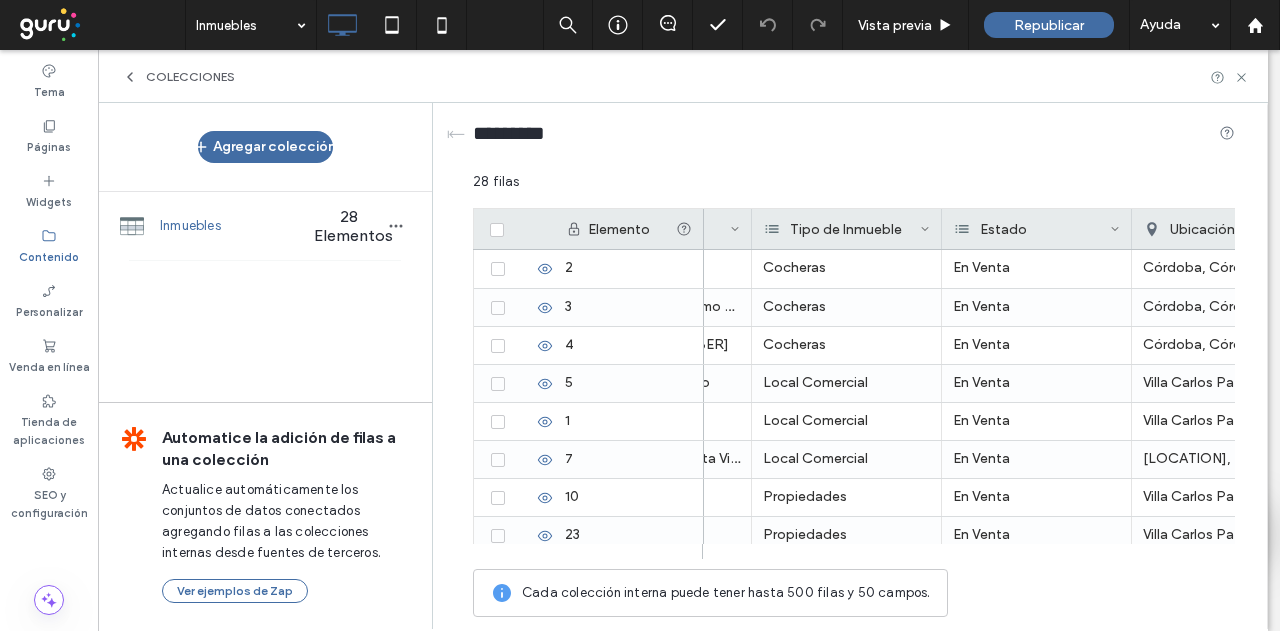scroll, scrollTop: 0, scrollLeft: 0, axis: both 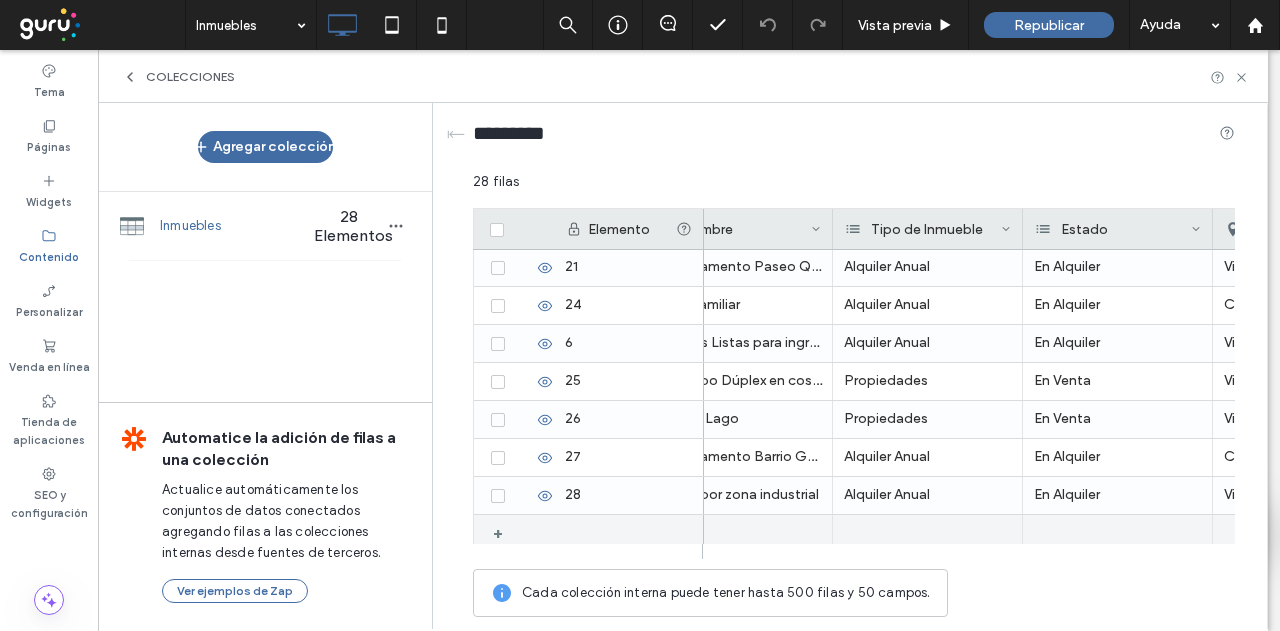 click on "+" at bounding box center (505, 533) 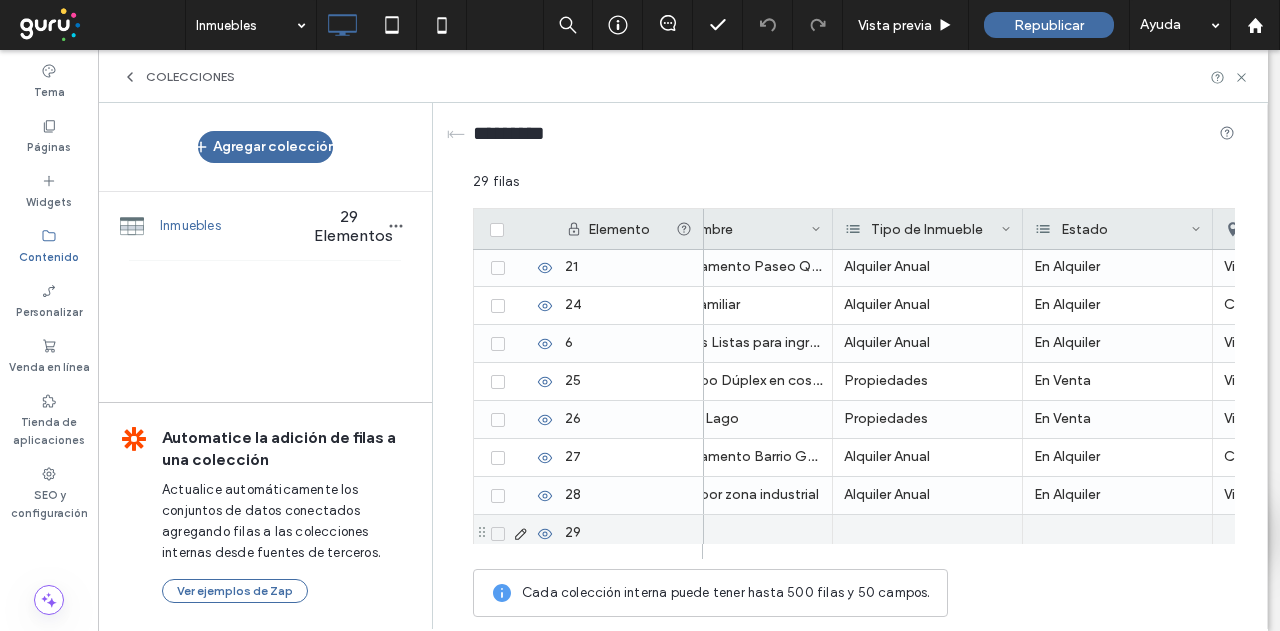 scroll, scrollTop: 806, scrollLeft: 0, axis: vertical 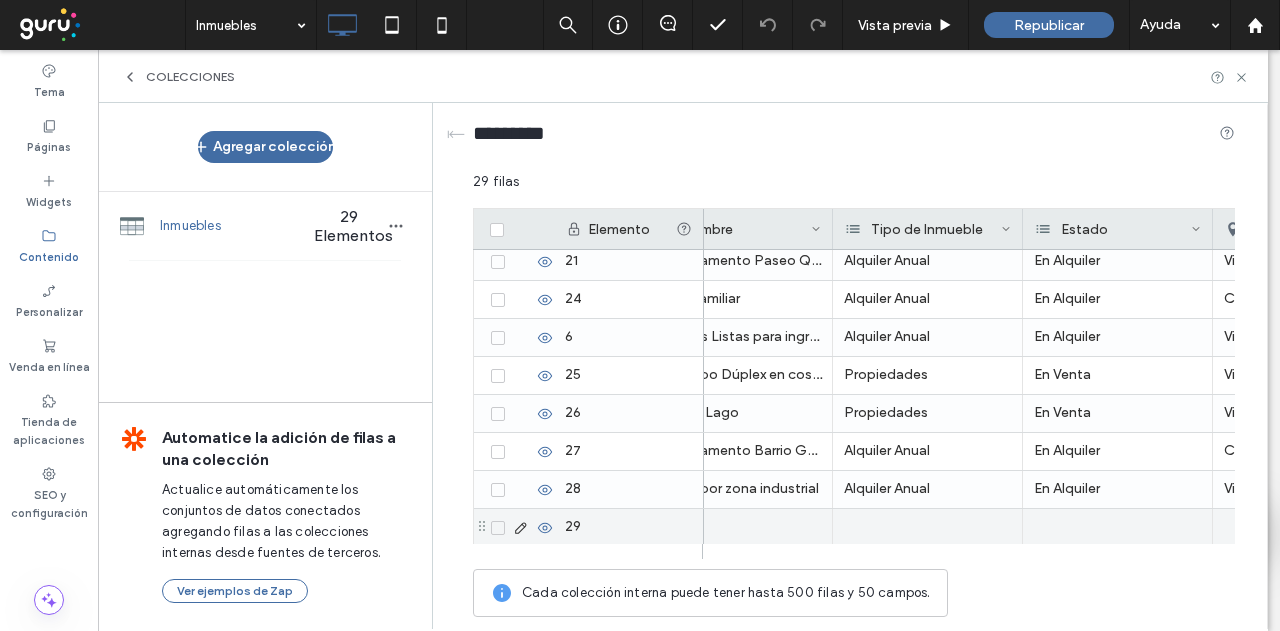 click 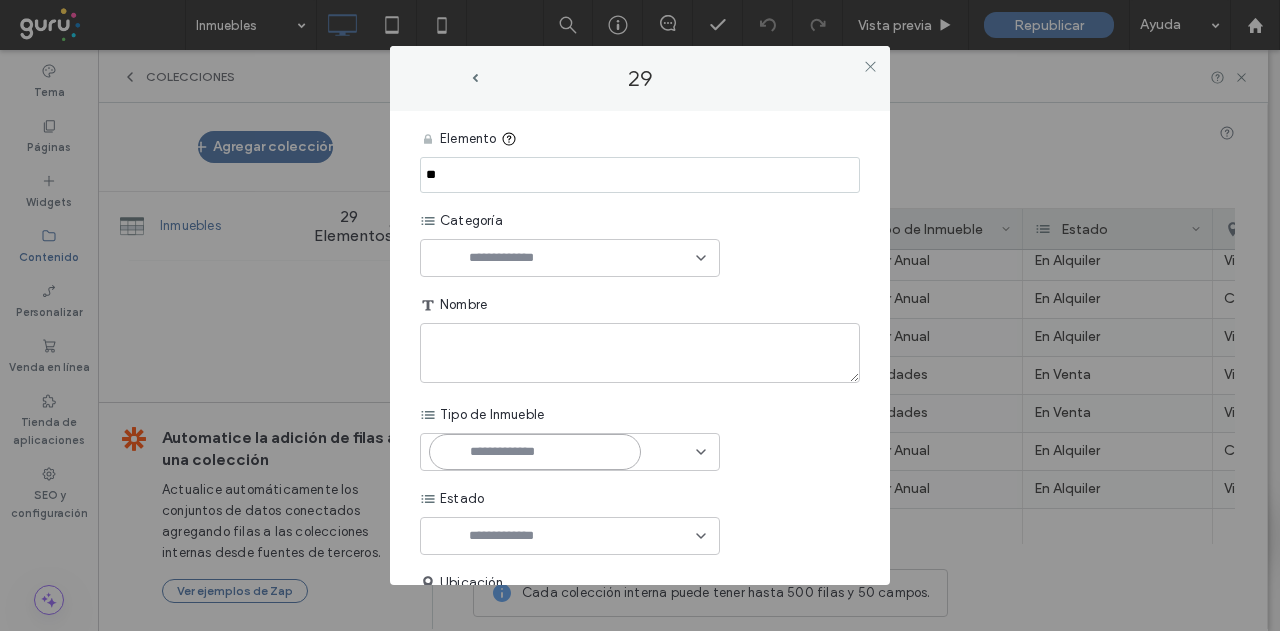 click at bounding box center [535, 452] 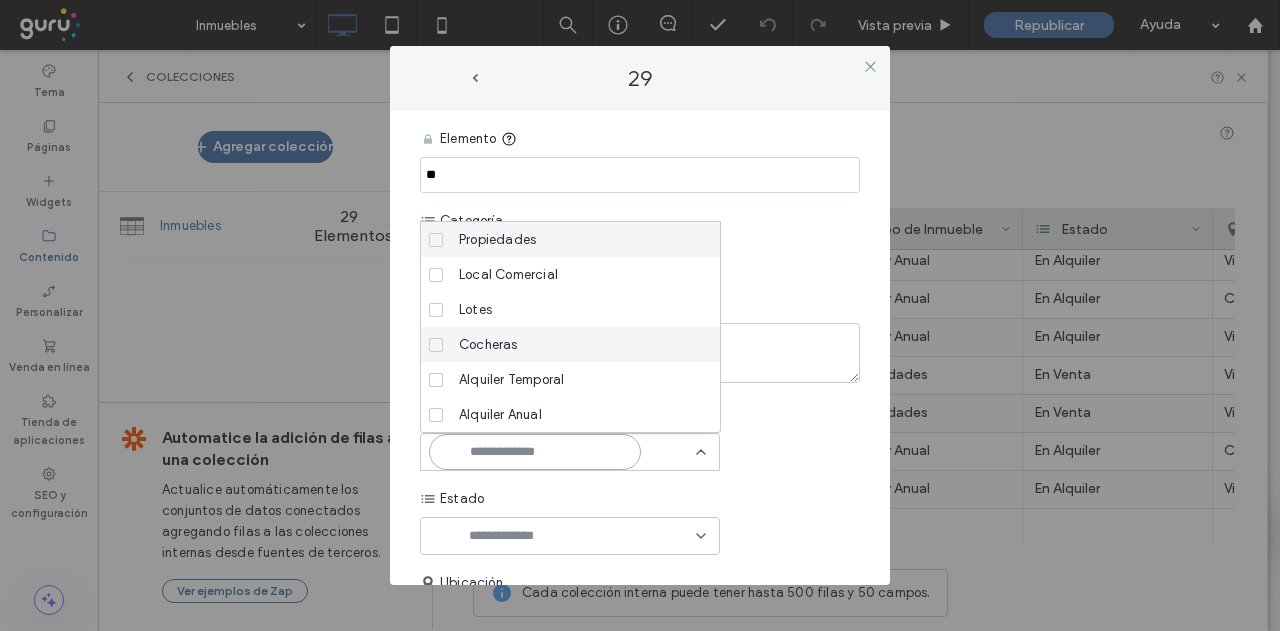 scroll, scrollTop: 70, scrollLeft: 0, axis: vertical 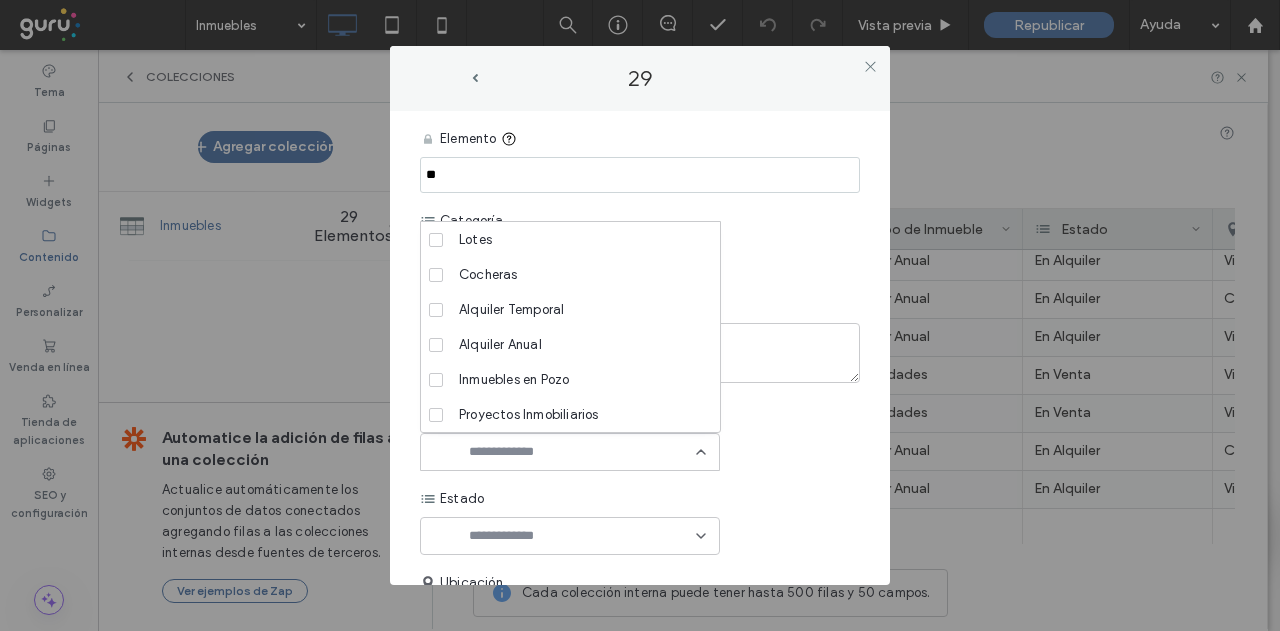 click on "Estado" at bounding box center [640, 499] 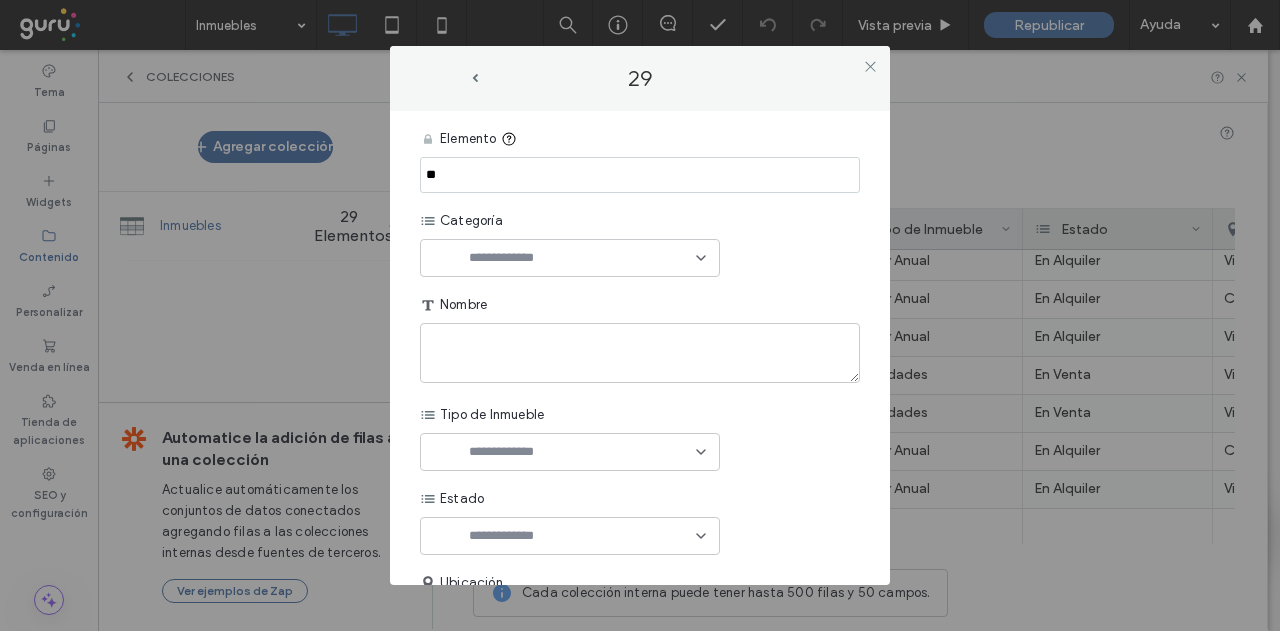 click 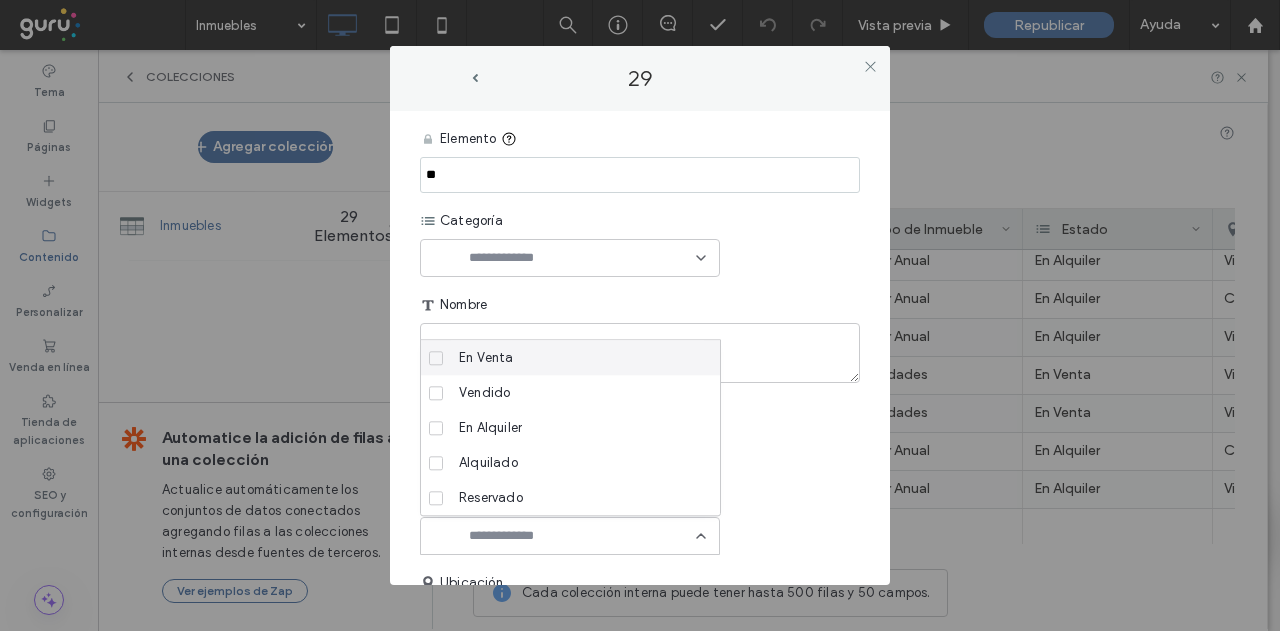 click on "Estado" at bounding box center (640, 518) 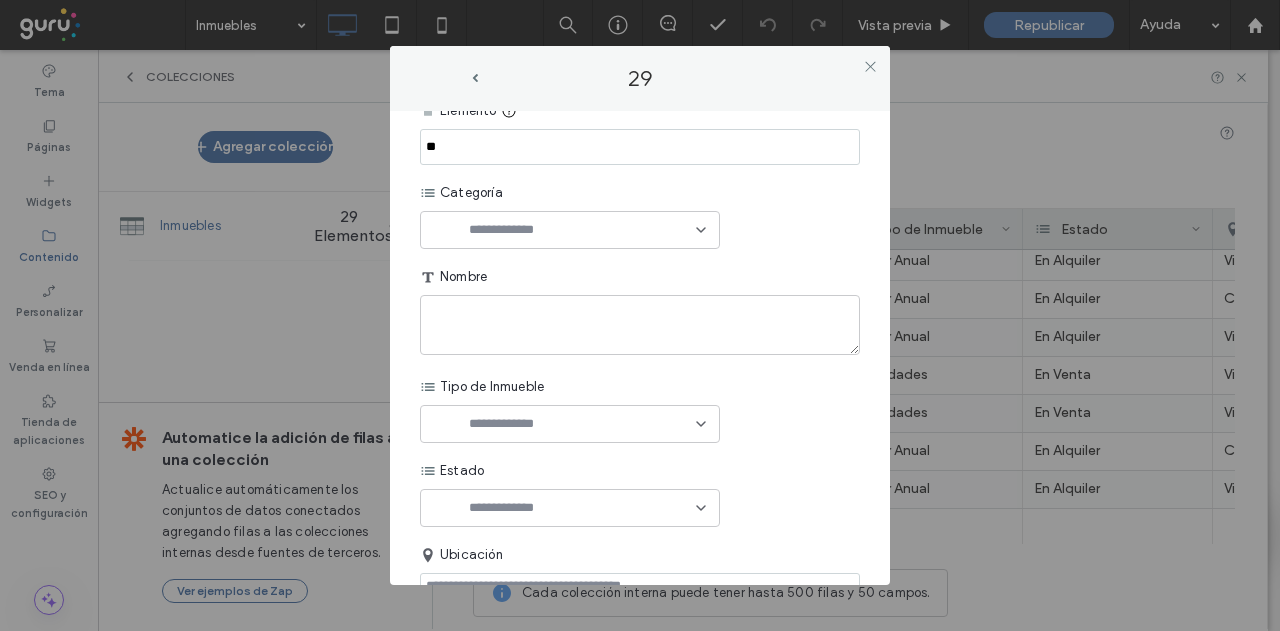 scroll, scrollTop: 0, scrollLeft: 0, axis: both 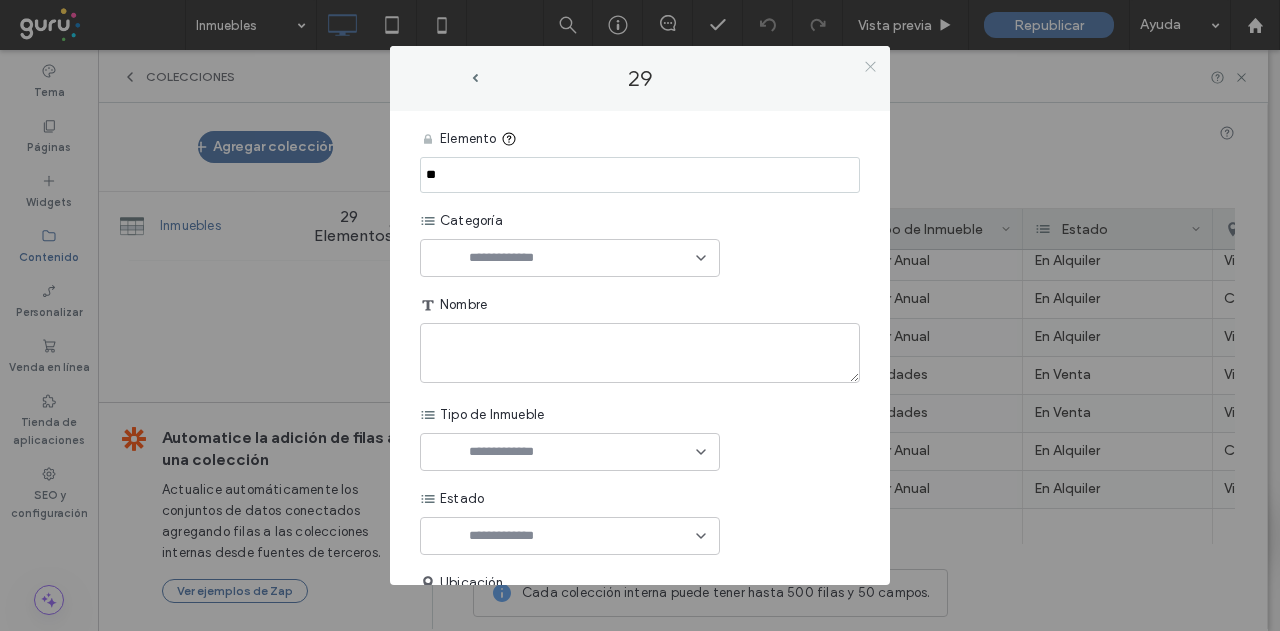 click 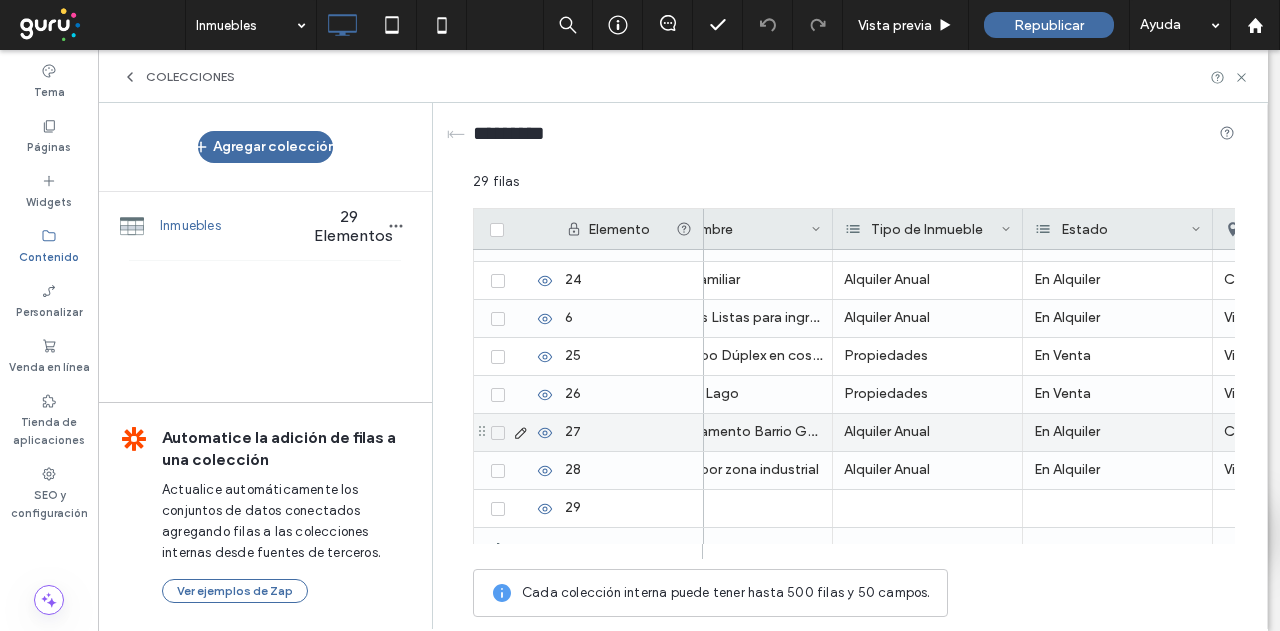 scroll, scrollTop: 844, scrollLeft: 0, axis: vertical 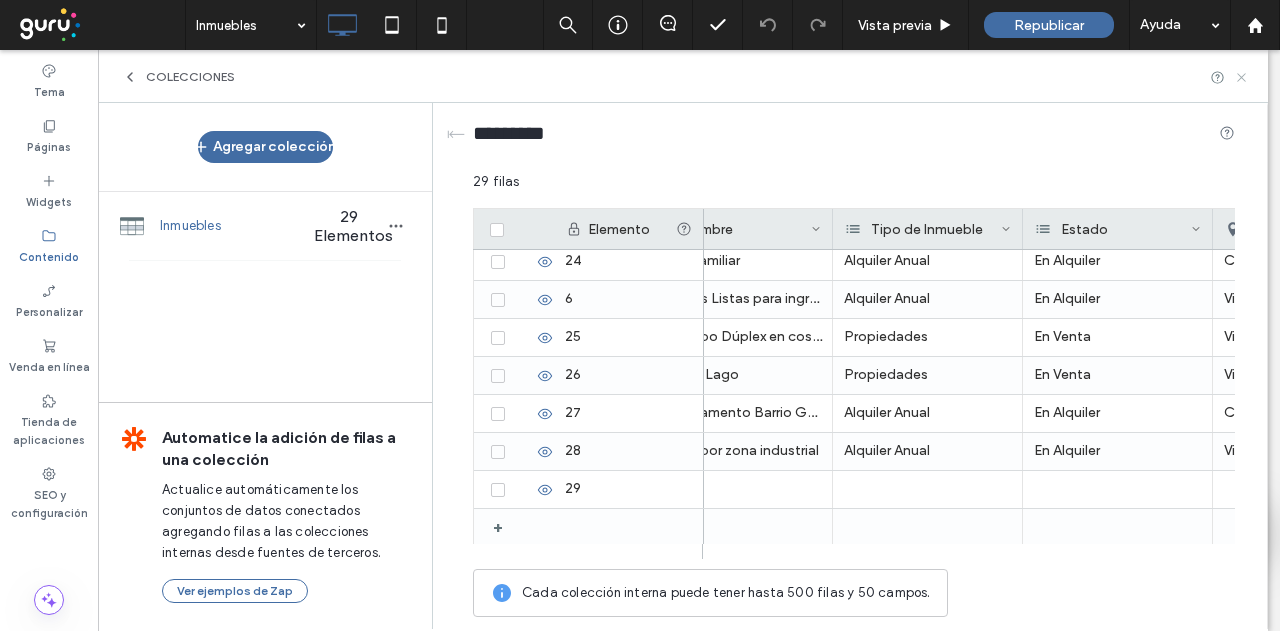 click 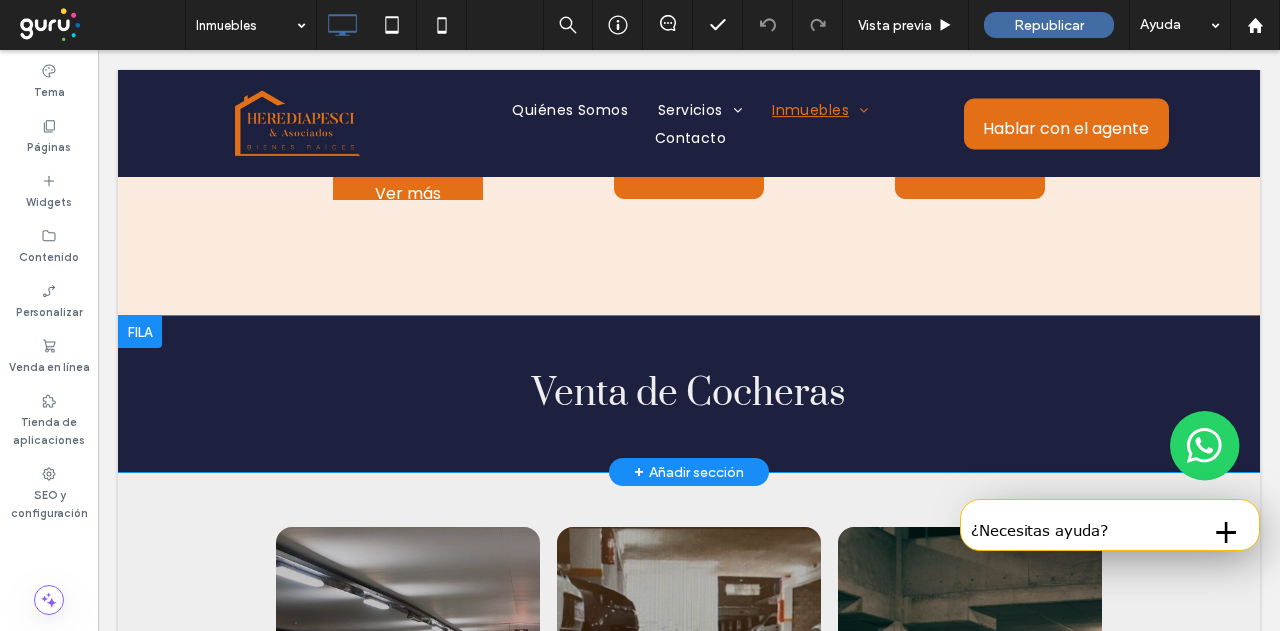 scroll, scrollTop: 2800, scrollLeft: 0, axis: vertical 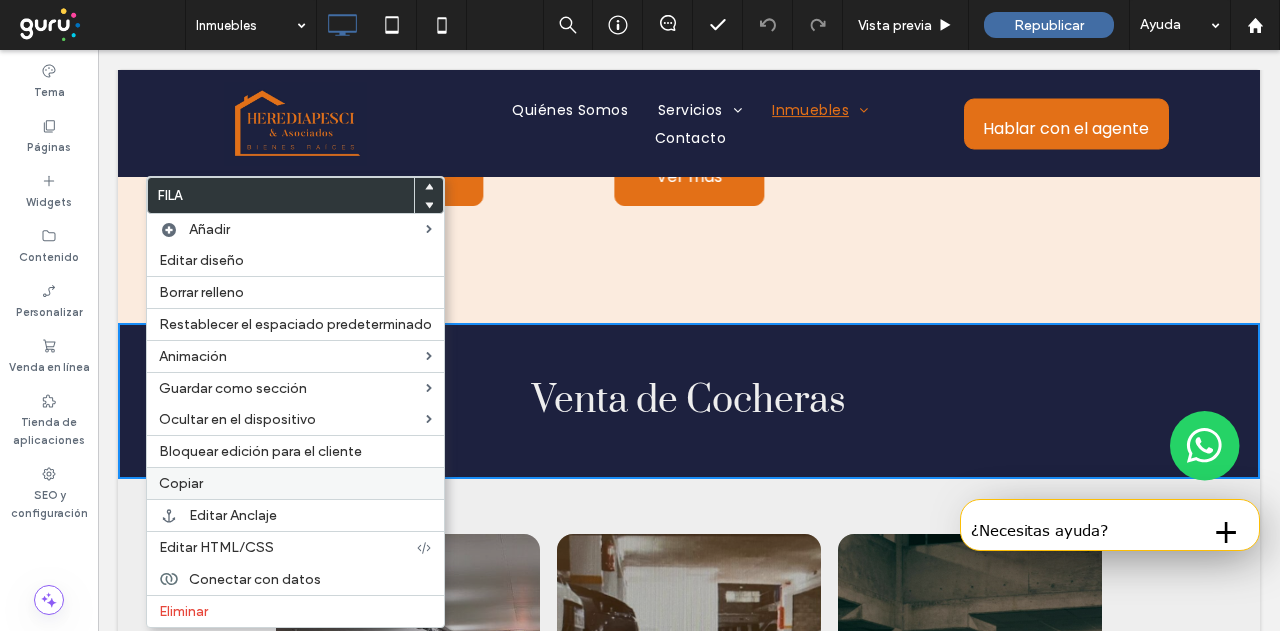 click on "Copiar" at bounding box center (295, 483) 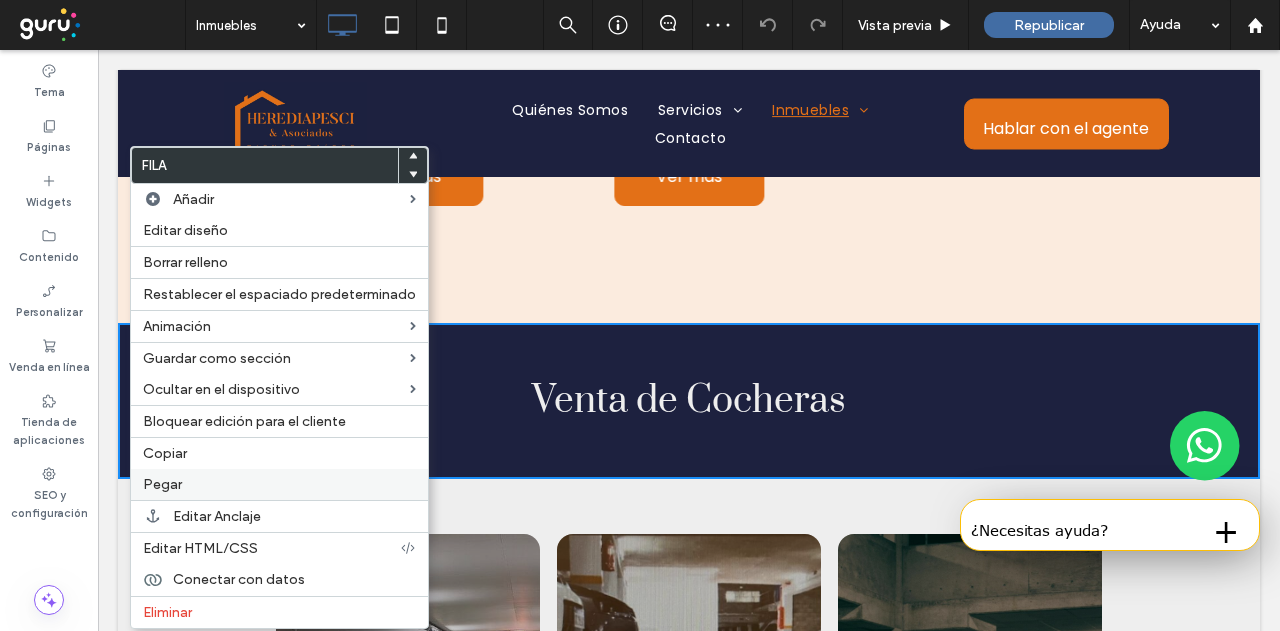 click on "Pegar" at bounding box center (279, 484) 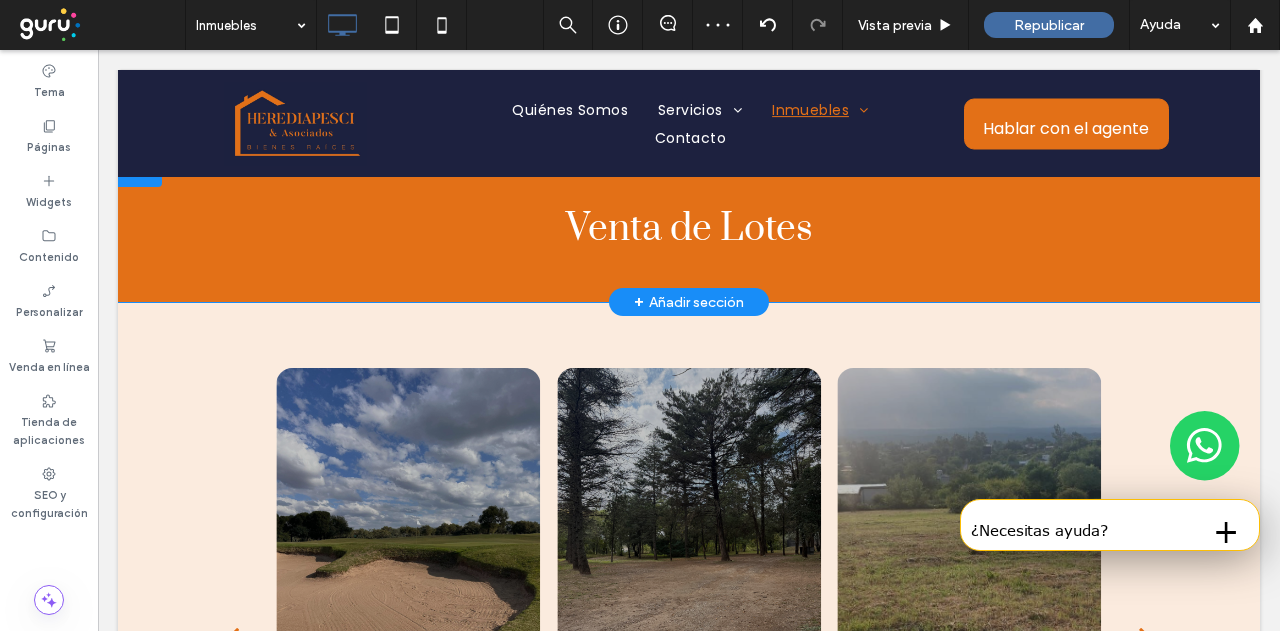 scroll, scrollTop: 2100, scrollLeft: 0, axis: vertical 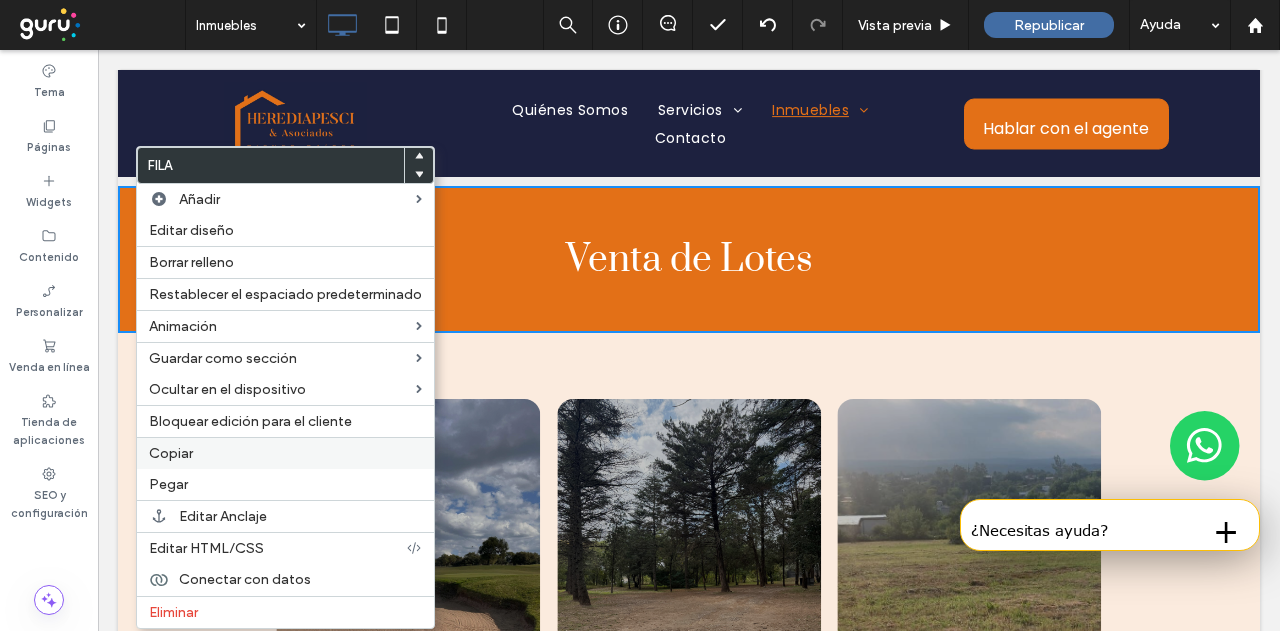 click on "Copiar" at bounding box center [171, 453] 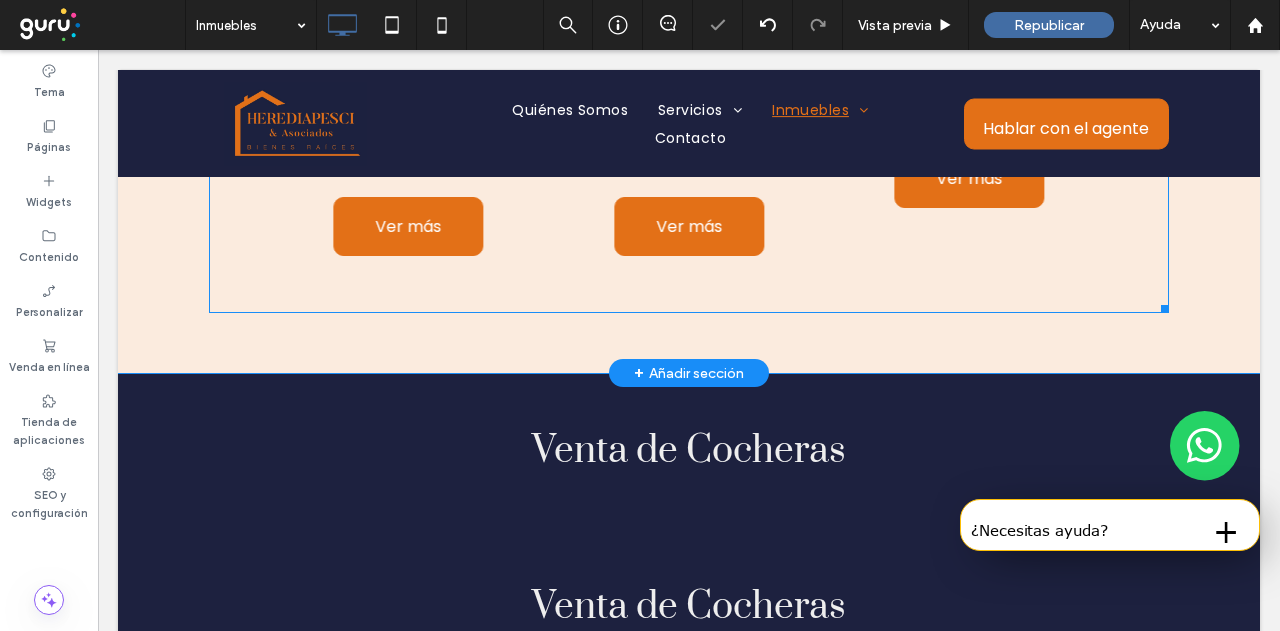 scroll, scrollTop: 2900, scrollLeft: 0, axis: vertical 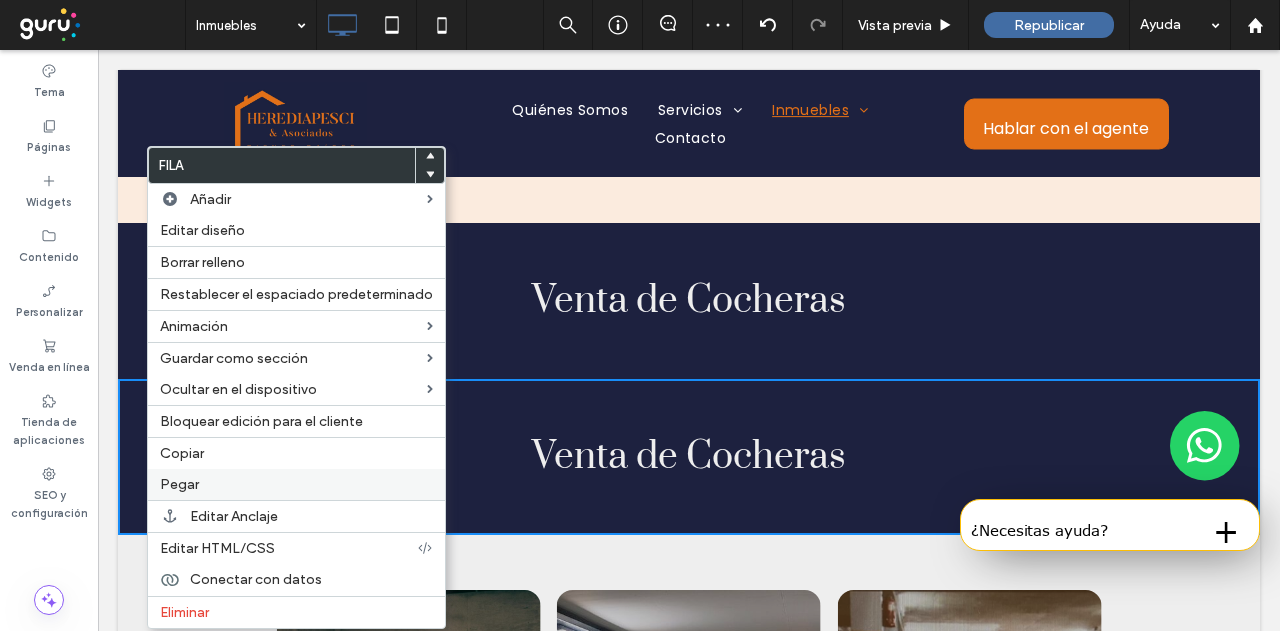click on "Pegar" at bounding box center (296, 484) 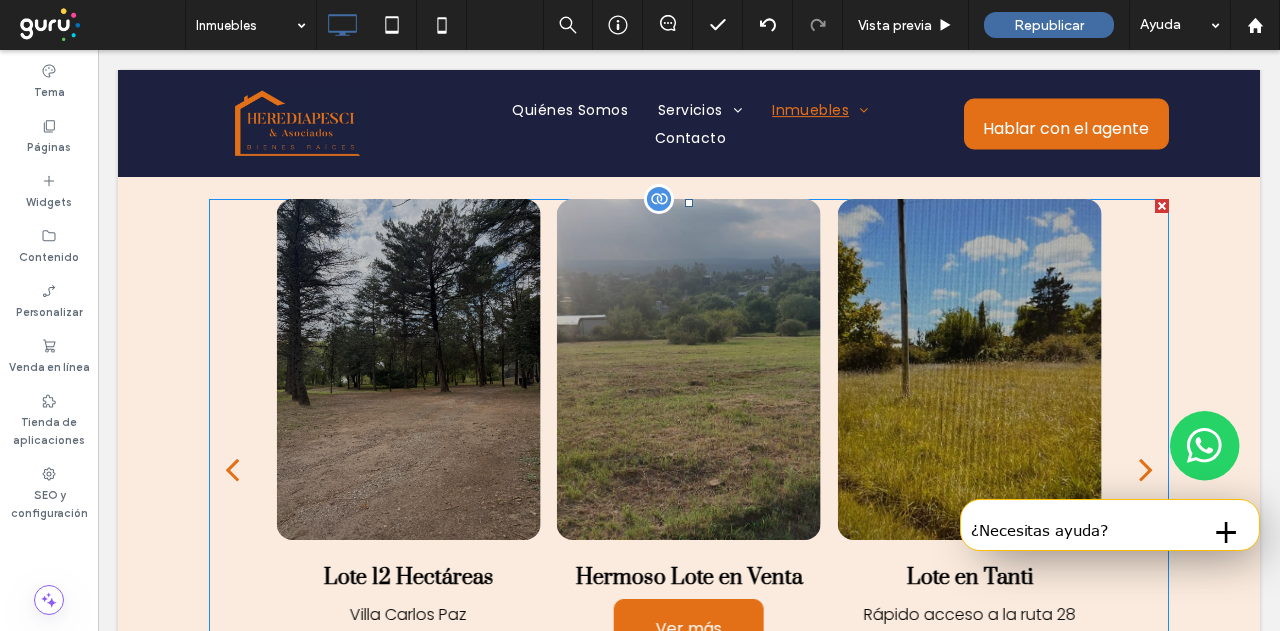 scroll, scrollTop: 2000, scrollLeft: 0, axis: vertical 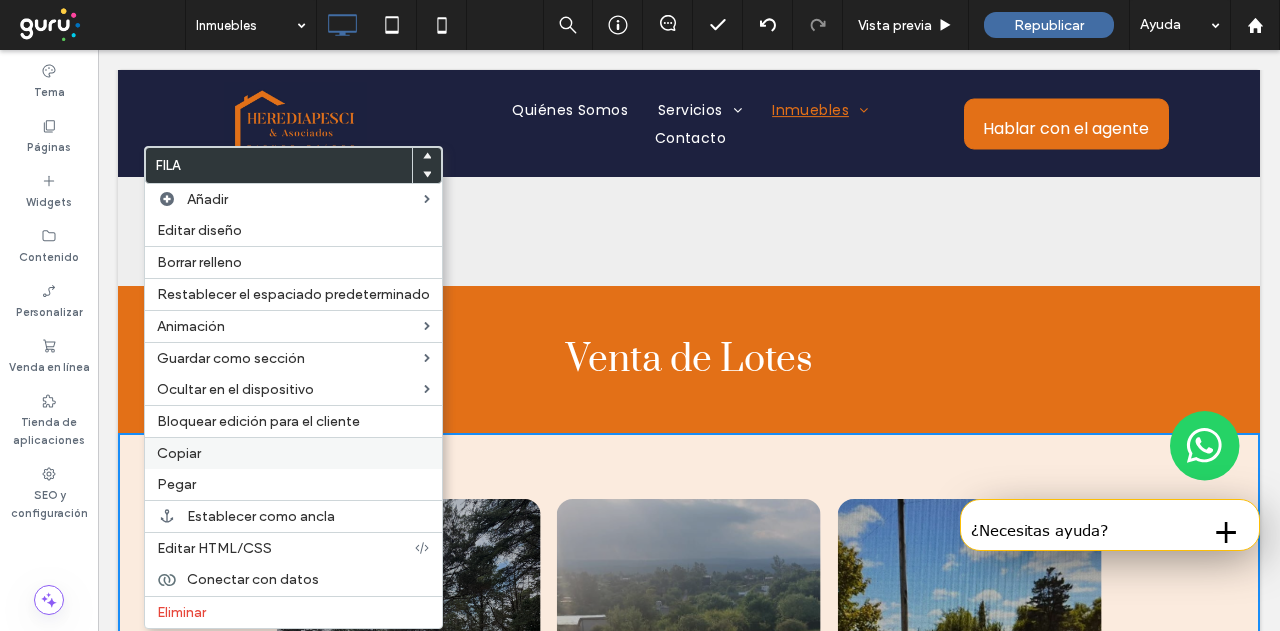 click on "Copiar" at bounding box center [293, 453] 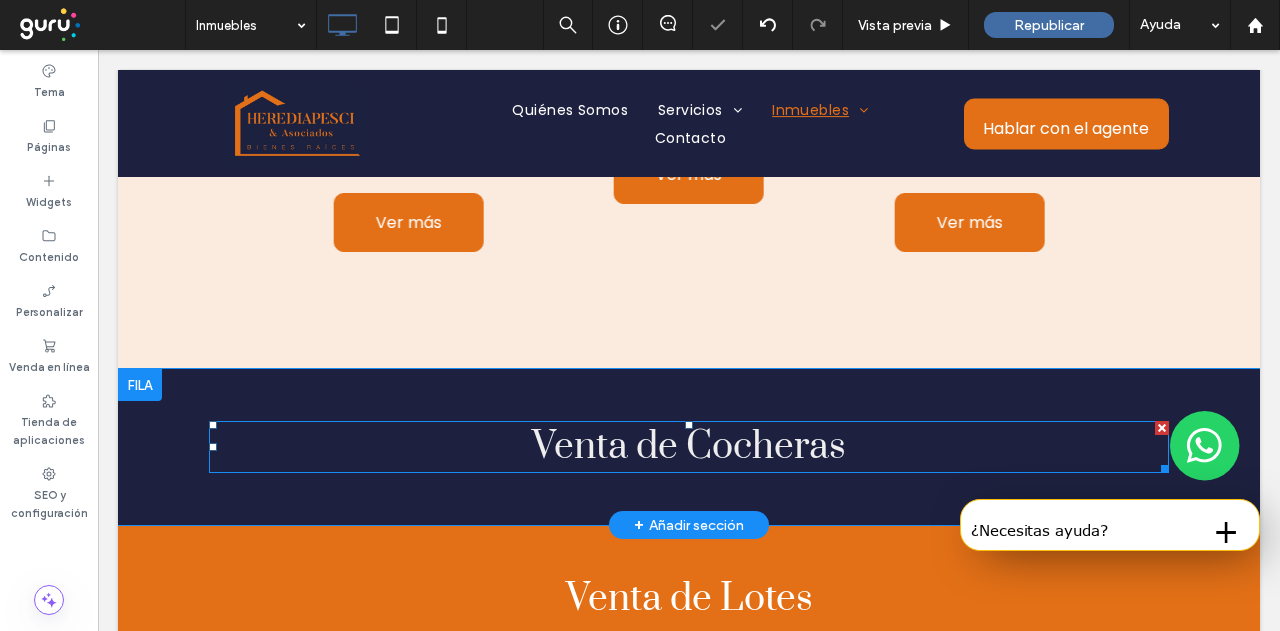 scroll, scrollTop: 2800, scrollLeft: 0, axis: vertical 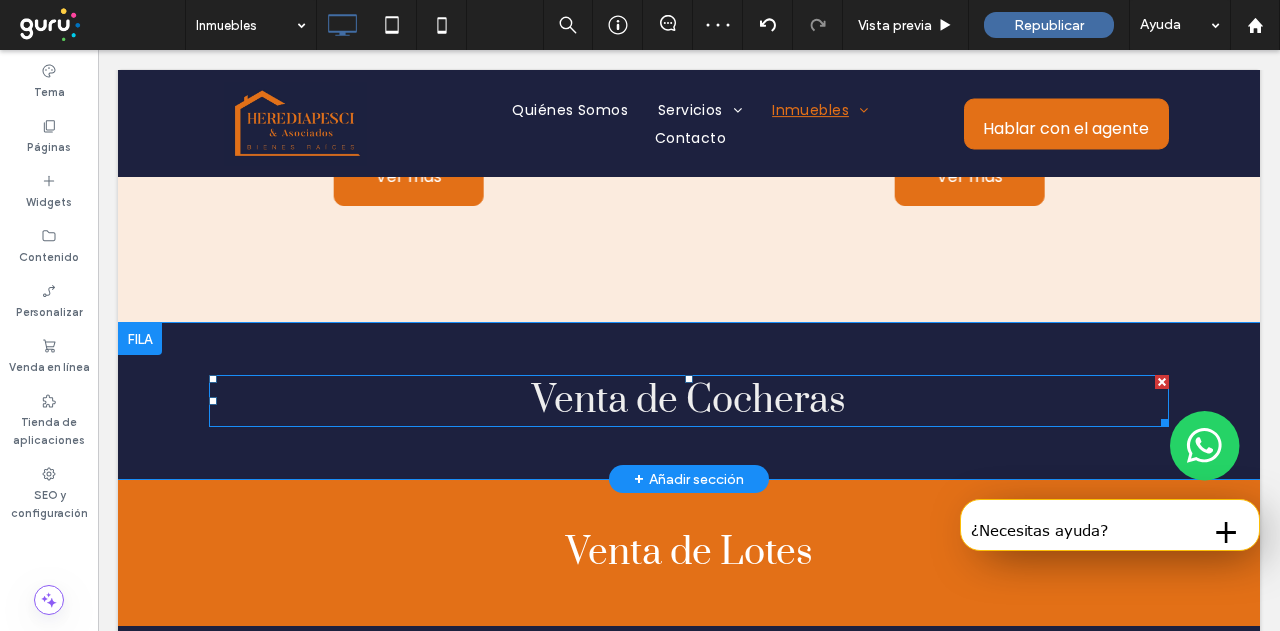 click on "Venta de Cocheras" at bounding box center [689, 401] 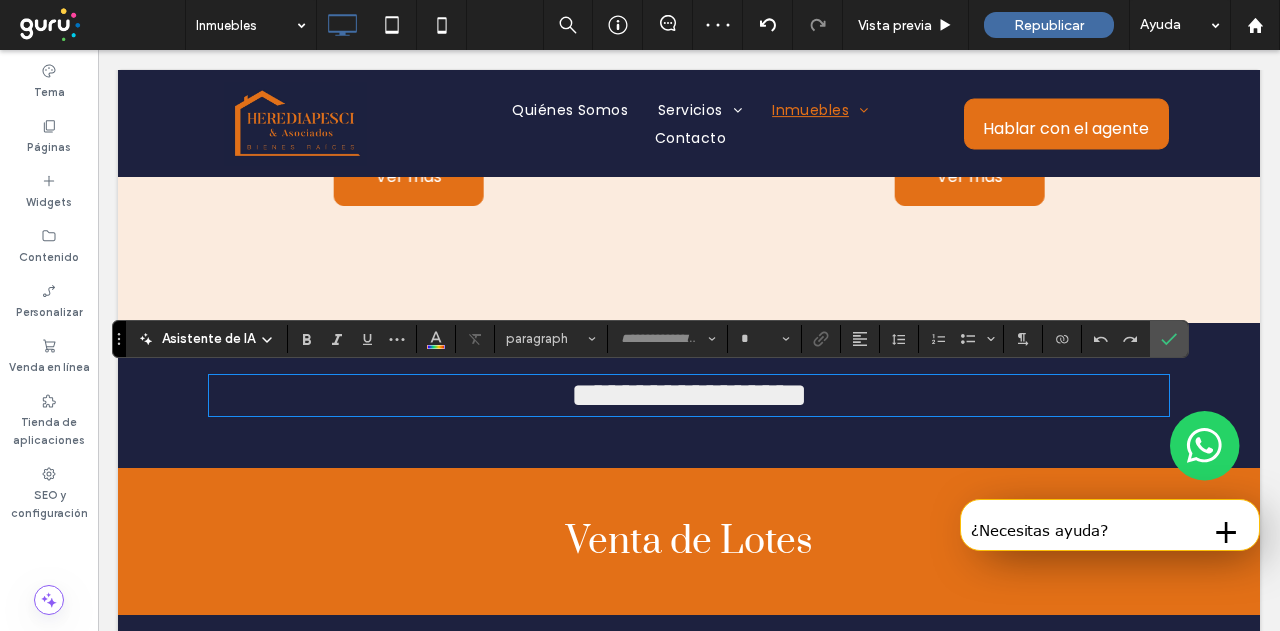 type on "*****" 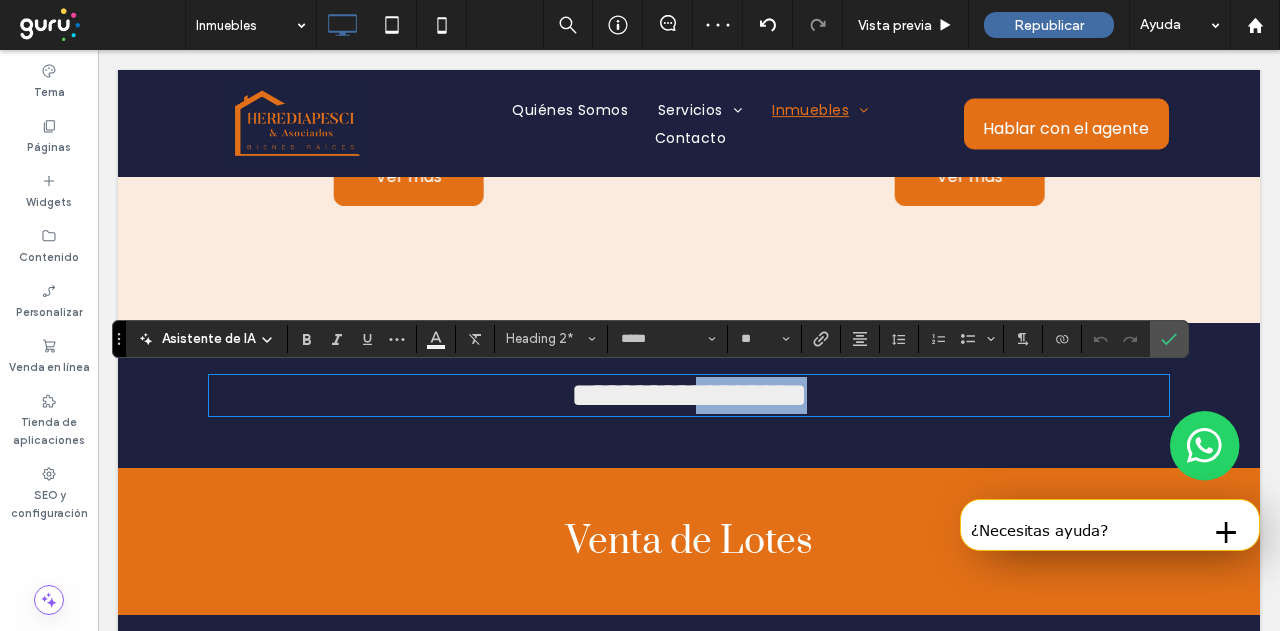 drag, startPoint x: 691, startPoint y: 393, endPoint x: 1080, endPoint y: 447, distance: 392.7302 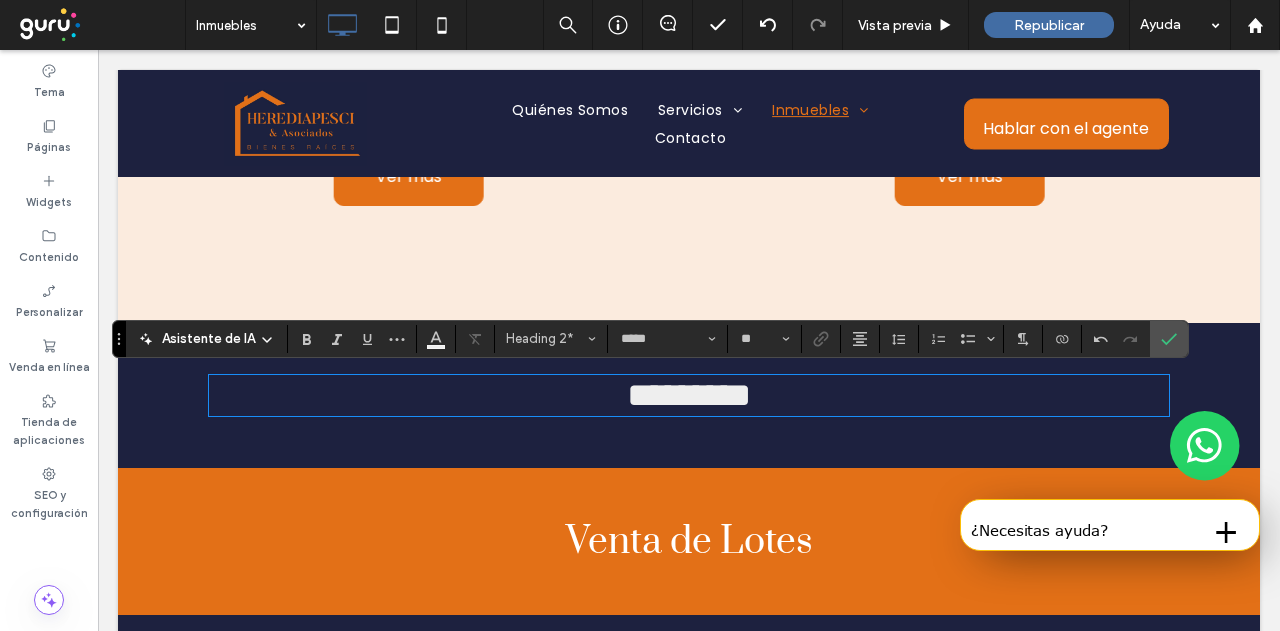 click on "Venta de Lotes" at bounding box center [689, 542] 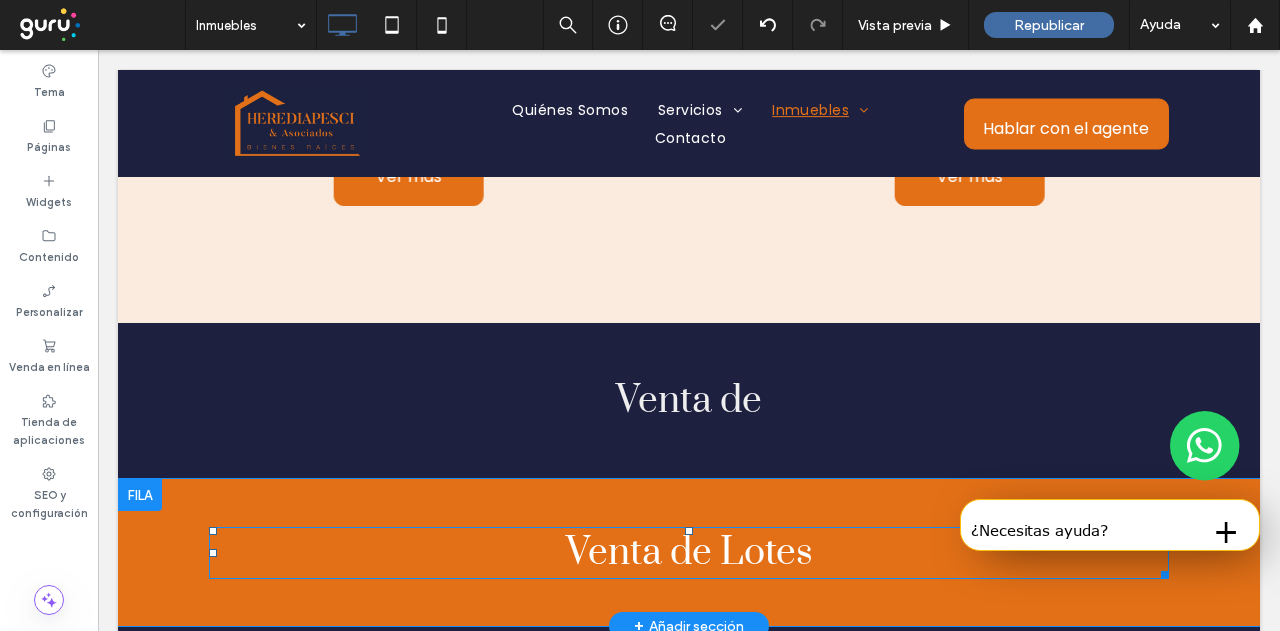 click on "Venta de Lotes" at bounding box center (689, 553) 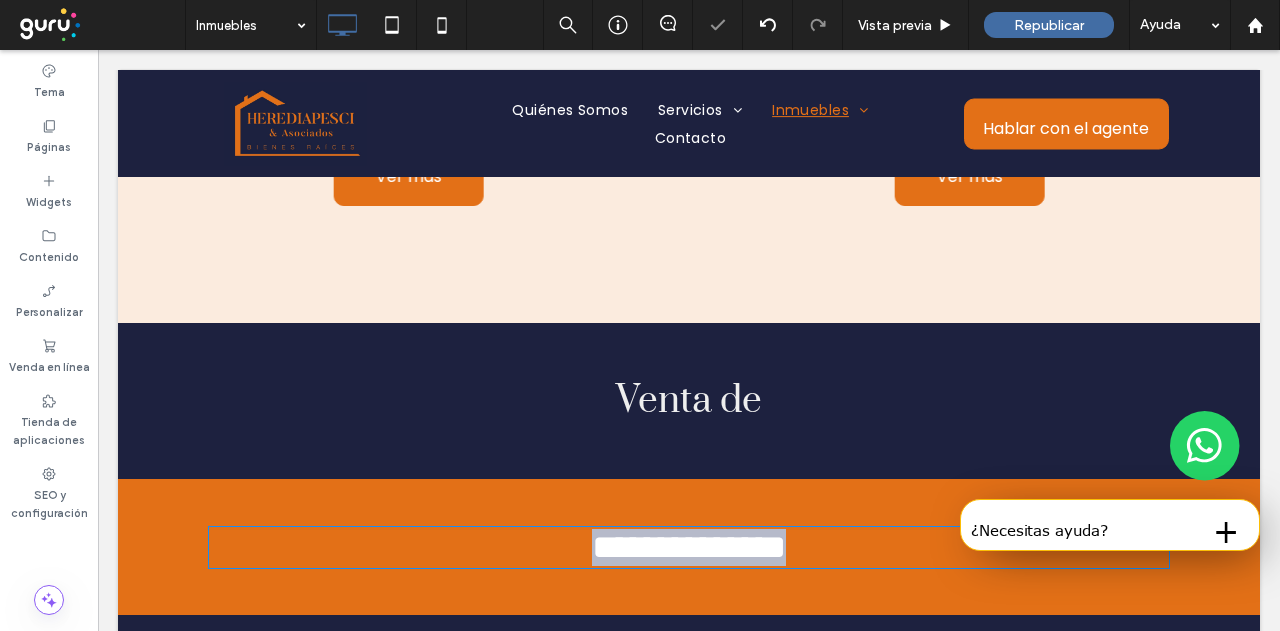 click on "**********" at bounding box center (689, 547) 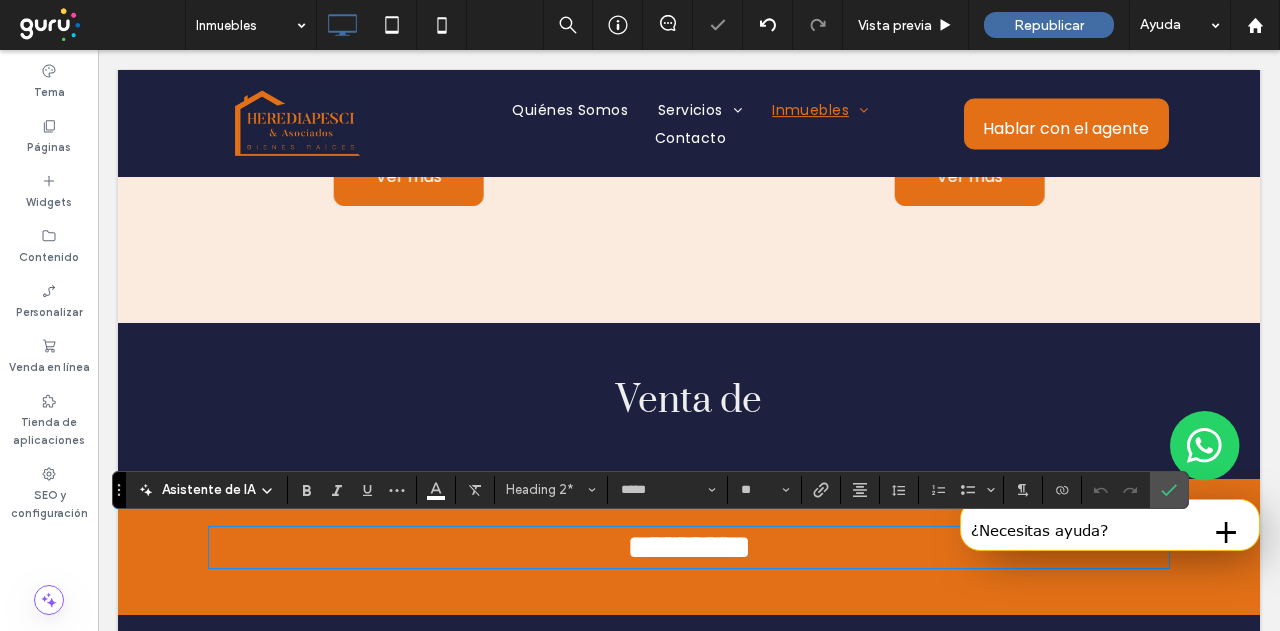 drag, startPoint x: 717, startPoint y: 547, endPoint x: 944, endPoint y: 596, distance: 232.22833 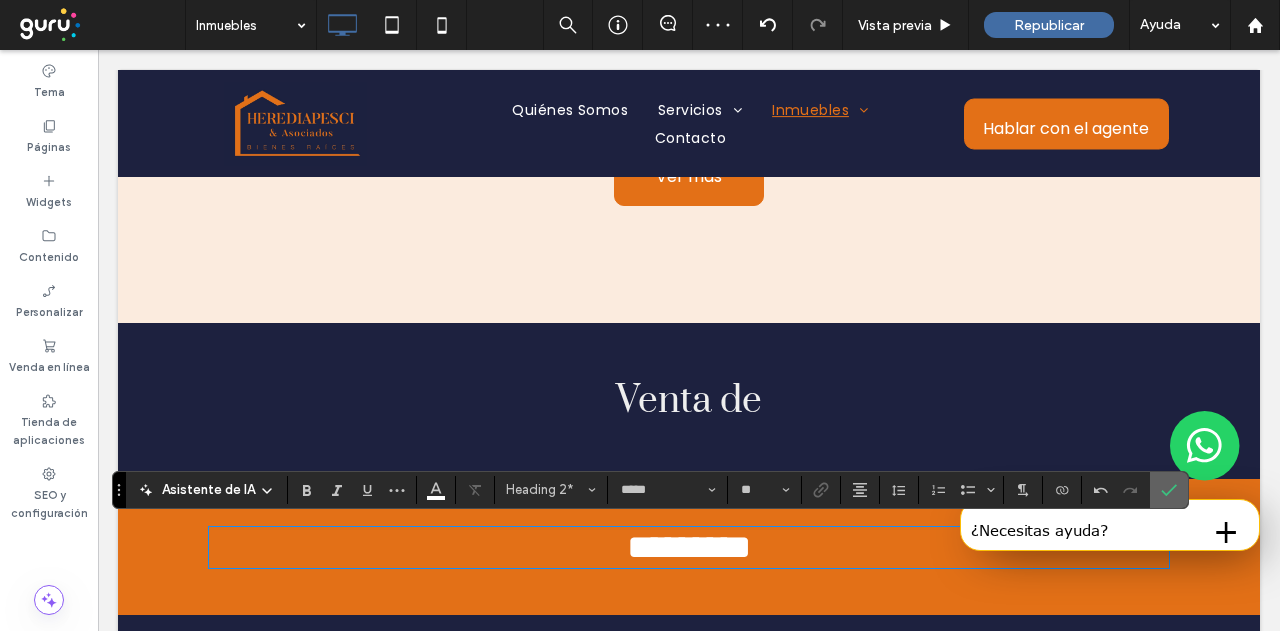 click 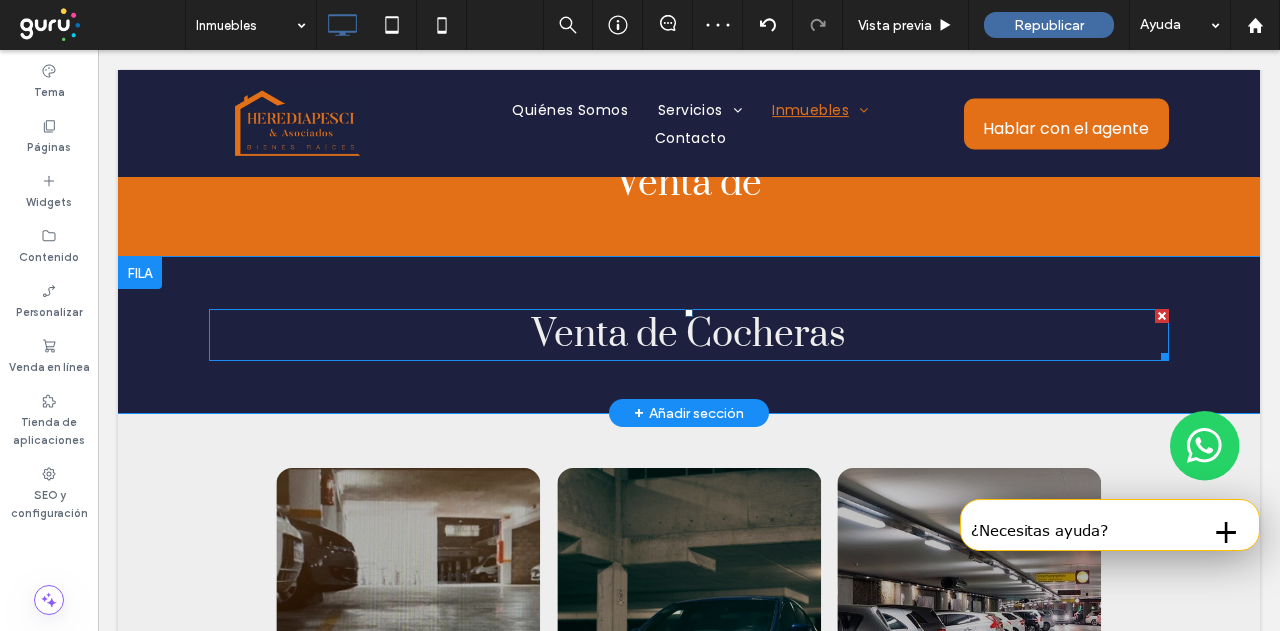 scroll, scrollTop: 3000, scrollLeft: 0, axis: vertical 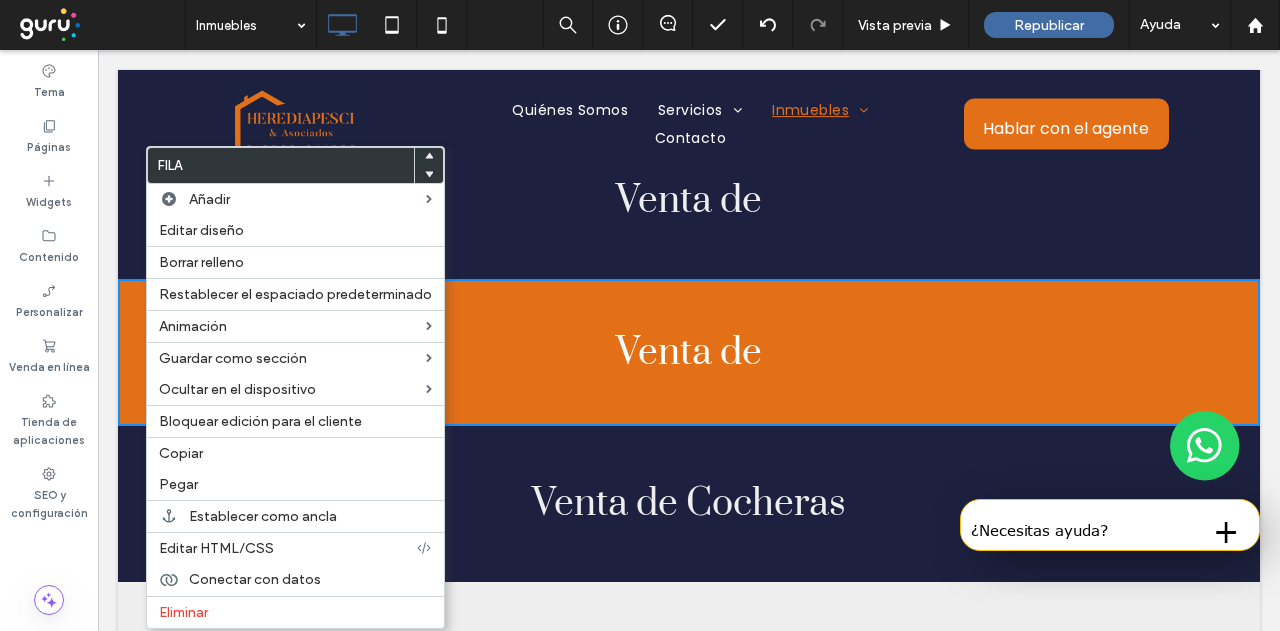 drag, startPoint x: 563, startPoint y: 380, endPoint x: 531, endPoint y: 391, distance: 33.83785 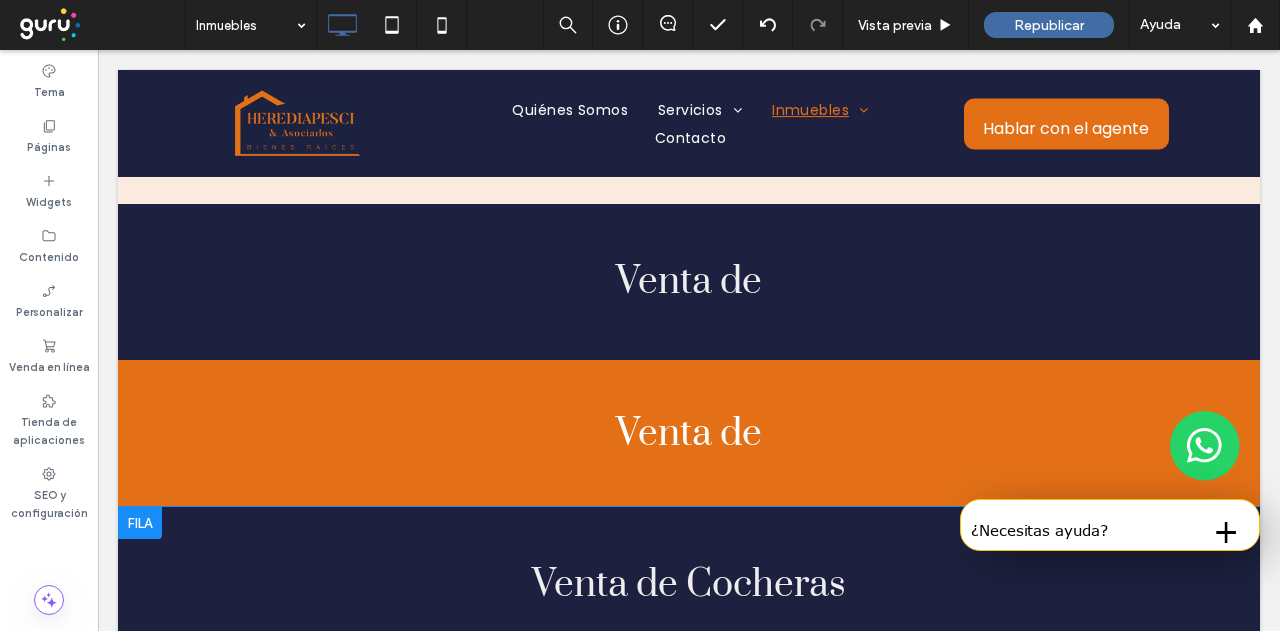 scroll, scrollTop: 3000, scrollLeft: 0, axis: vertical 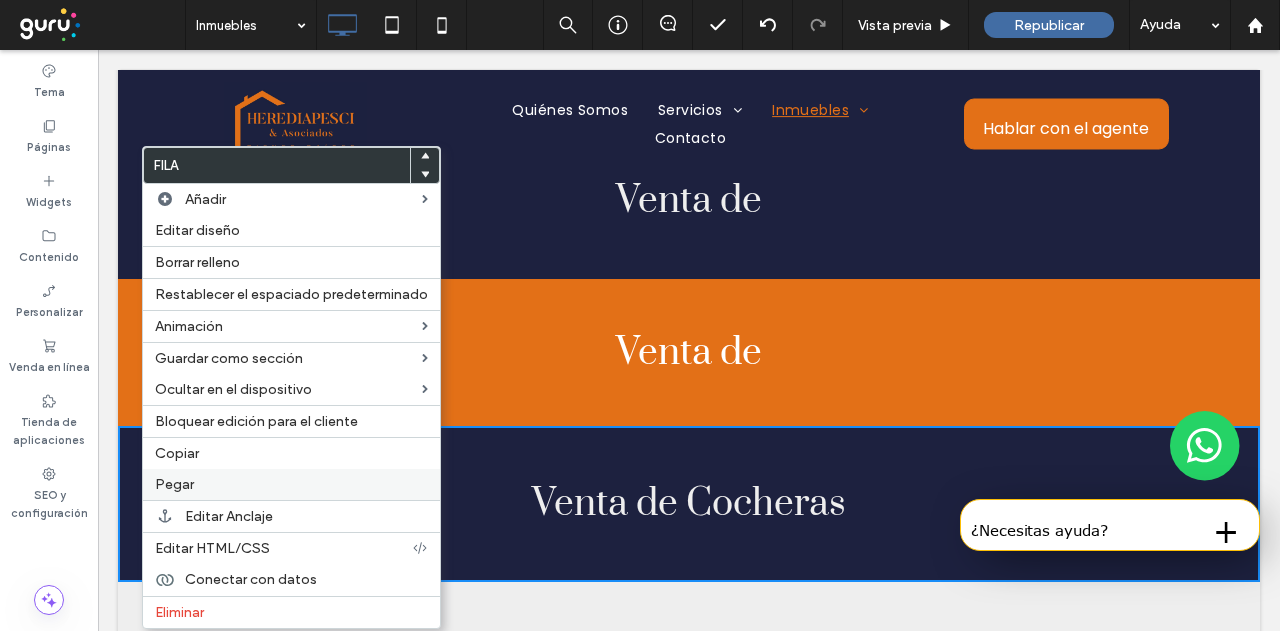 click on "Pegar" at bounding box center (291, 484) 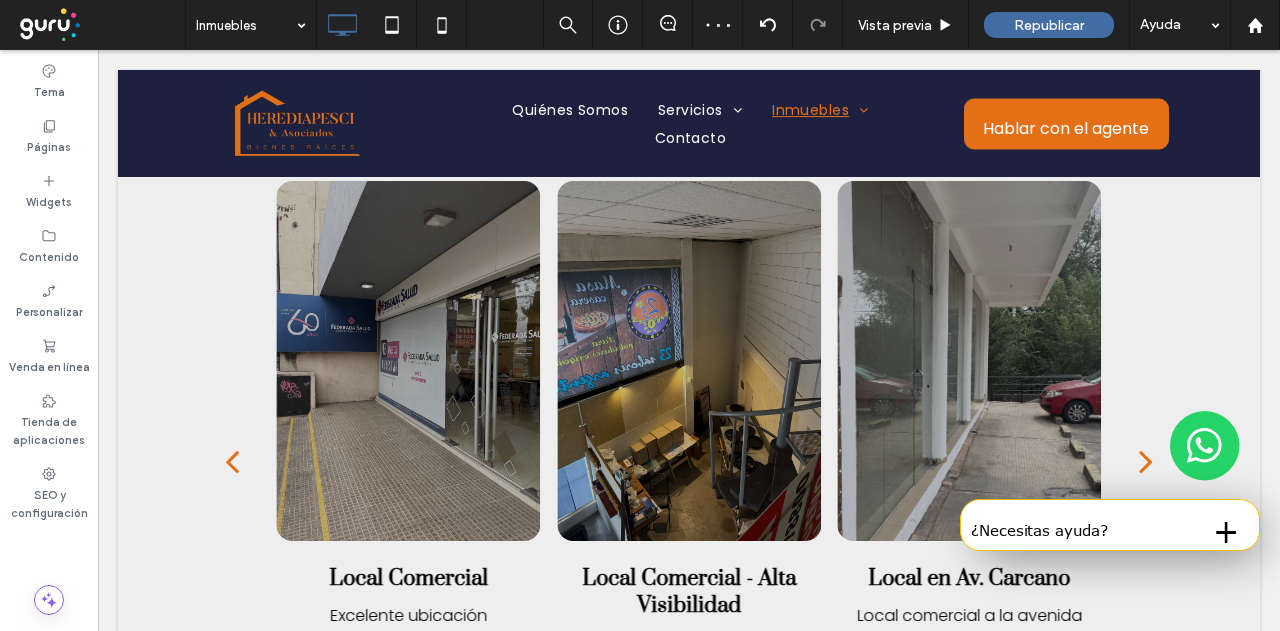 scroll, scrollTop: 1400, scrollLeft: 0, axis: vertical 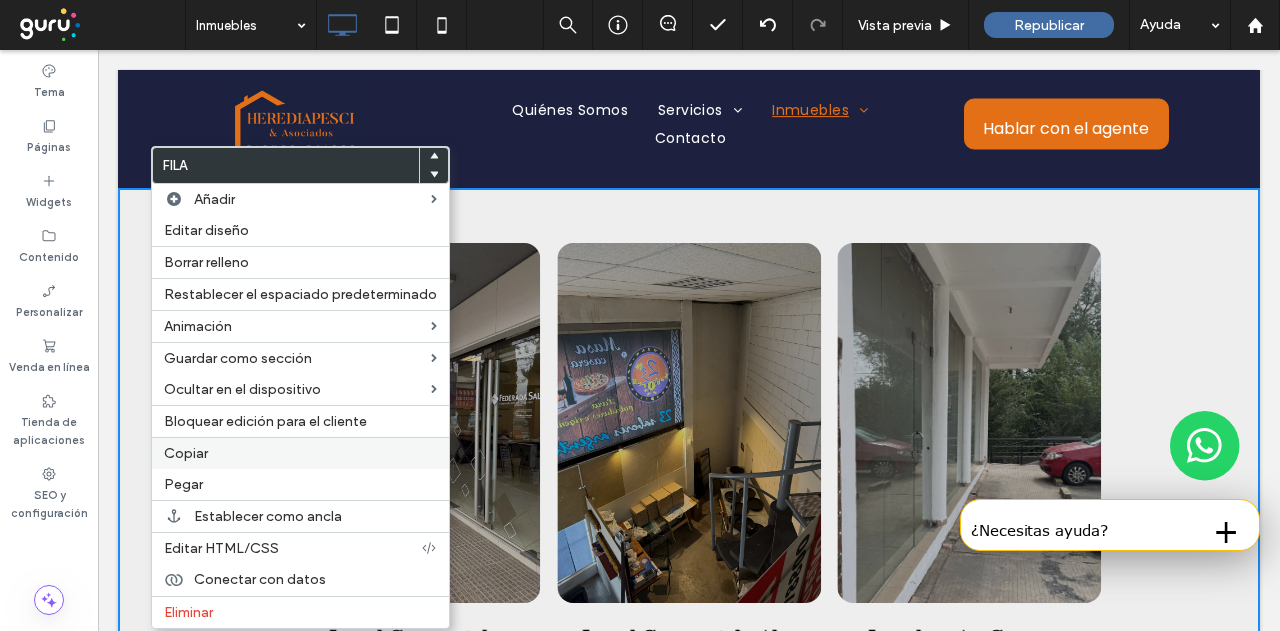 click on "Copiar" at bounding box center [300, 453] 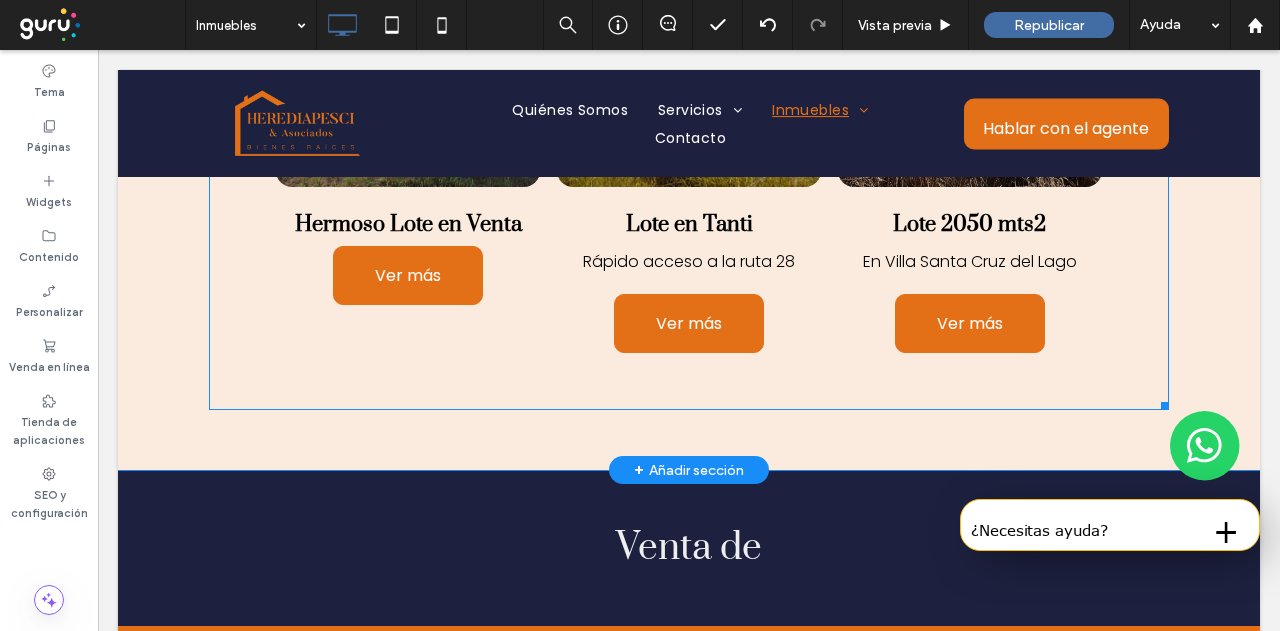 scroll, scrollTop: 2900, scrollLeft: 0, axis: vertical 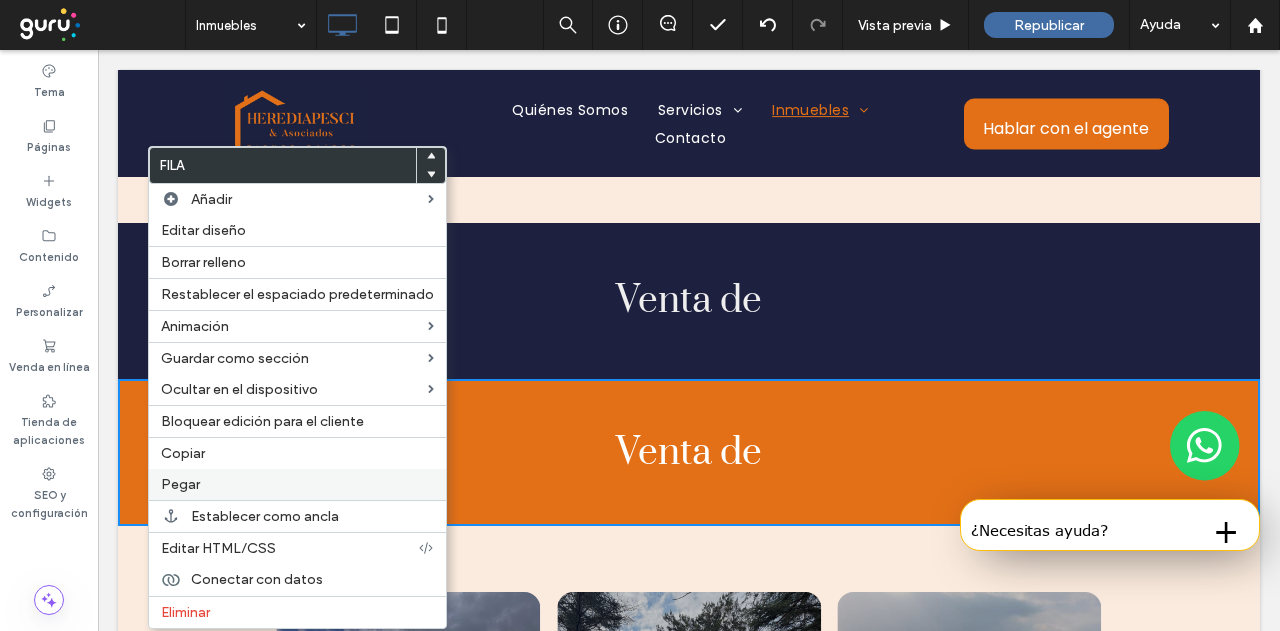 click on "Pegar" at bounding box center (297, 484) 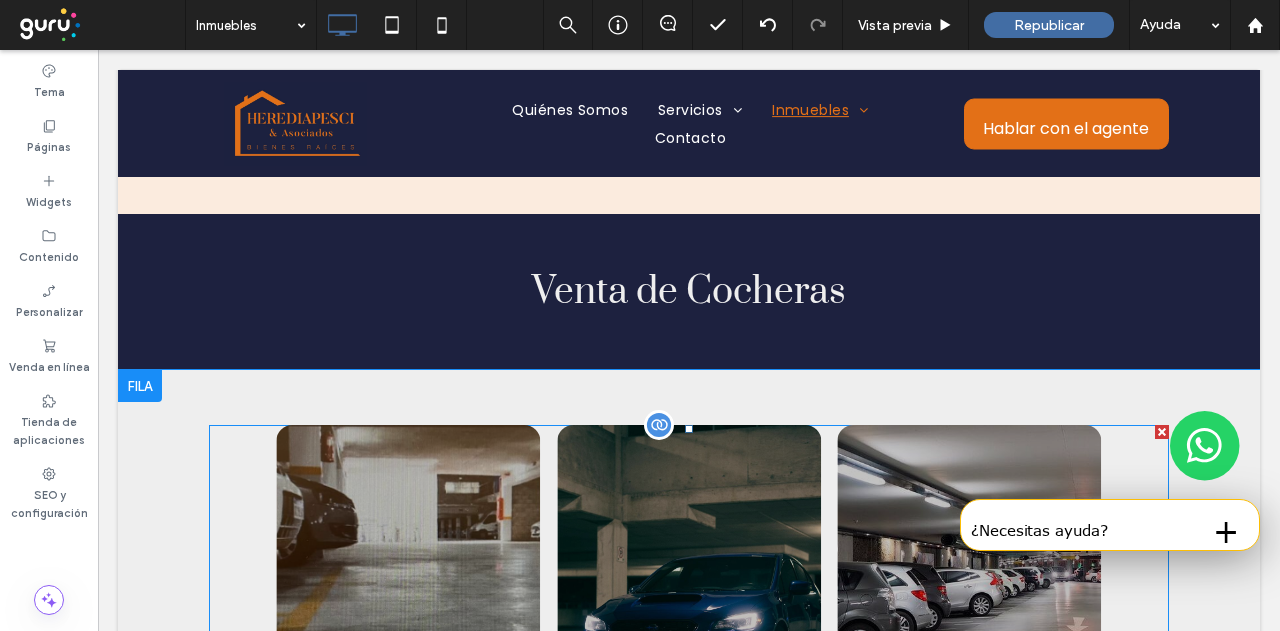 scroll, scrollTop: 4800, scrollLeft: 0, axis: vertical 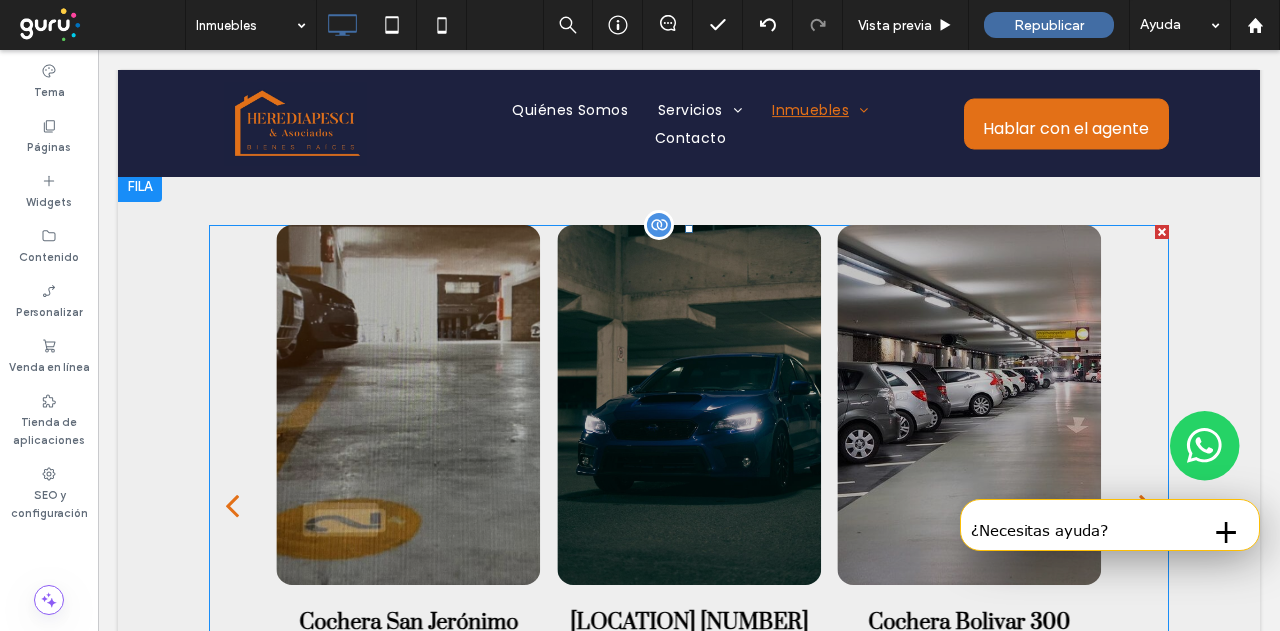 click at bounding box center (659, 225) 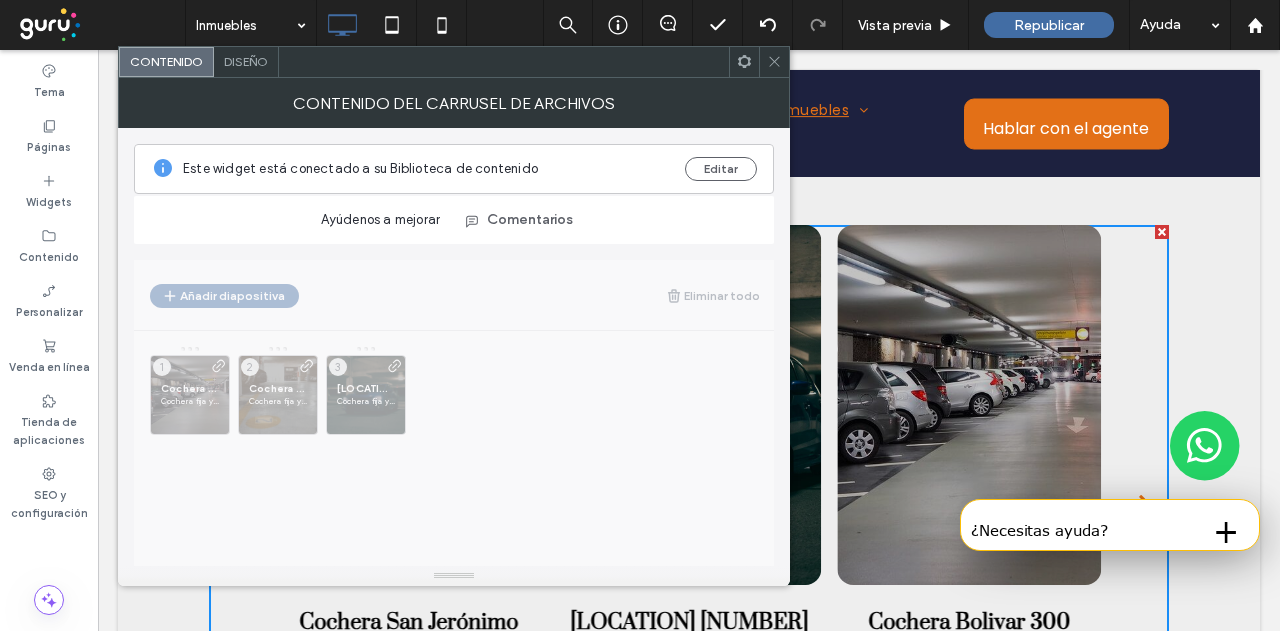 click on "Diseño" at bounding box center [246, 61] 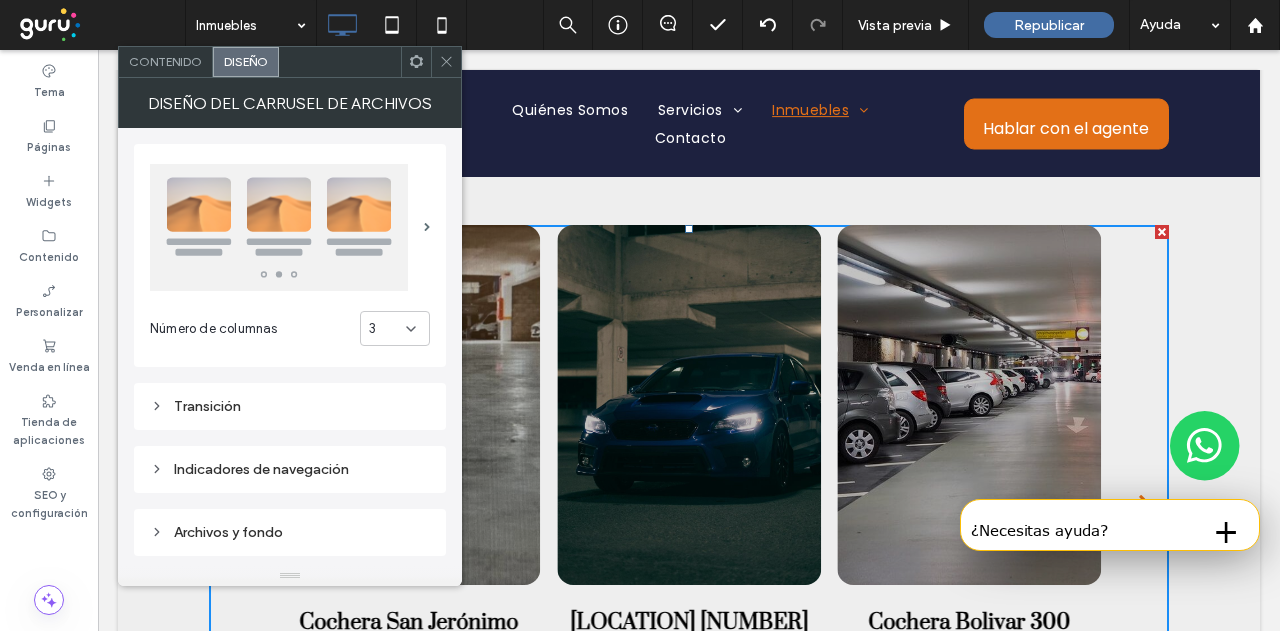 click on "Contenido" at bounding box center (166, 62) 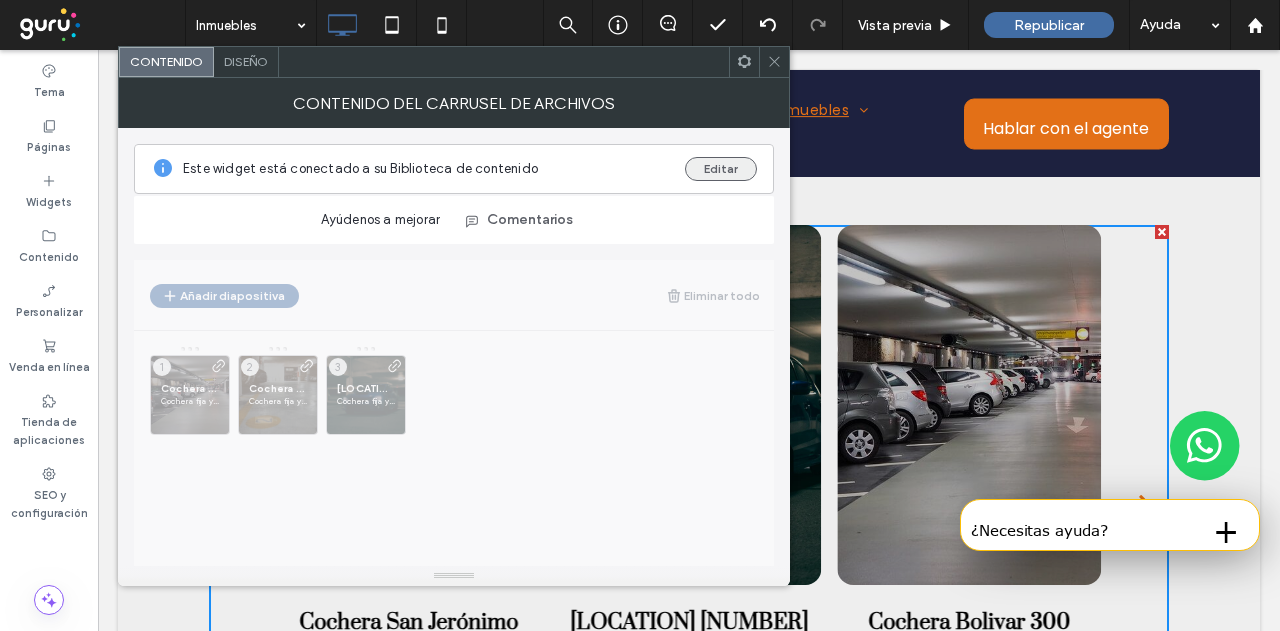 click on "Editar" at bounding box center [721, 169] 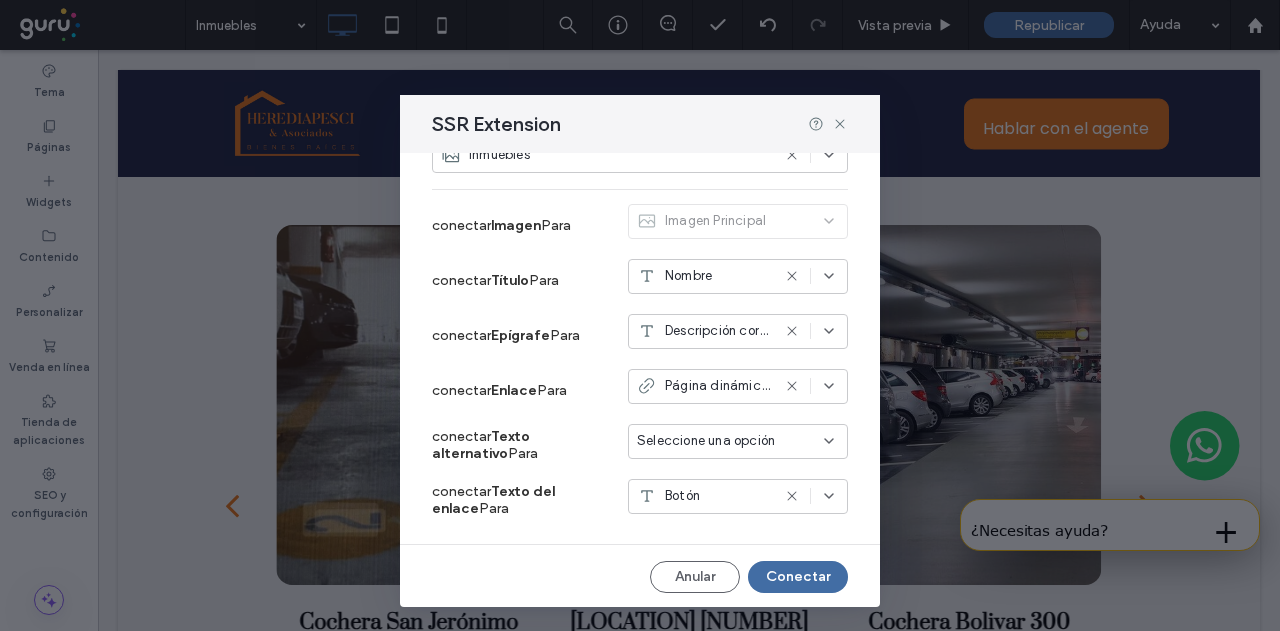 scroll, scrollTop: 0, scrollLeft: 0, axis: both 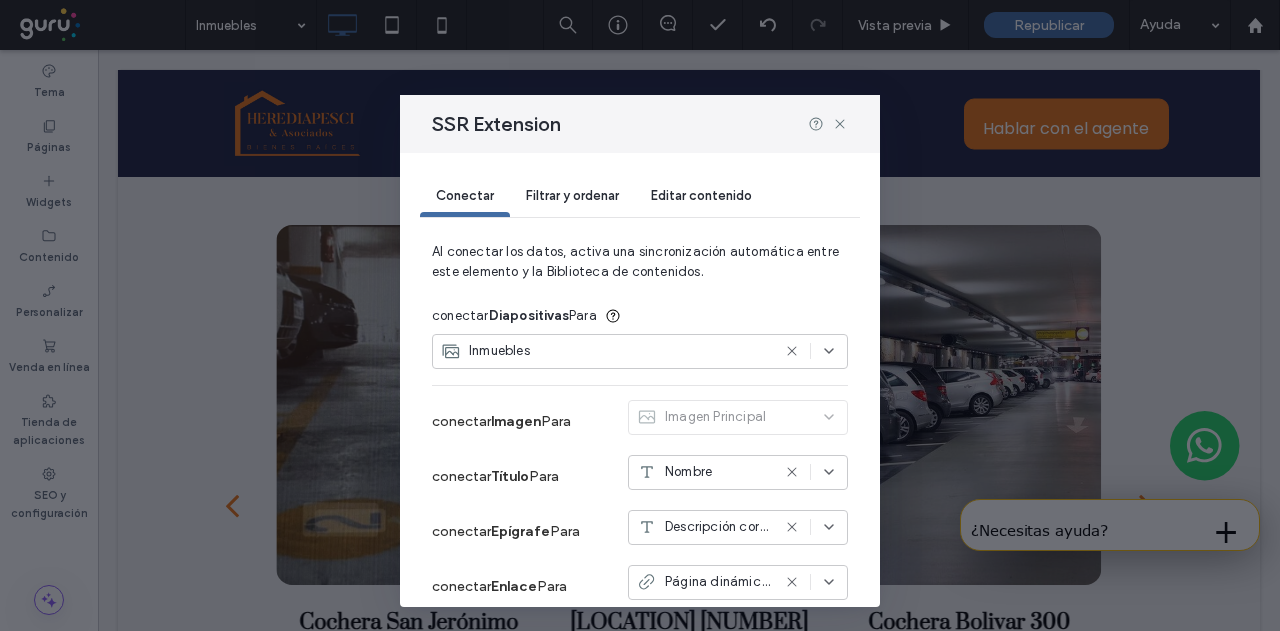 click on "Filtrar y ordenar" at bounding box center (572, 195) 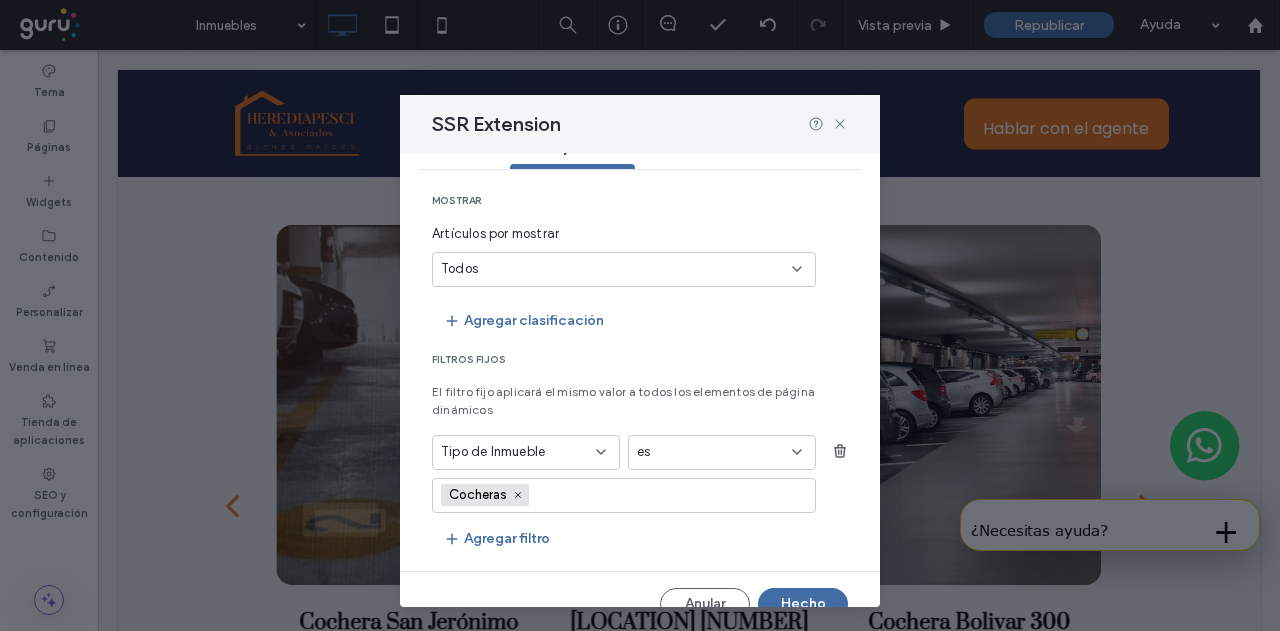 scroll, scrollTop: 75, scrollLeft: 0, axis: vertical 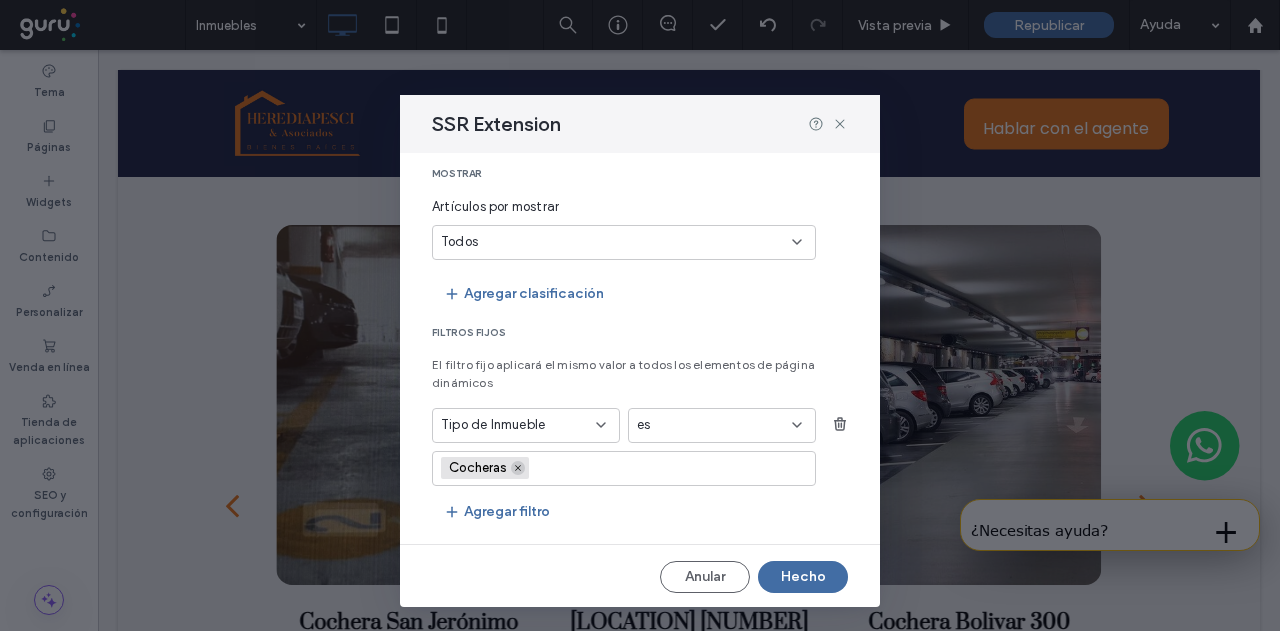 click 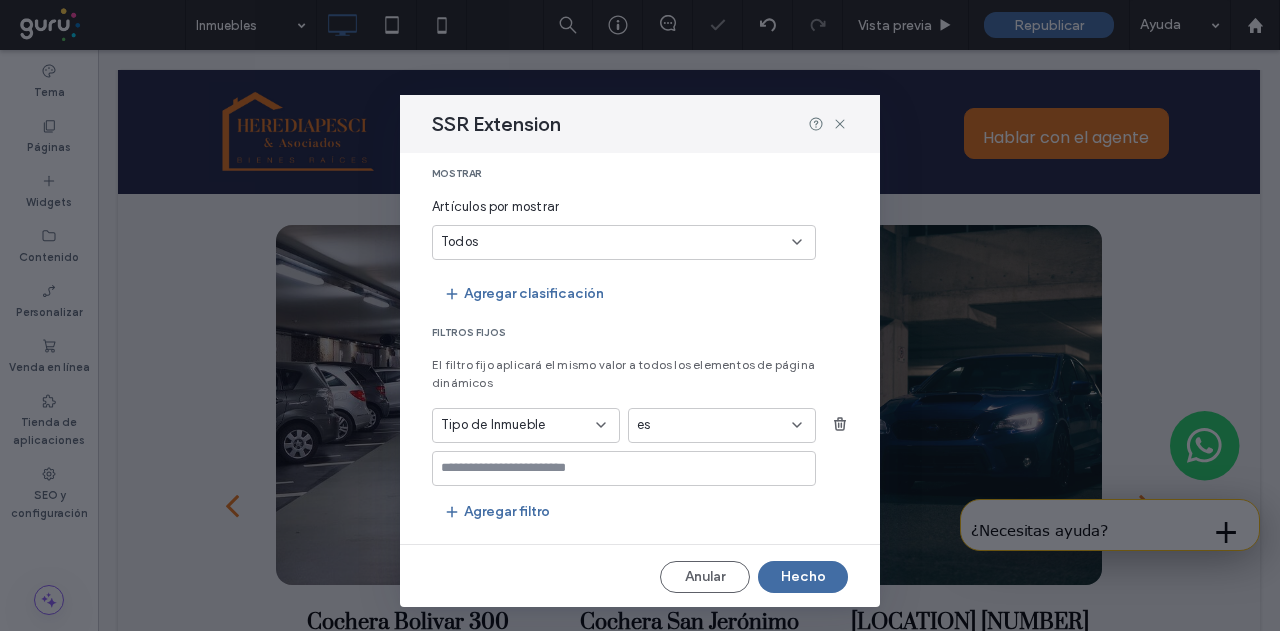 click at bounding box center (624, 468) 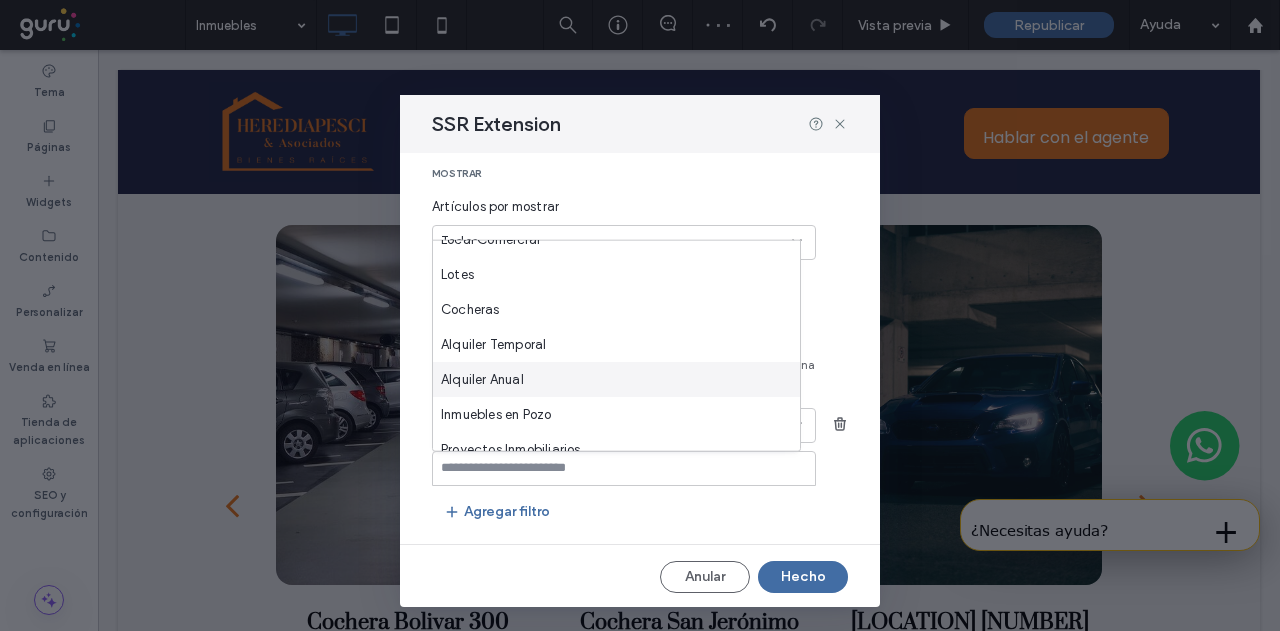 scroll, scrollTop: 70, scrollLeft: 0, axis: vertical 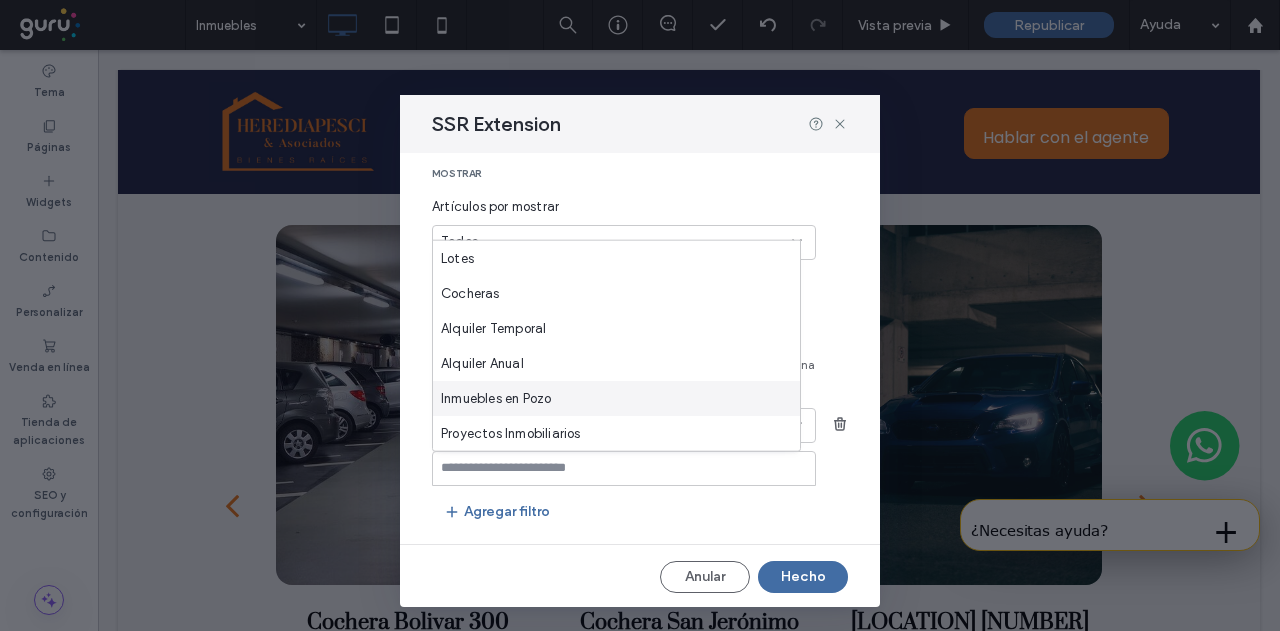 click on "Inmuebles en Pozo" at bounding box center [616, 398] 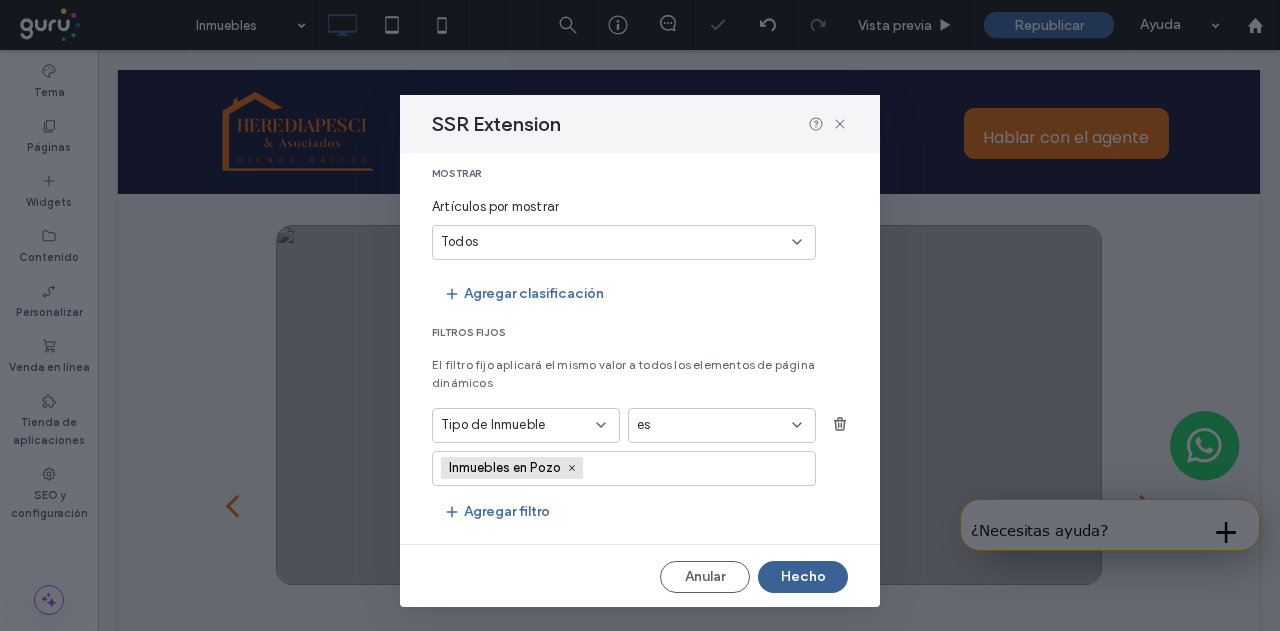 click on "Hecho" at bounding box center [803, 577] 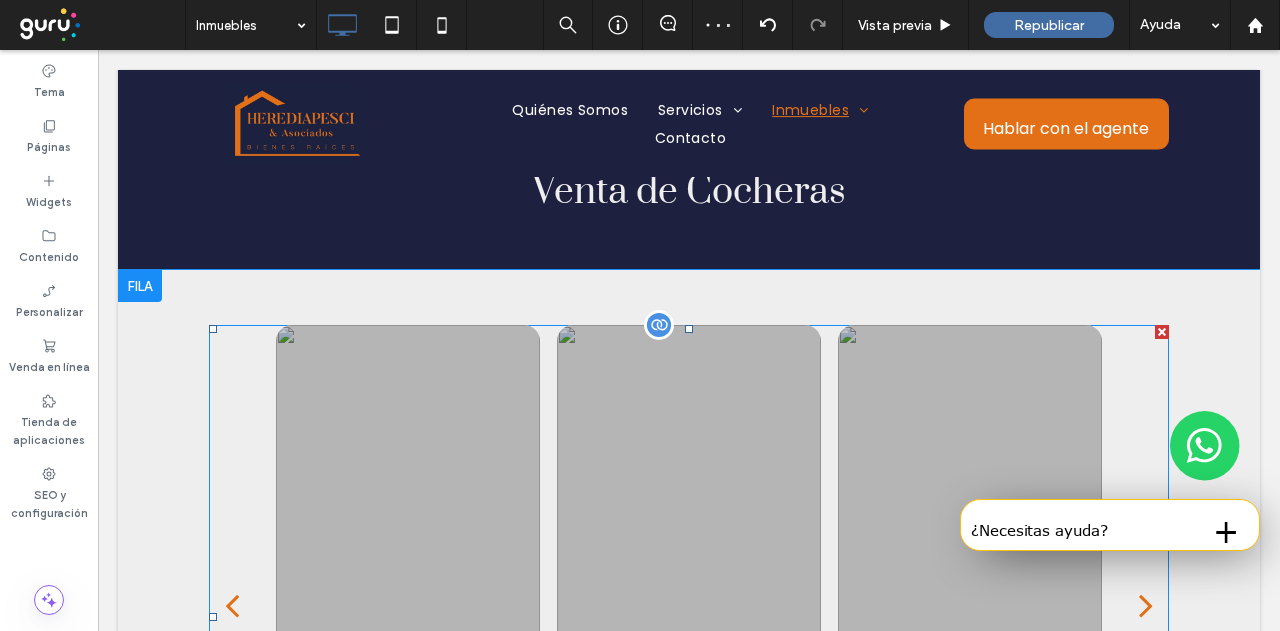 scroll, scrollTop: 4600, scrollLeft: 0, axis: vertical 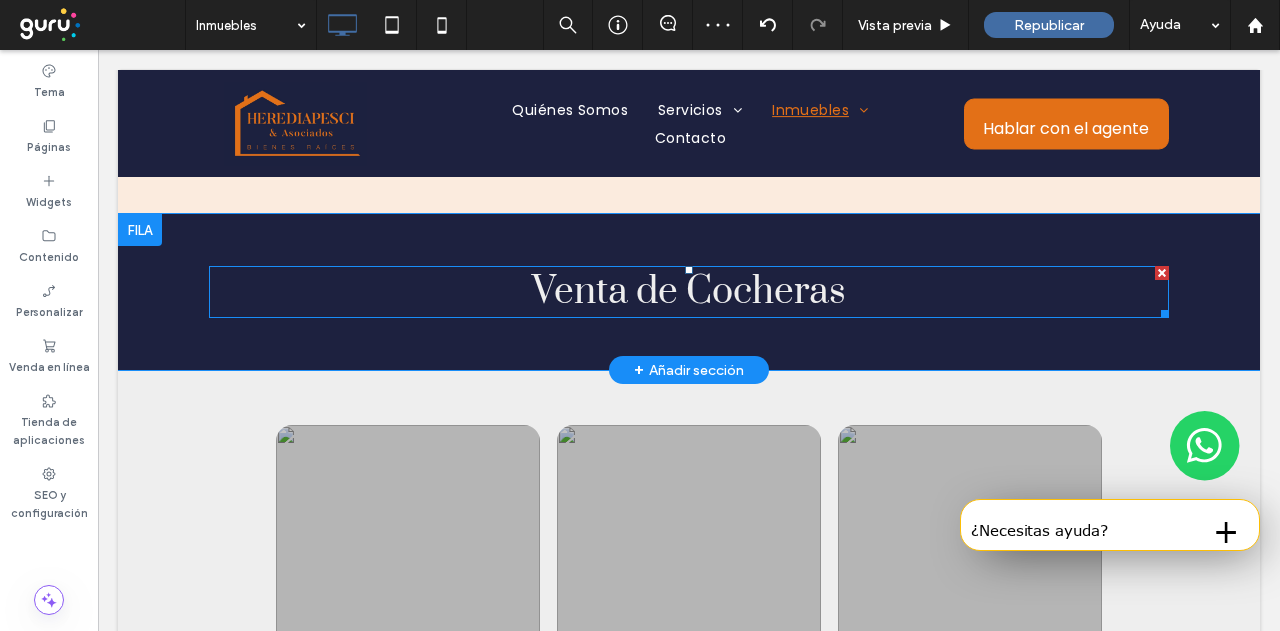 click on "Venta de Cocheras" at bounding box center [689, 292] 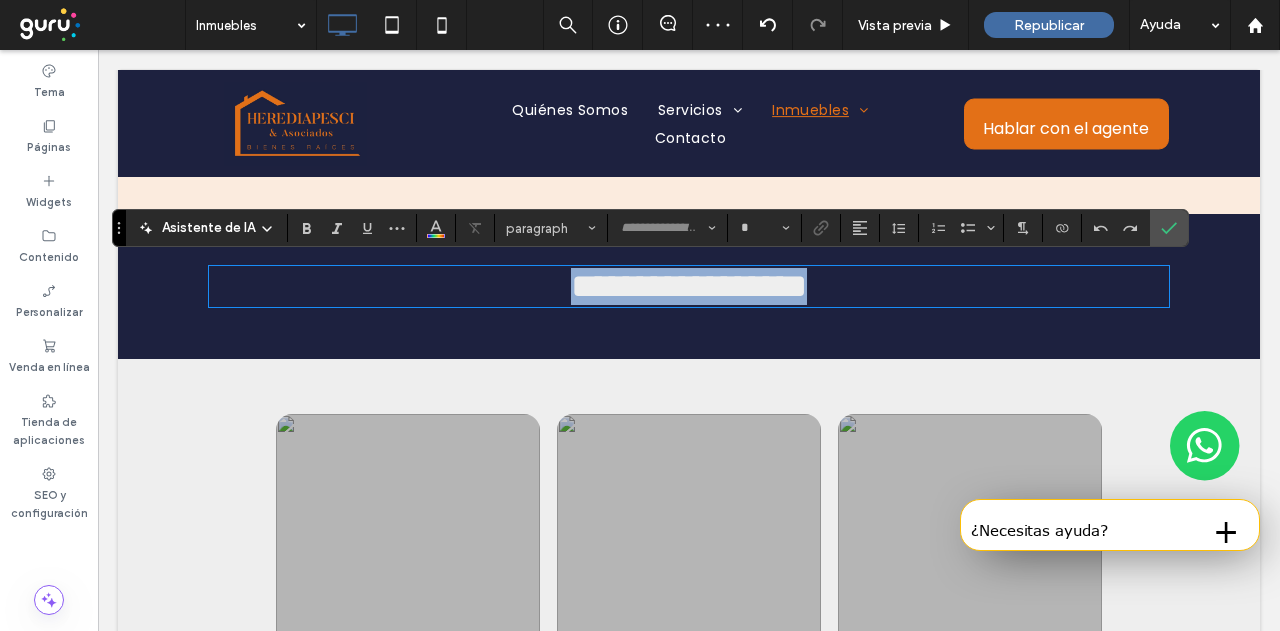 type on "*****" 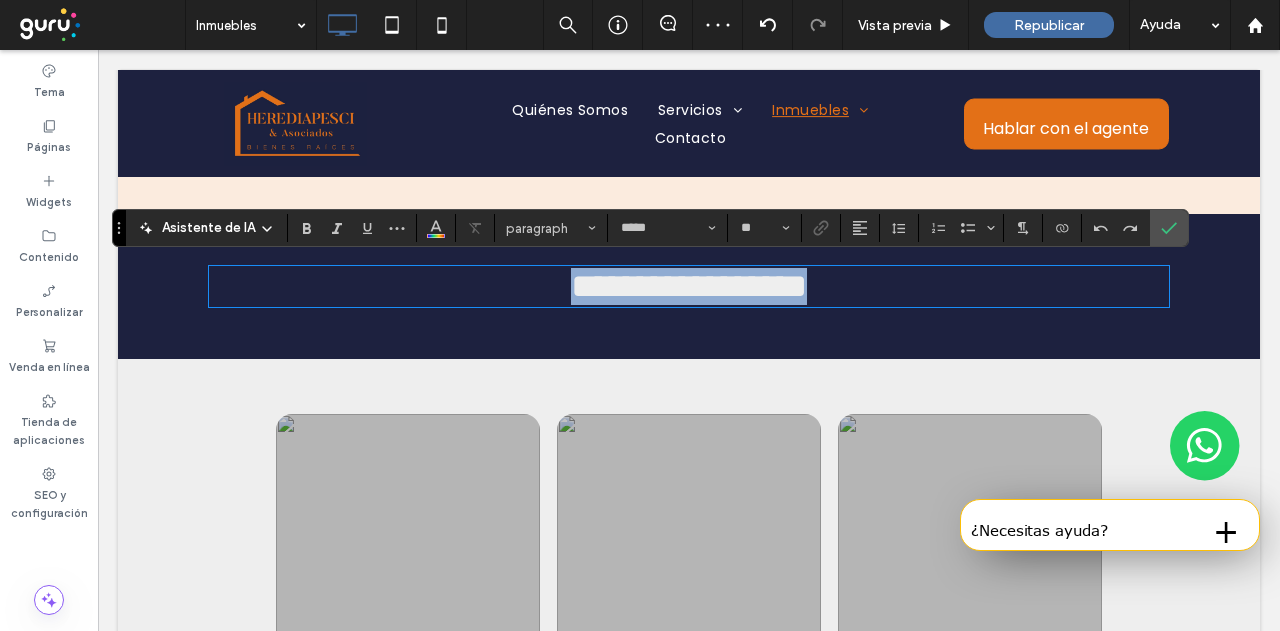 click on "**********" at bounding box center (689, 286) 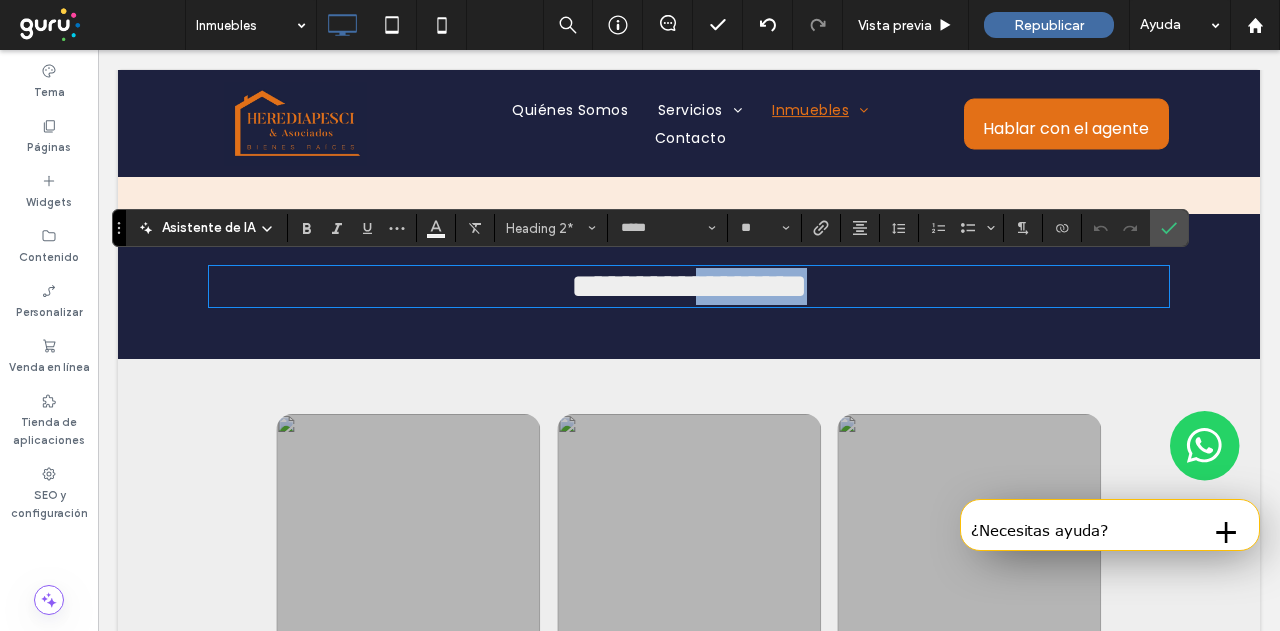 drag, startPoint x: 698, startPoint y: 287, endPoint x: 1031, endPoint y: 293, distance: 333.05405 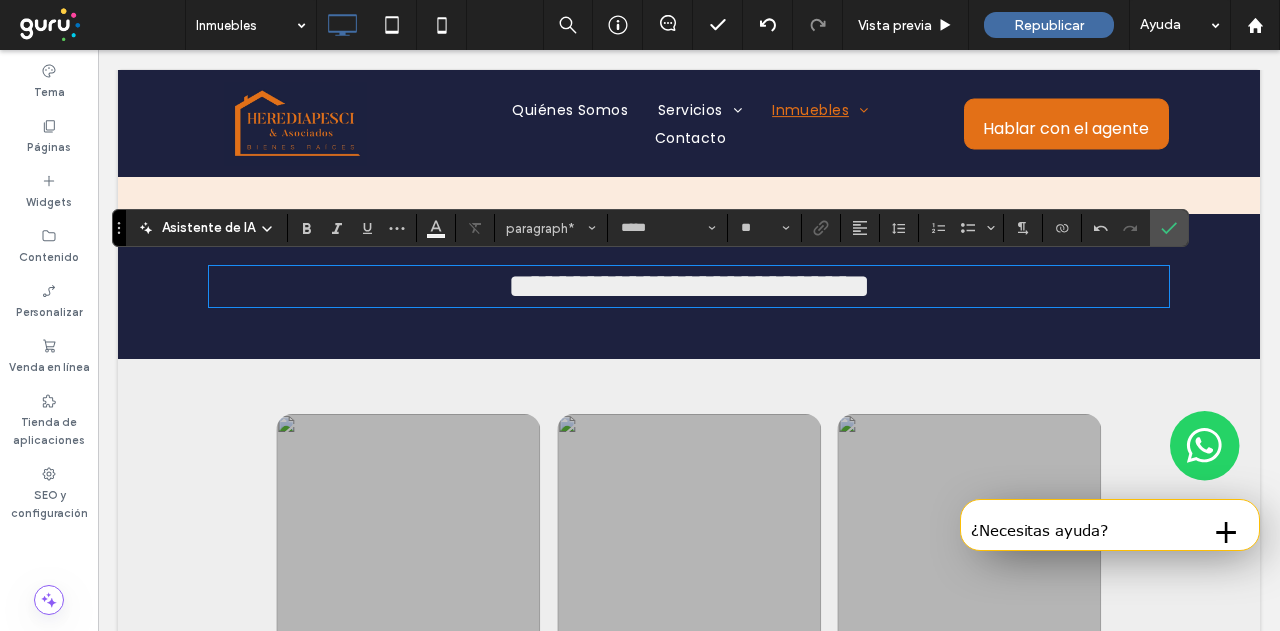 type on "*******" 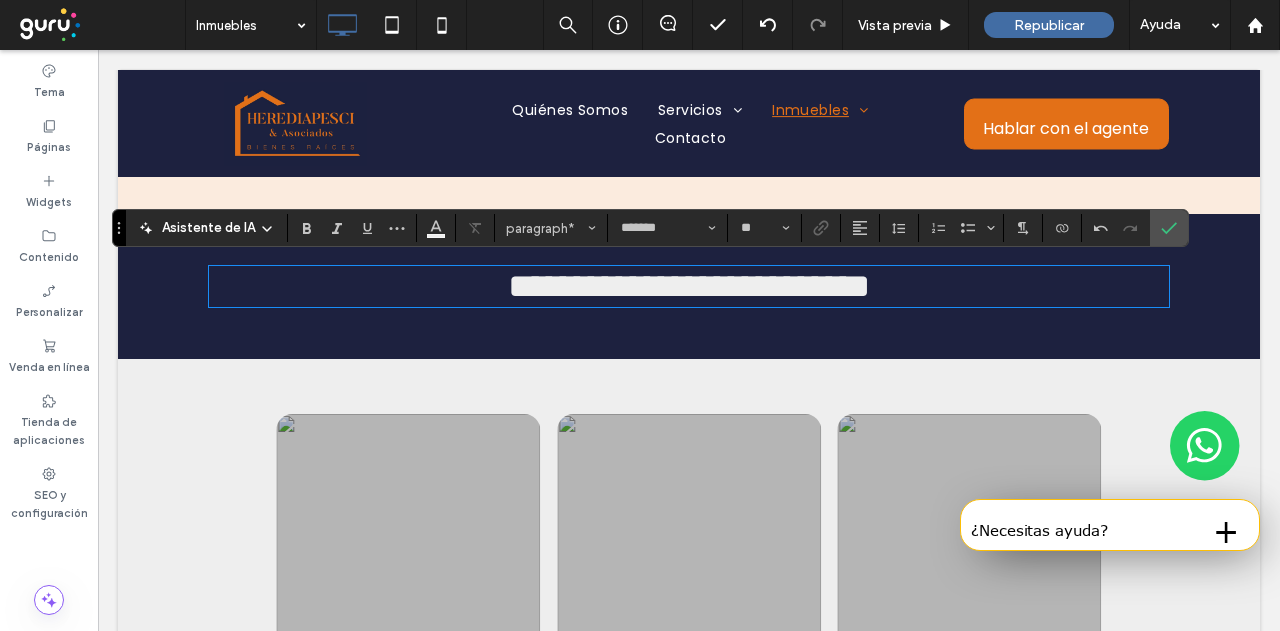 scroll, scrollTop: 0, scrollLeft: 0, axis: both 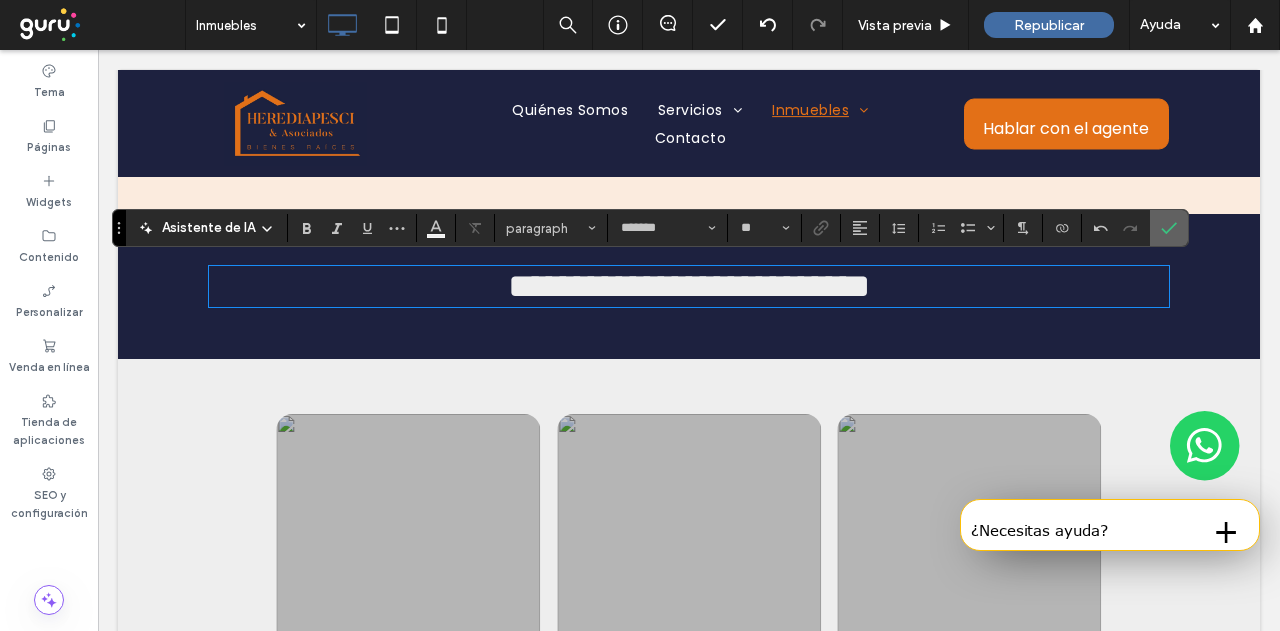 click 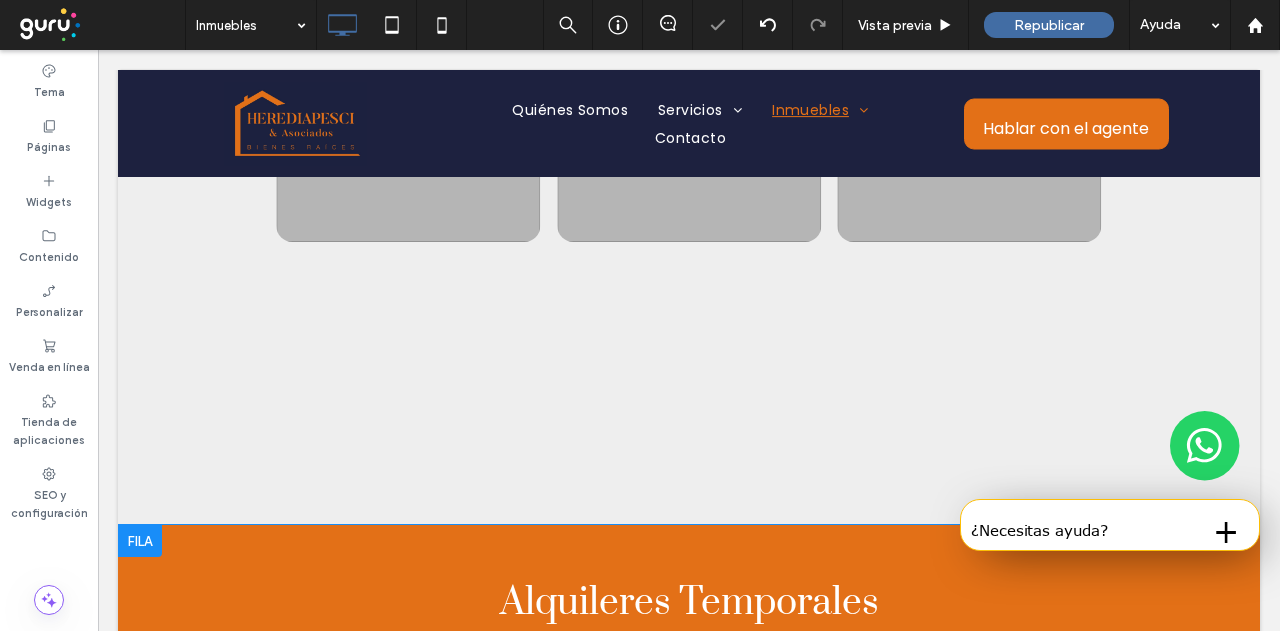 scroll, scrollTop: 5300, scrollLeft: 0, axis: vertical 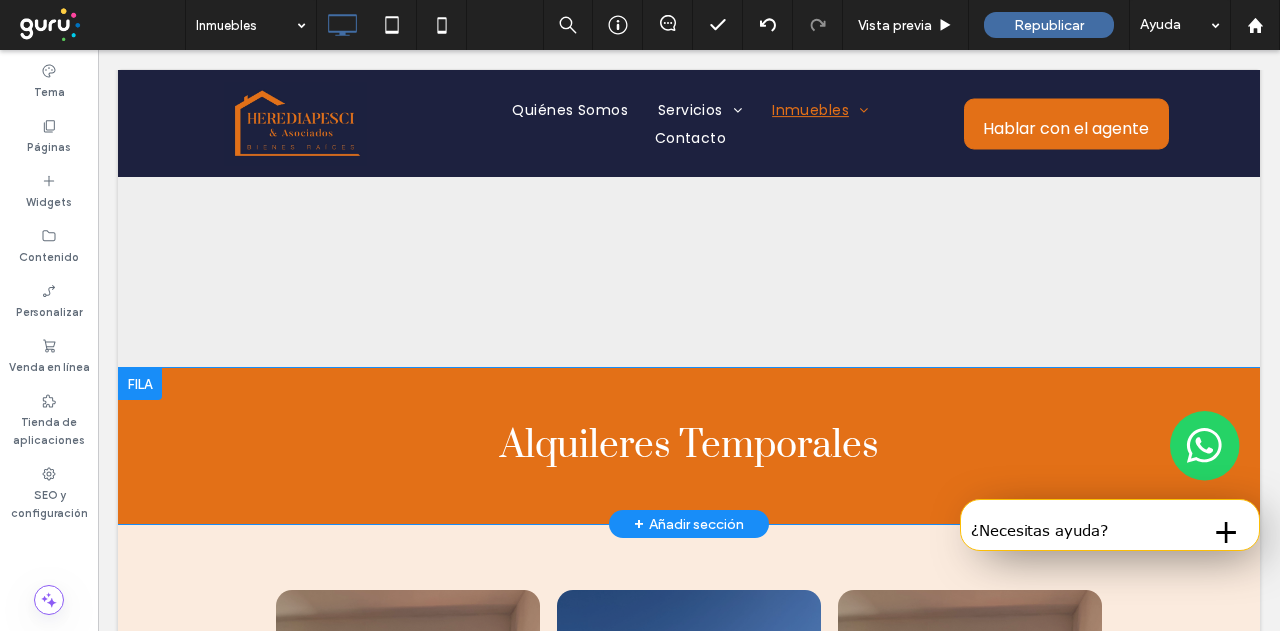 click on "Alquileres Temporales
Click To Paste
Fila + Añadir sección" at bounding box center [689, 446] 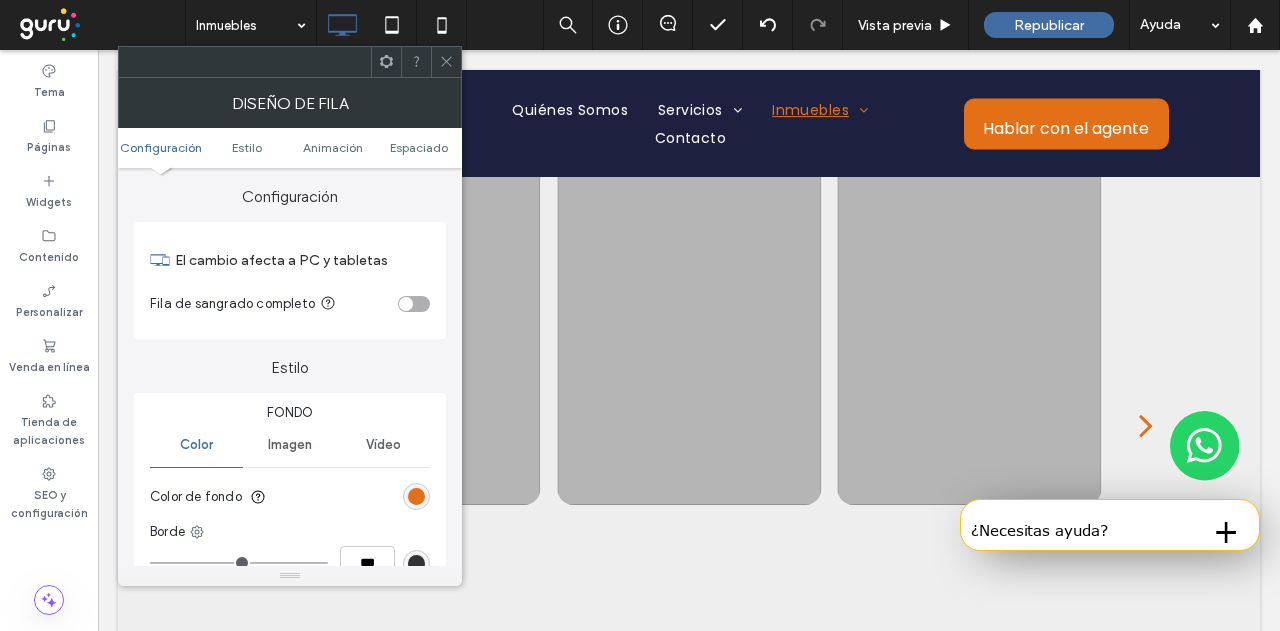 scroll, scrollTop: 4700, scrollLeft: 0, axis: vertical 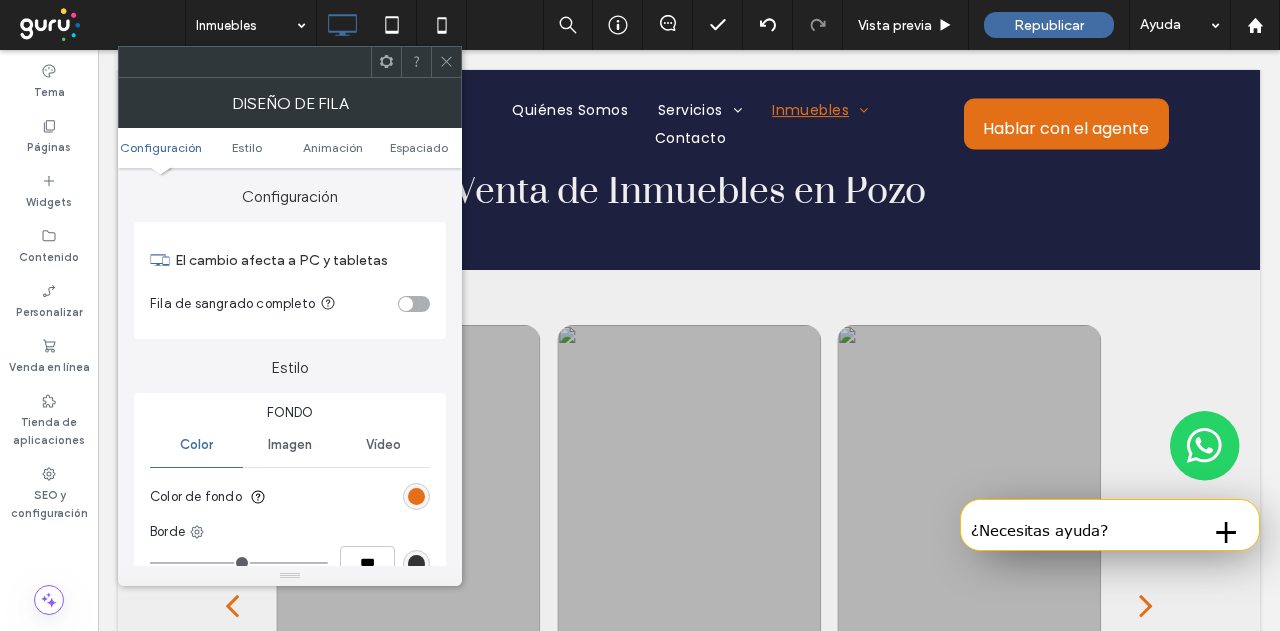 click 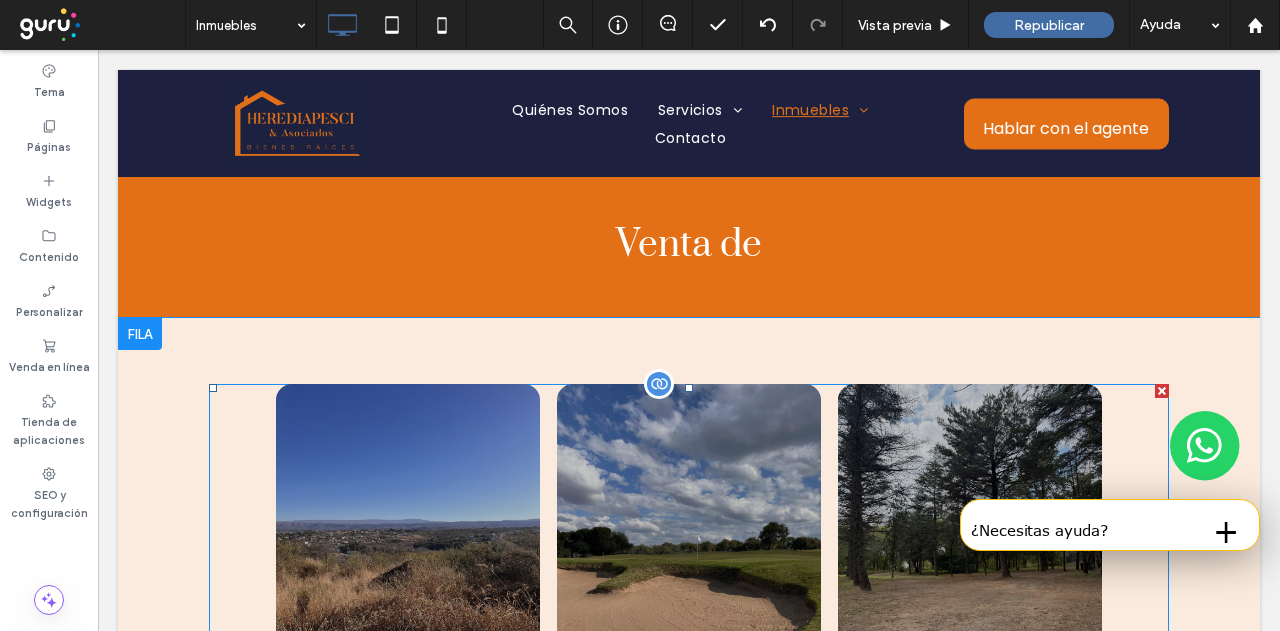 scroll, scrollTop: 3800, scrollLeft: 0, axis: vertical 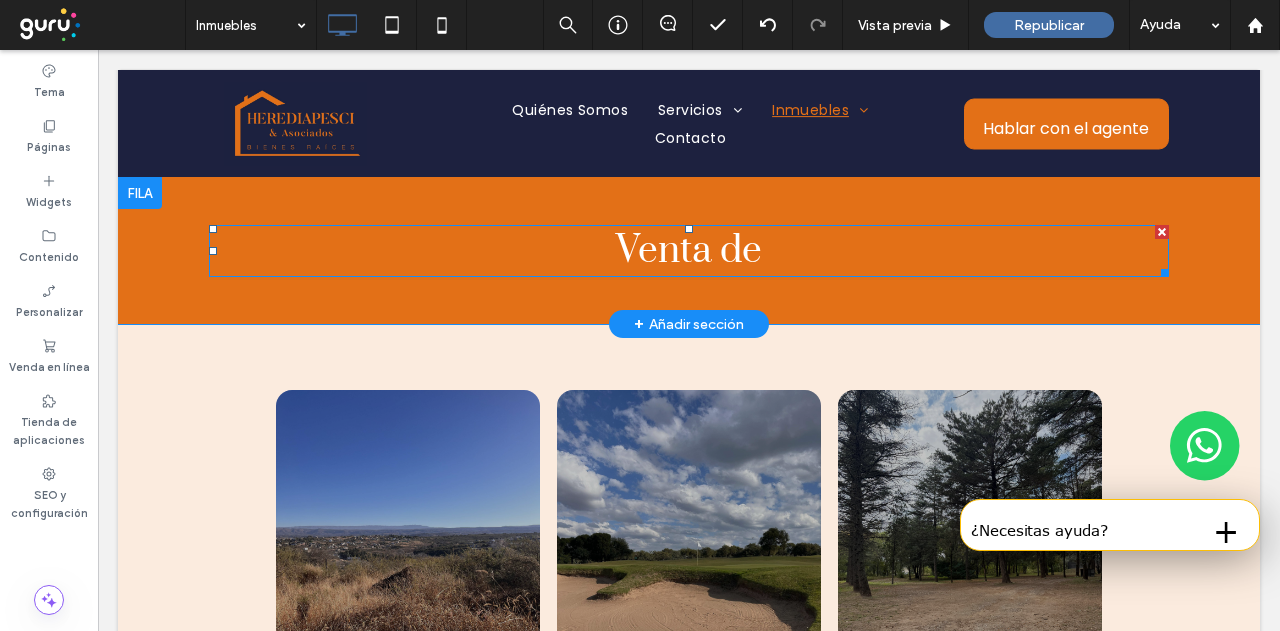 click on "Venta de" at bounding box center [689, 251] 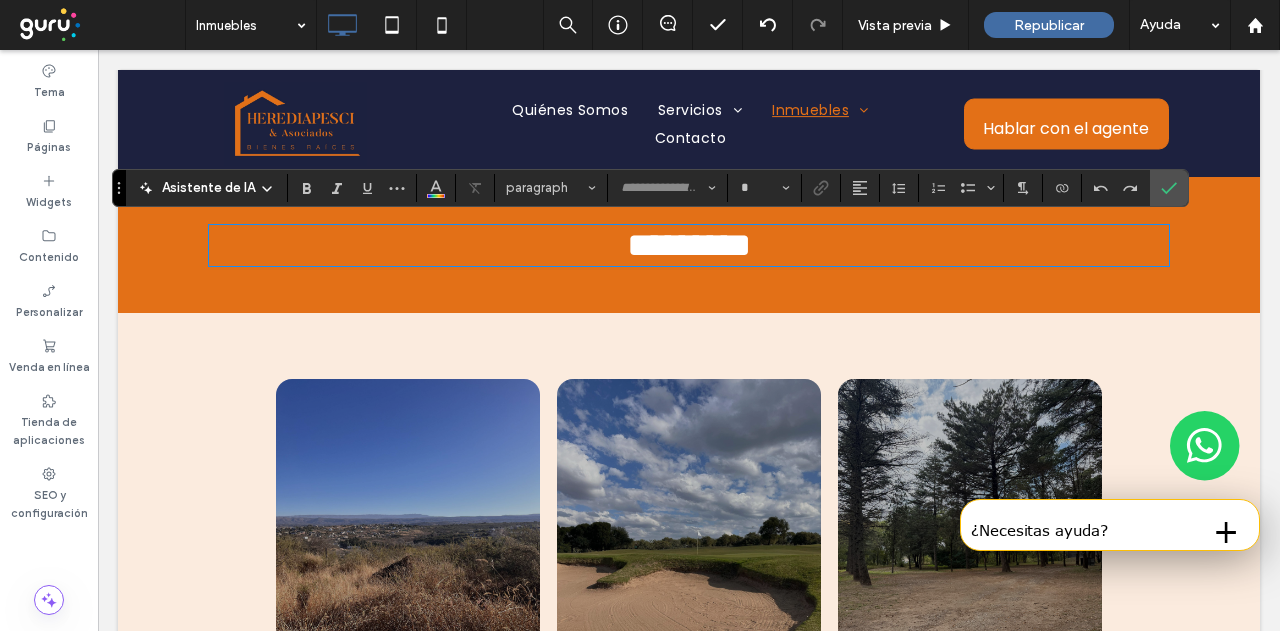 type on "*****" 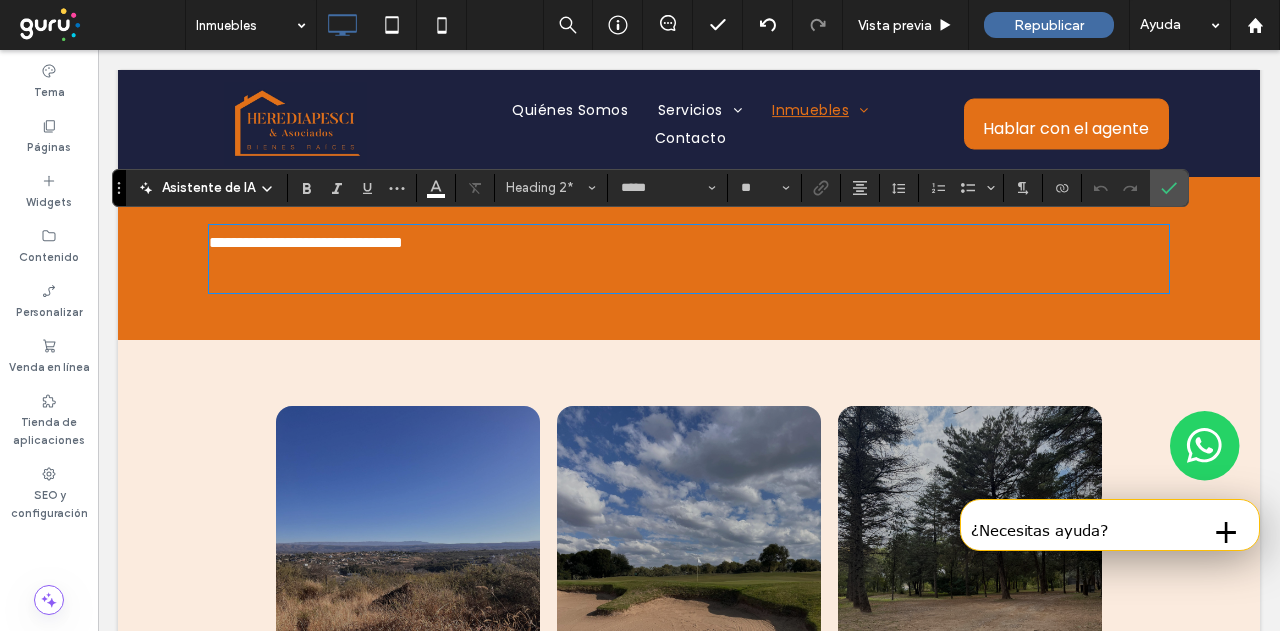 scroll, scrollTop: 0, scrollLeft: 0, axis: both 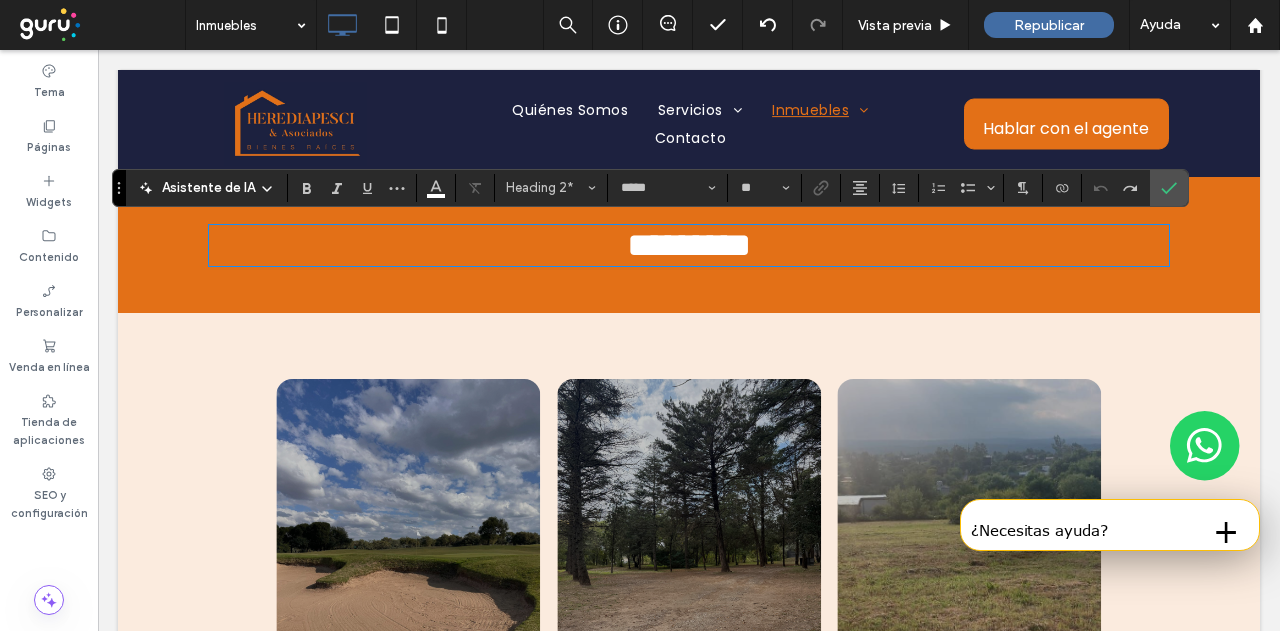 click on "********" at bounding box center [689, 245] 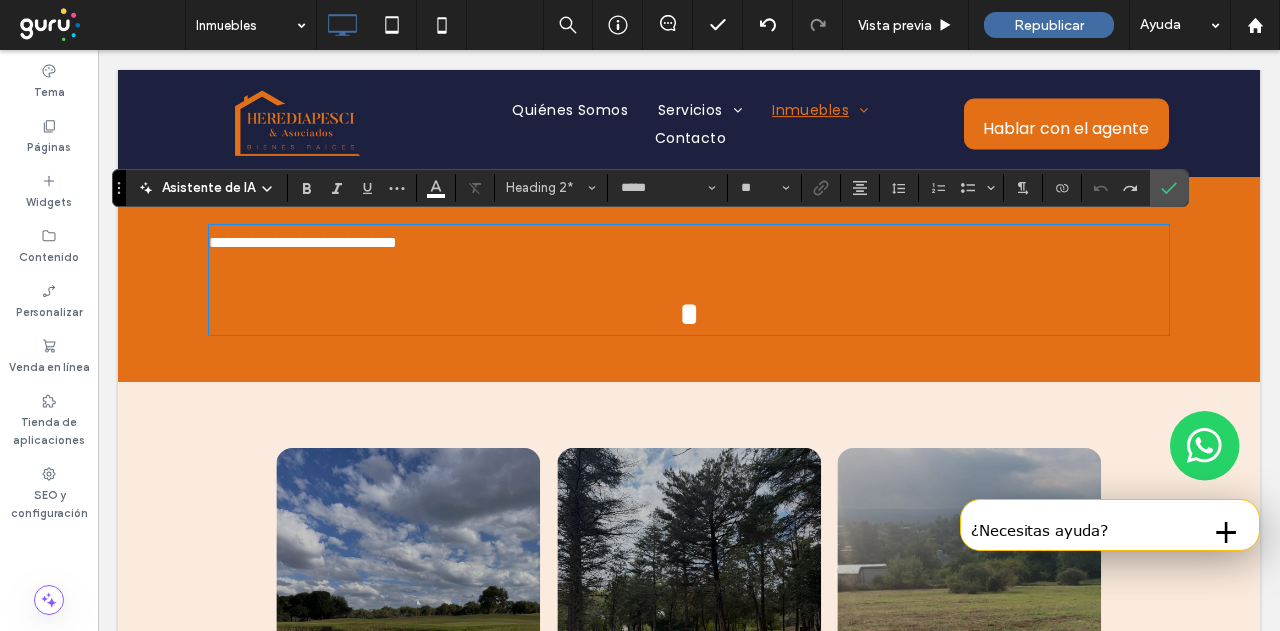 scroll, scrollTop: 0, scrollLeft: 0, axis: both 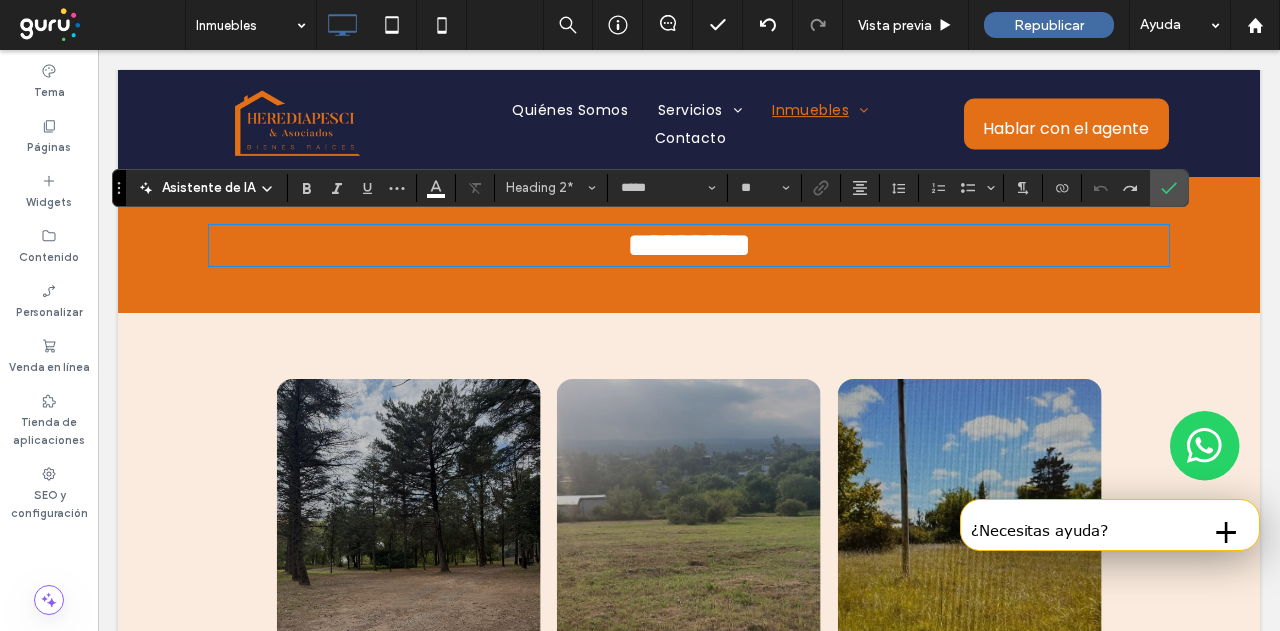 type 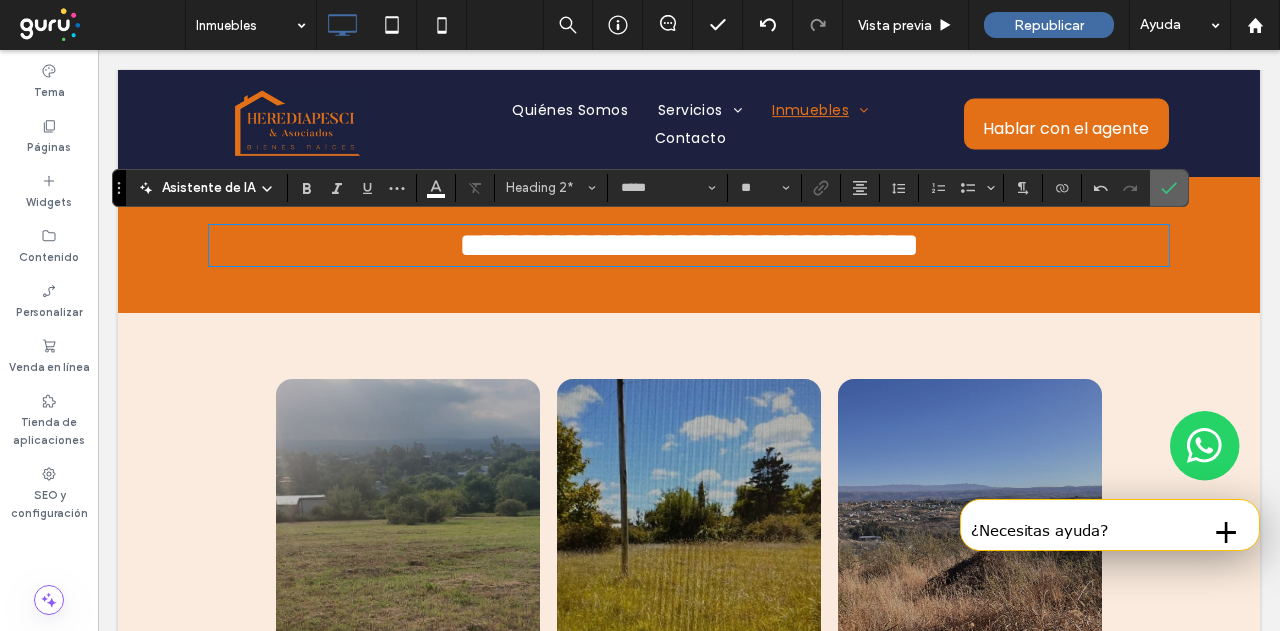 click at bounding box center [1169, 188] 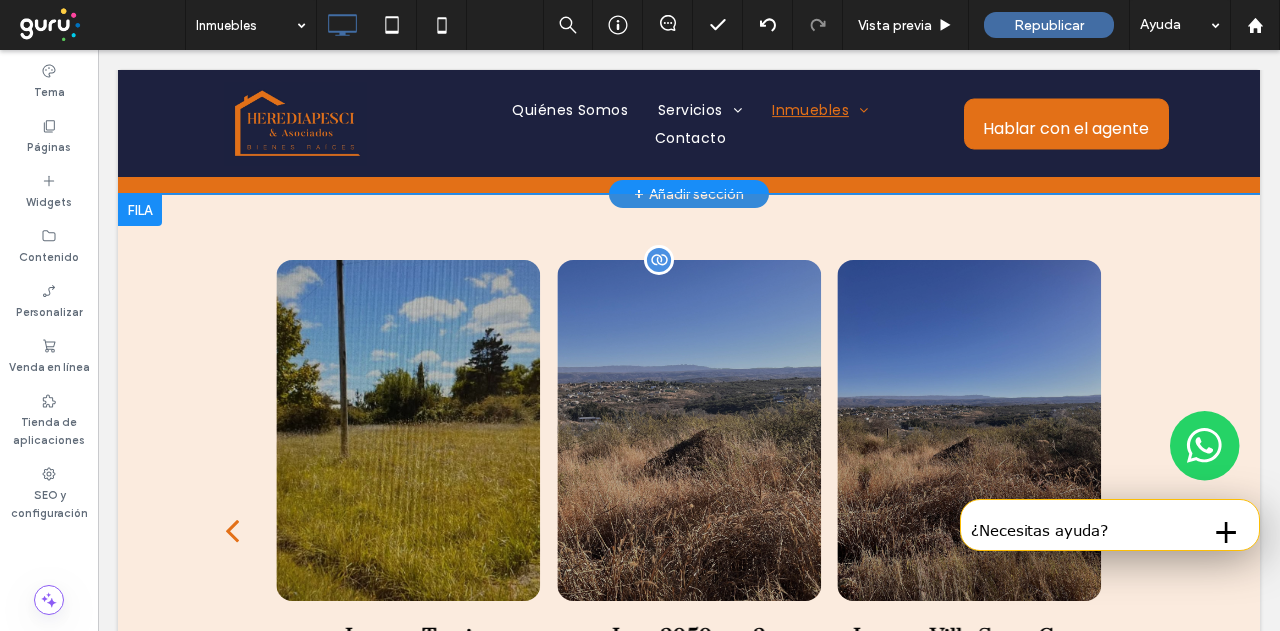 scroll, scrollTop: 3700, scrollLeft: 0, axis: vertical 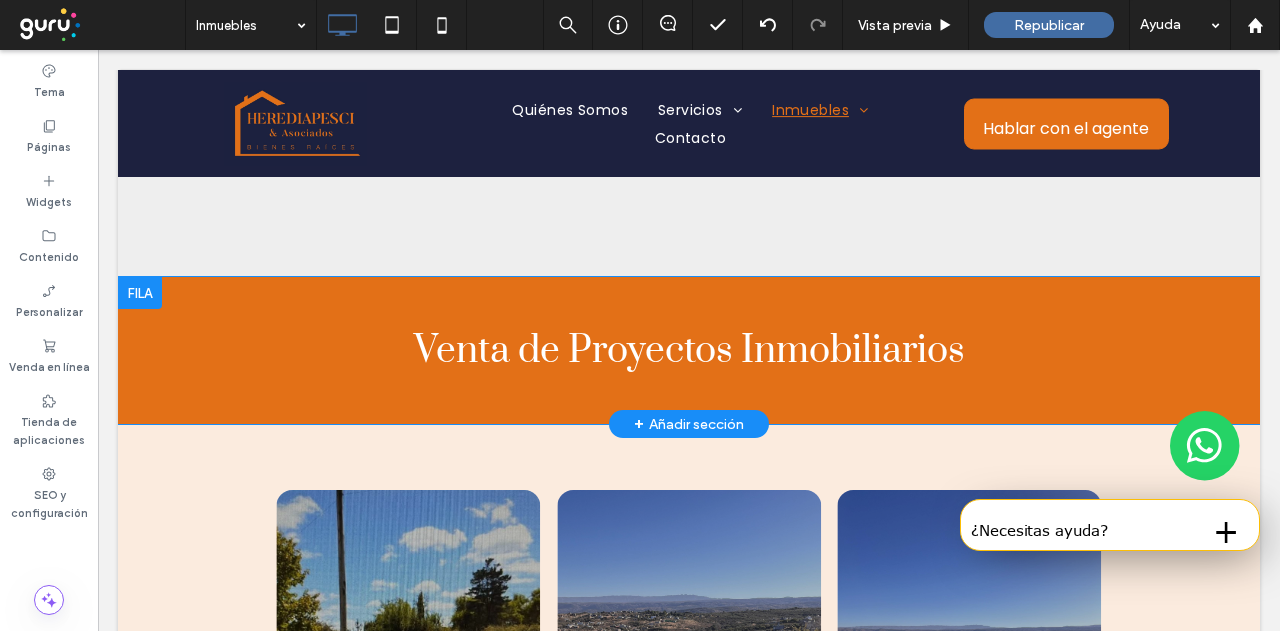 click on "Venta de Proyectos Inmobiliarios
Click To Paste     Click To Paste
Fila + Añadir sección" at bounding box center (689, 350) 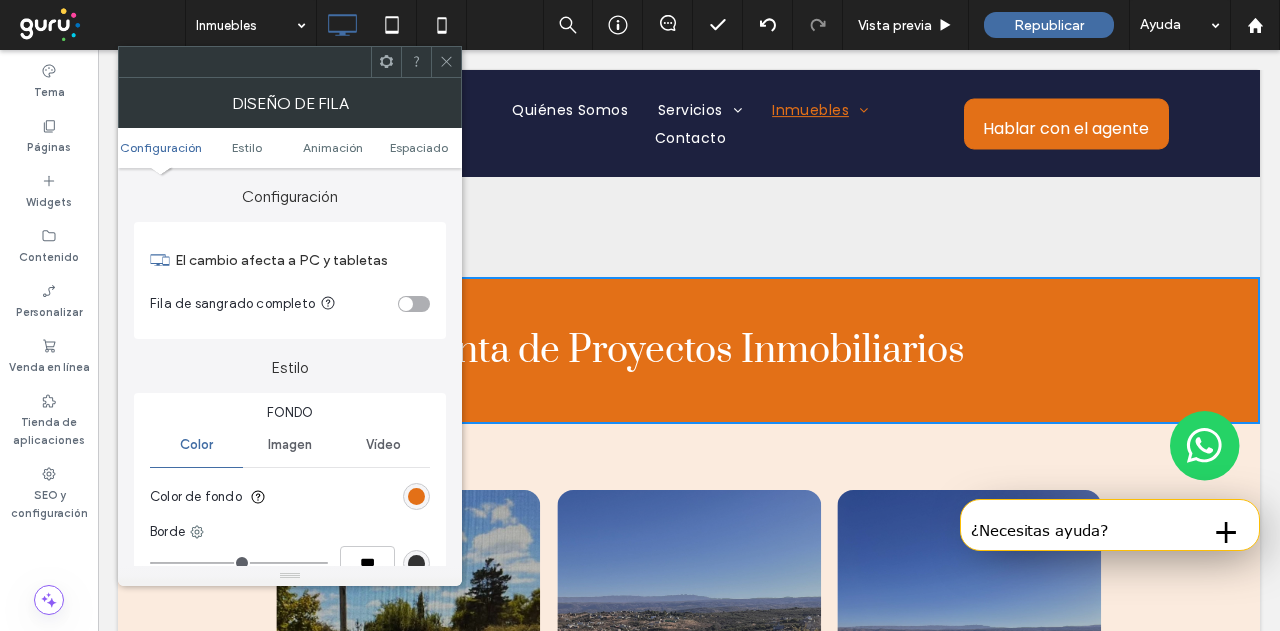 click at bounding box center [386, 62] 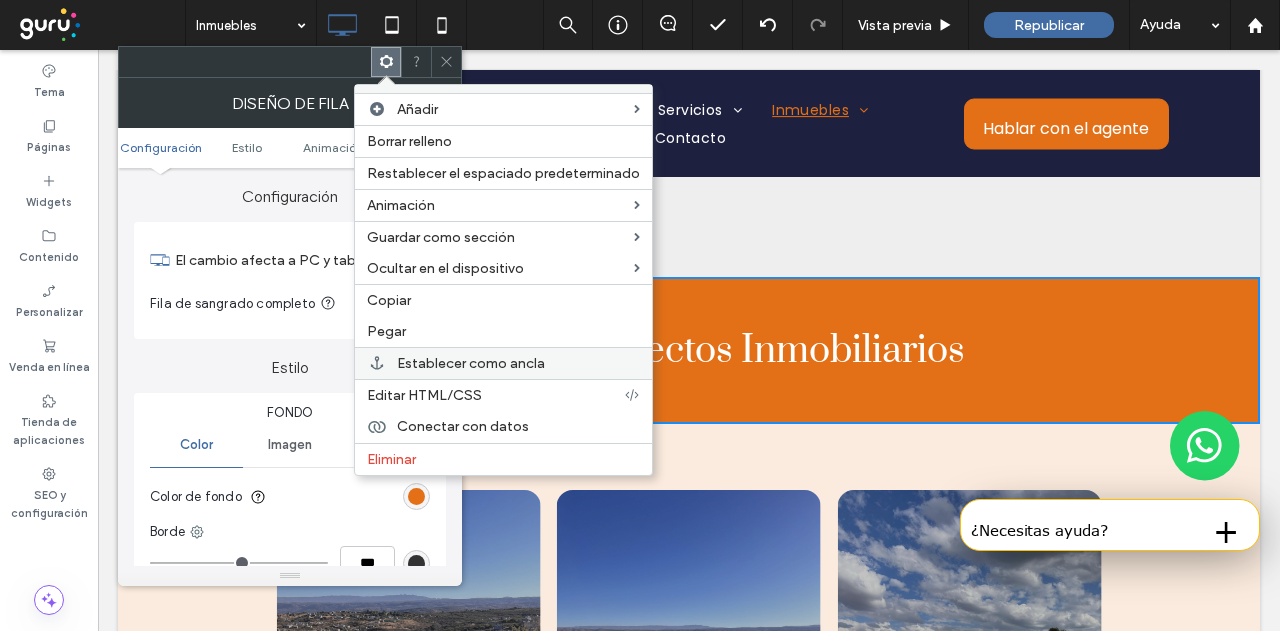 click on "Establecer como ancla" at bounding box center [471, 363] 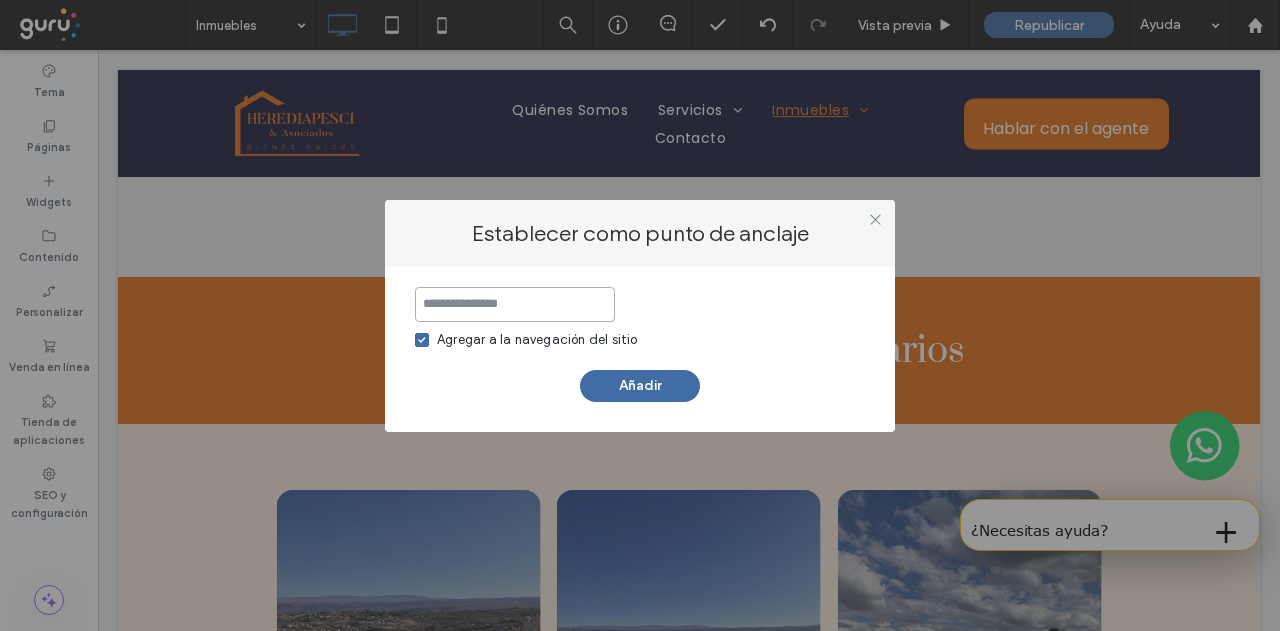 paste on "**********" 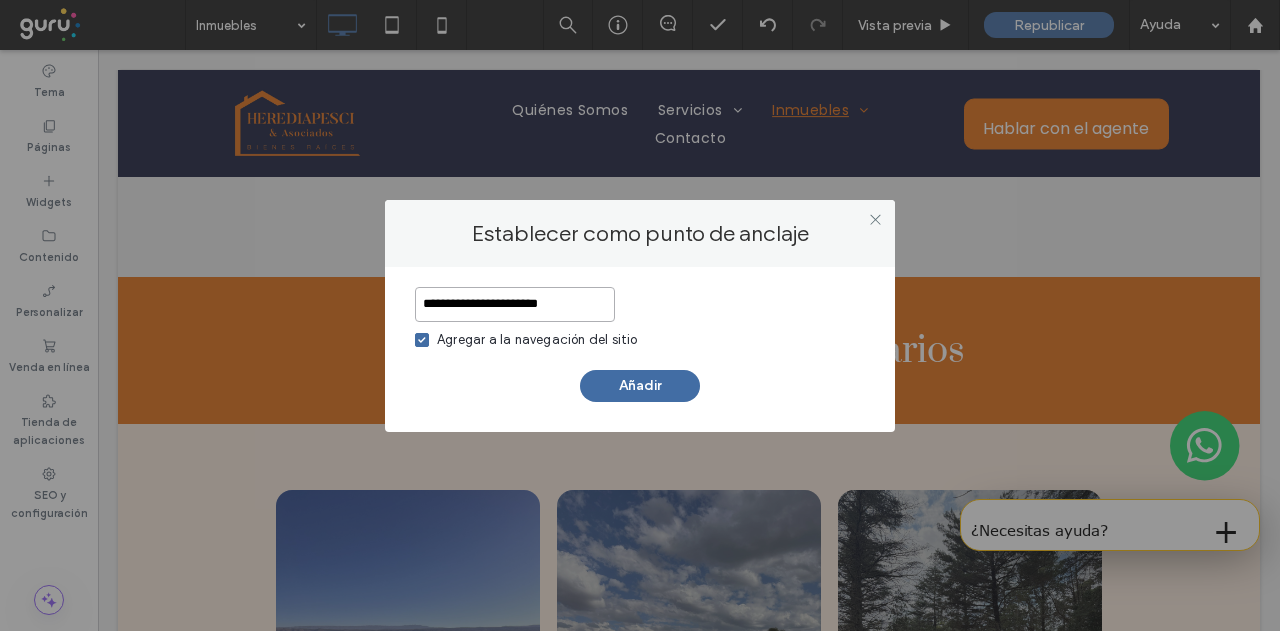 click on "**********" at bounding box center (515, 304) 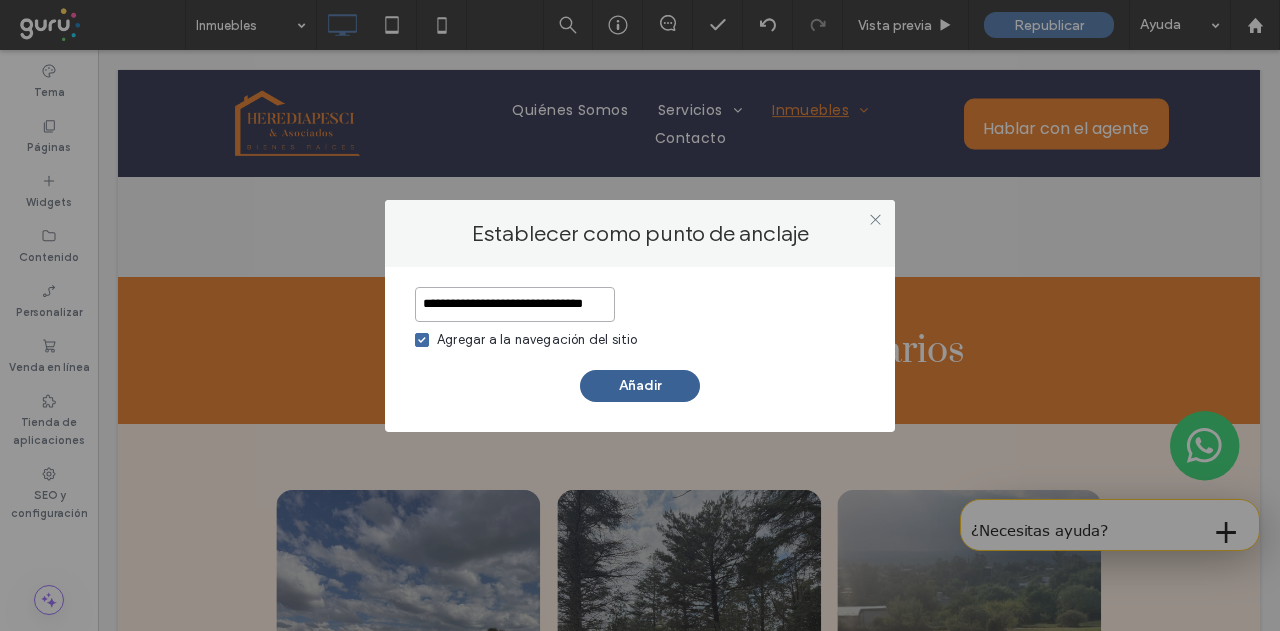 type on "**********" 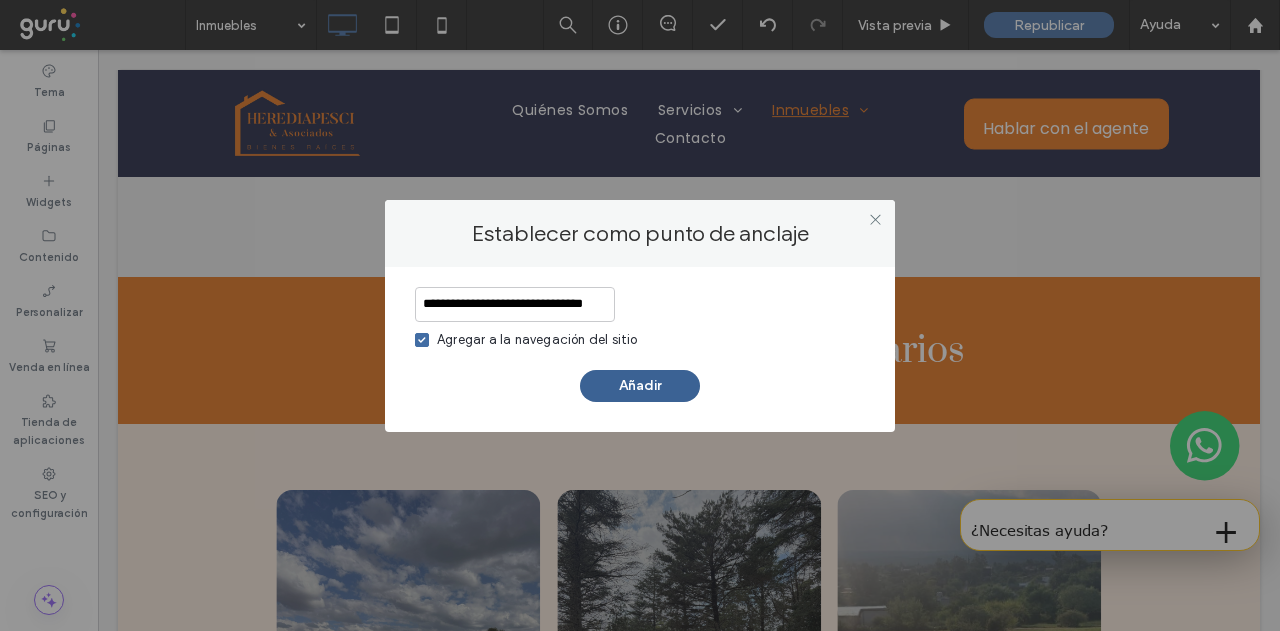 click on "Añadir" at bounding box center [640, 386] 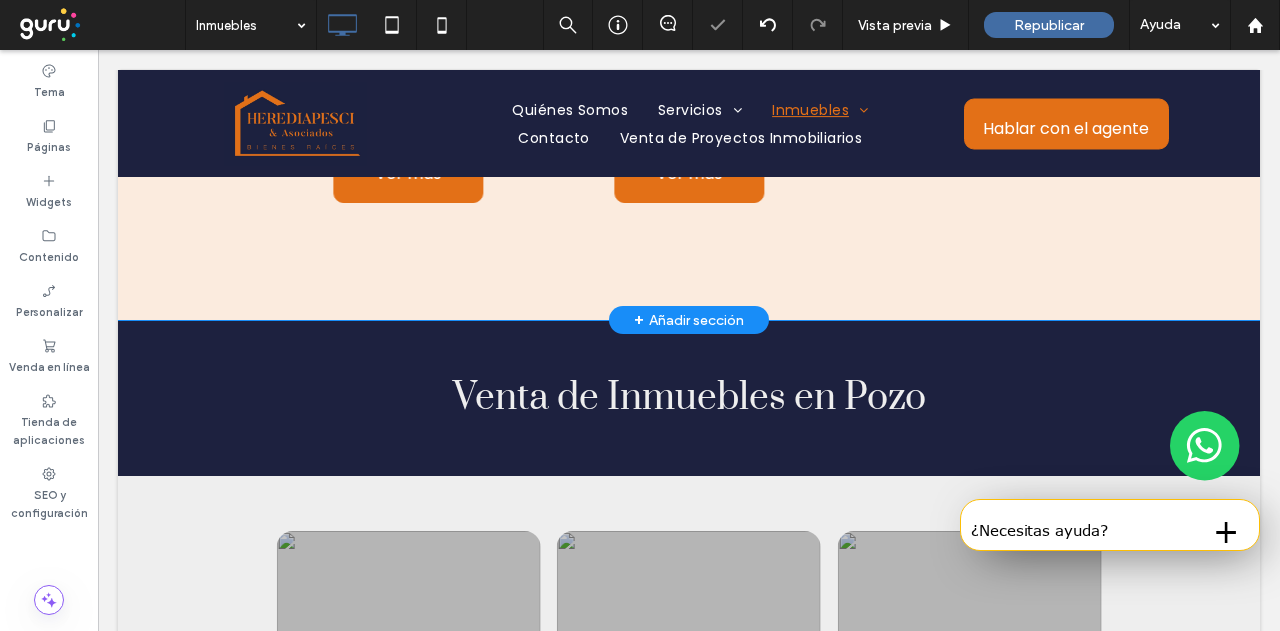 scroll, scrollTop: 4500, scrollLeft: 0, axis: vertical 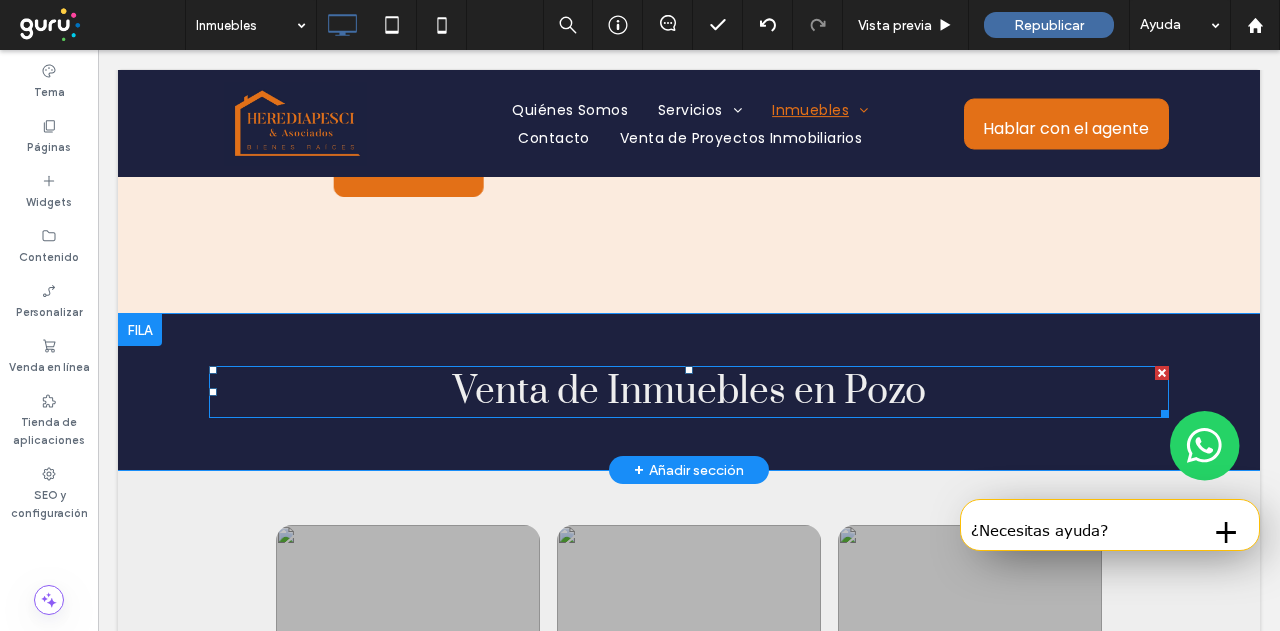 click on "Venta de Inmuebles en Pozo" at bounding box center (689, 392) 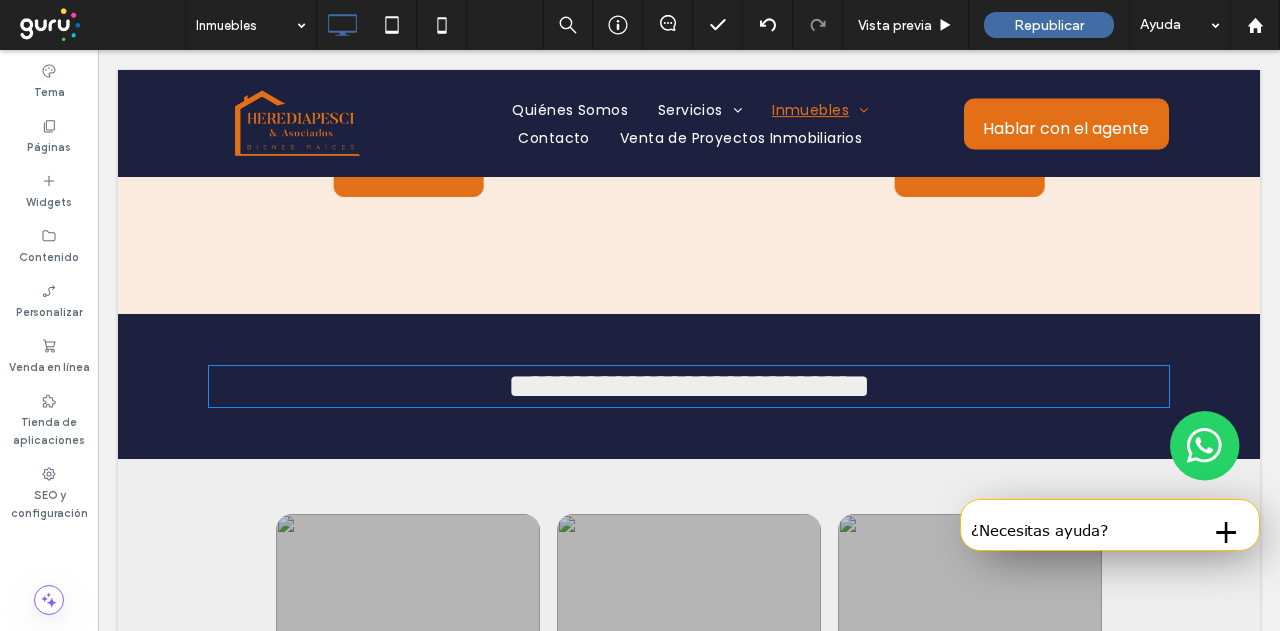 type on "*****" 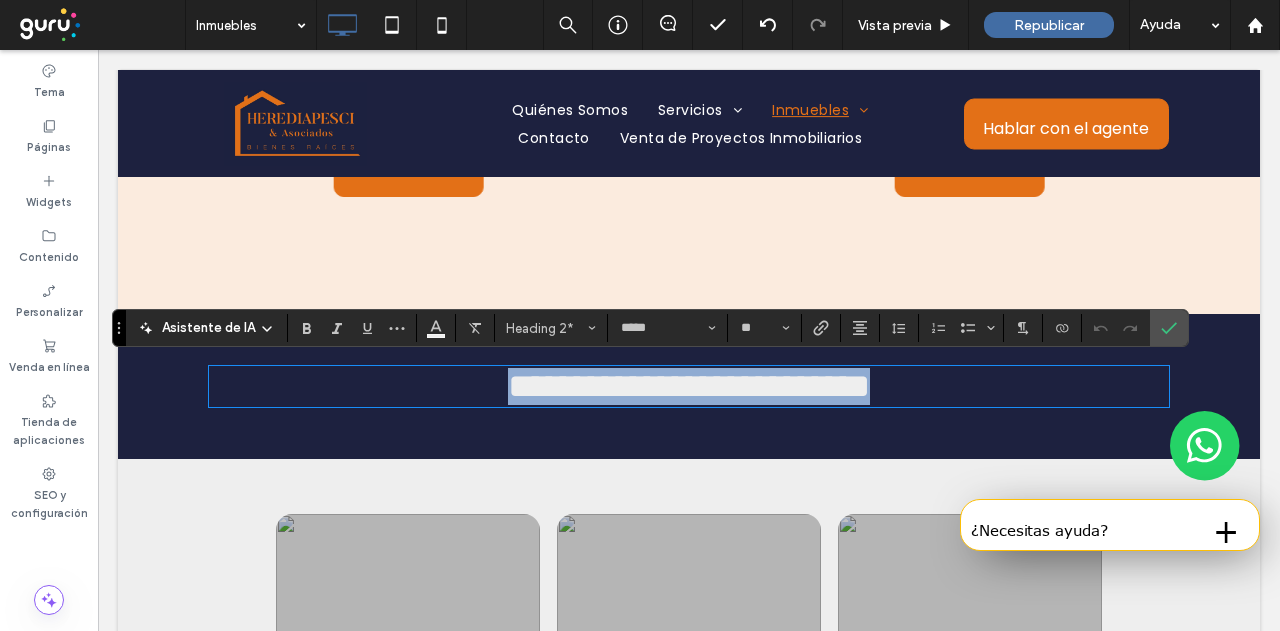drag, startPoint x: 929, startPoint y: 386, endPoint x: 343, endPoint y: 439, distance: 588.39185 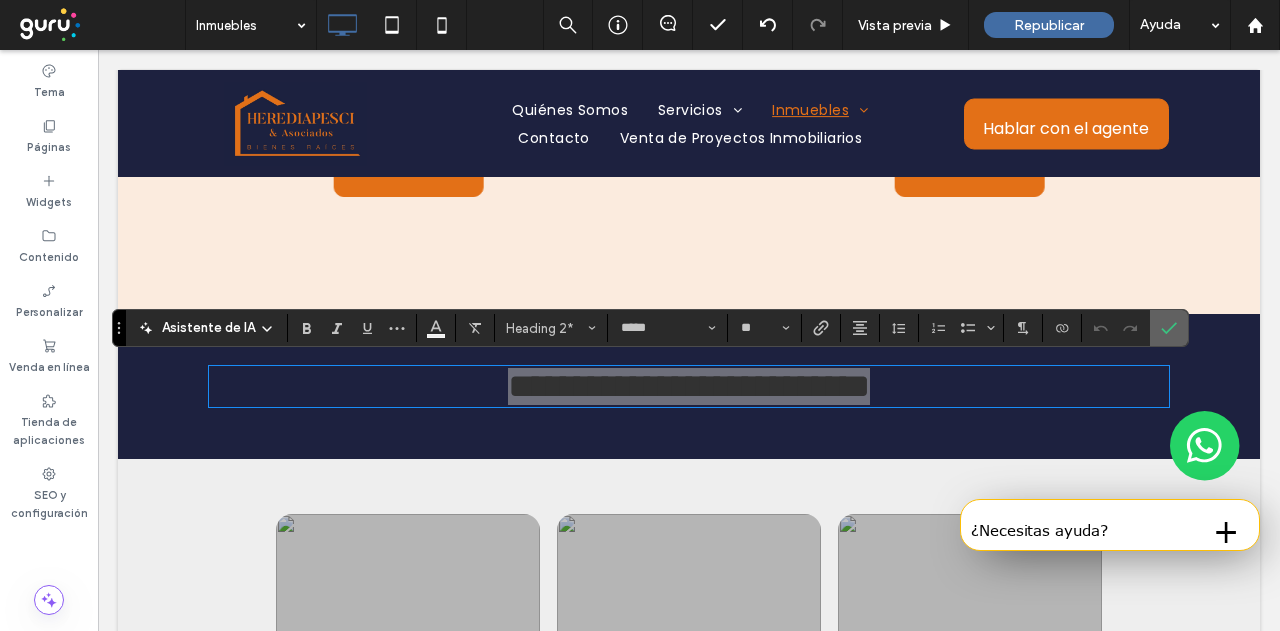 click 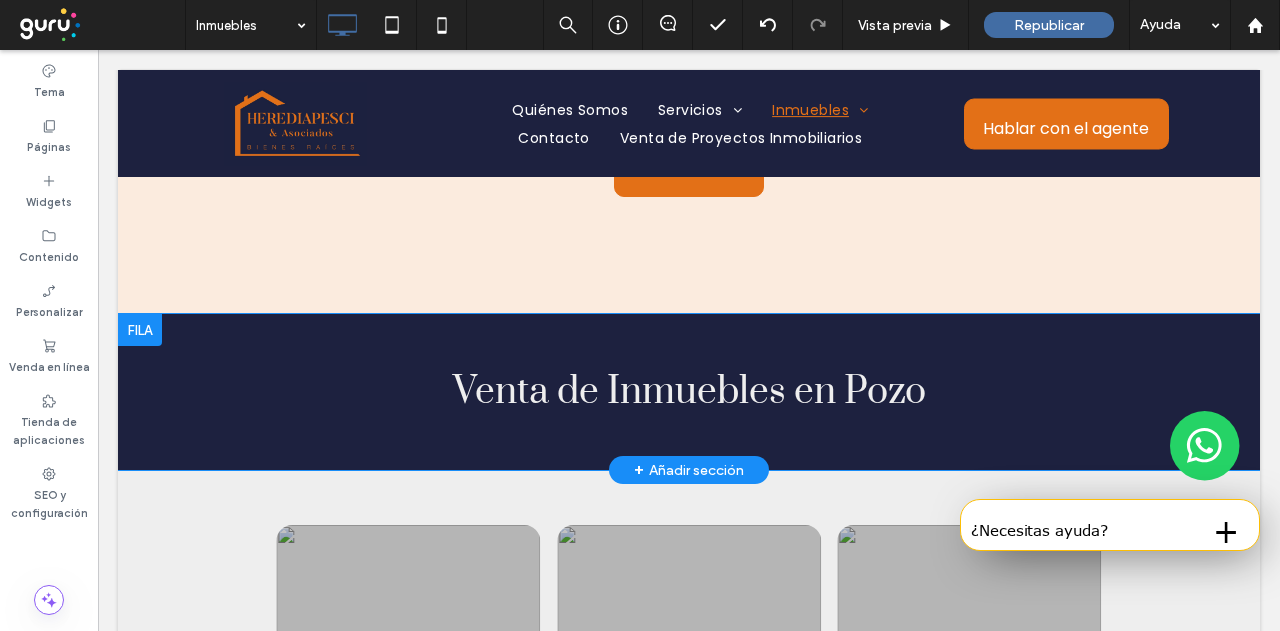 click on "Venta de Inmuebles en Pozo
Click To Paste
Fila + Añadir sección" at bounding box center (689, 392) 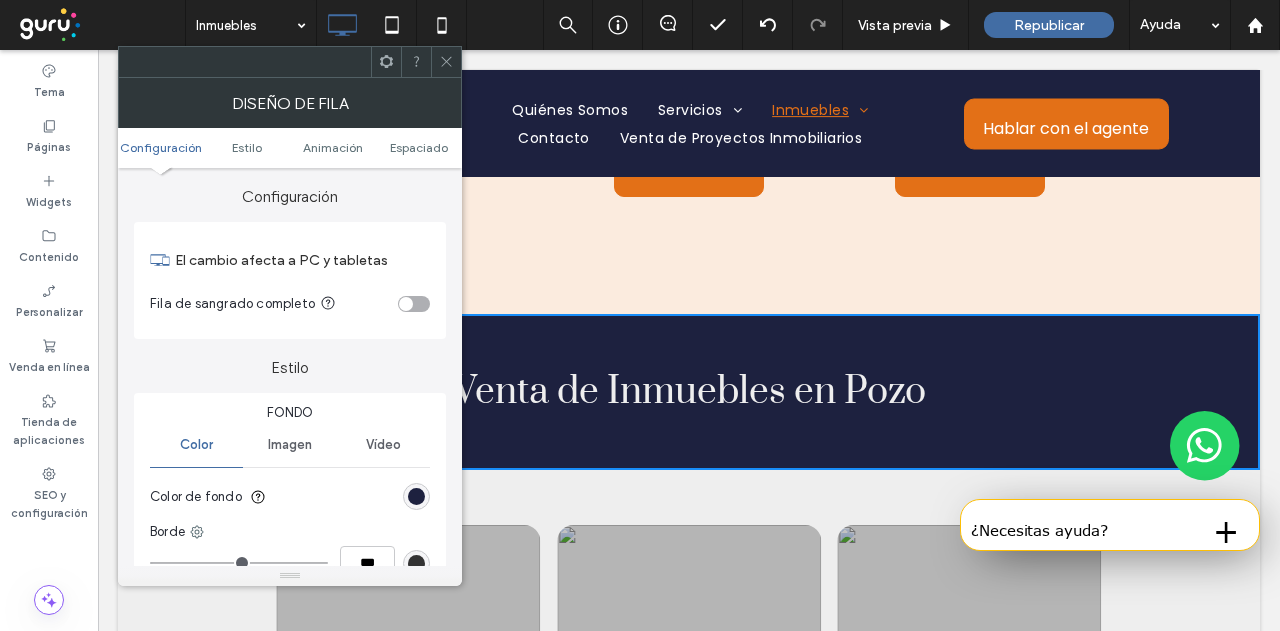 click 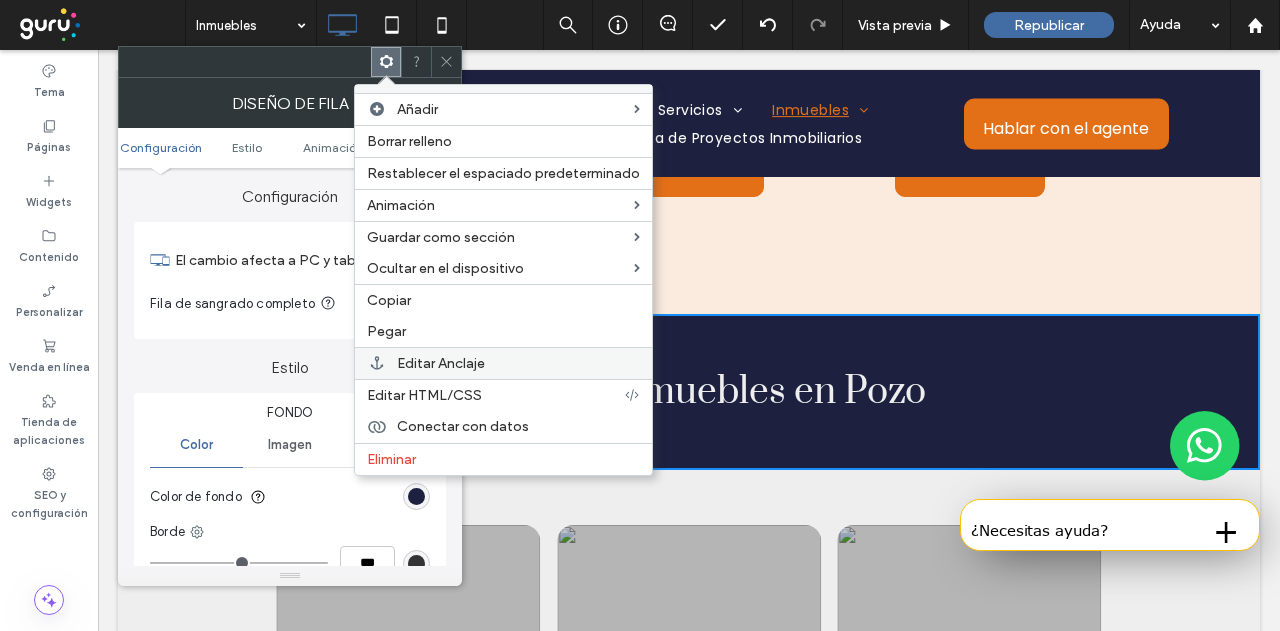 click on "Editar Anclaje" at bounding box center (441, 363) 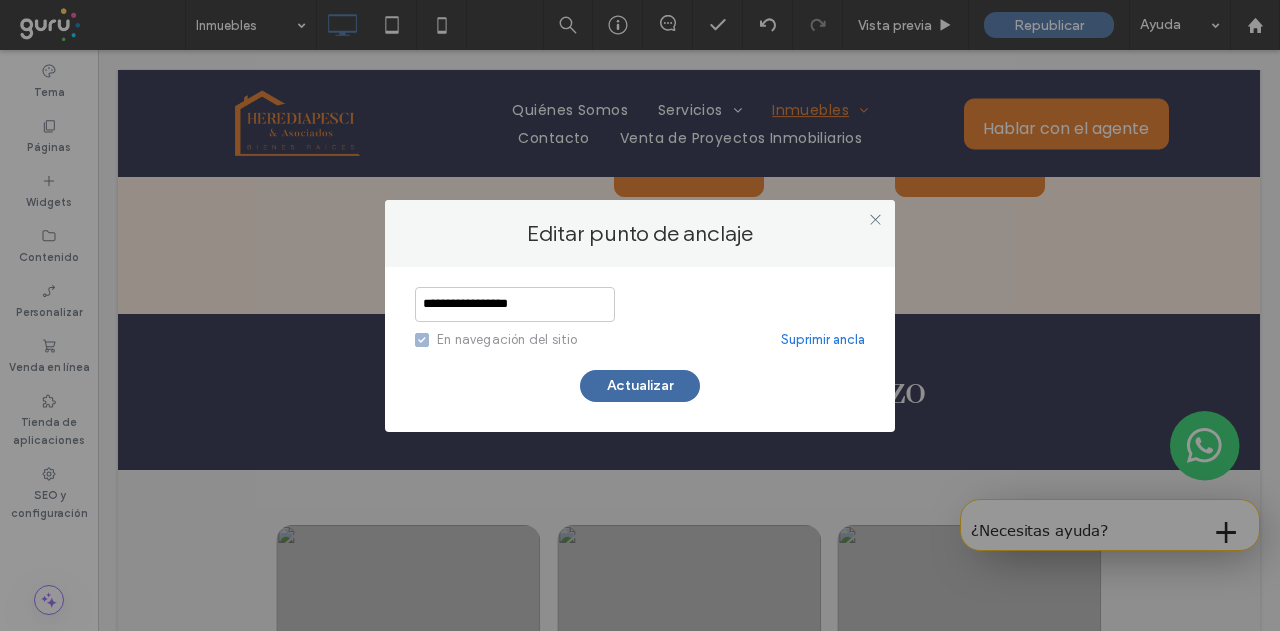 drag, startPoint x: 559, startPoint y: 302, endPoint x: 282, endPoint y: 357, distance: 282.4075 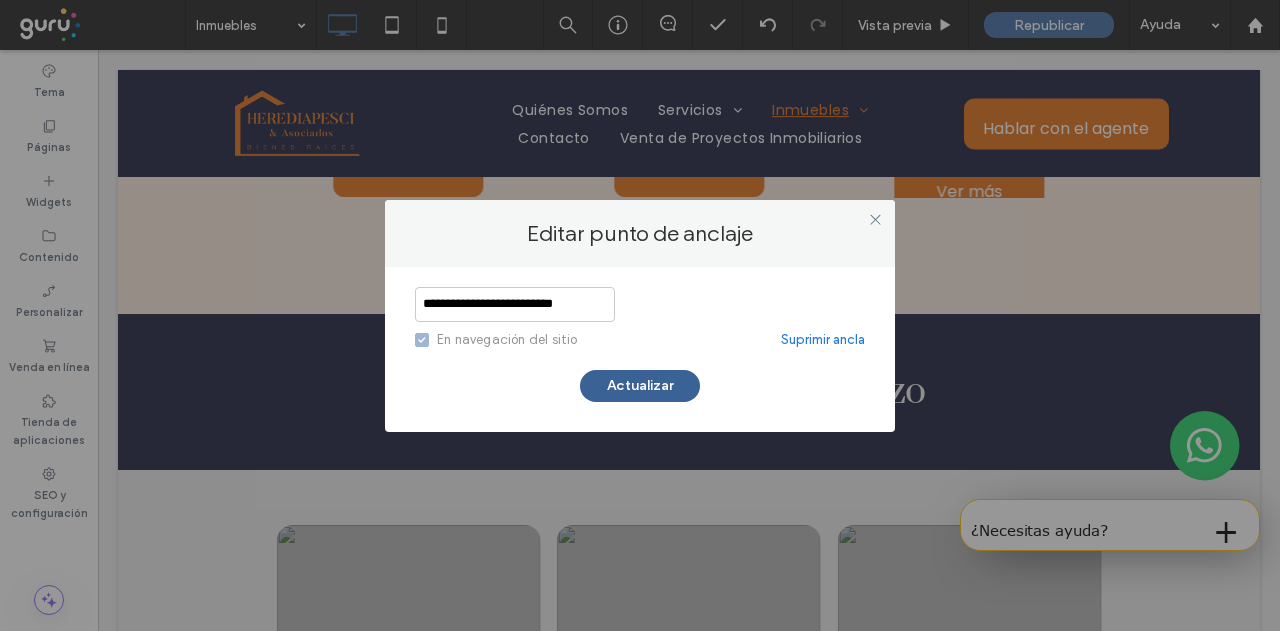type on "**********" 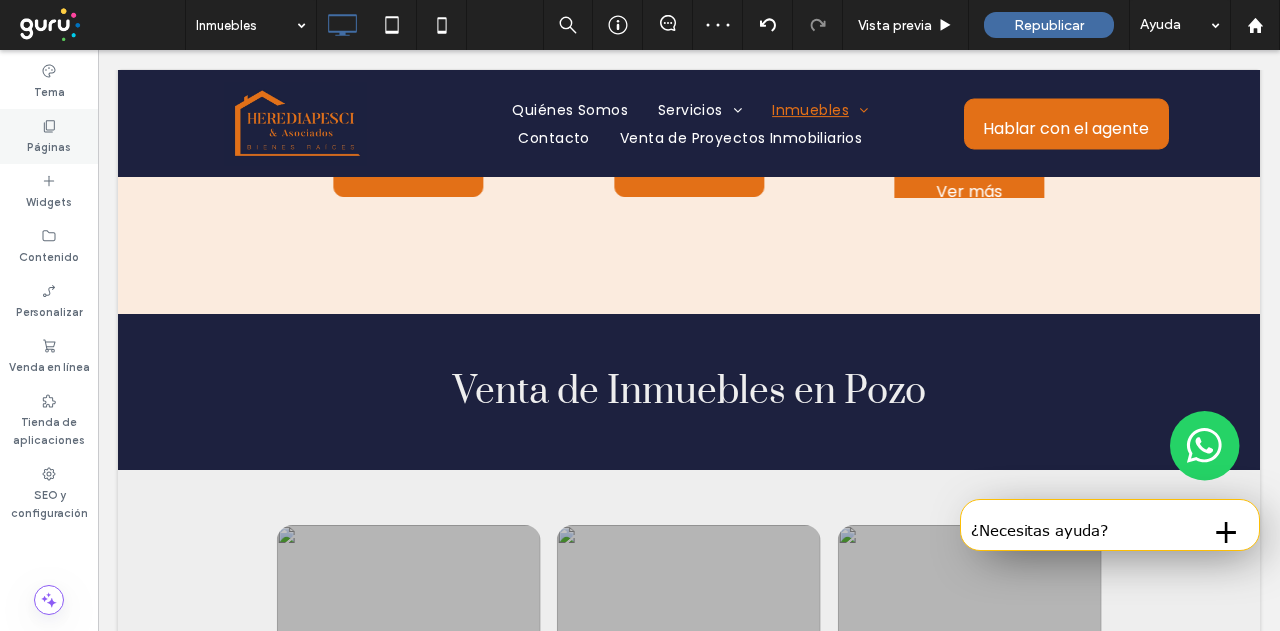 click on "Páginas" at bounding box center [49, 136] 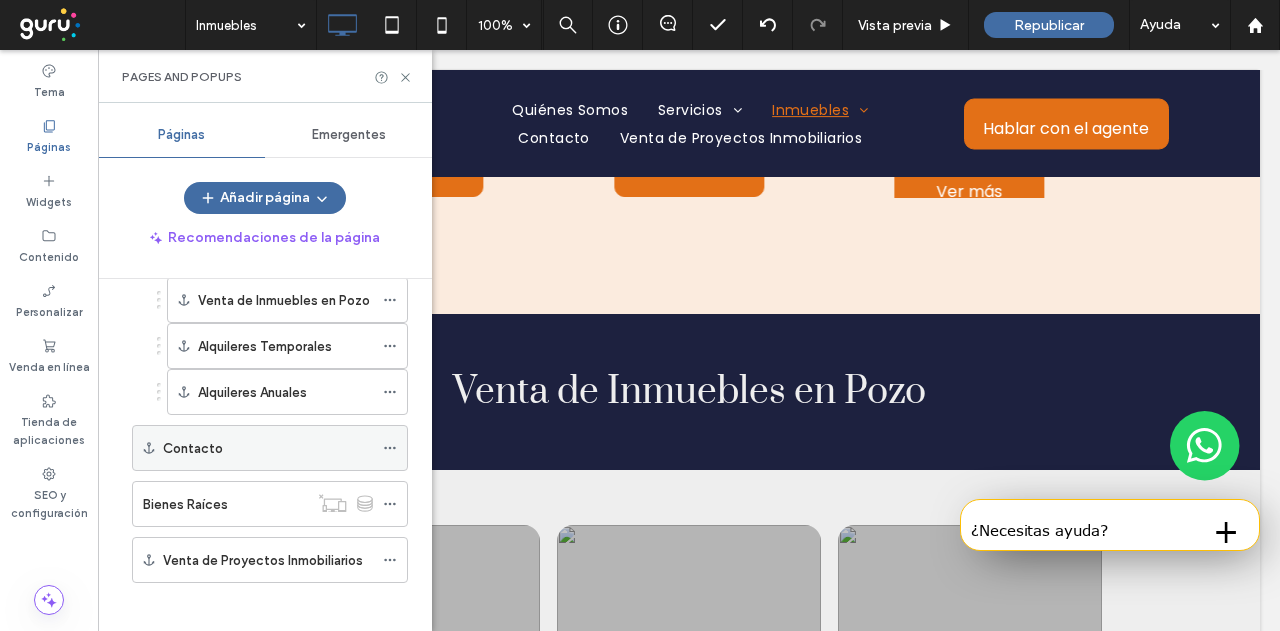 scroll, scrollTop: 370, scrollLeft: 0, axis: vertical 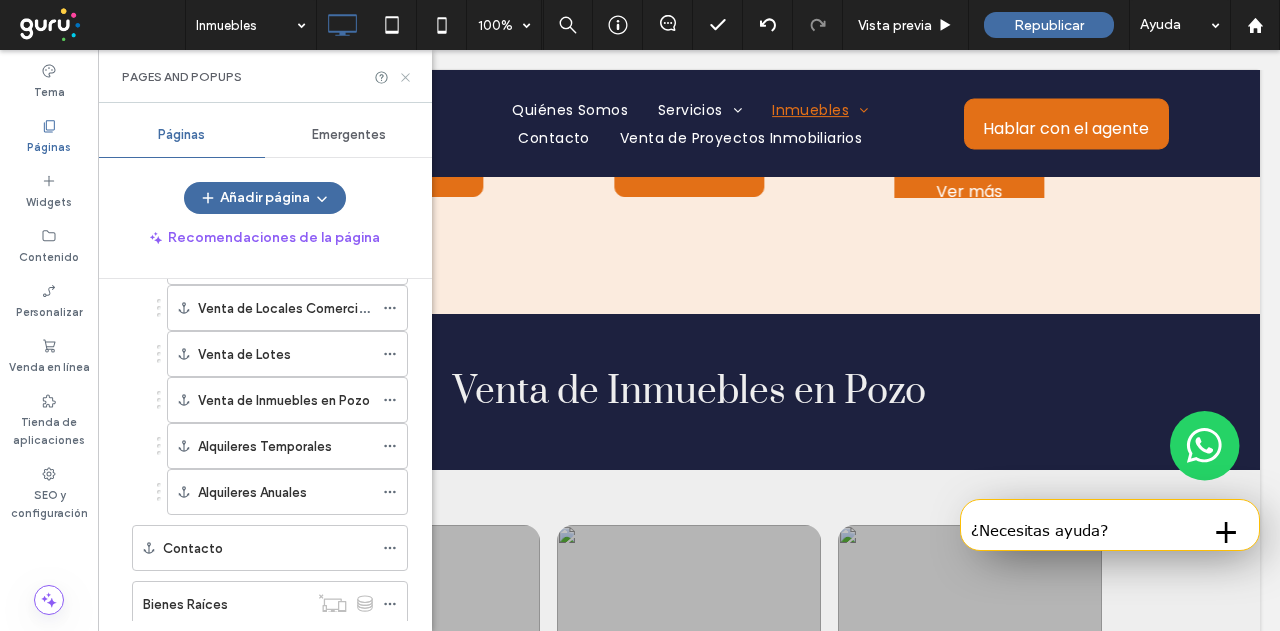 click 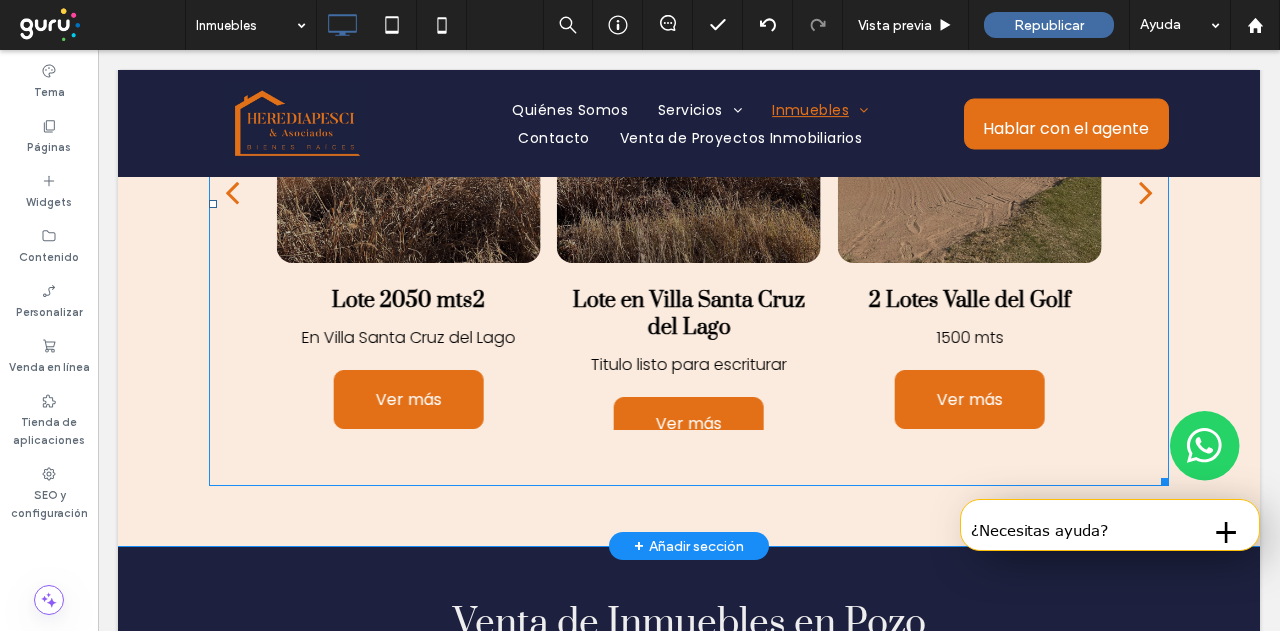 scroll, scrollTop: 4300, scrollLeft: 0, axis: vertical 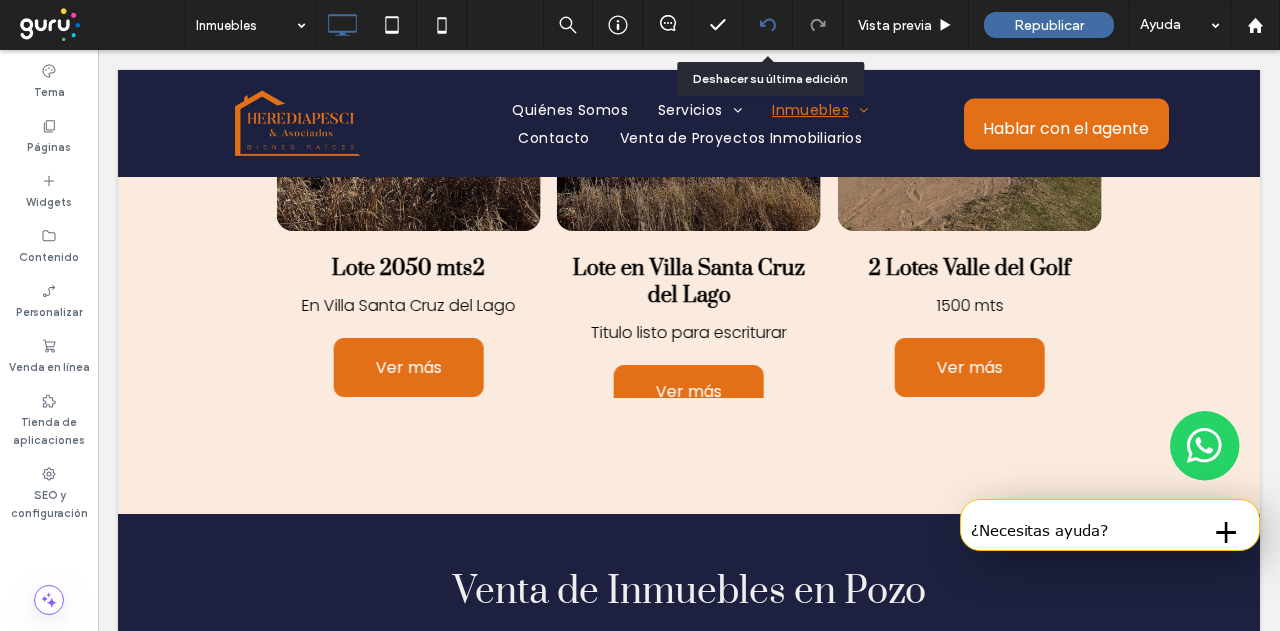 click 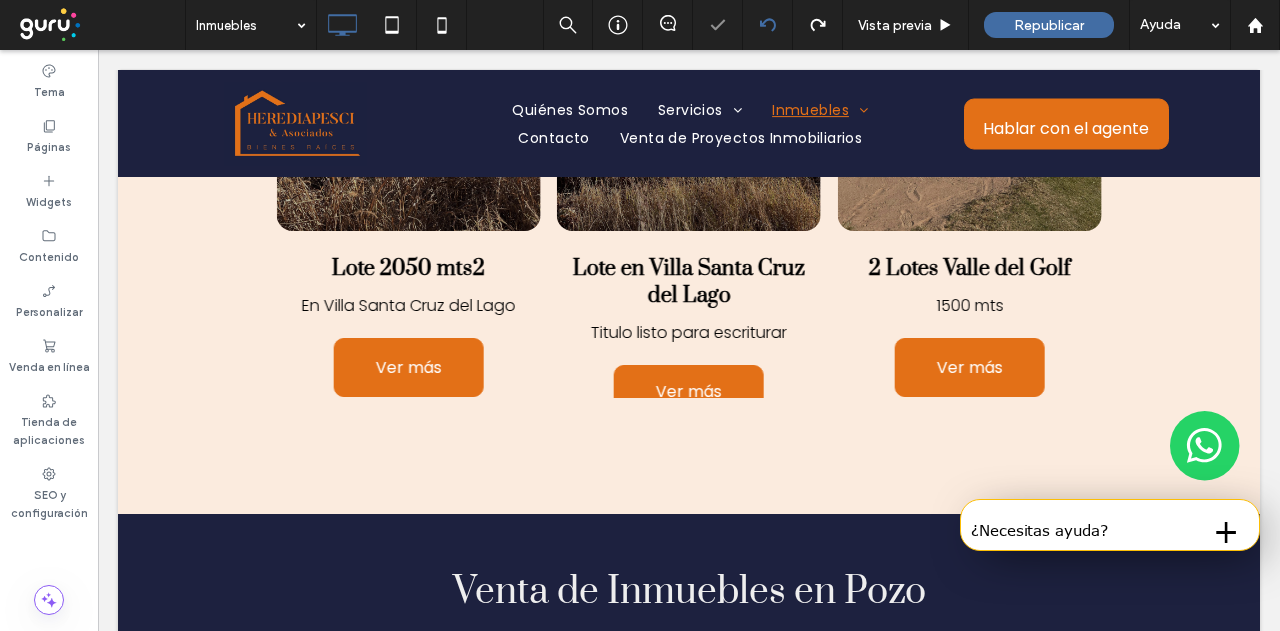 click 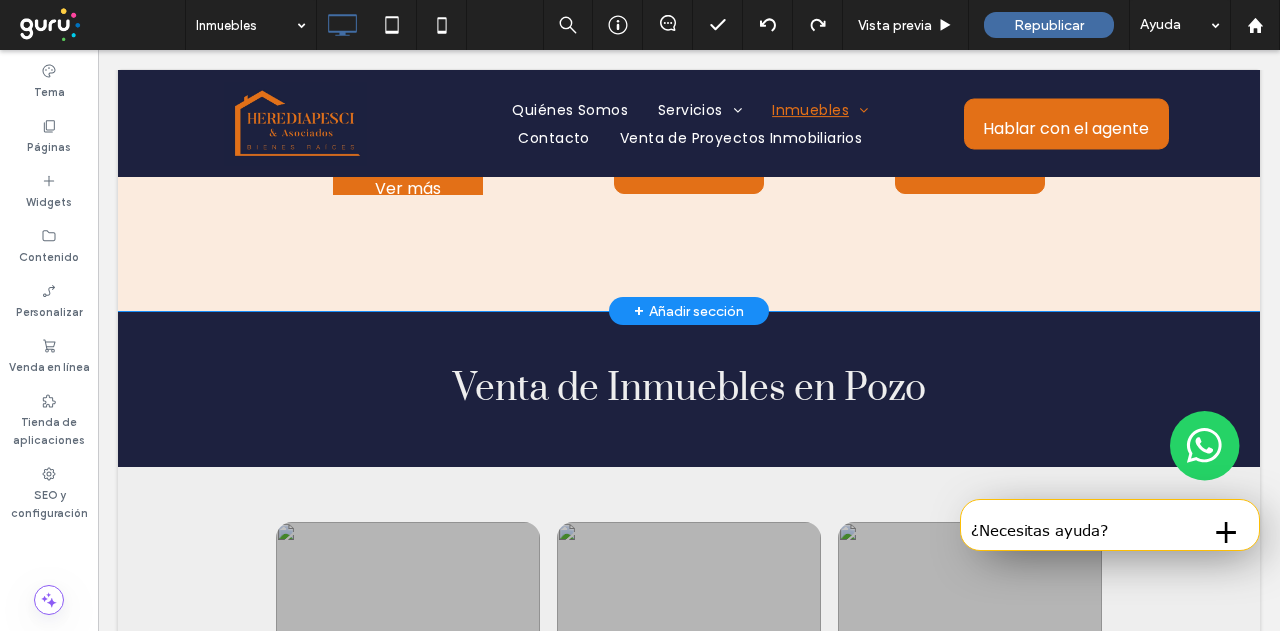 scroll, scrollTop: 4683, scrollLeft: 0, axis: vertical 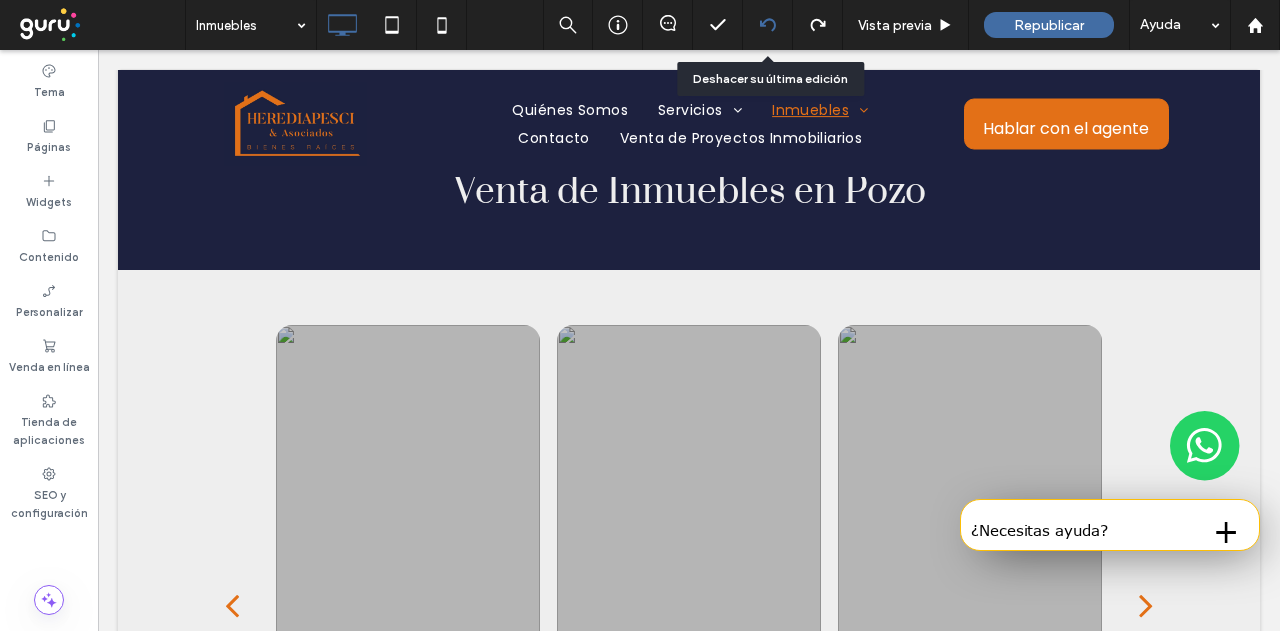 click at bounding box center (768, 25) 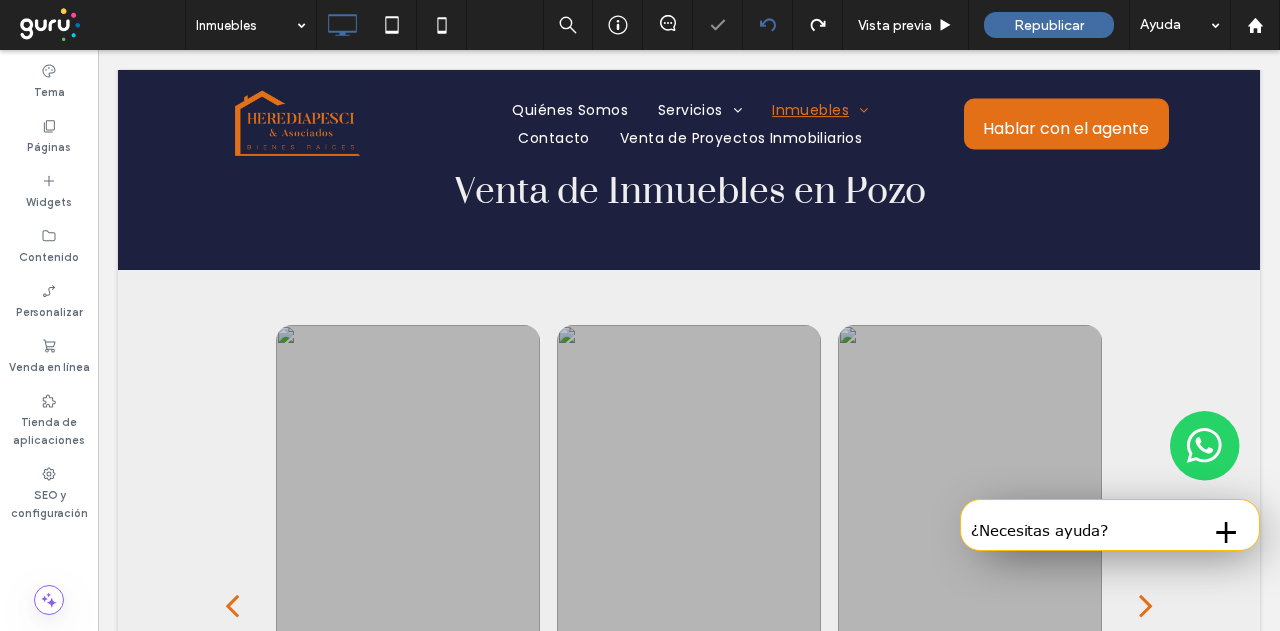 click at bounding box center (768, 25) 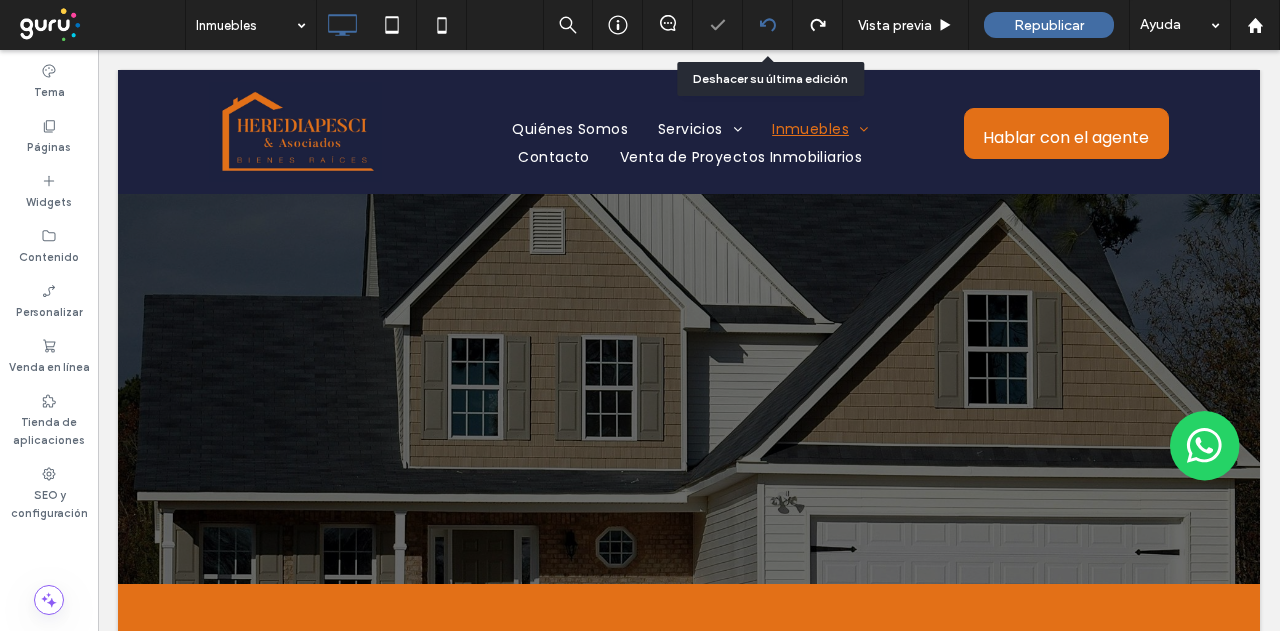 scroll, scrollTop: 0, scrollLeft: 0, axis: both 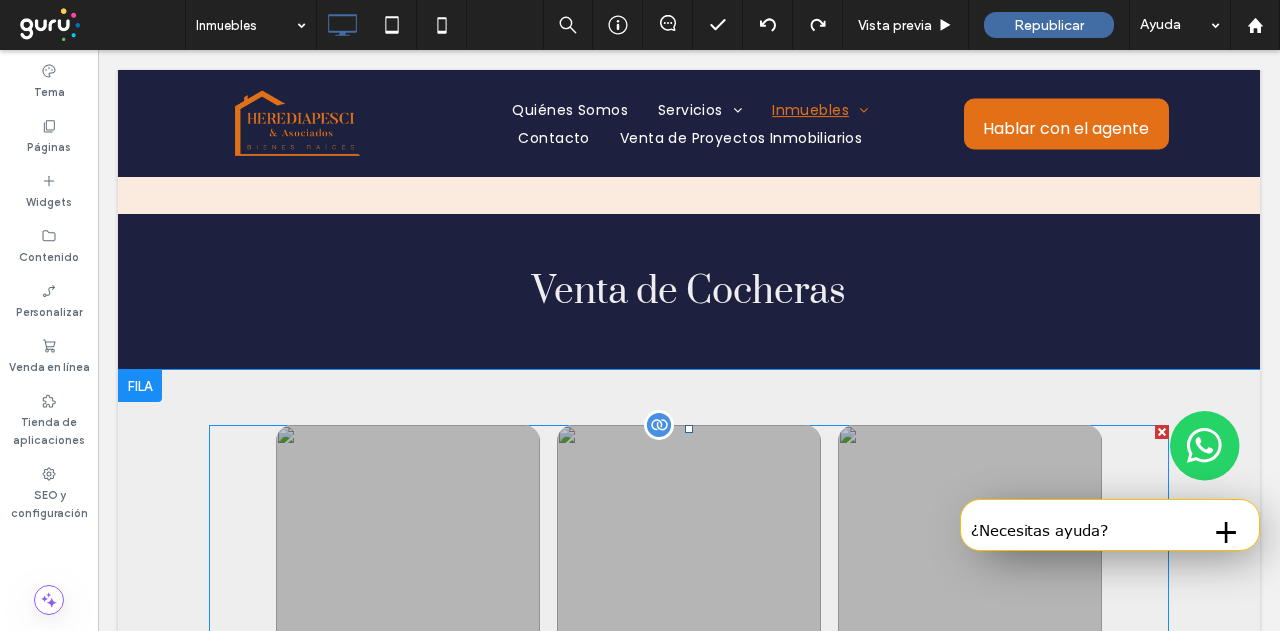 click at bounding box center [659, 425] 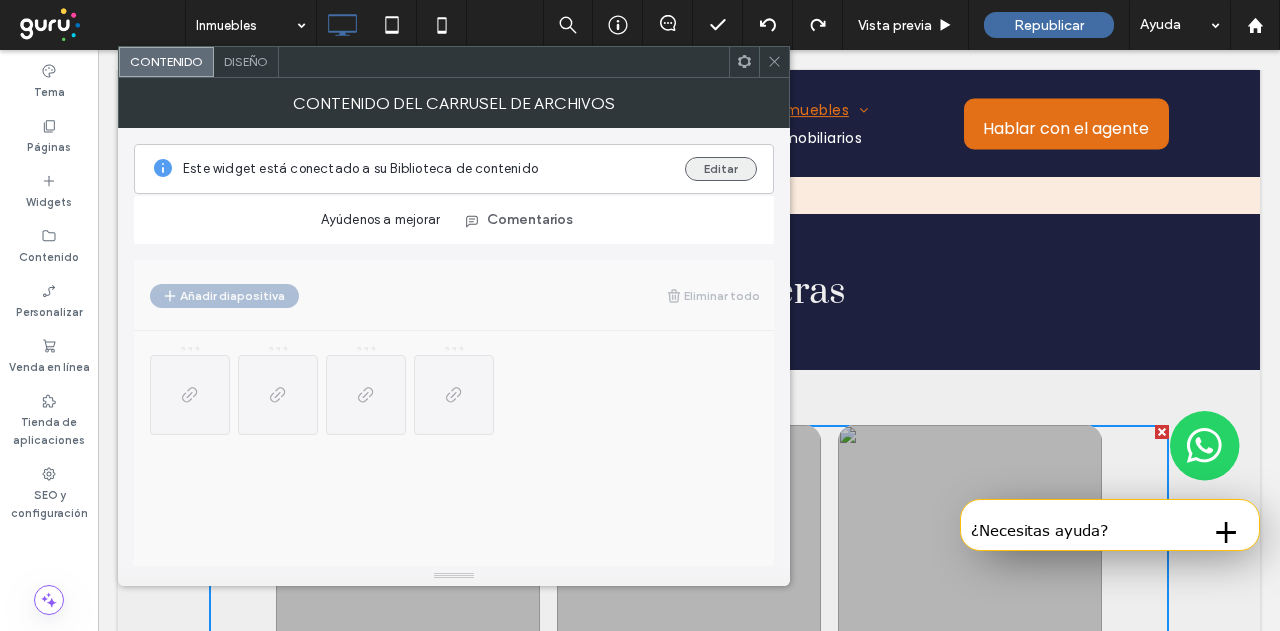 click on "Editar" at bounding box center (721, 169) 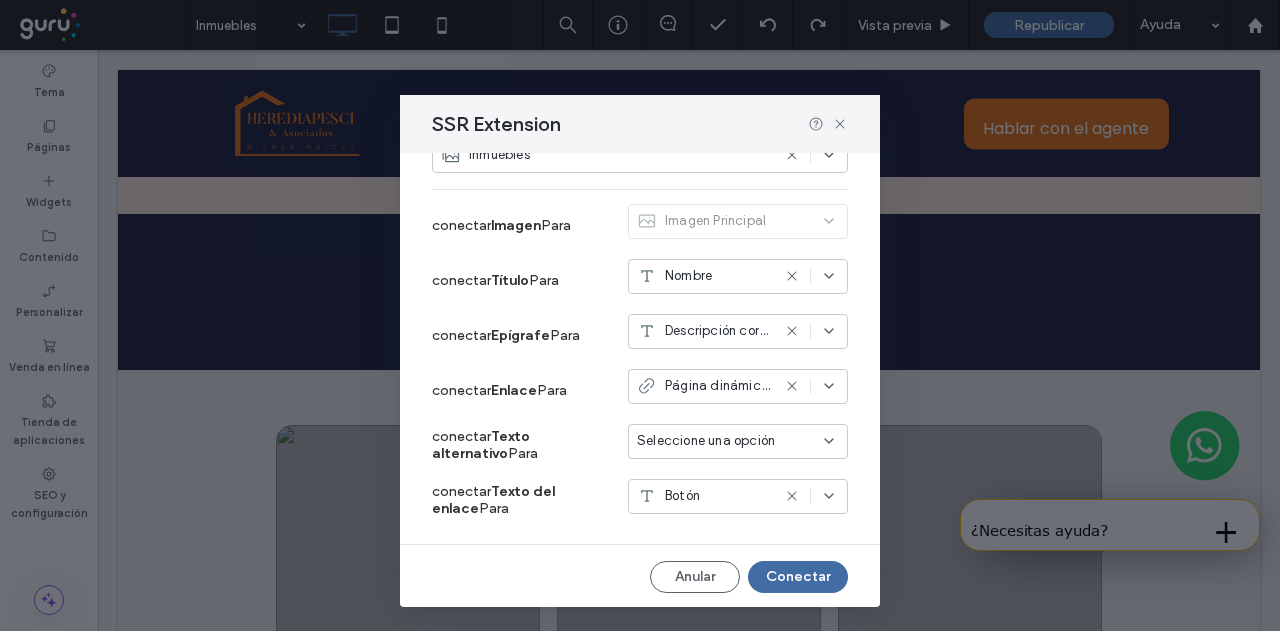 scroll, scrollTop: 0, scrollLeft: 0, axis: both 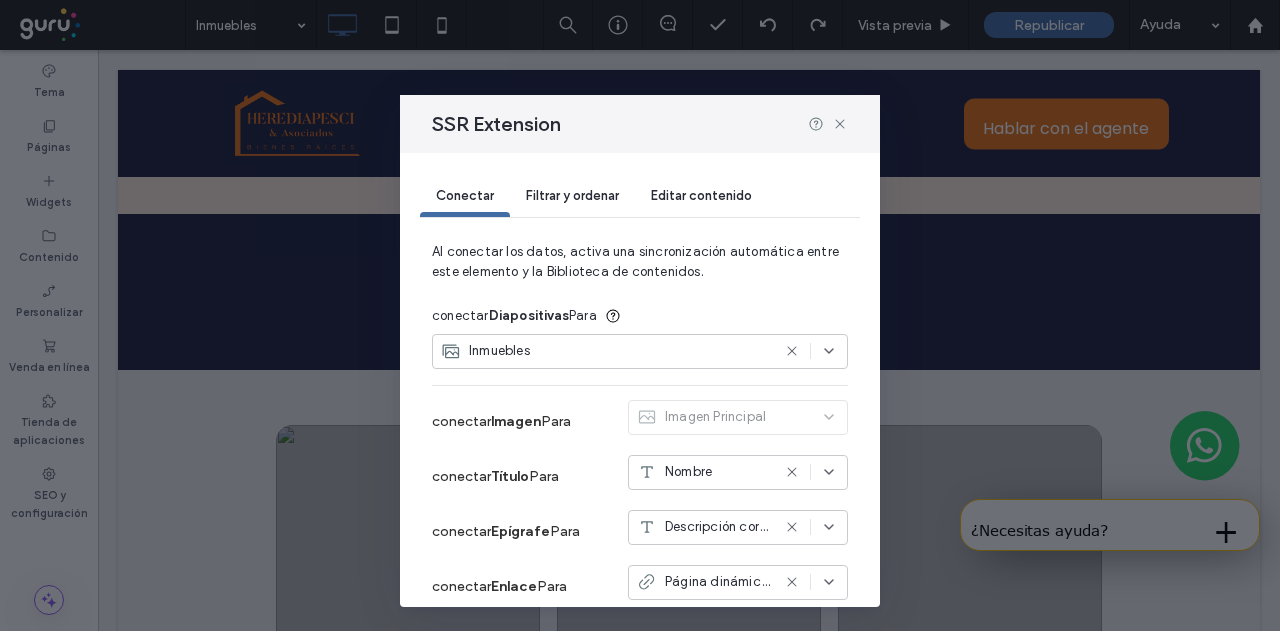 click on "Filtrar y ordenar" at bounding box center (572, 195) 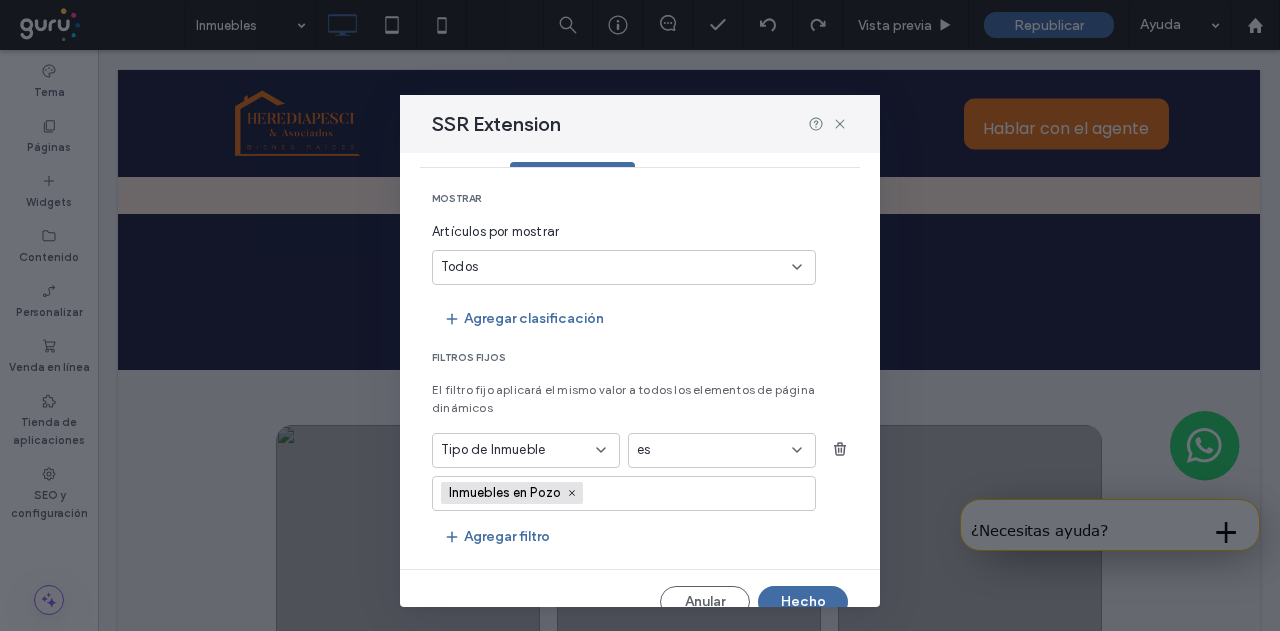 scroll, scrollTop: 75, scrollLeft: 0, axis: vertical 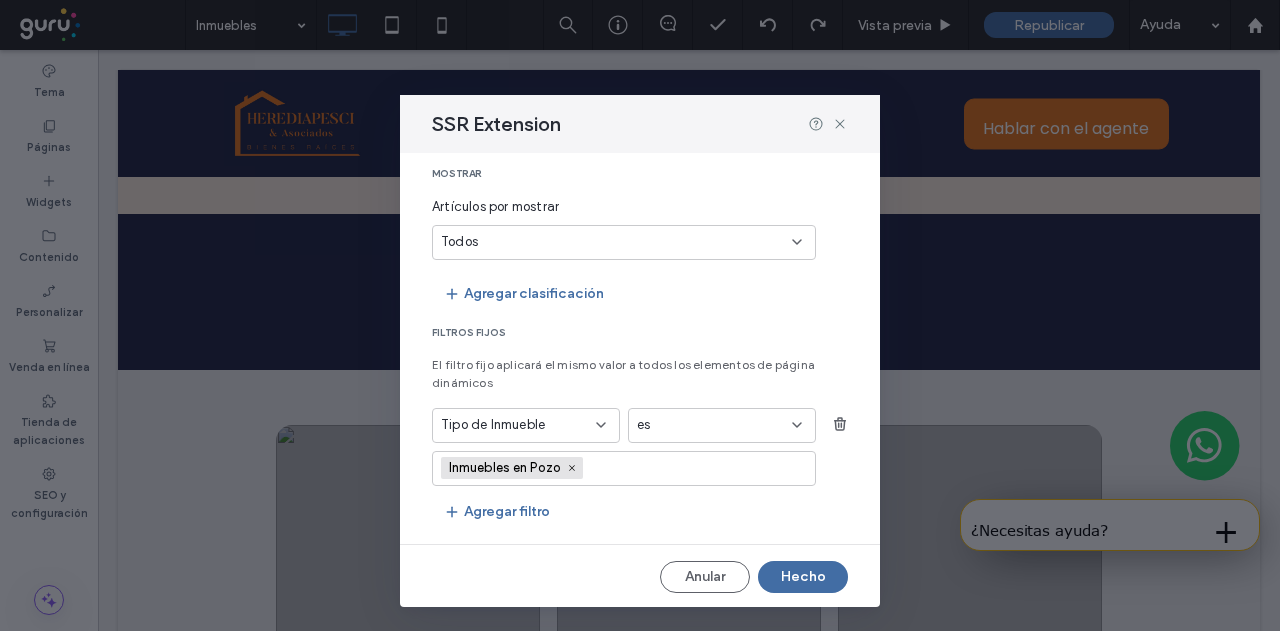 click on "Inmuebles en Pozo" at bounding box center [512, 468] 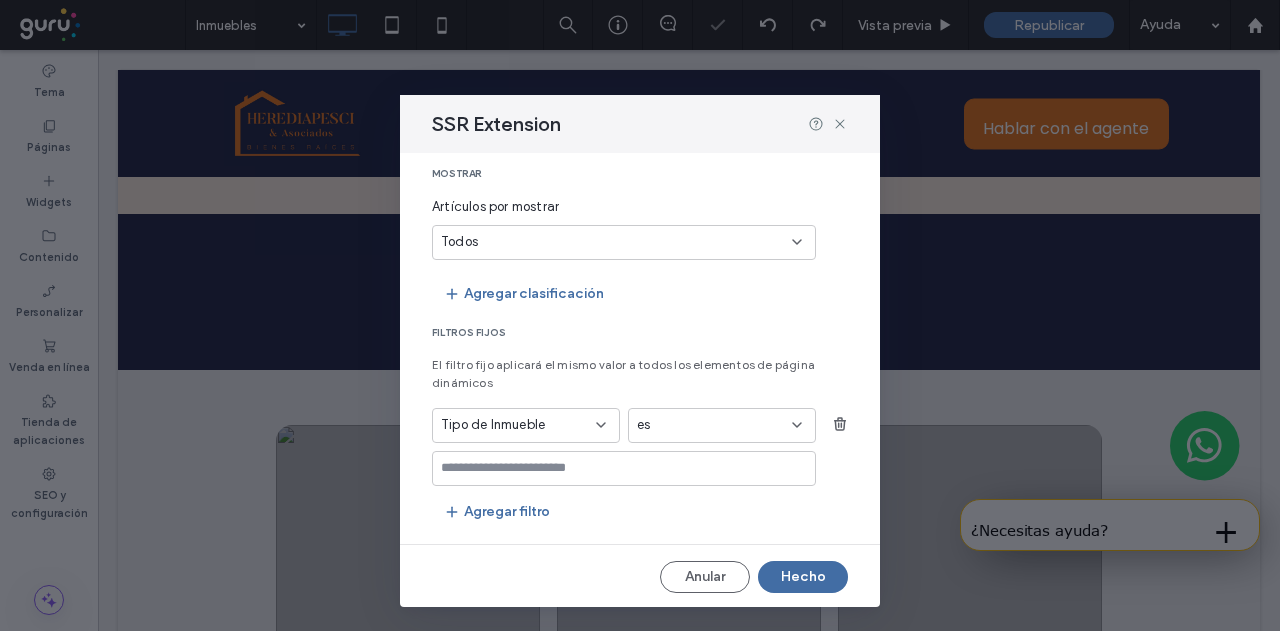 click at bounding box center (616, 468) 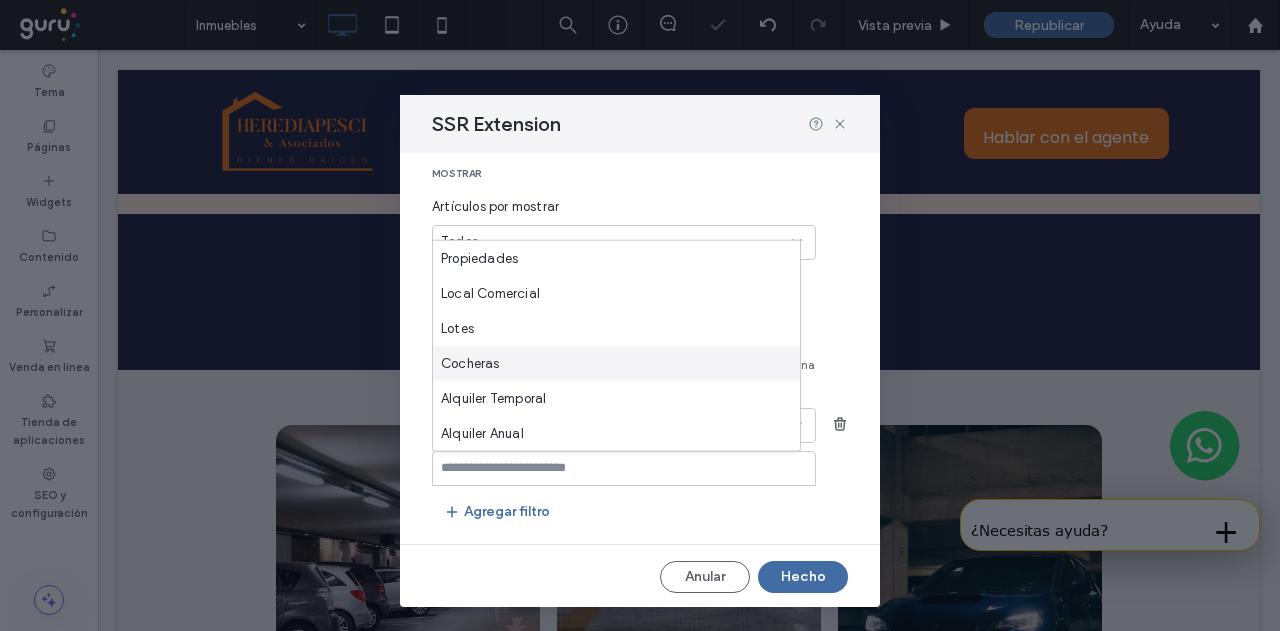 click on "Cocheras" at bounding box center (616, 363) 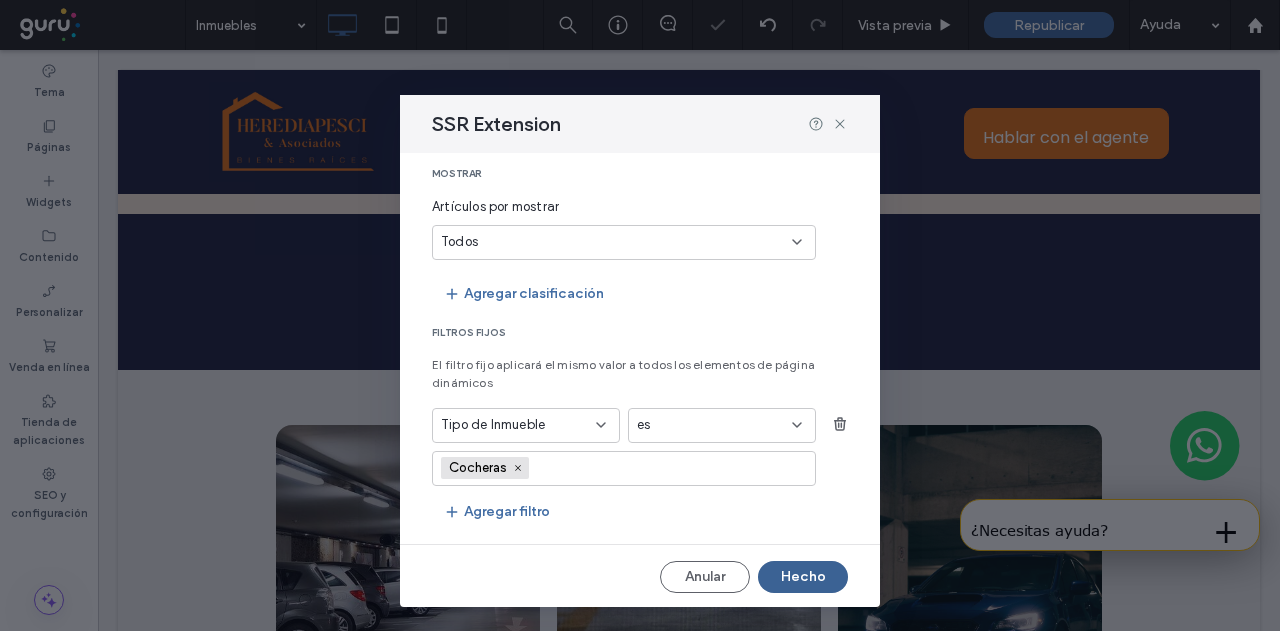 click on "Hecho" at bounding box center [803, 577] 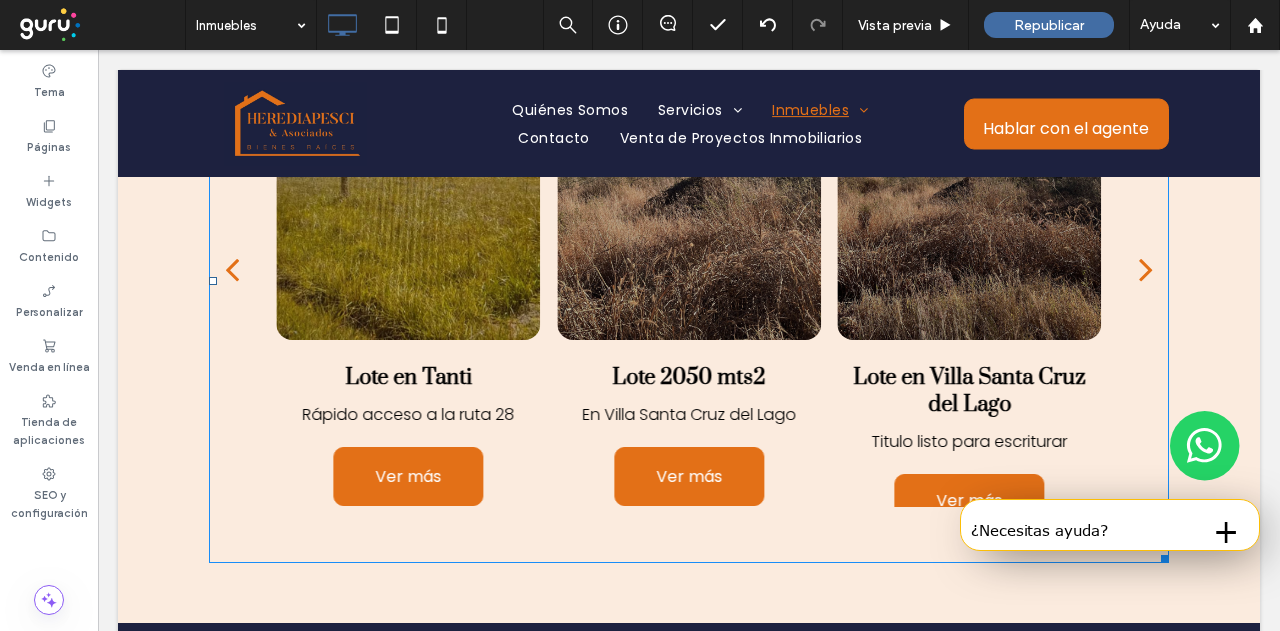scroll, scrollTop: 2900, scrollLeft: 0, axis: vertical 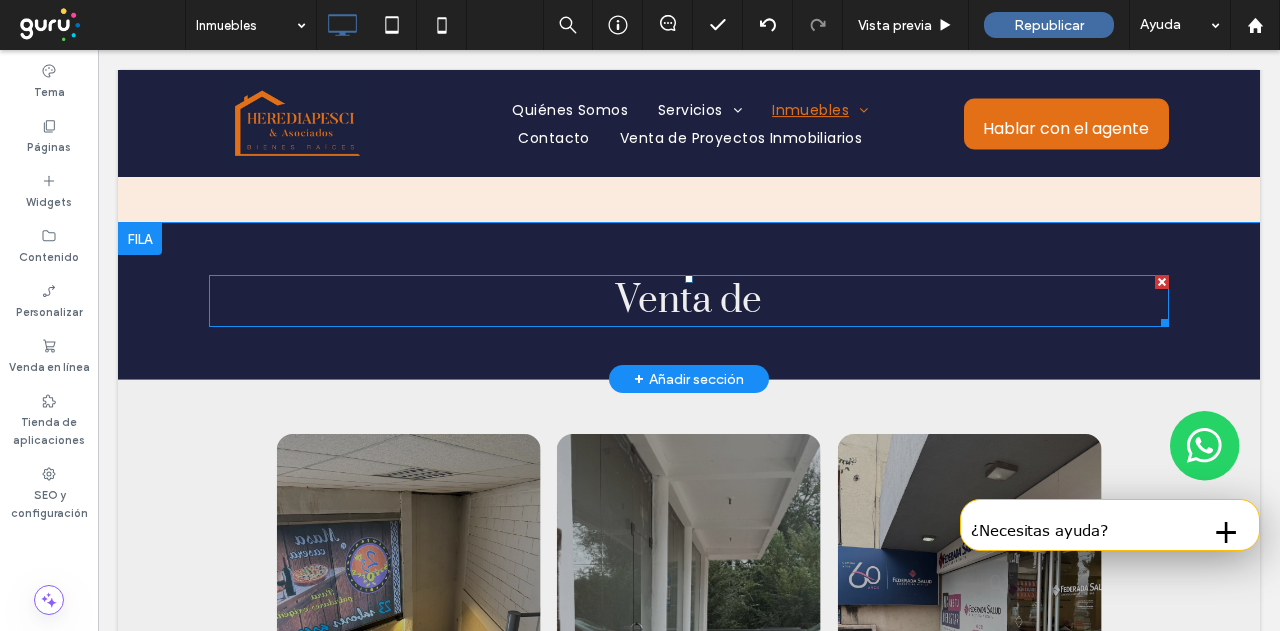 click on "Venta de" at bounding box center [689, 301] 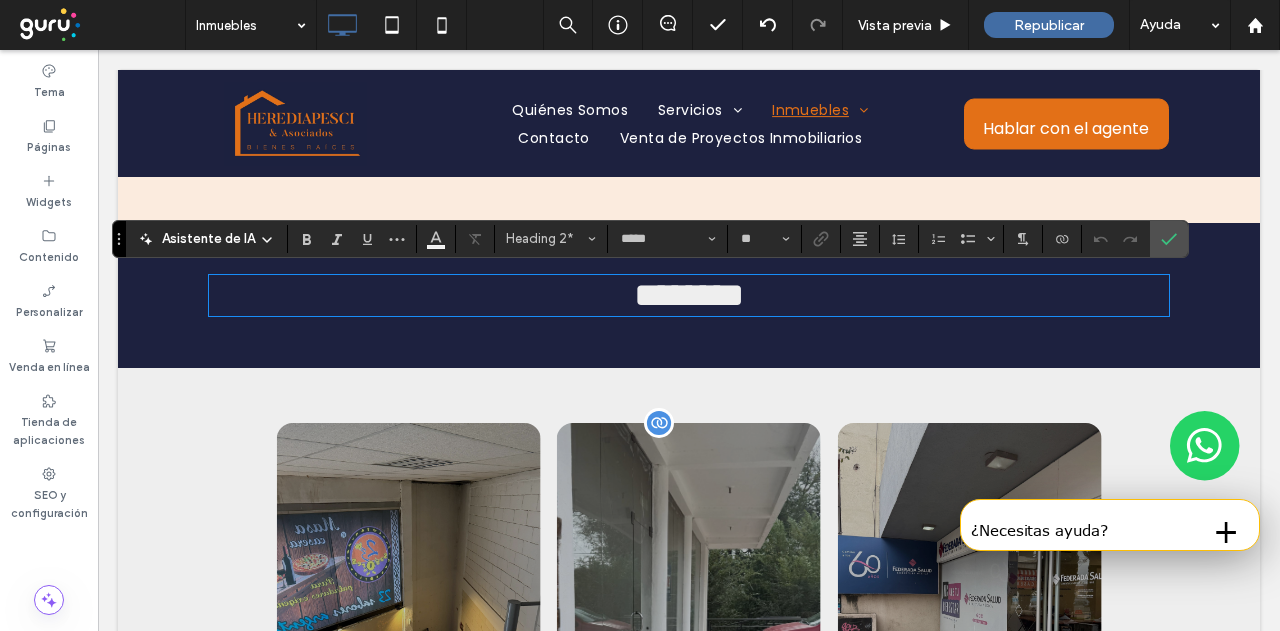 type 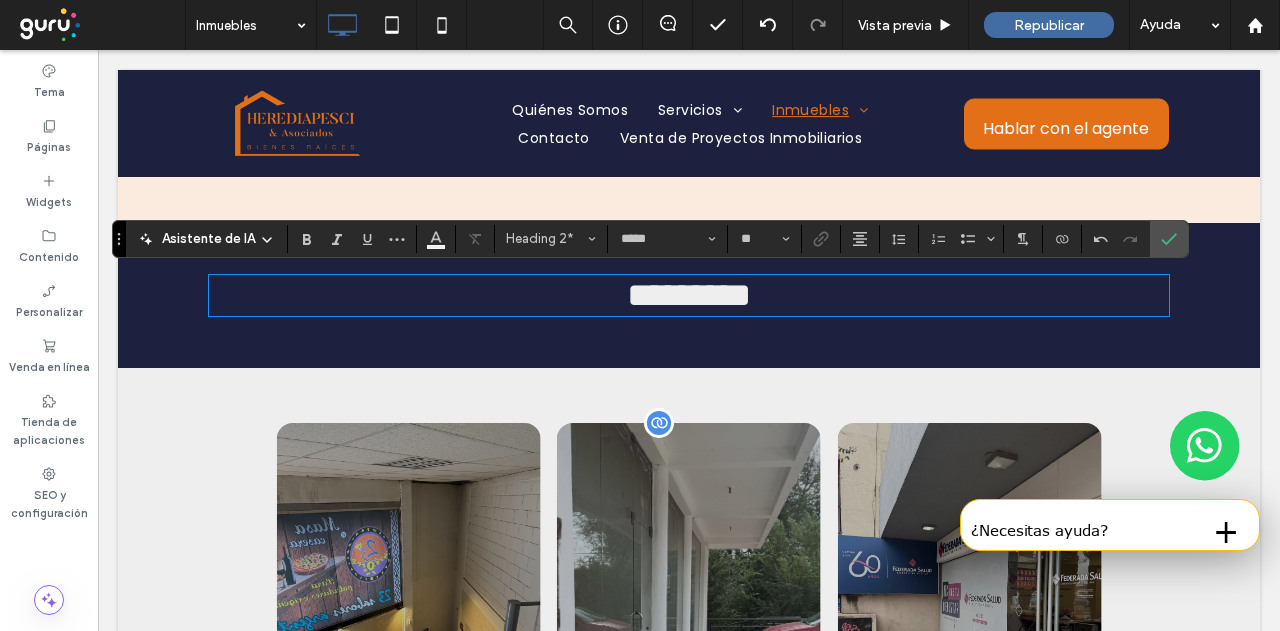 type on "*******" 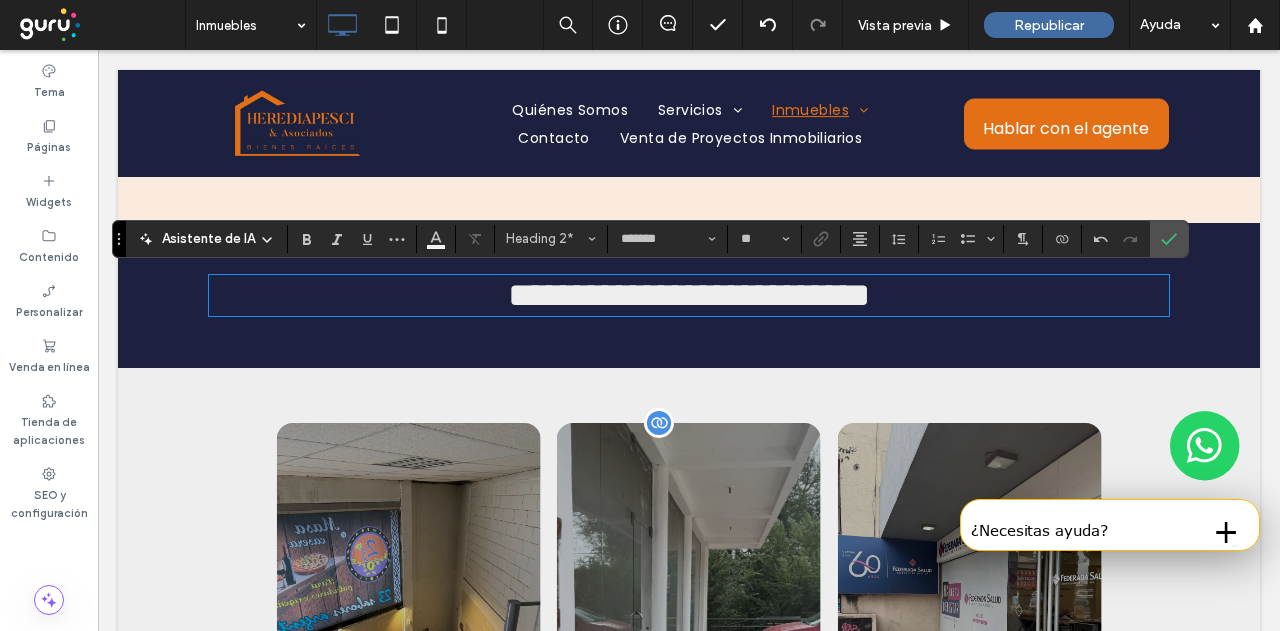 scroll, scrollTop: 0, scrollLeft: 0, axis: both 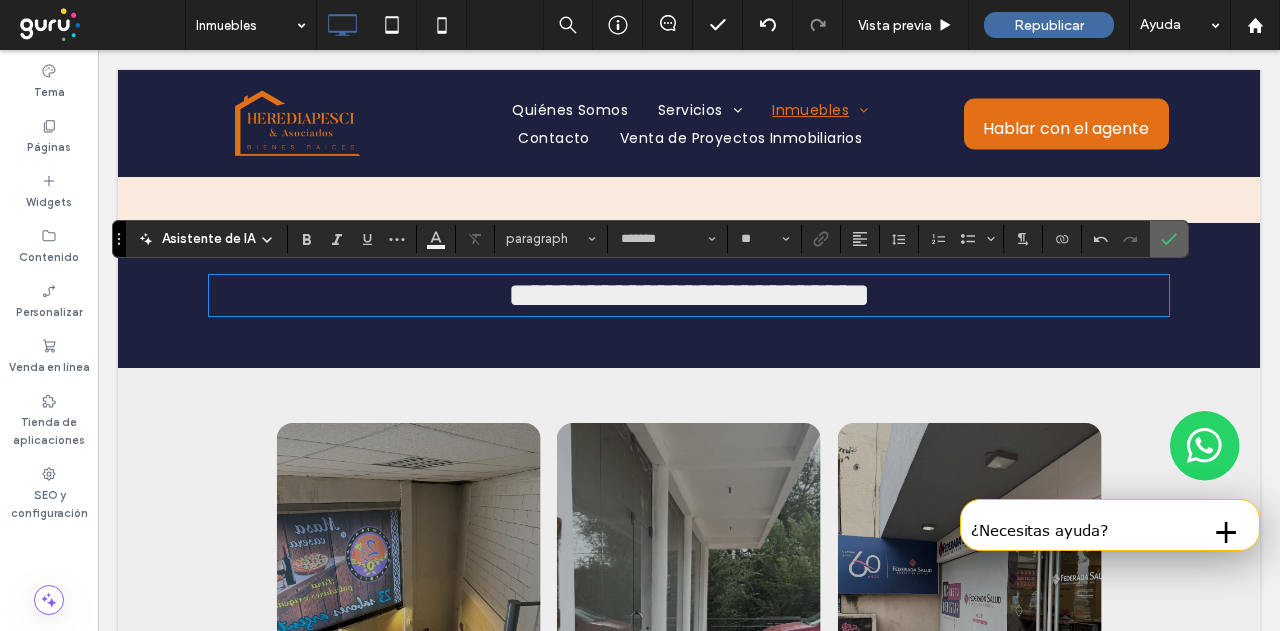 click 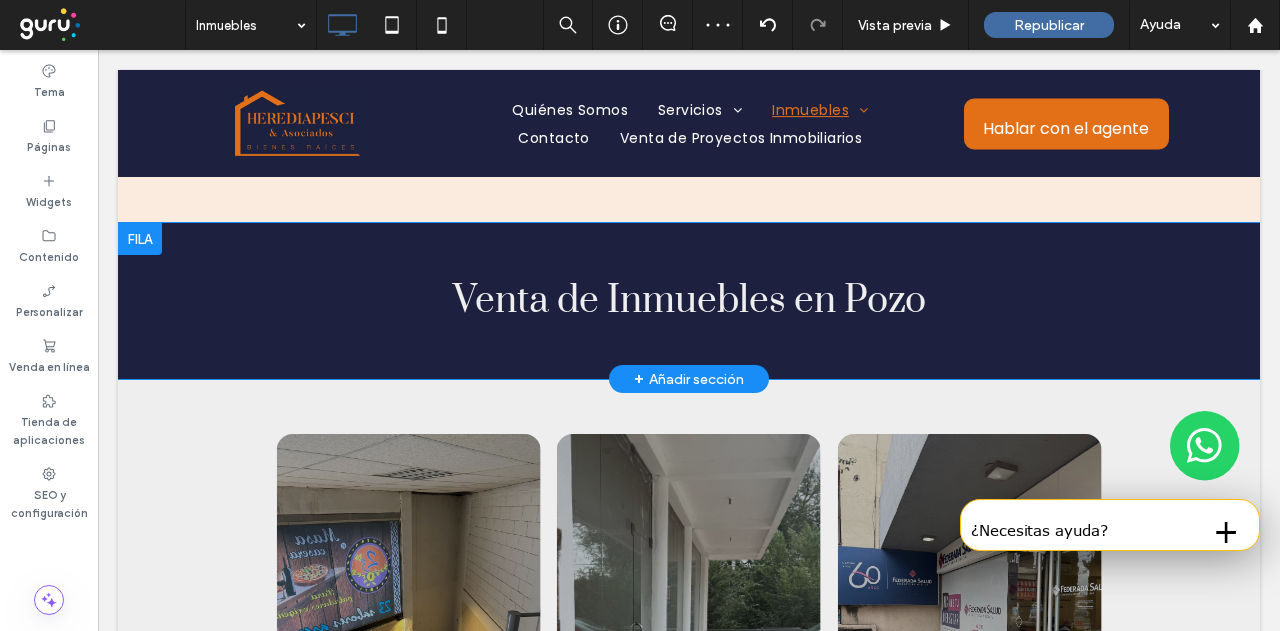 click at bounding box center (140, 239) 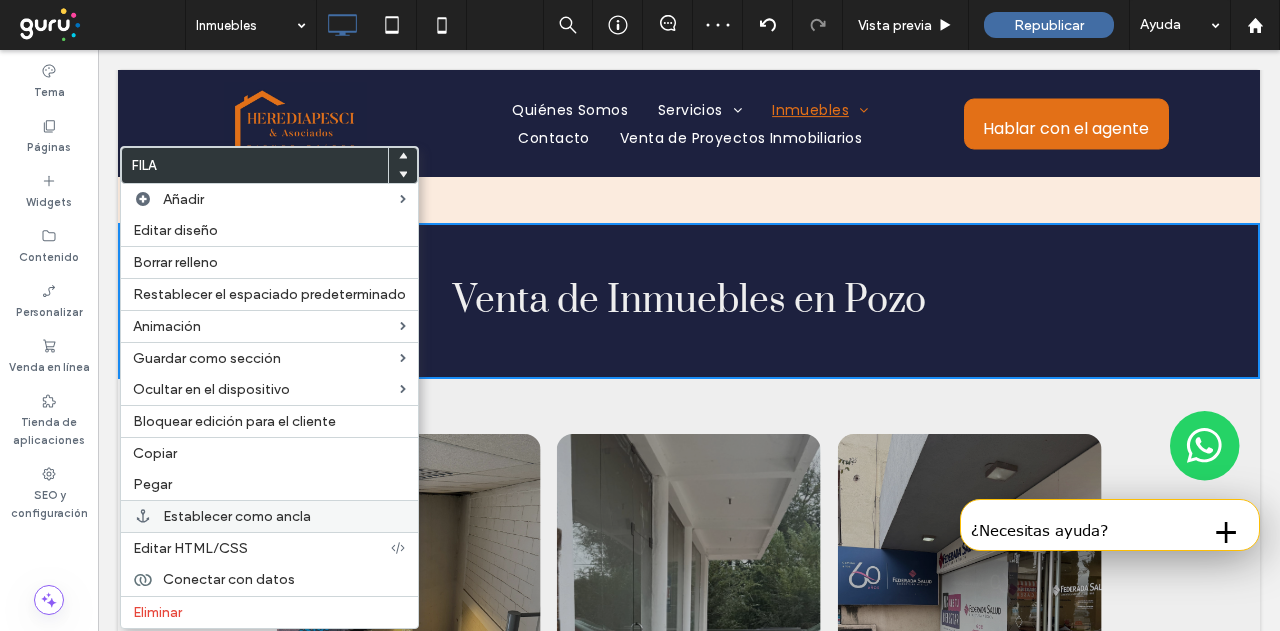 click on "Establecer como ancla" at bounding box center [237, 516] 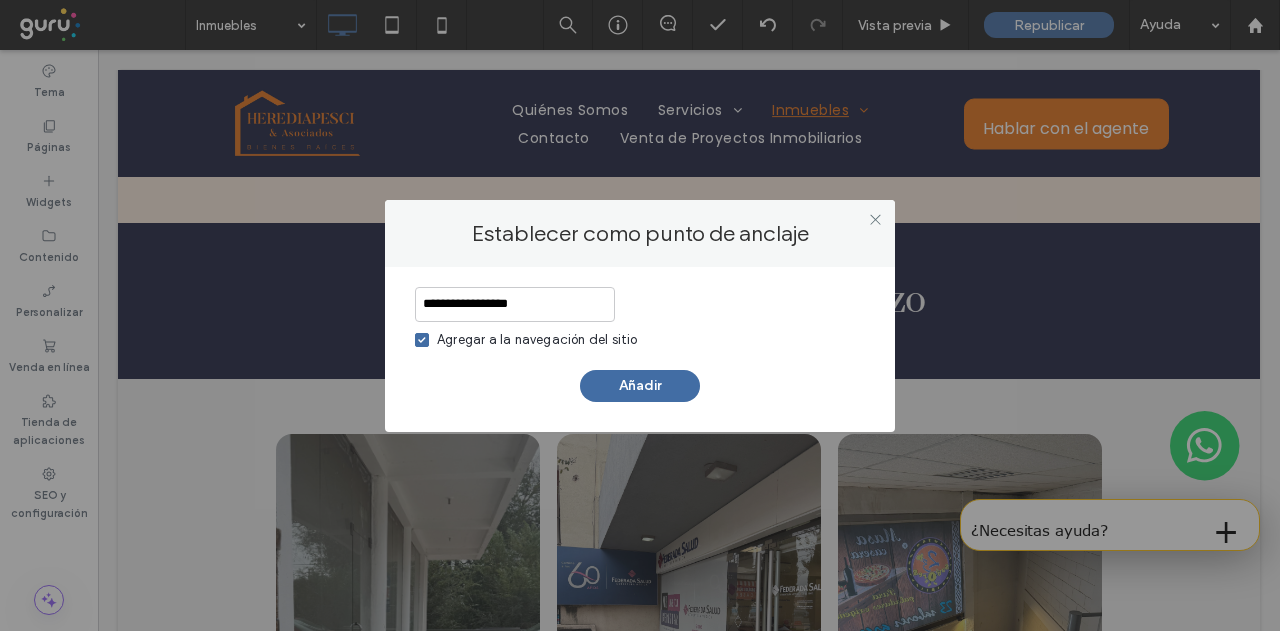 drag, startPoint x: 434, startPoint y: 291, endPoint x: 368, endPoint y: 297, distance: 66.27216 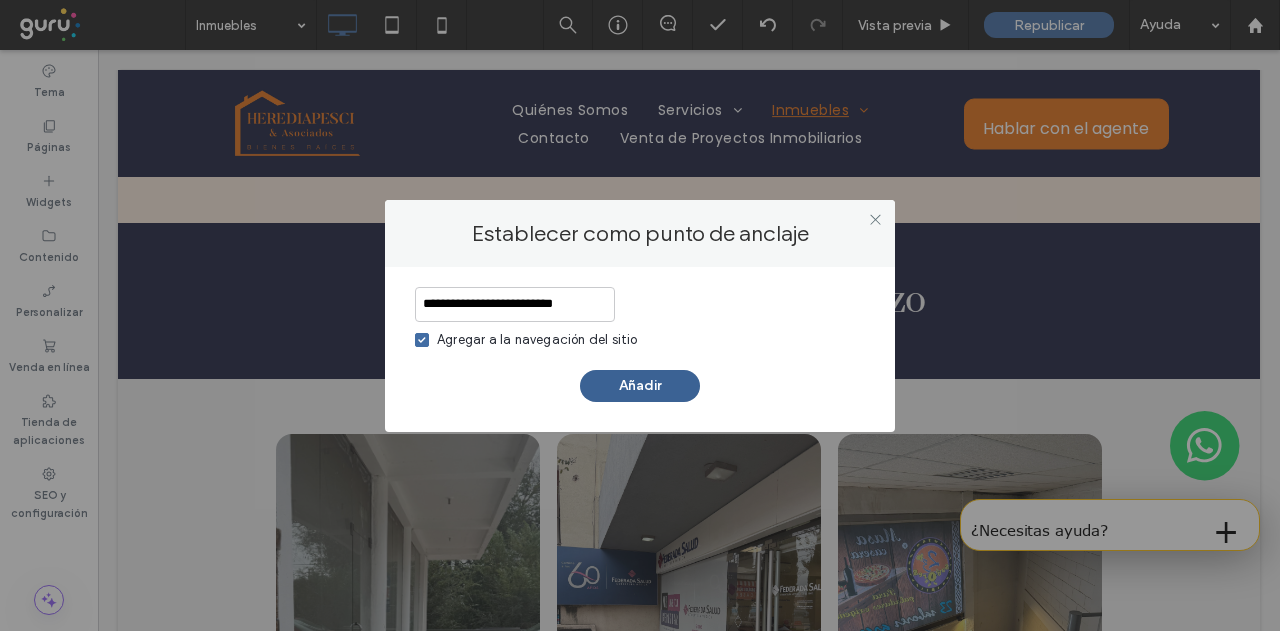 type on "**********" 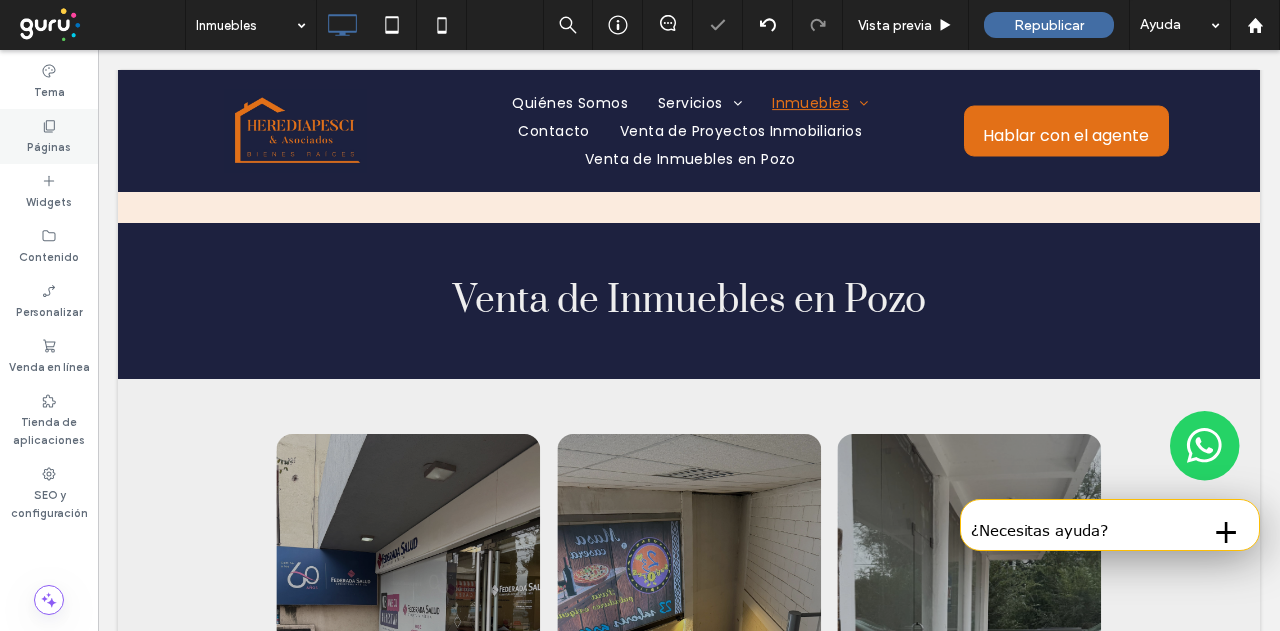 click on "Páginas" at bounding box center [49, 145] 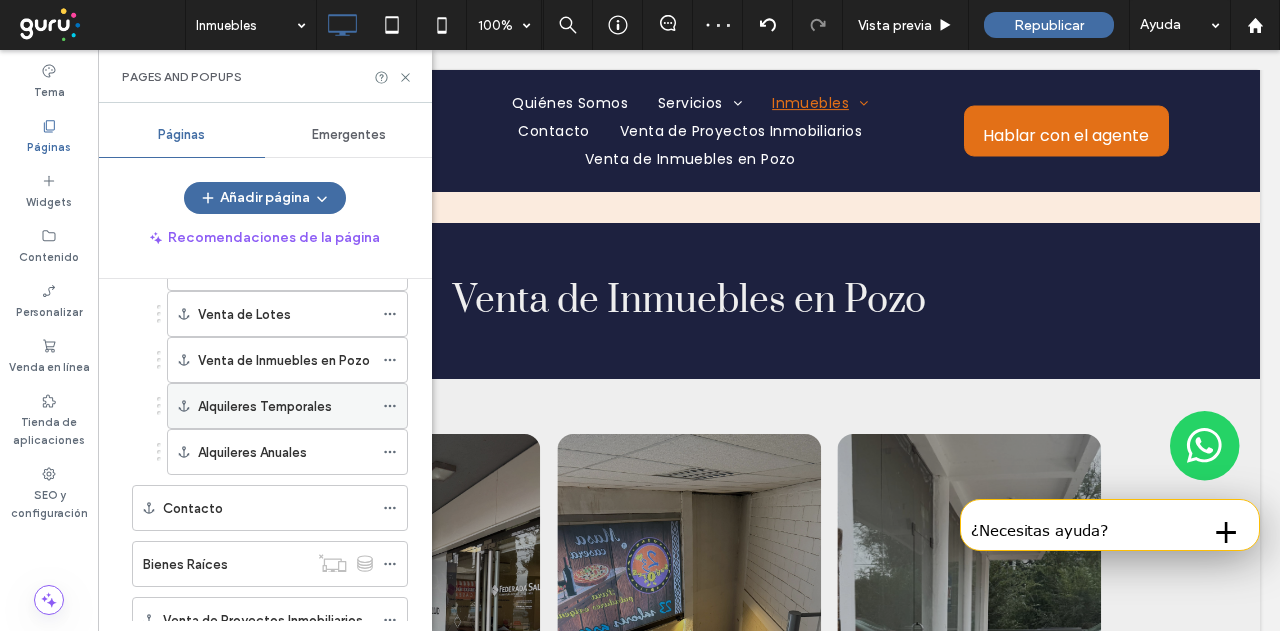 scroll, scrollTop: 526, scrollLeft: 0, axis: vertical 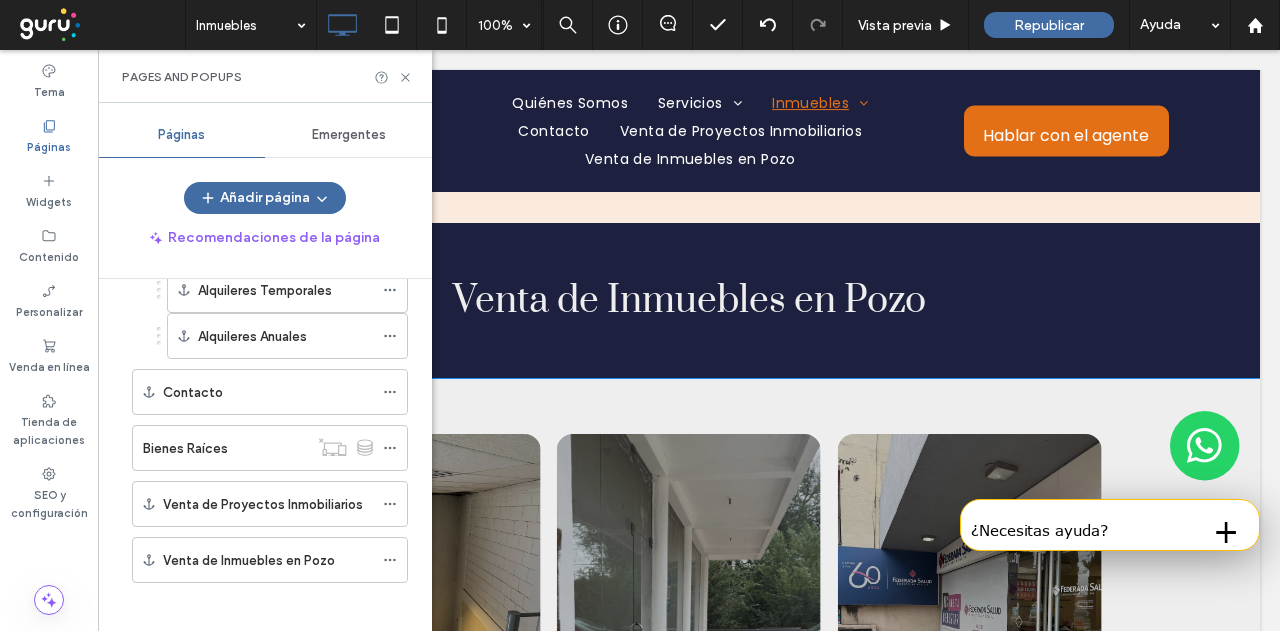click on "Local en Av. Carcano Local comercial a la avenida Ver más Ver más Local Comercial Excelente ubicación Ver más Ver más Local Comercial - Alta Visibilidad Local en plena zona comercial Ver más Ver más Local en Av. Carcano Local comercial a la avenida Ver más Ver más Local Comercial Excelente ubicación Ver más Ver más a a a a
Click To Paste
Fila + Añadir sección" at bounding box center [689, 728] 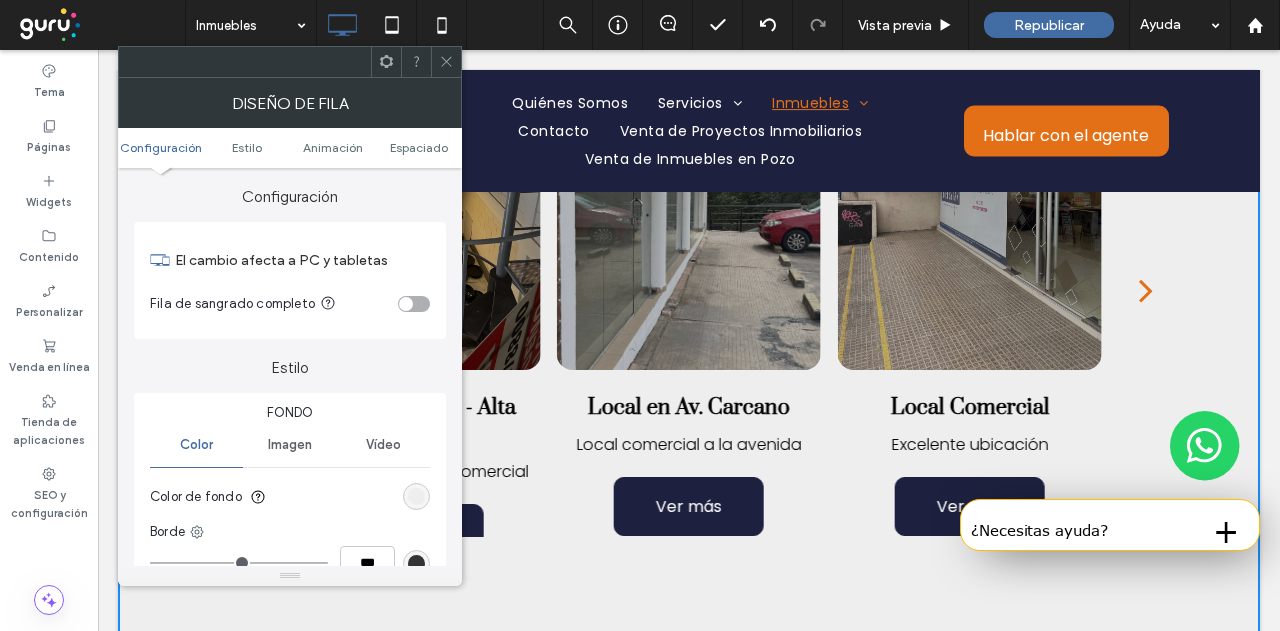 scroll, scrollTop: 3500, scrollLeft: 0, axis: vertical 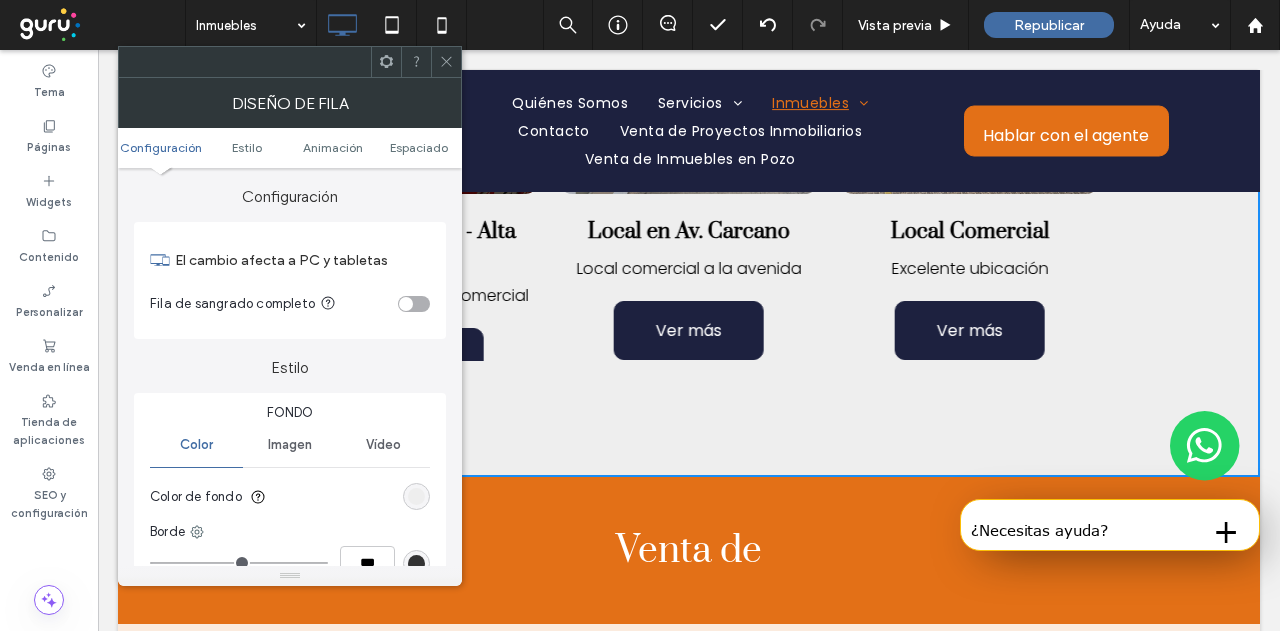 click on "Venta de
Click To Paste
Fila + Añadir sección" at bounding box center (689, 550) 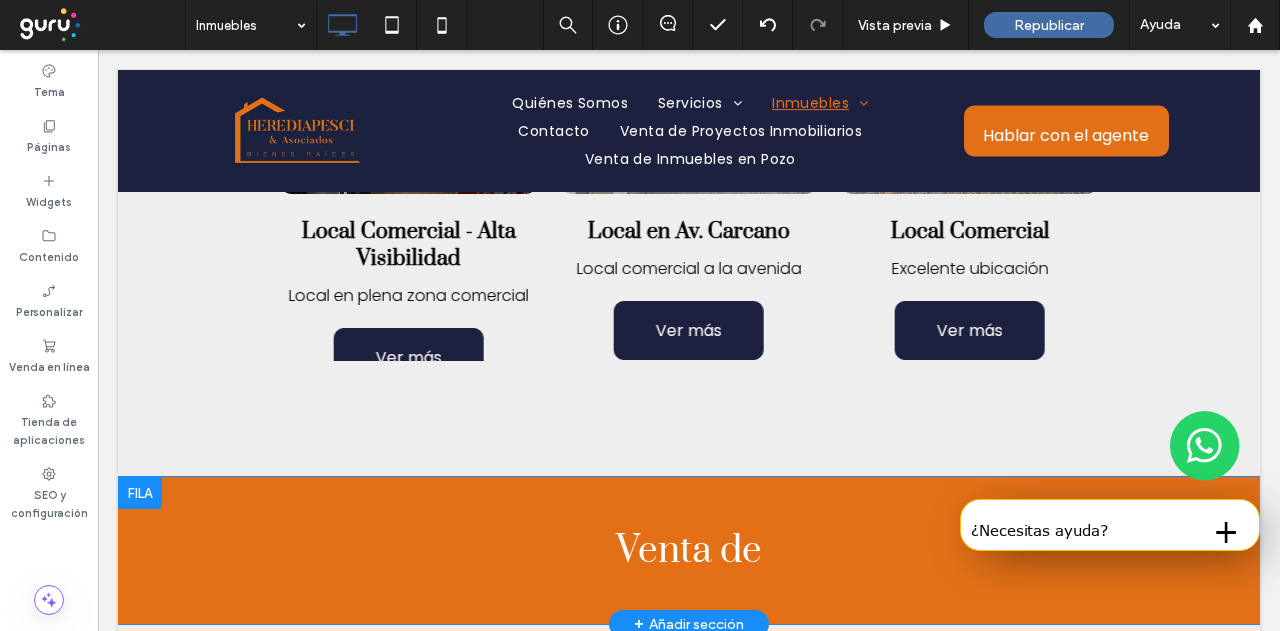 click on "Venta de
Click To Paste
Fila + Añadir sección" at bounding box center (689, 550) 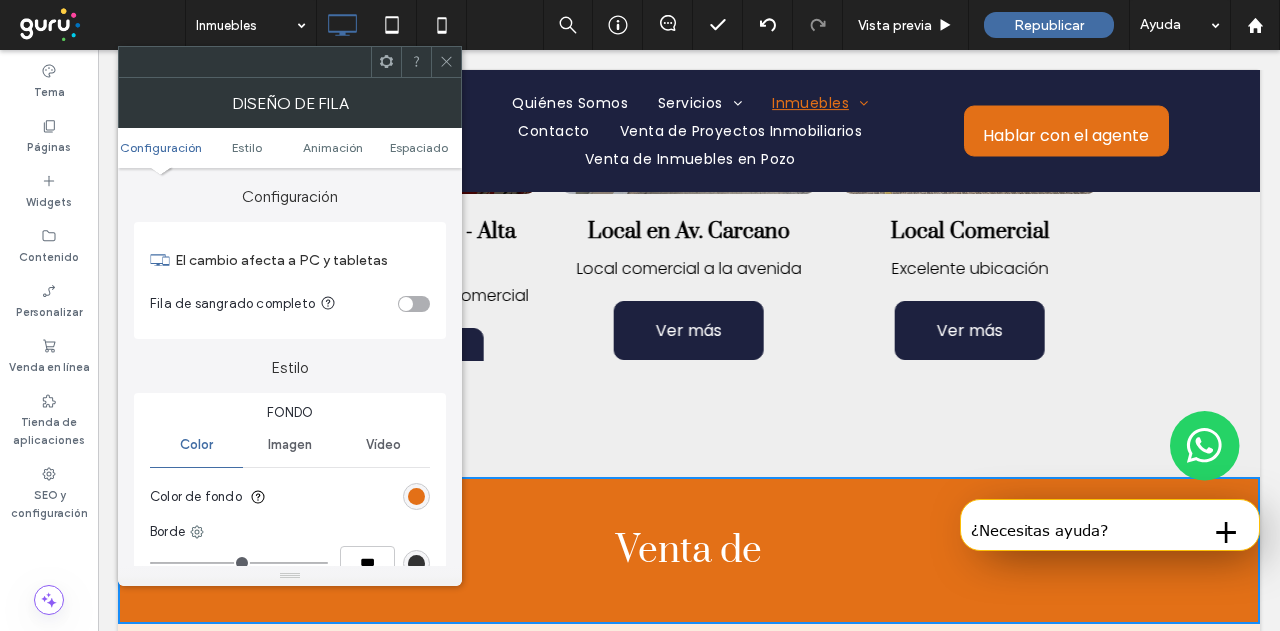 click 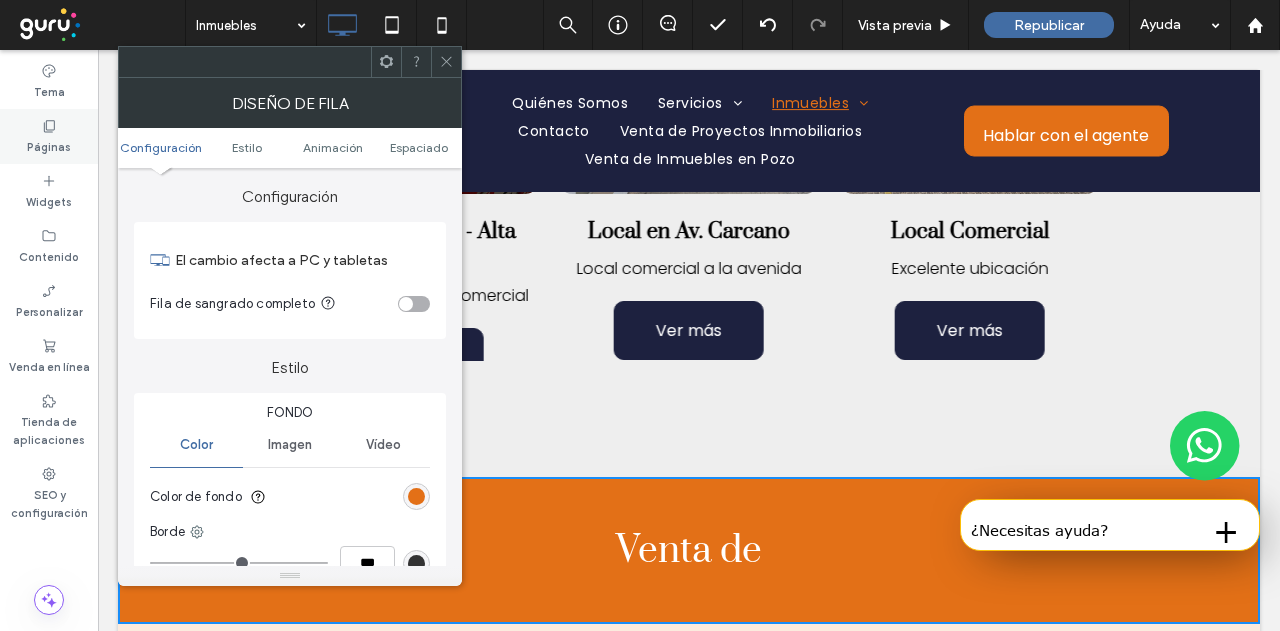 click on "Páginas" at bounding box center [49, 145] 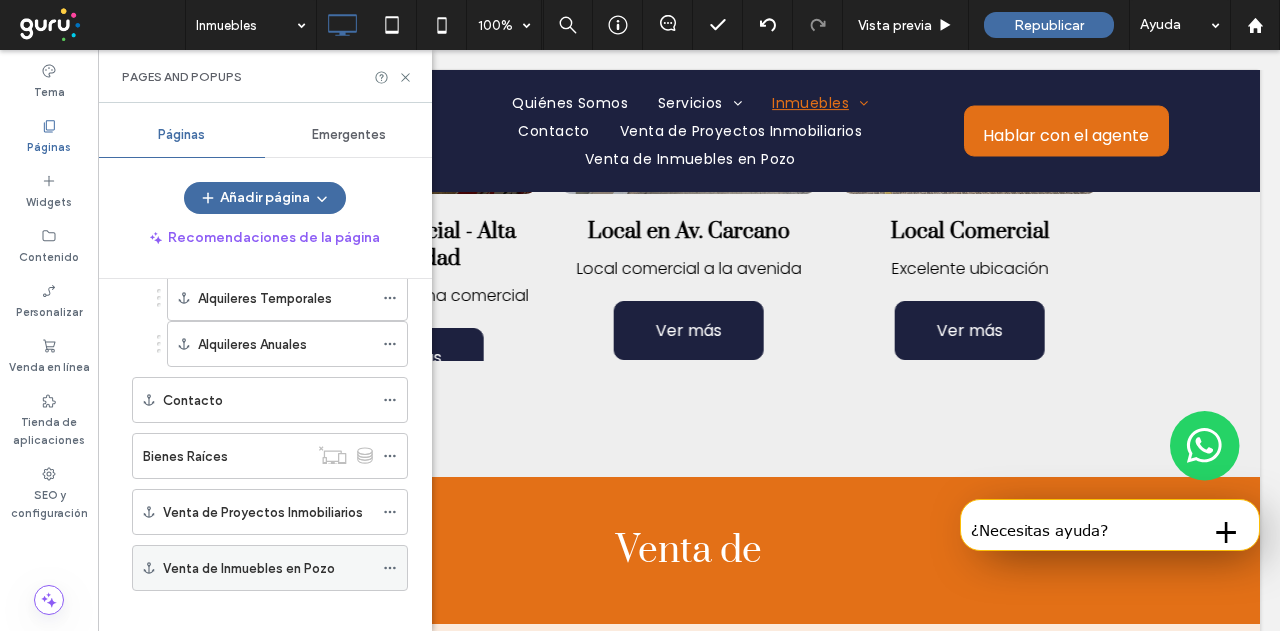 scroll, scrollTop: 526, scrollLeft: 0, axis: vertical 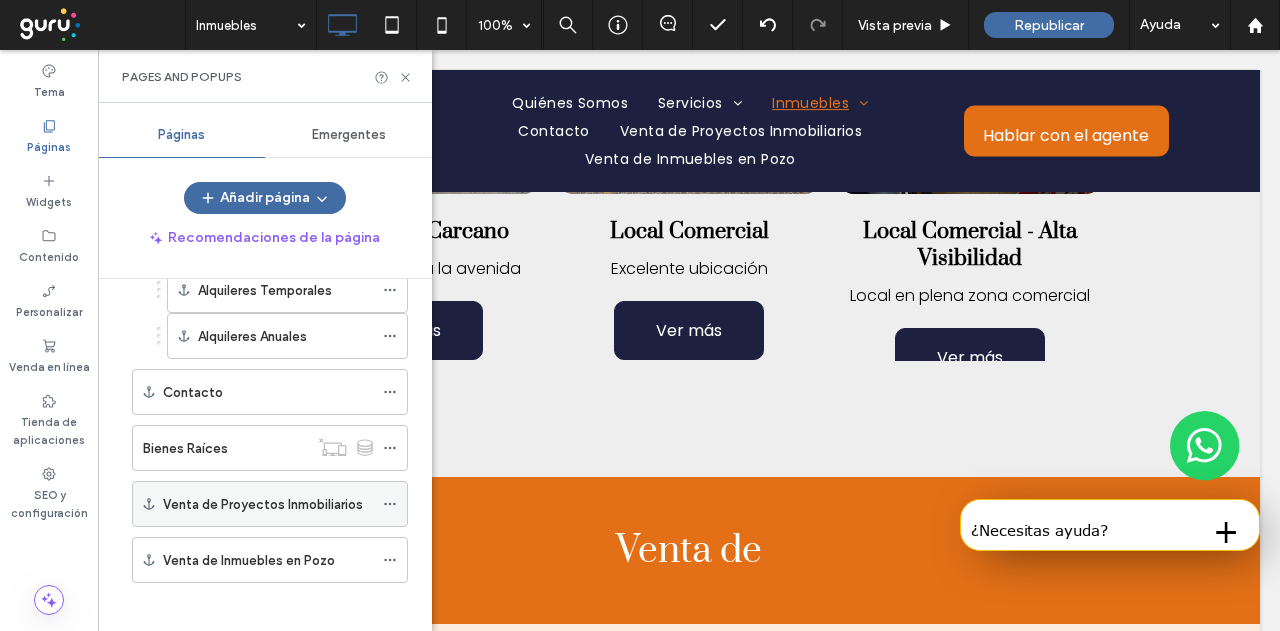 click at bounding box center (395, 504) 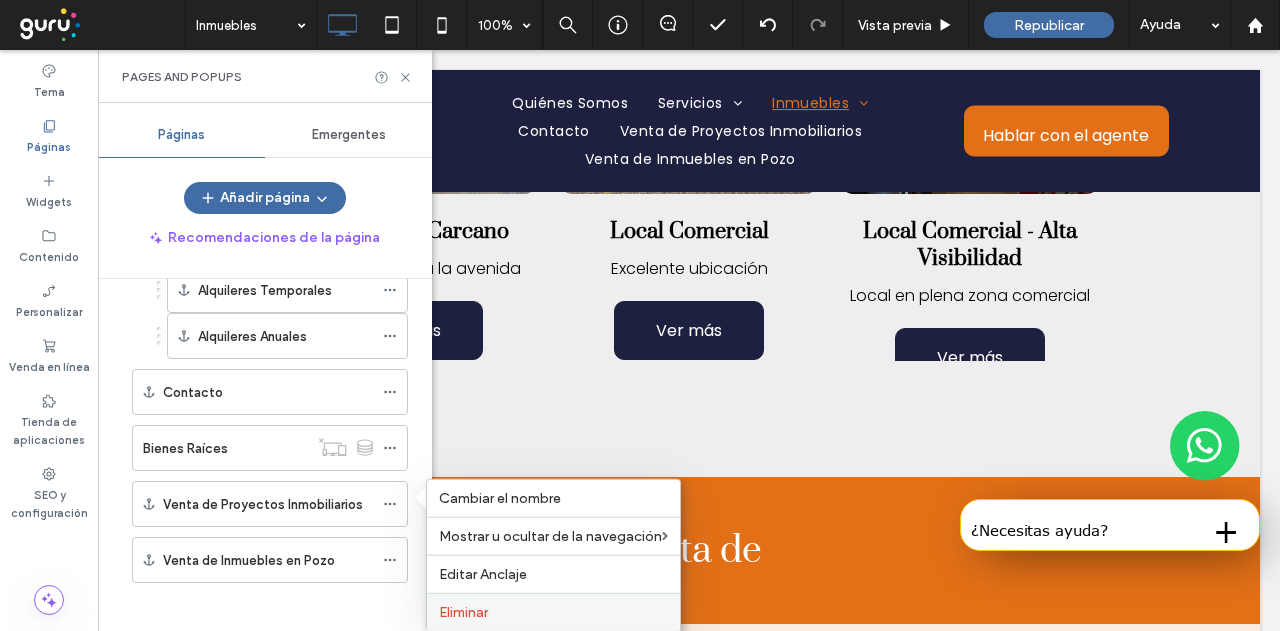 click on "Eliminar" at bounding box center (553, 612) 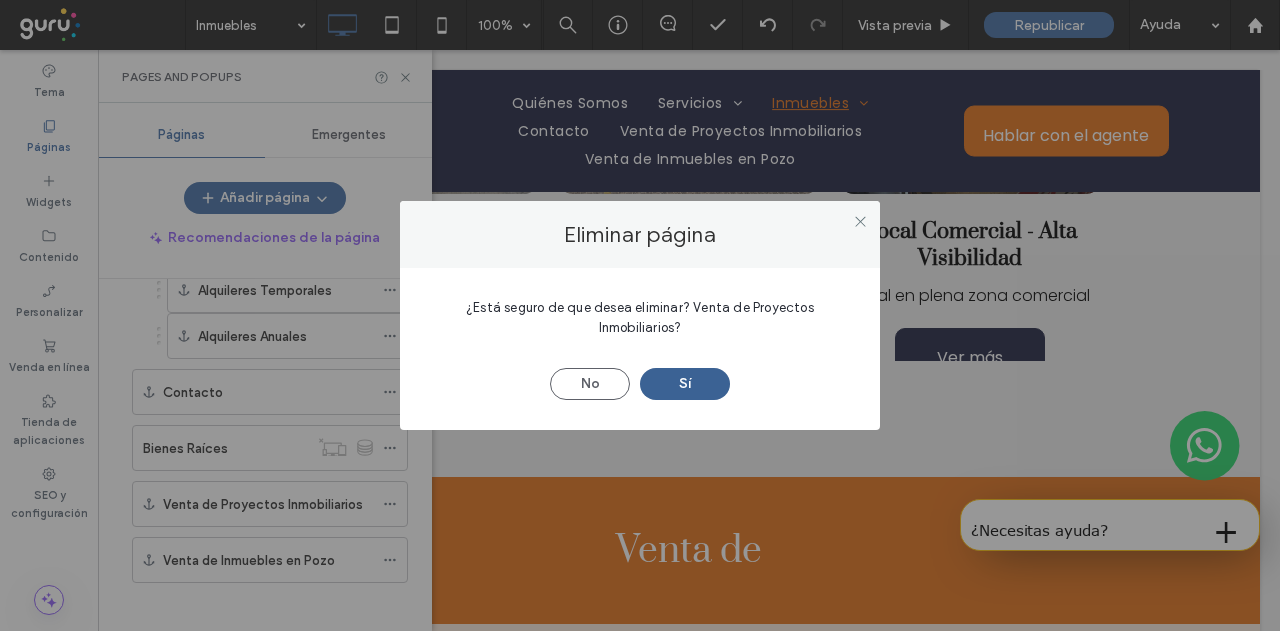 click on "Sí" at bounding box center (685, 384) 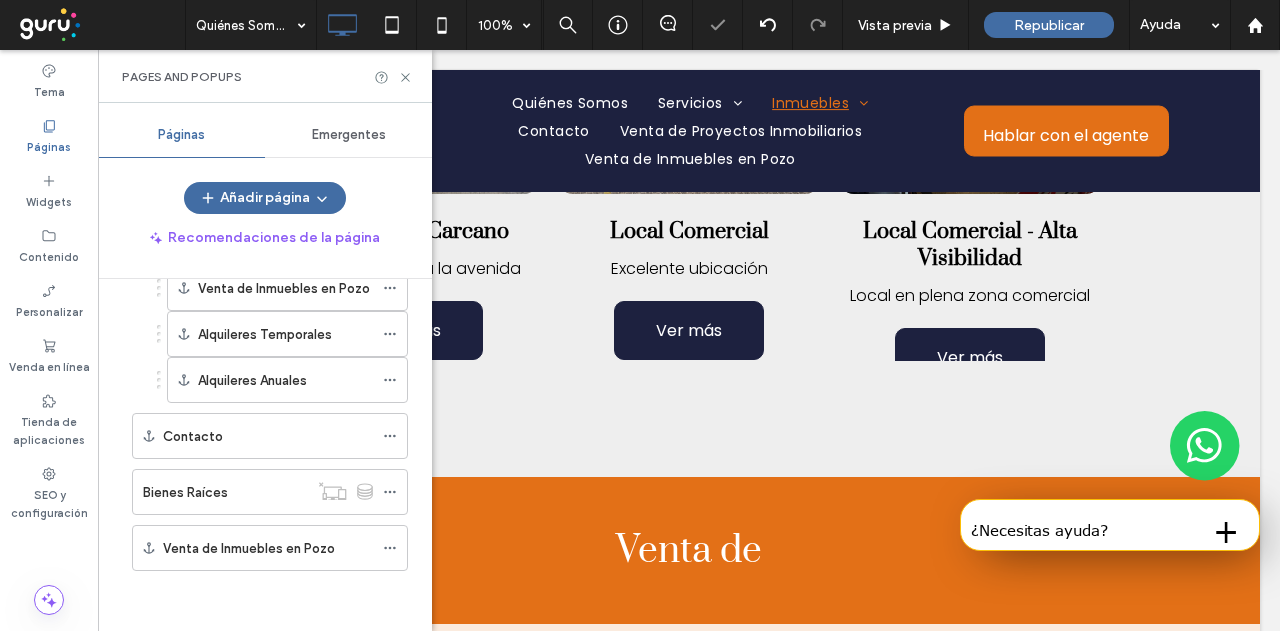 scroll, scrollTop: 470, scrollLeft: 0, axis: vertical 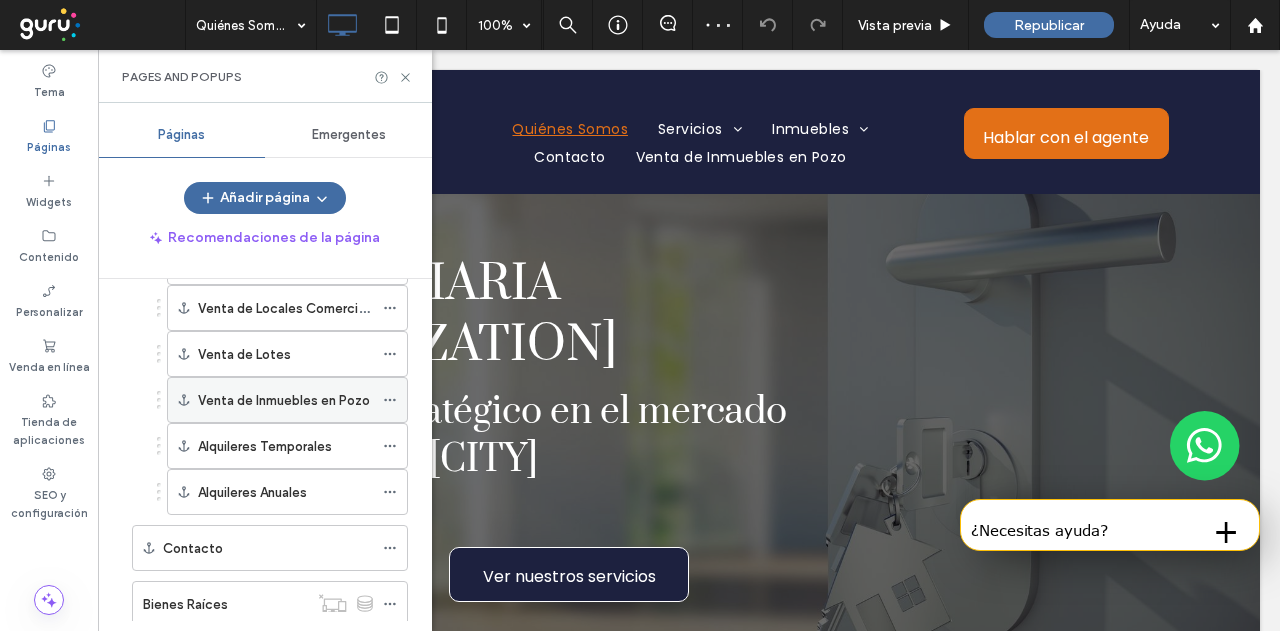 click 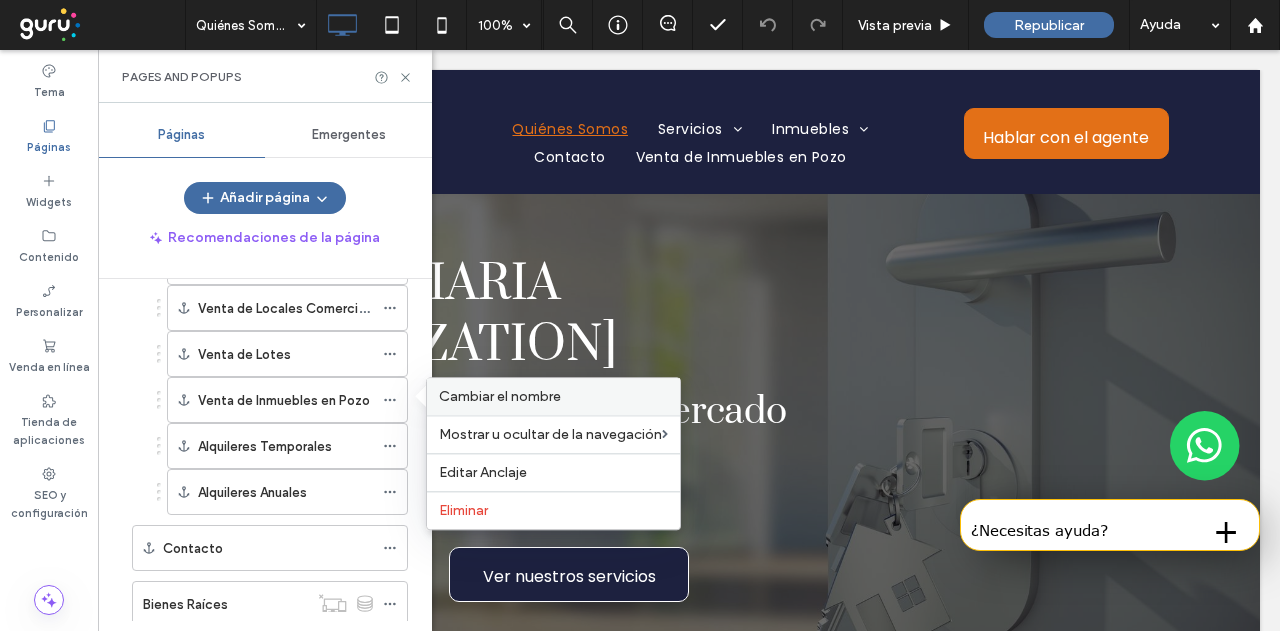 click on "Cambiar el nombre" at bounding box center (500, 396) 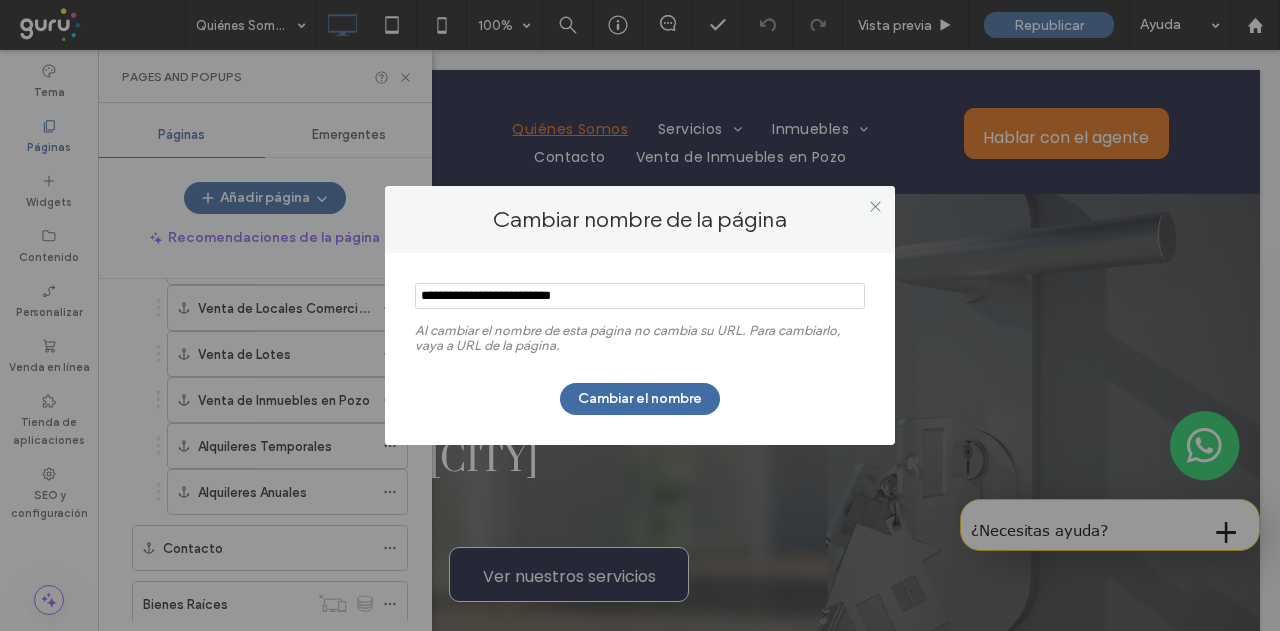 drag, startPoint x: 476, startPoint y: 298, endPoint x: 912, endPoint y: 342, distance: 438.21457 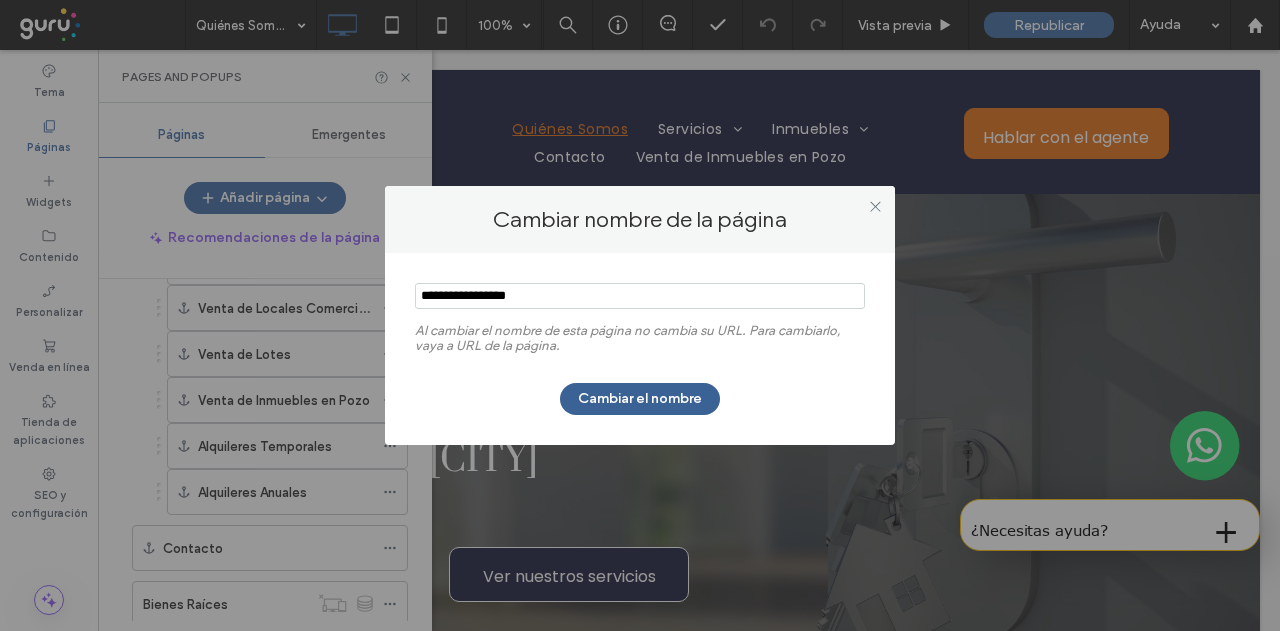 type on "**********" 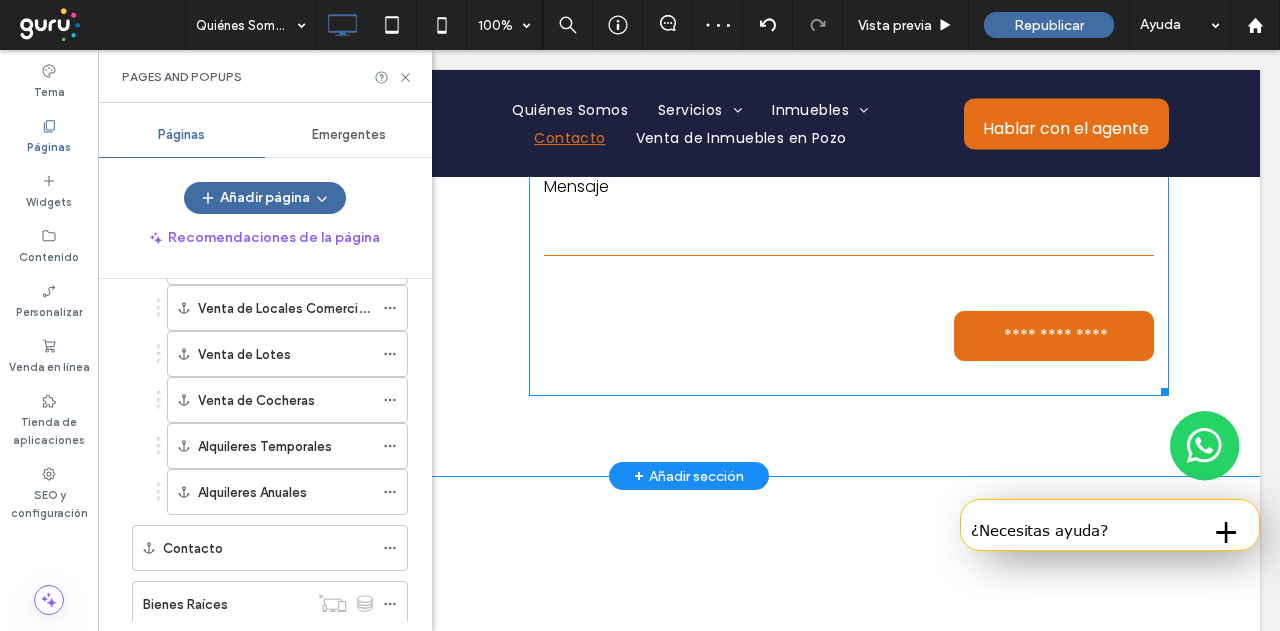 scroll, scrollTop: 2182, scrollLeft: 0, axis: vertical 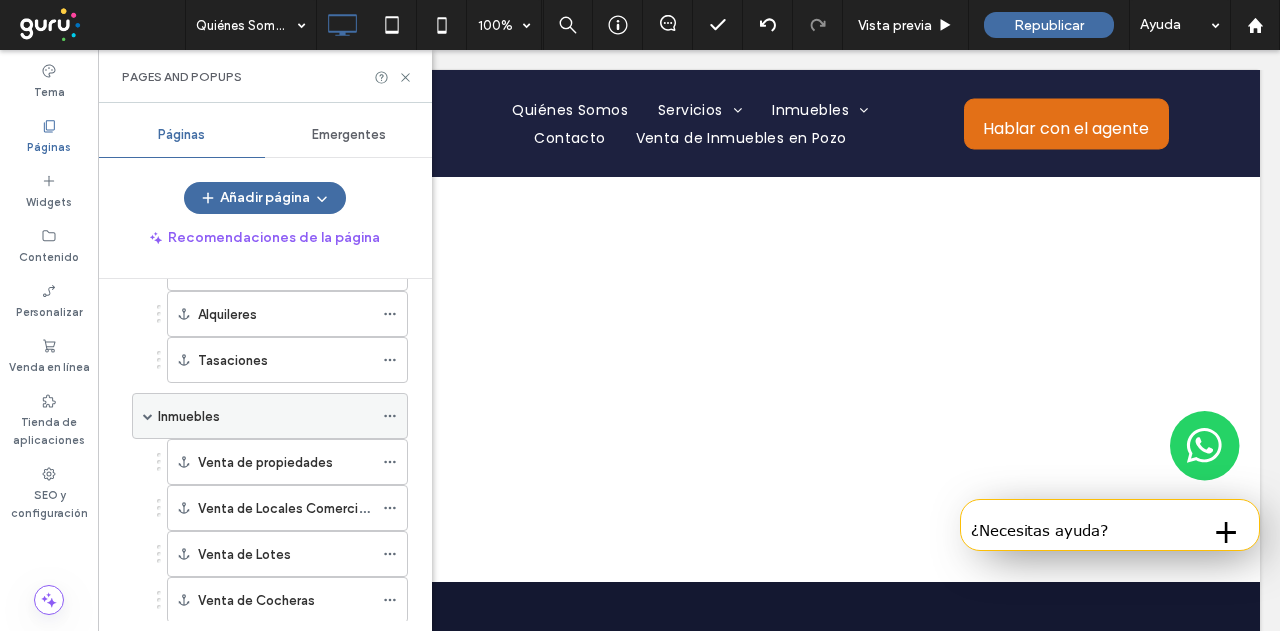 click on "Inmuebles" at bounding box center (265, 416) 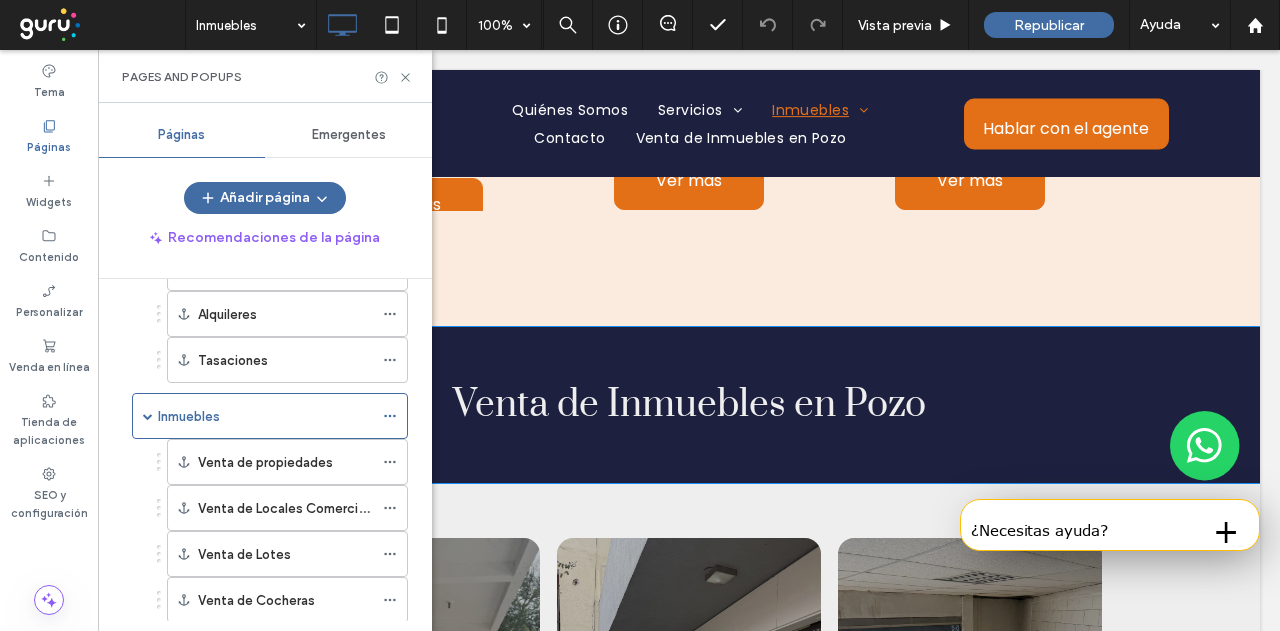 scroll, scrollTop: 2800, scrollLeft: 0, axis: vertical 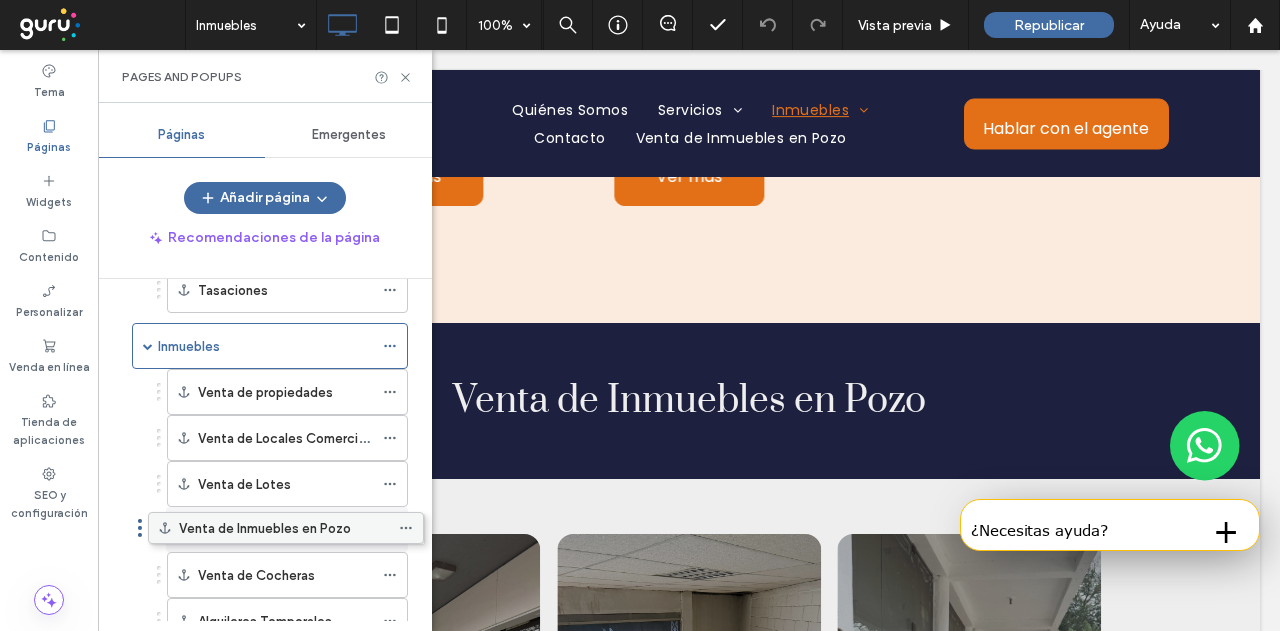 drag, startPoint x: 311, startPoint y: 549, endPoint x: 327, endPoint y: 535, distance: 21.260292 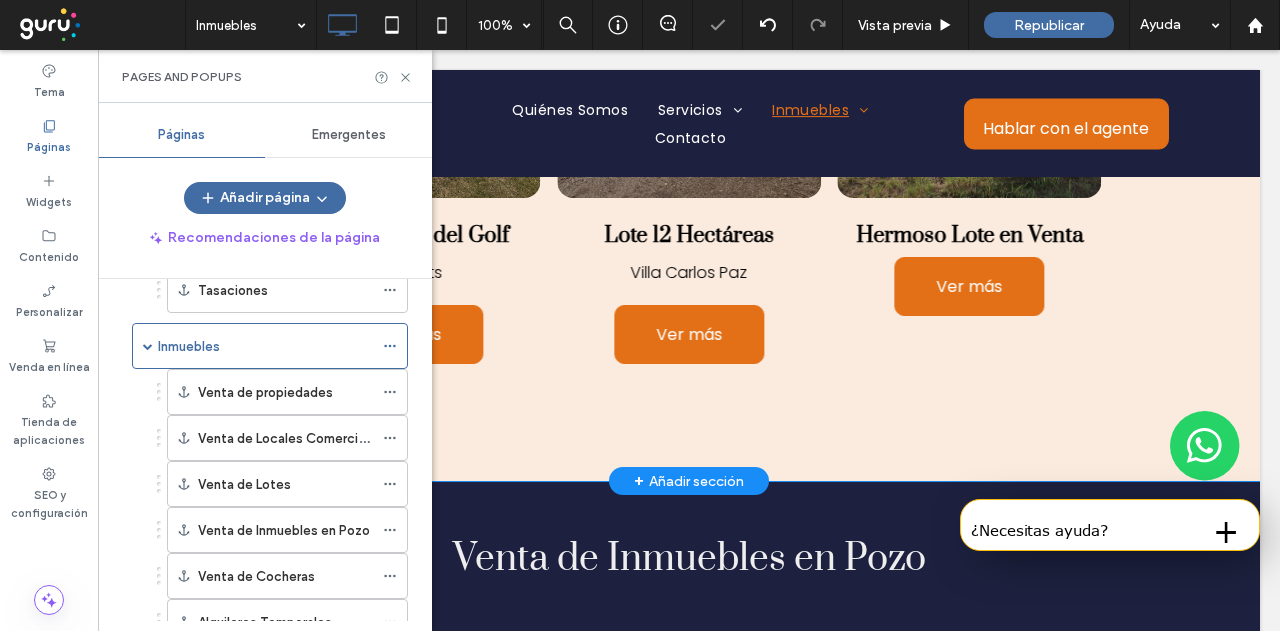 scroll, scrollTop: 2800, scrollLeft: 0, axis: vertical 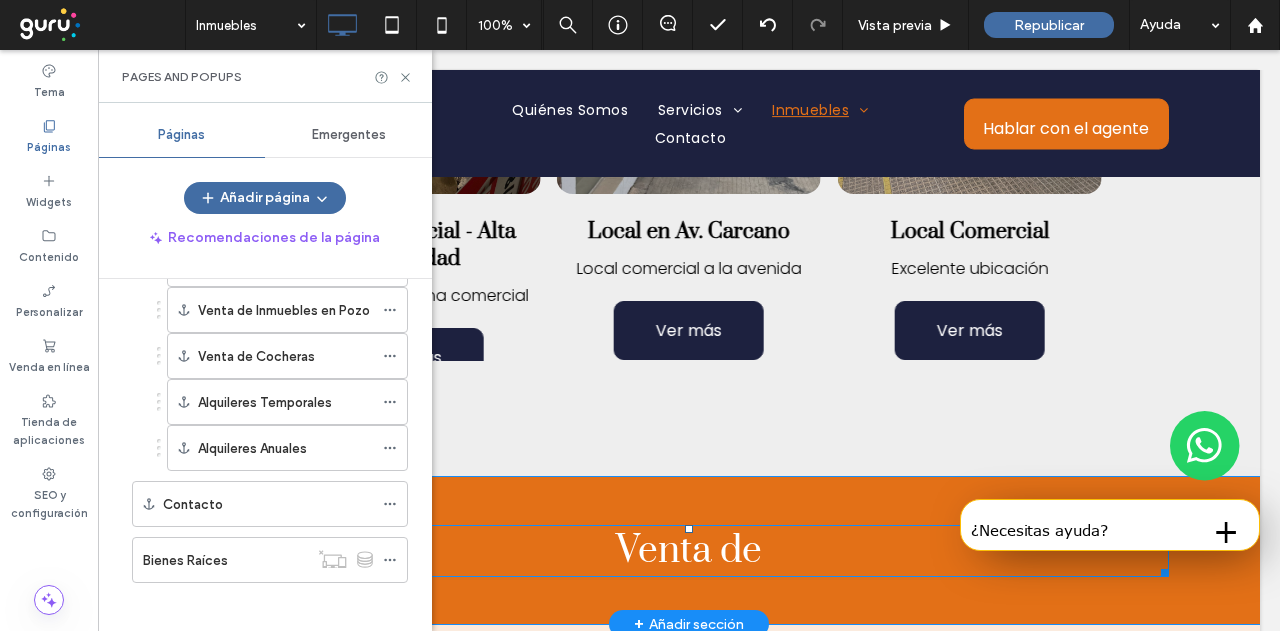 click on "Venta de" at bounding box center (689, 551) 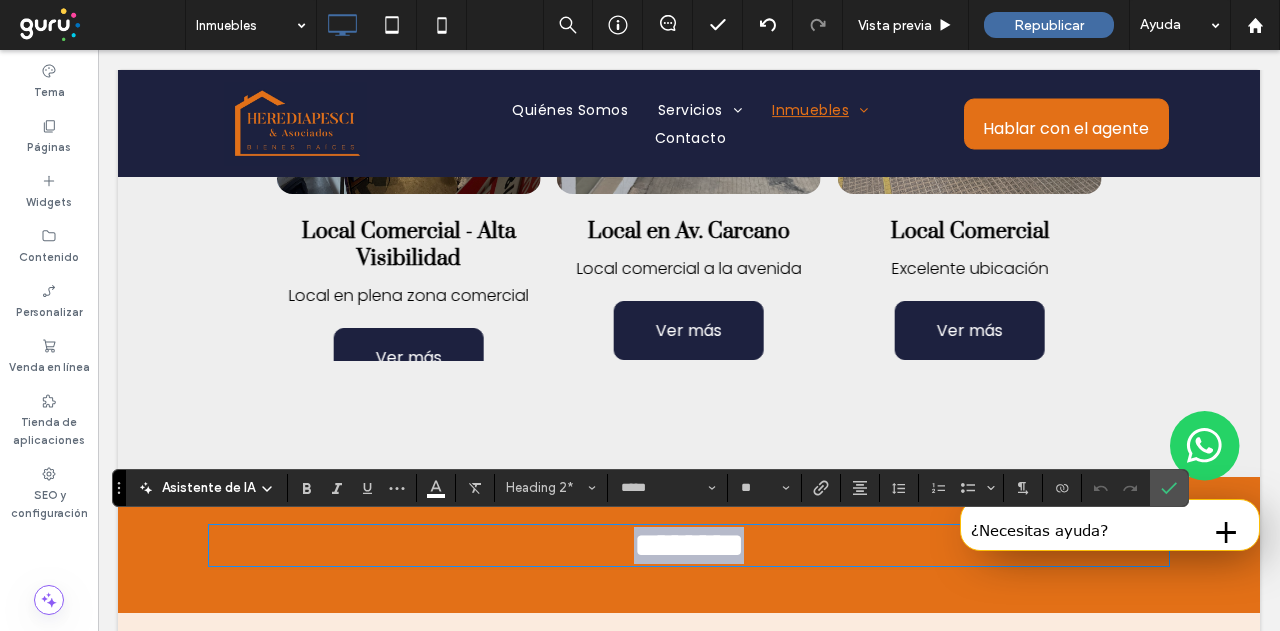 click on "********" at bounding box center (689, 545) 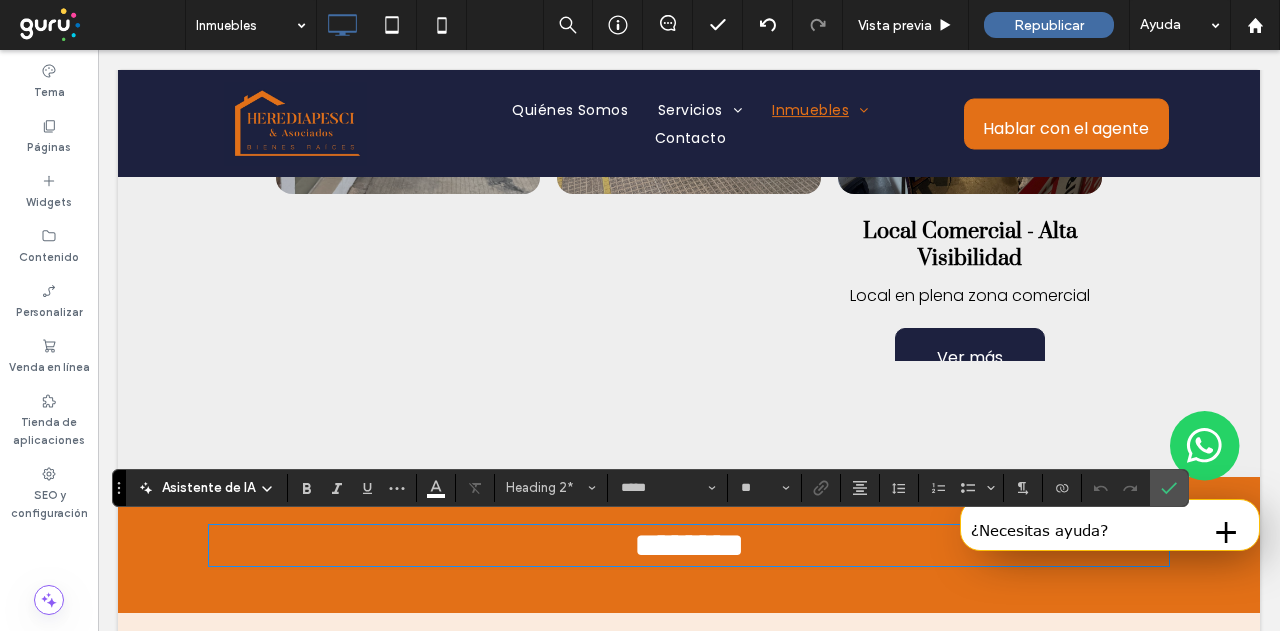 type 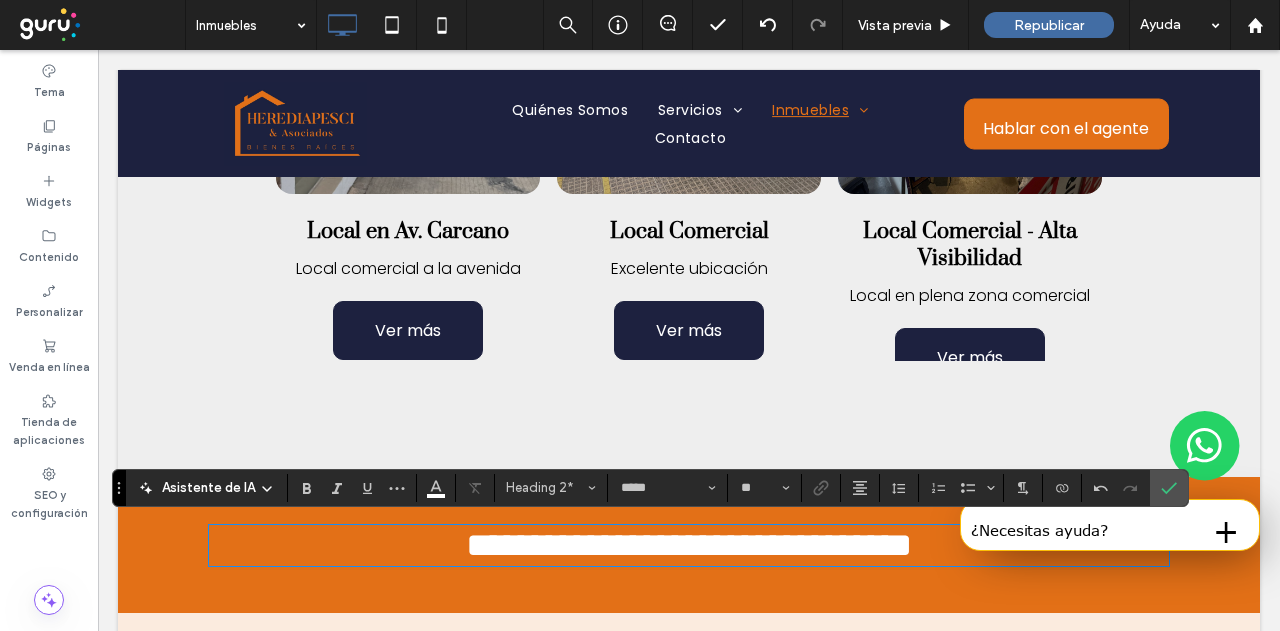 scroll, scrollTop: 0, scrollLeft: 0, axis: both 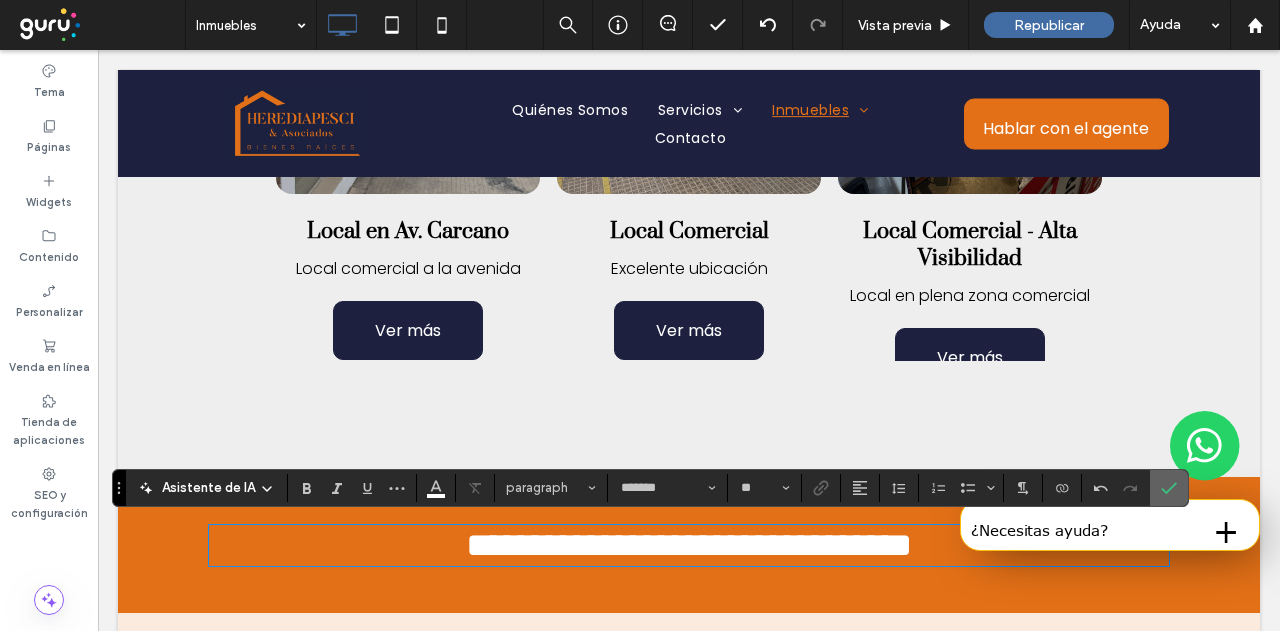 click at bounding box center (1169, 488) 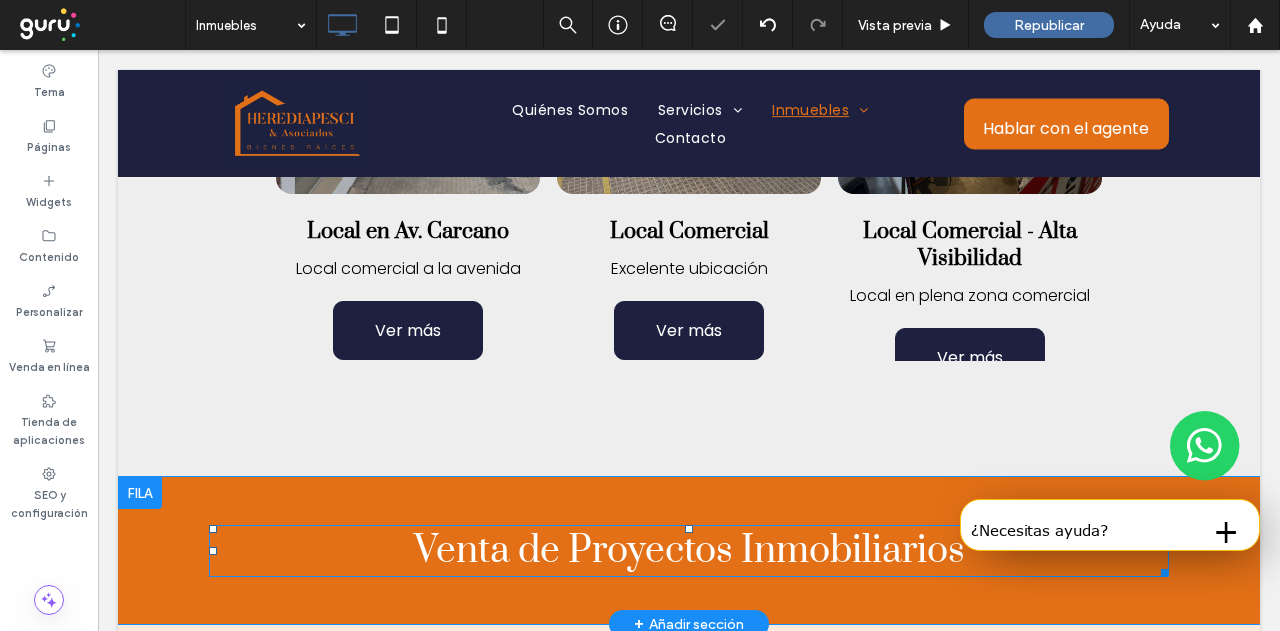 click on "Venta de Proyectos Inmobiliarios" at bounding box center [689, 551] 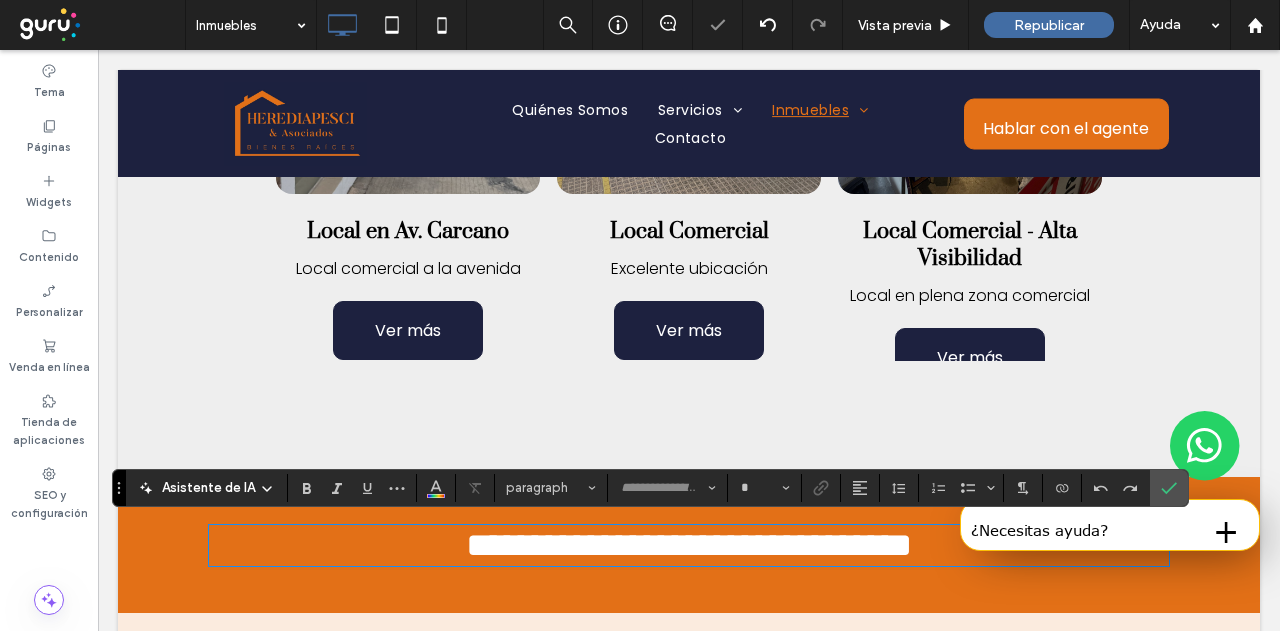 type on "*****" 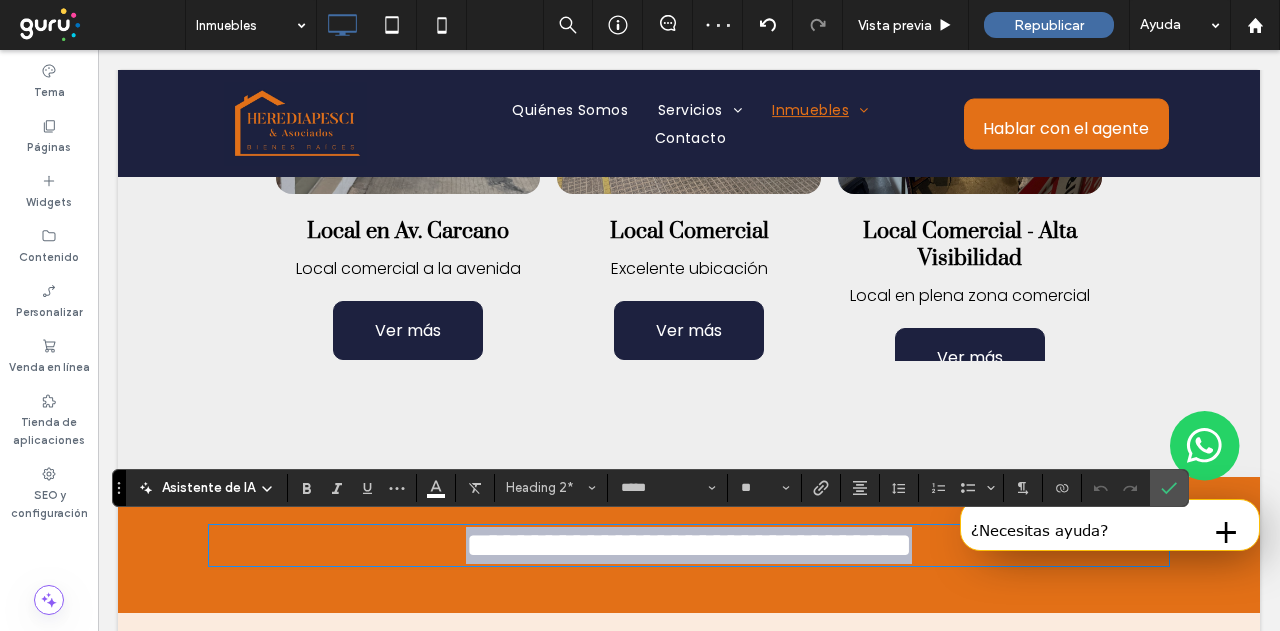 drag, startPoint x: 941, startPoint y: 555, endPoint x: 225, endPoint y: 476, distance: 720.34503 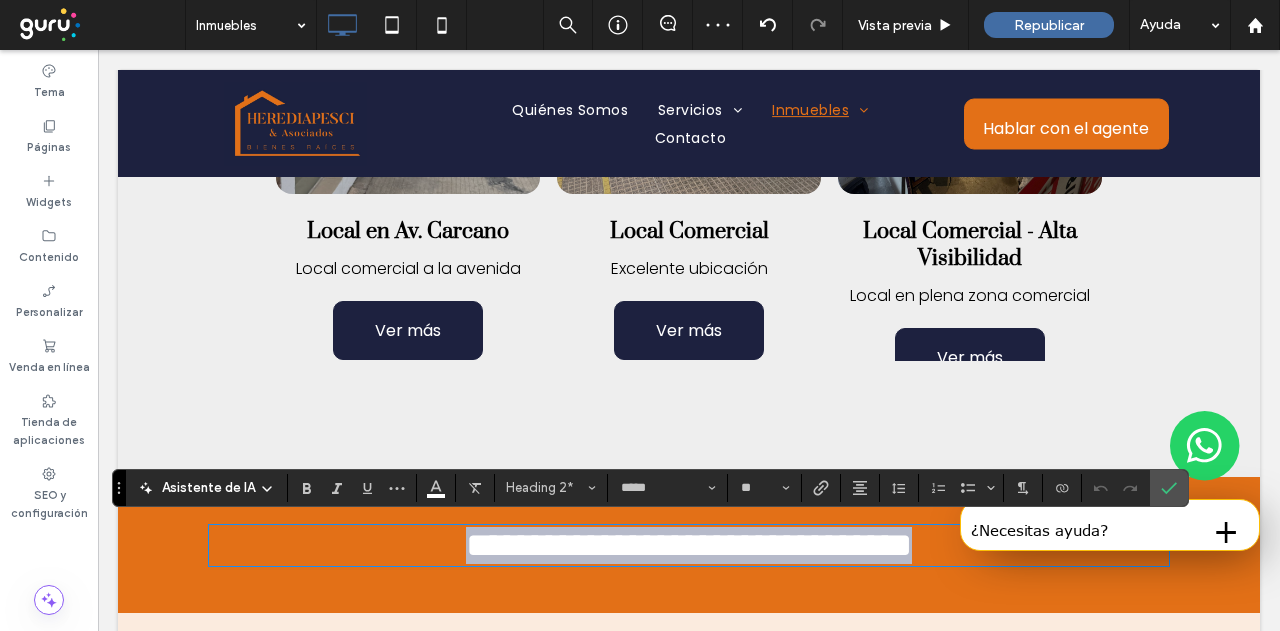 click on "**********" at bounding box center [689, 545] 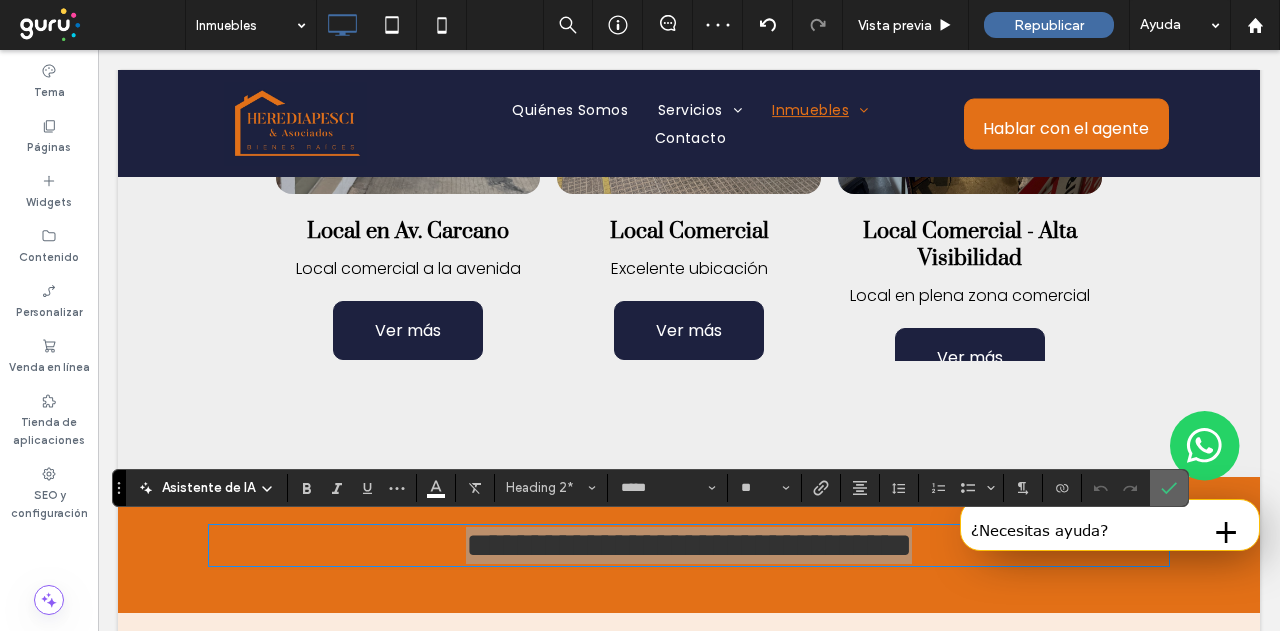 click 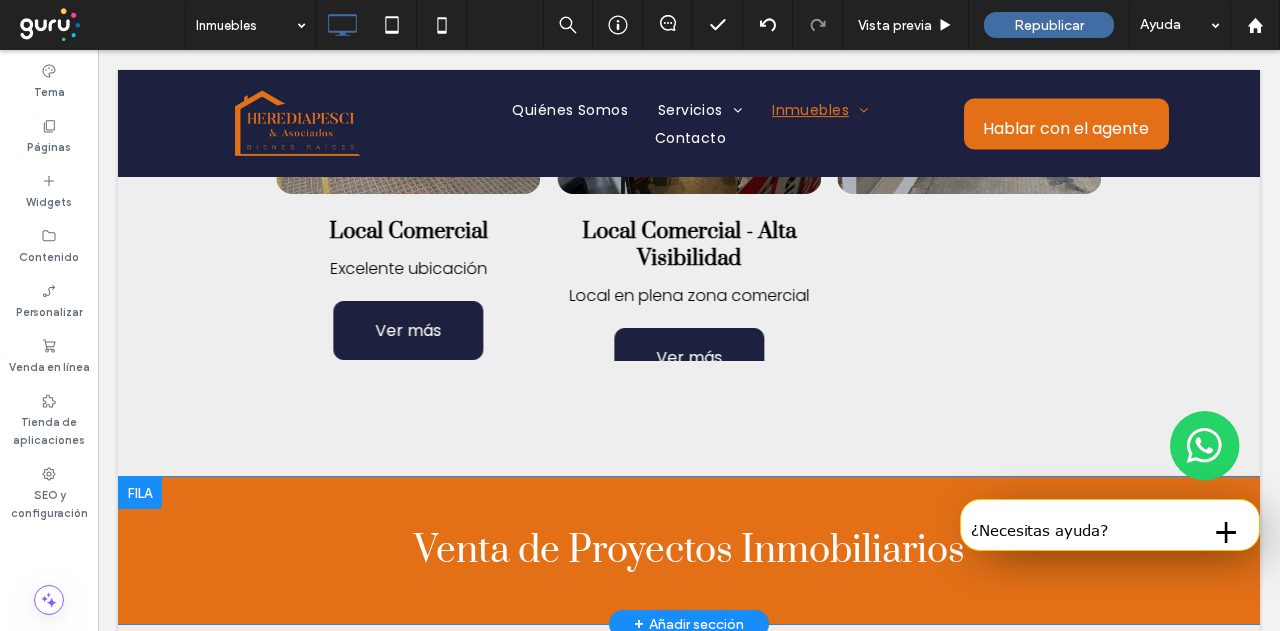 drag, startPoint x: 806, startPoint y: 495, endPoint x: 789, endPoint y: 525, distance: 34.48188 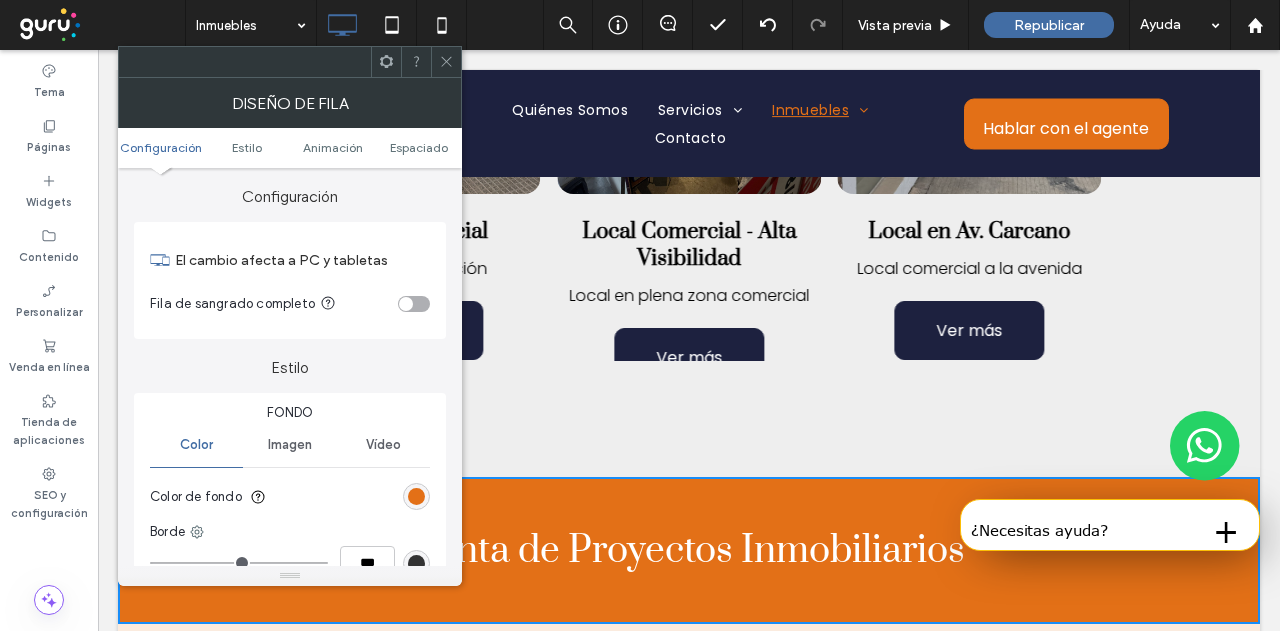 click at bounding box center (386, 62) 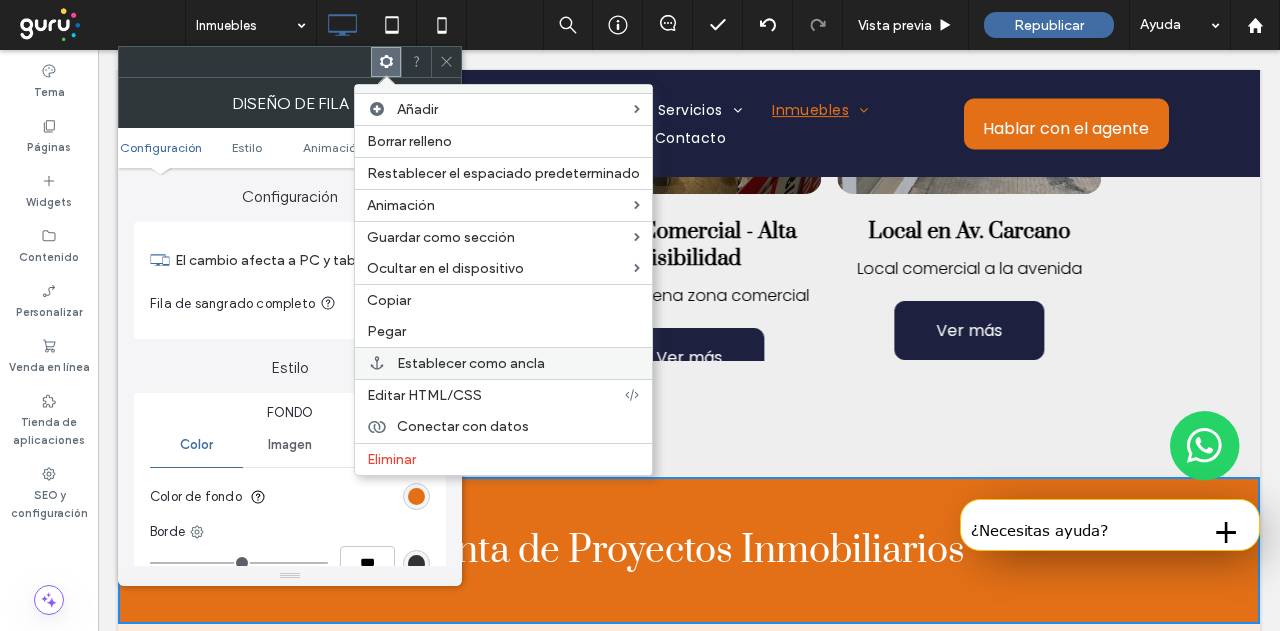 click on "Establecer como ancla" at bounding box center [471, 363] 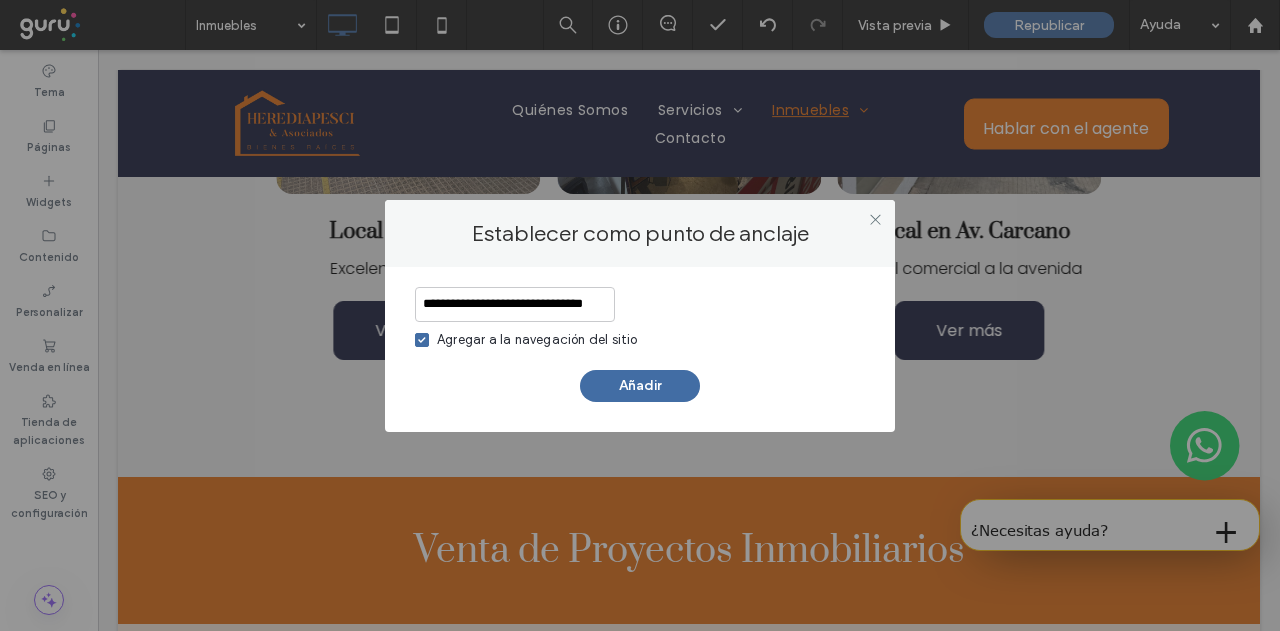 scroll, scrollTop: 0, scrollLeft: 10, axis: horizontal 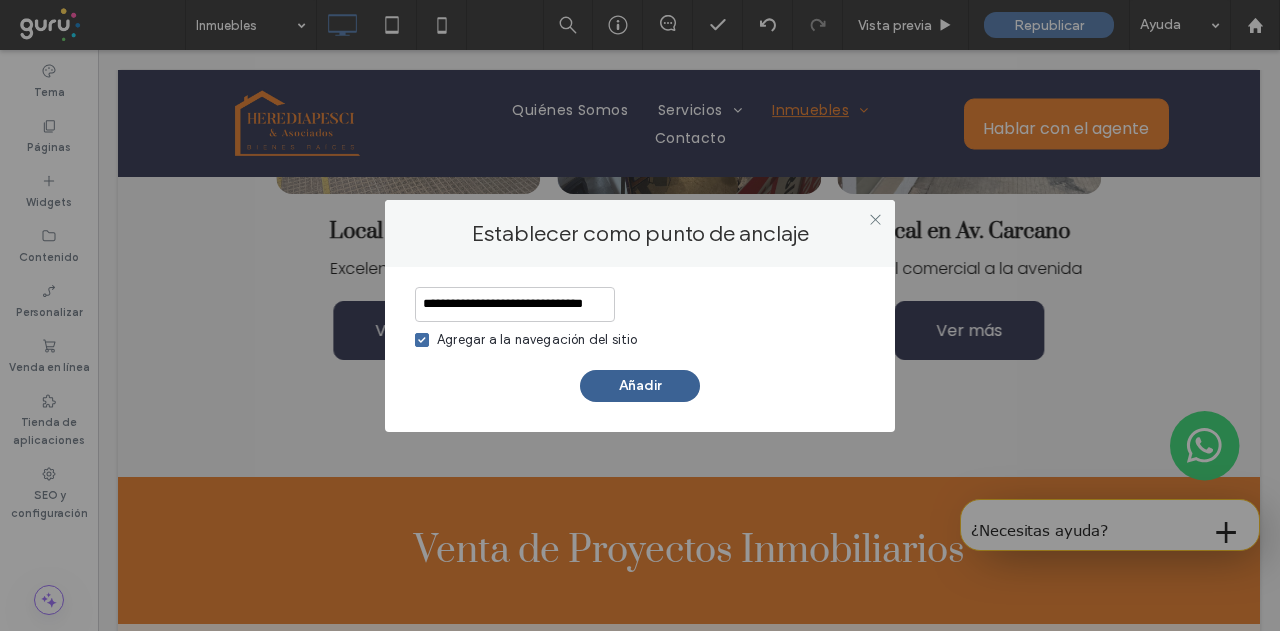 type on "**********" 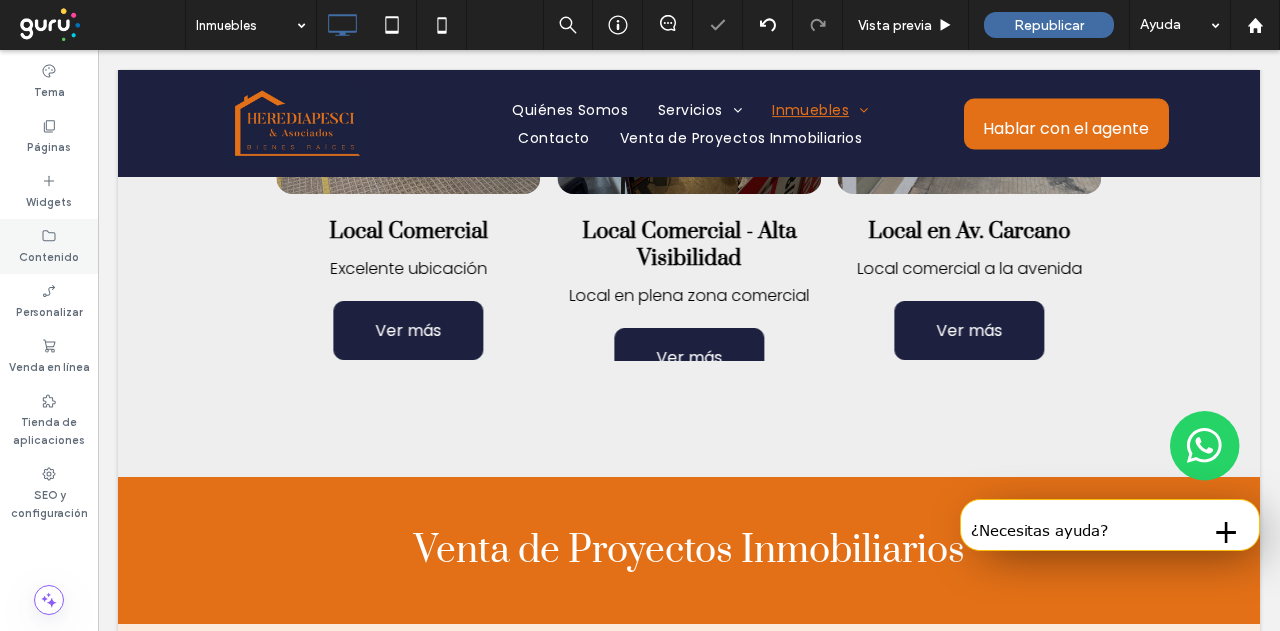 drag, startPoint x: 59, startPoint y: 137, endPoint x: 87, endPoint y: 221, distance: 88.54378 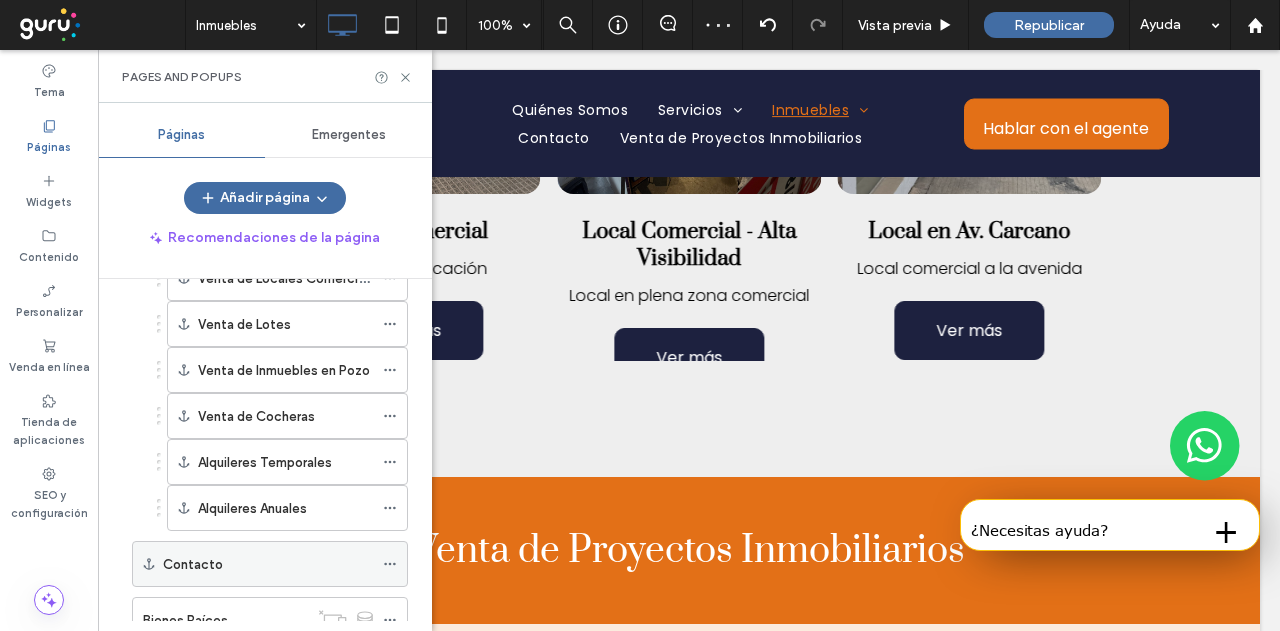 scroll, scrollTop: 516, scrollLeft: 0, axis: vertical 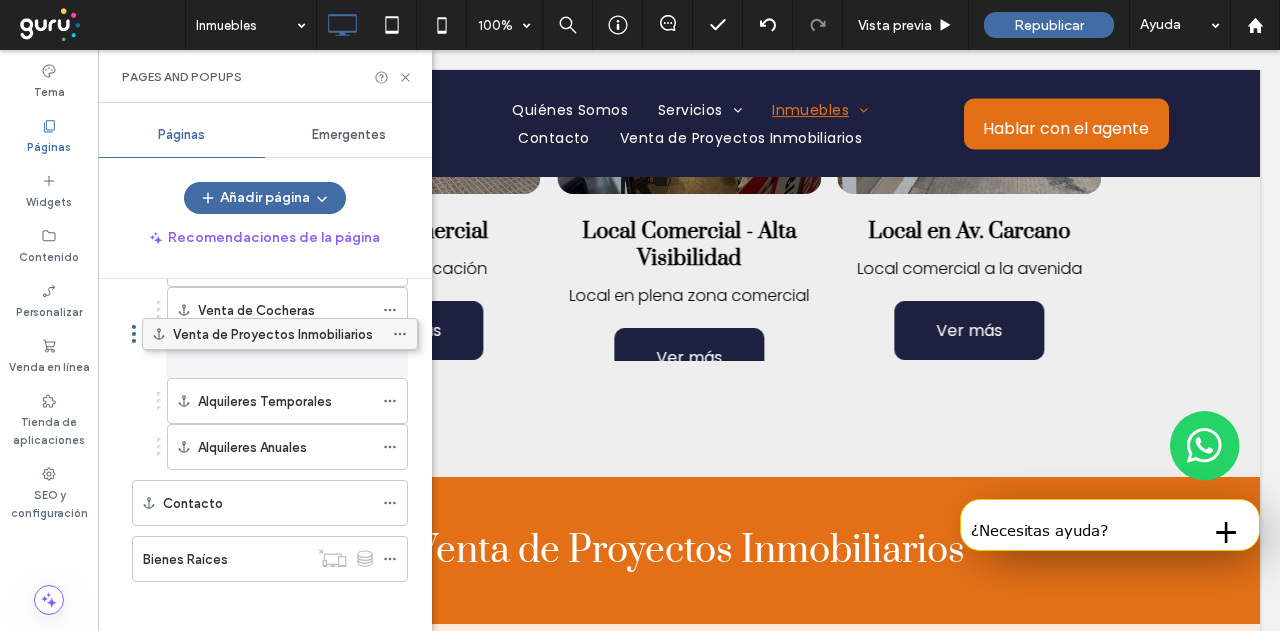 drag, startPoint x: 285, startPoint y: 544, endPoint x: 294, endPoint y: 346, distance: 198.20444 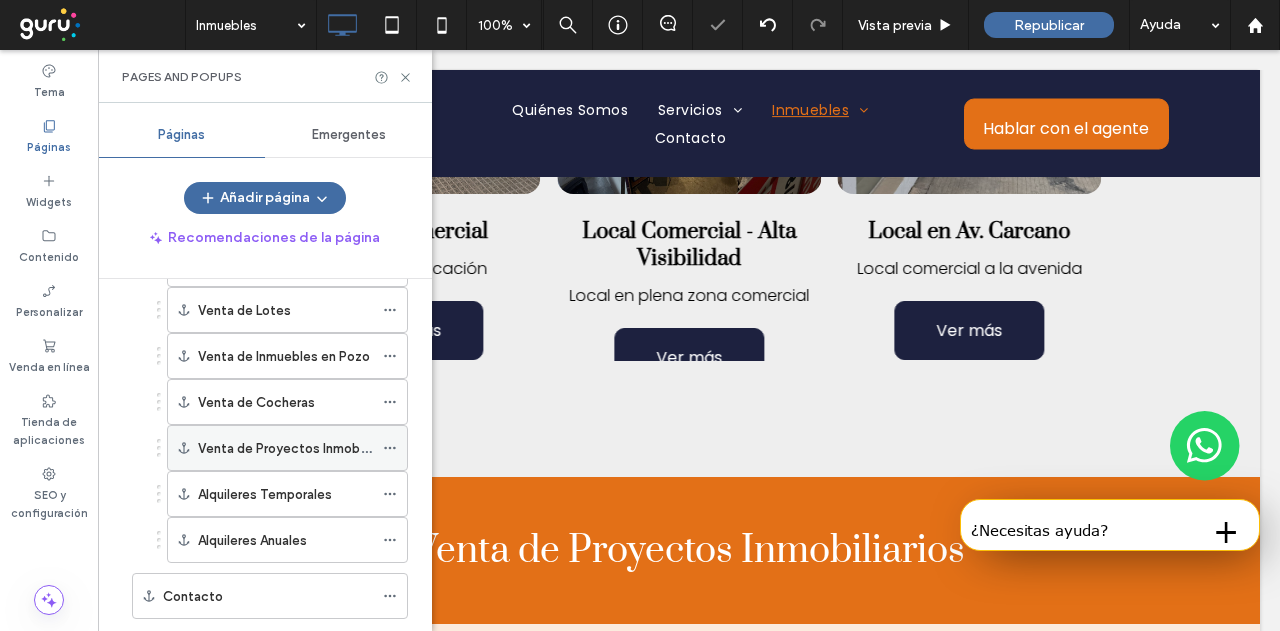 scroll, scrollTop: 406, scrollLeft: 0, axis: vertical 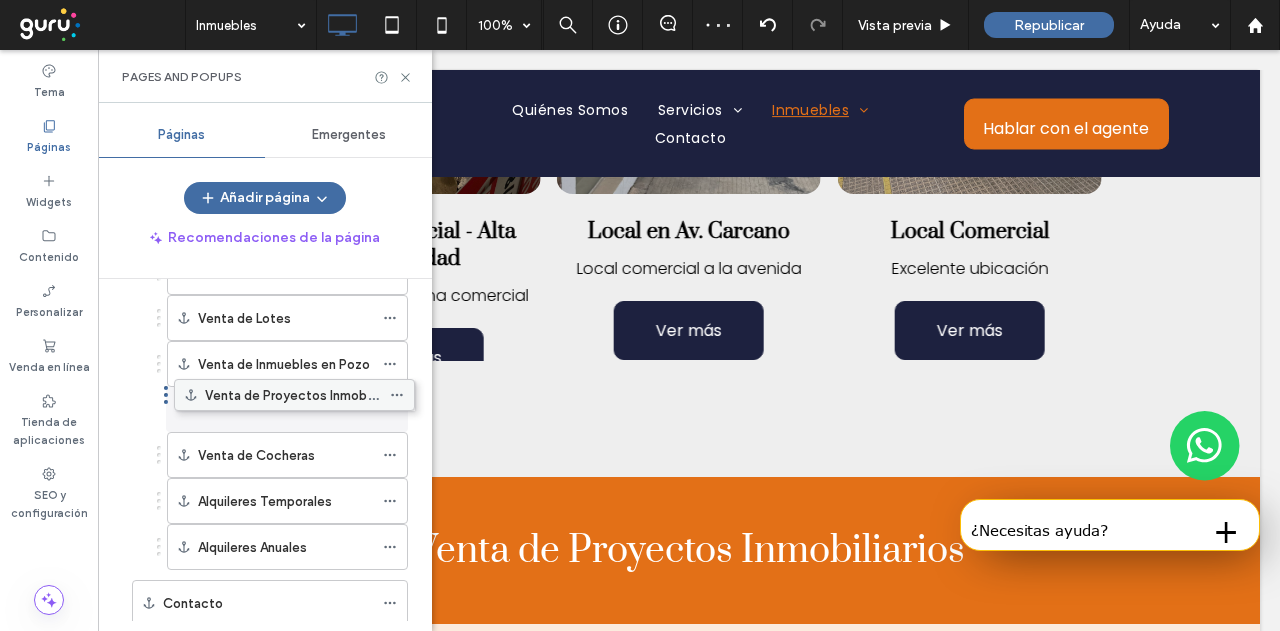 drag, startPoint x: 306, startPoint y: 443, endPoint x: 313, endPoint y: 387, distance: 56.435802 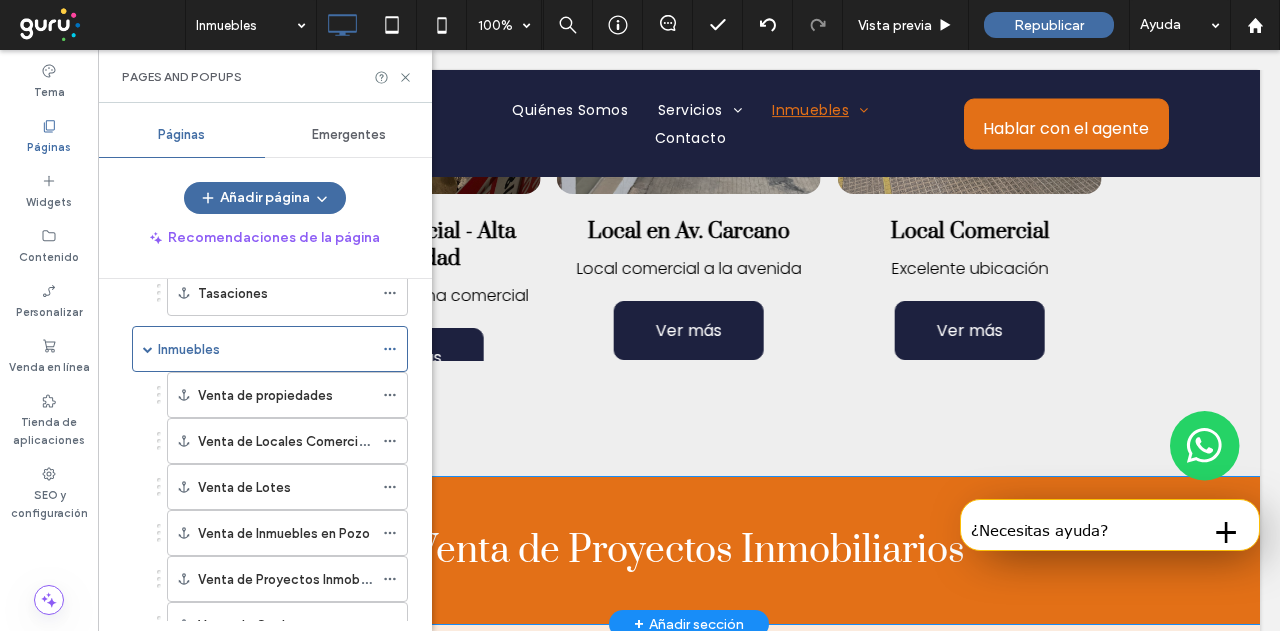 scroll, scrollTop: 206, scrollLeft: 0, axis: vertical 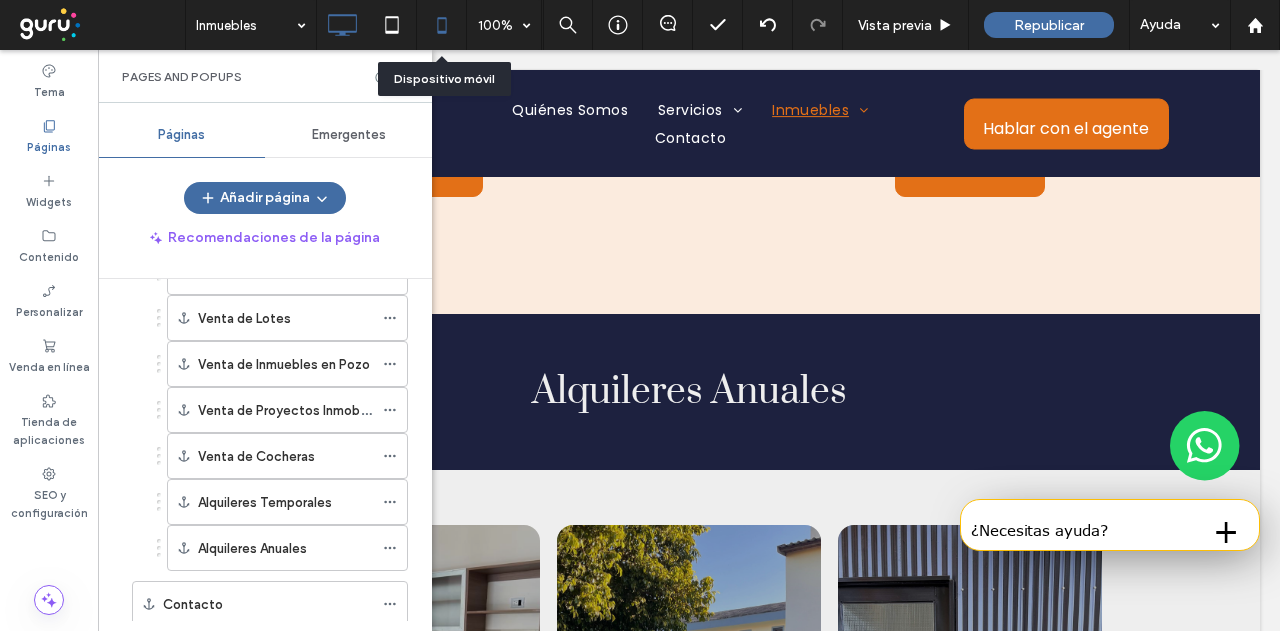 click 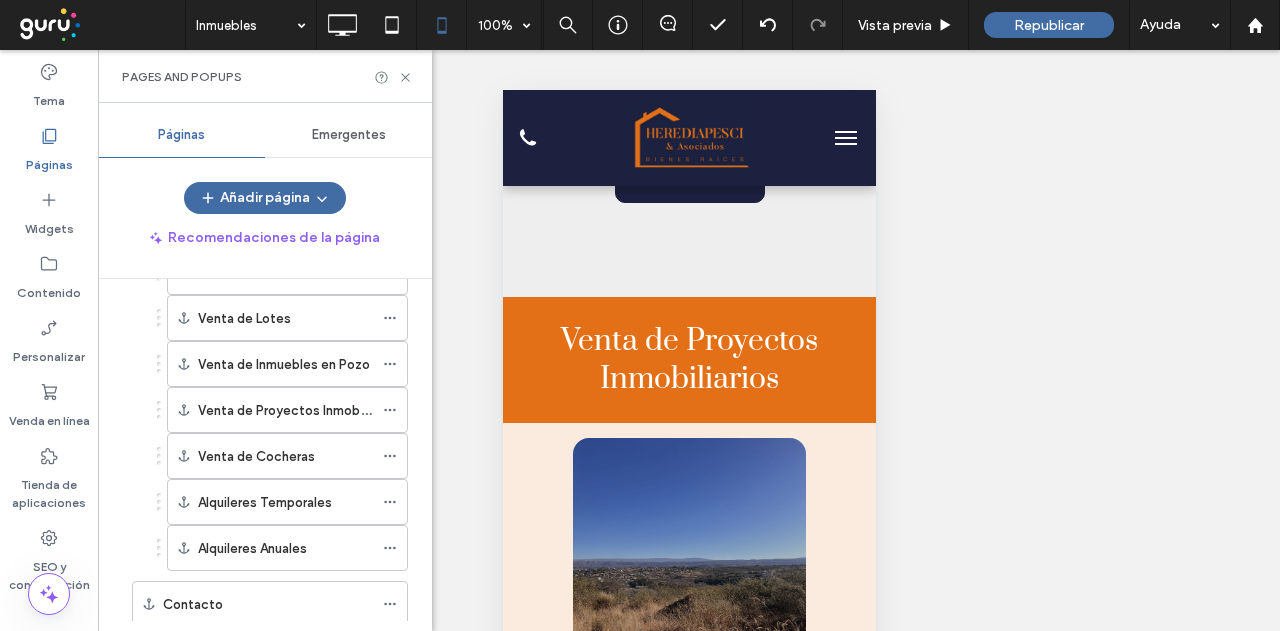 scroll, scrollTop: 2600, scrollLeft: 0, axis: vertical 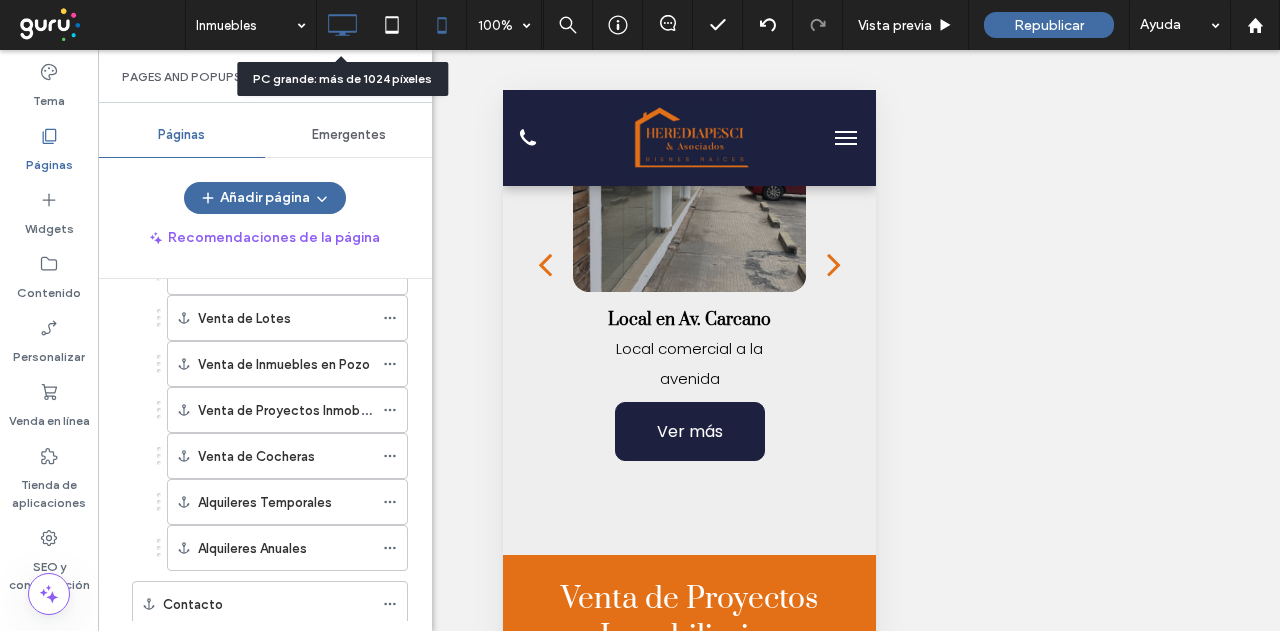 click 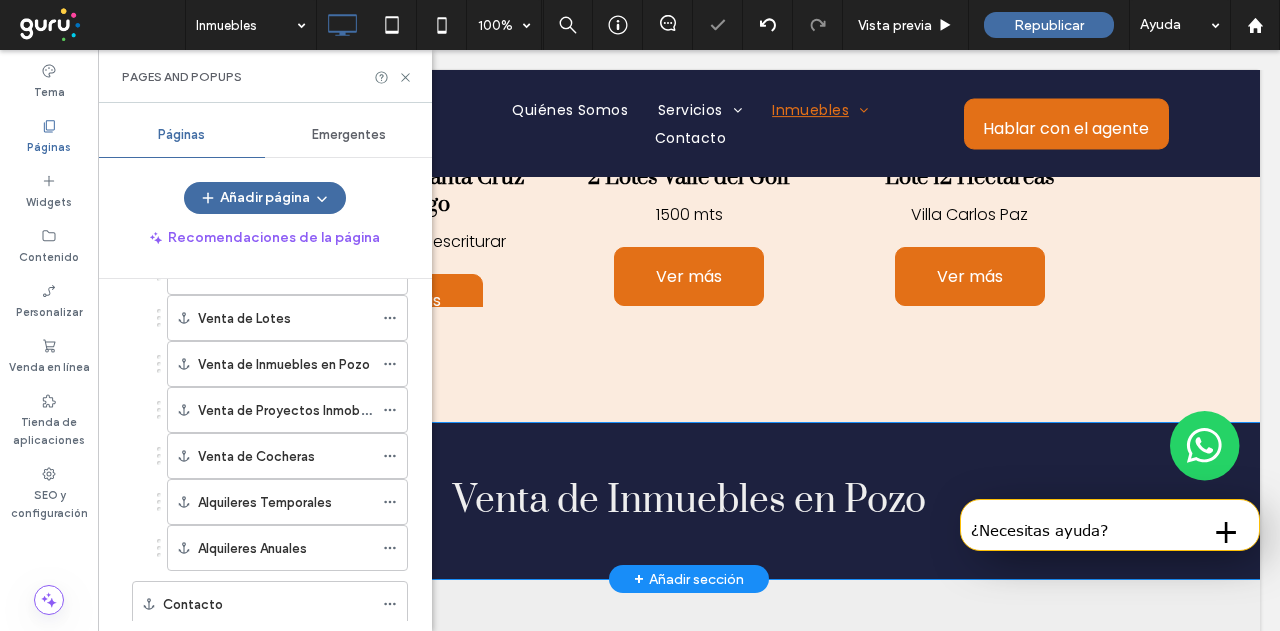 scroll, scrollTop: 3083, scrollLeft: 0, axis: vertical 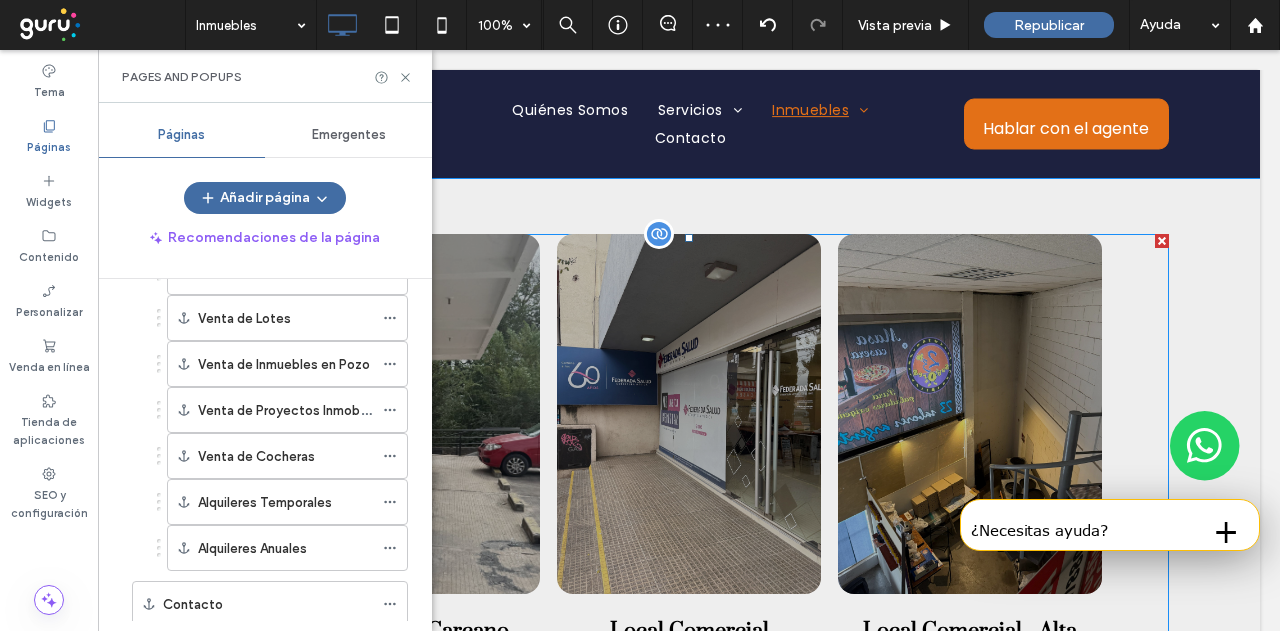 click at bounding box center [659, 234] 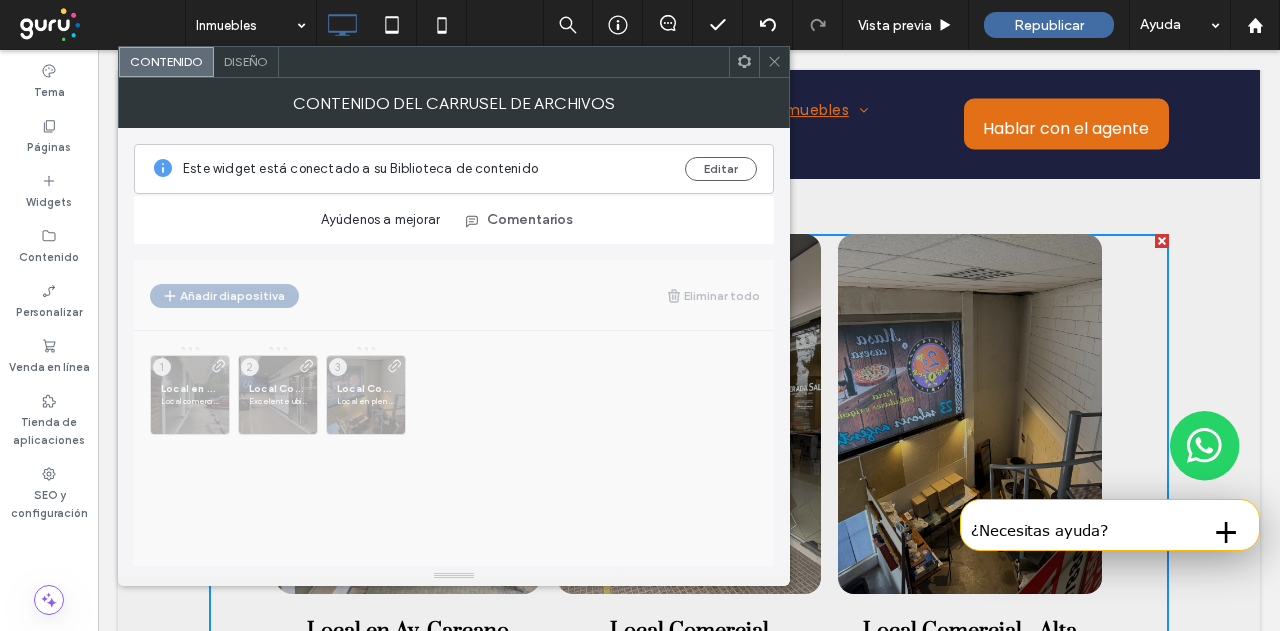 click at bounding box center (774, 62) 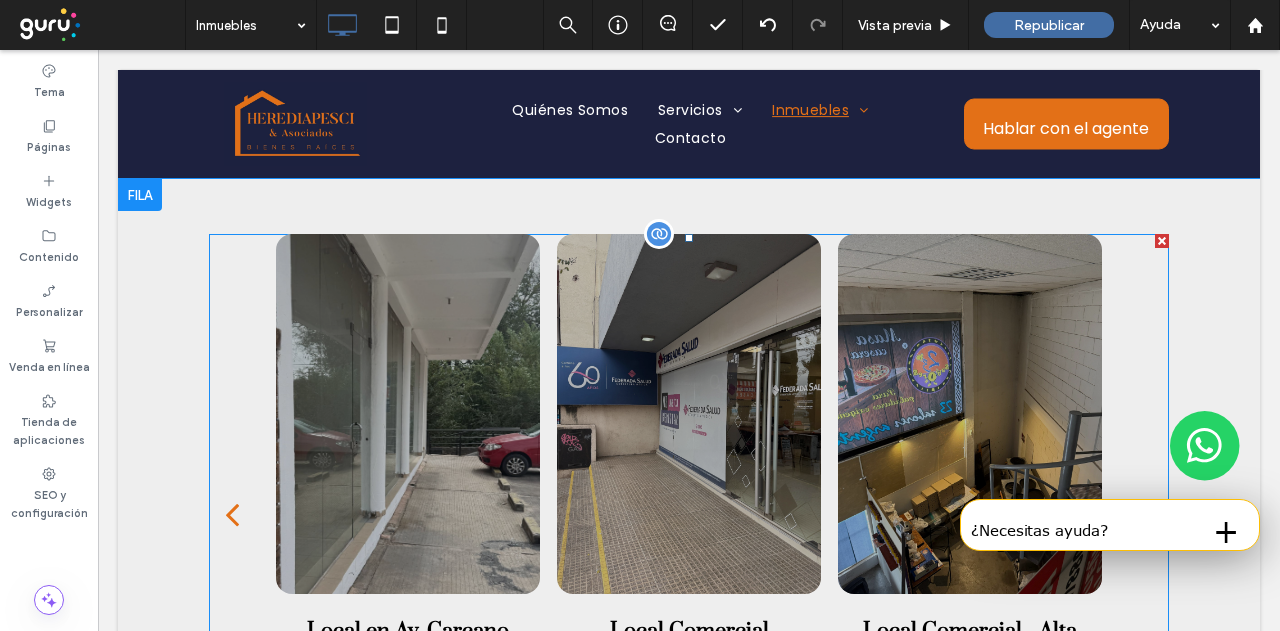 scroll, scrollTop: 2883, scrollLeft: 0, axis: vertical 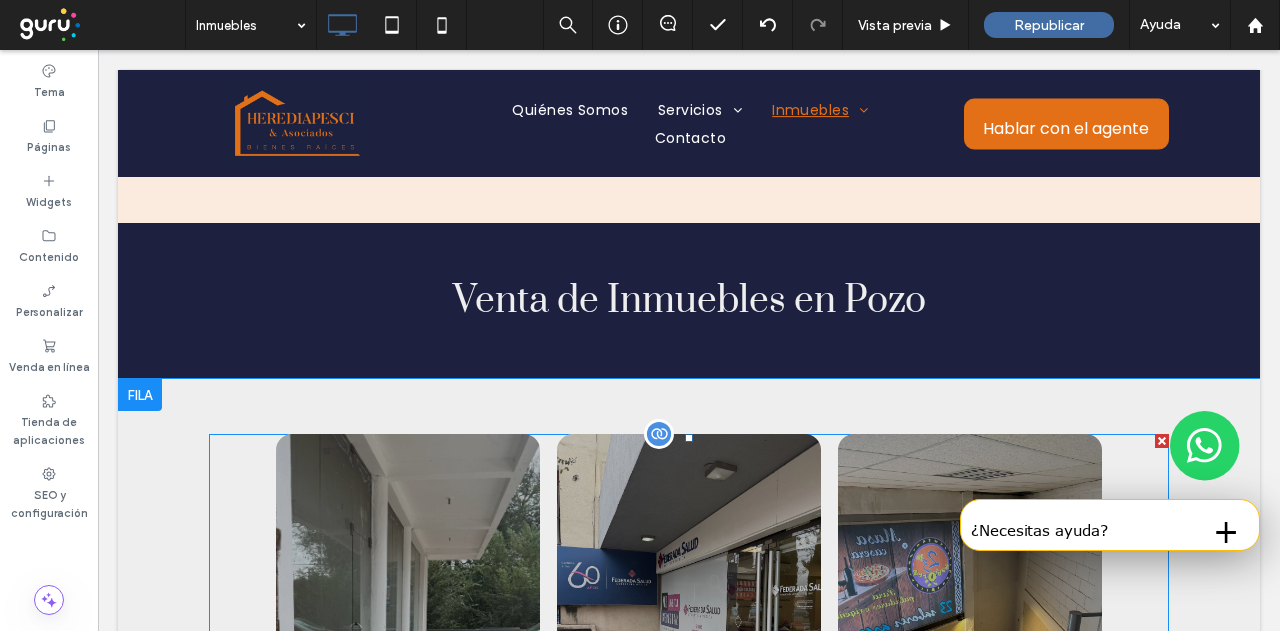 click at bounding box center (659, 434) 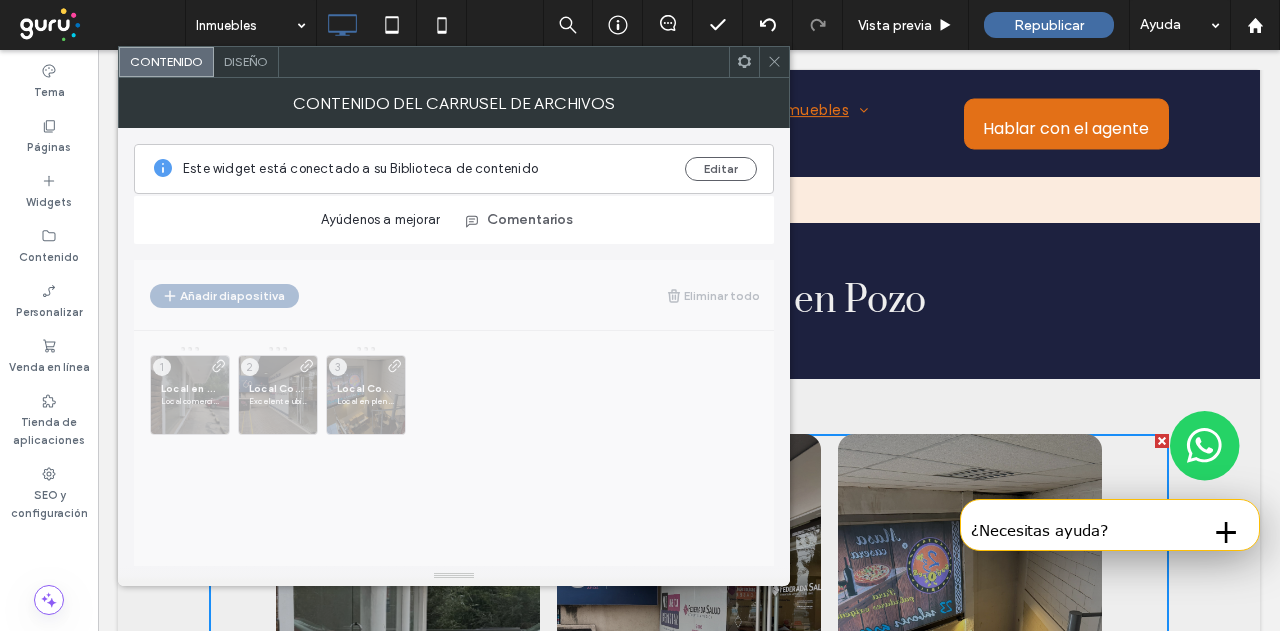 click on "Diseño" at bounding box center [246, 62] 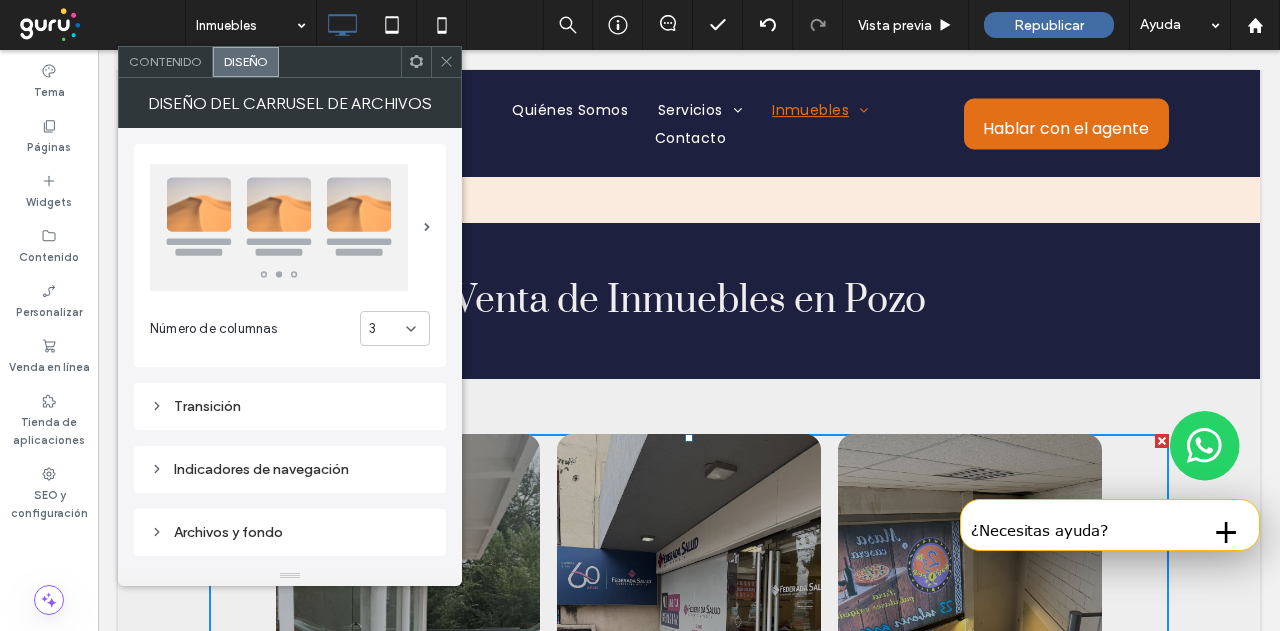 click on "Contenido" at bounding box center (166, 62) 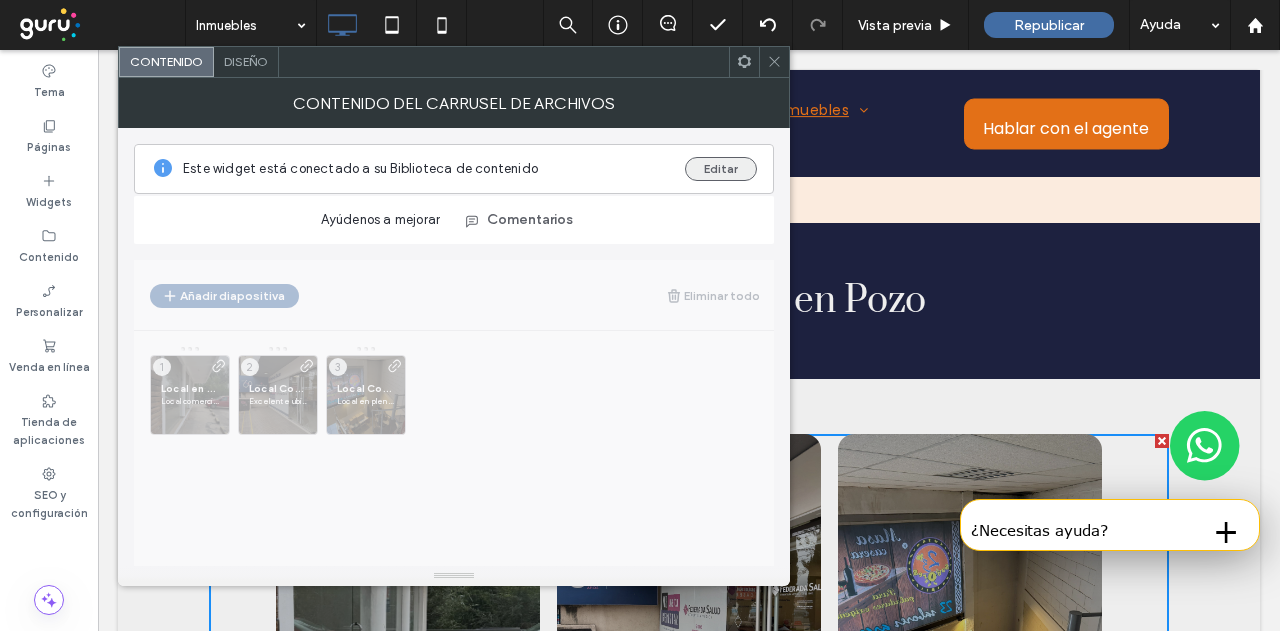 click on "Editar" at bounding box center [721, 169] 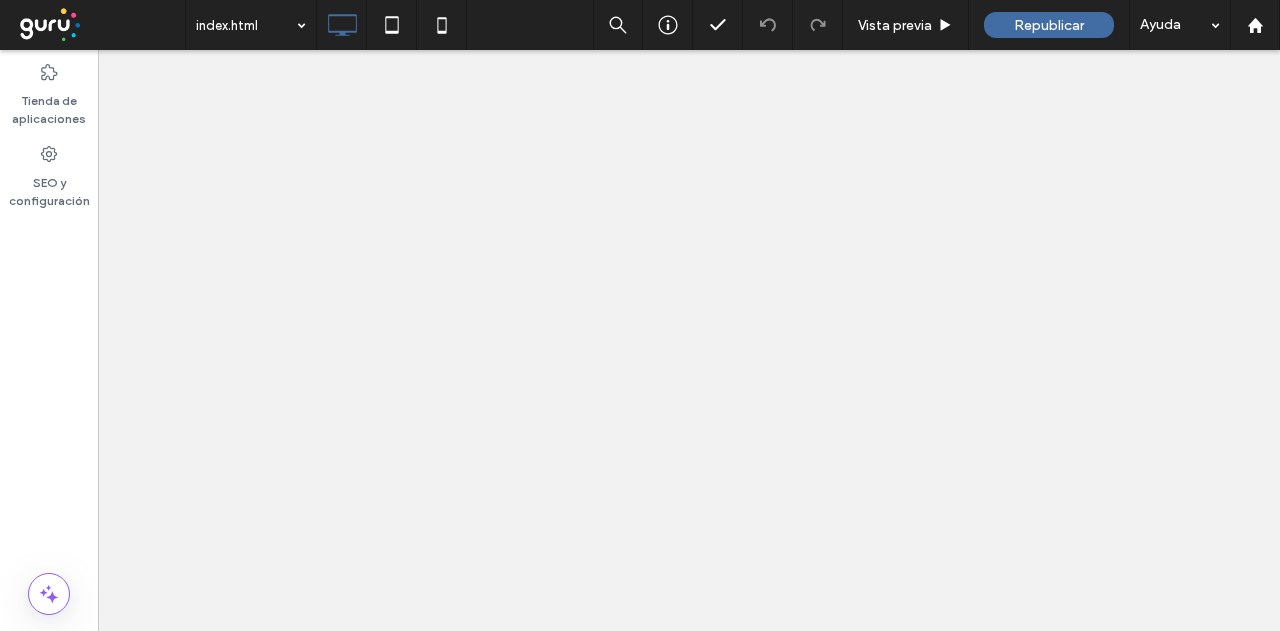 scroll, scrollTop: 0, scrollLeft: 0, axis: both 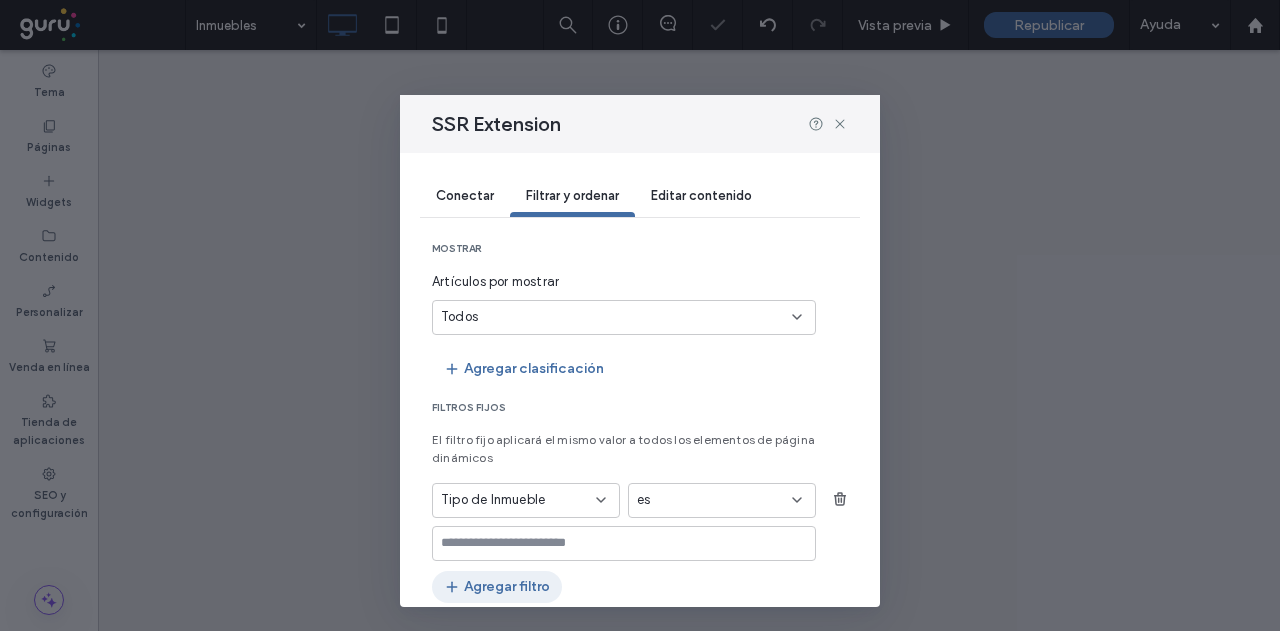 click at bounding box center [616, 543] 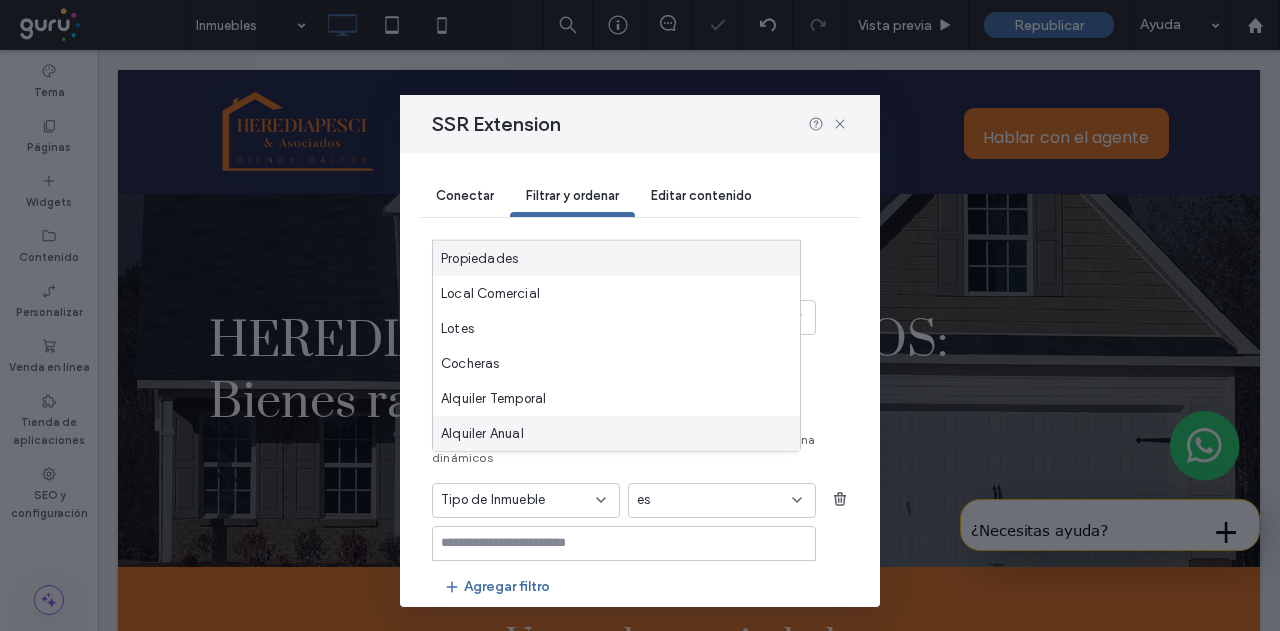 scroll, scrollTop: 75, scrollLeft: 0, axis: vertical 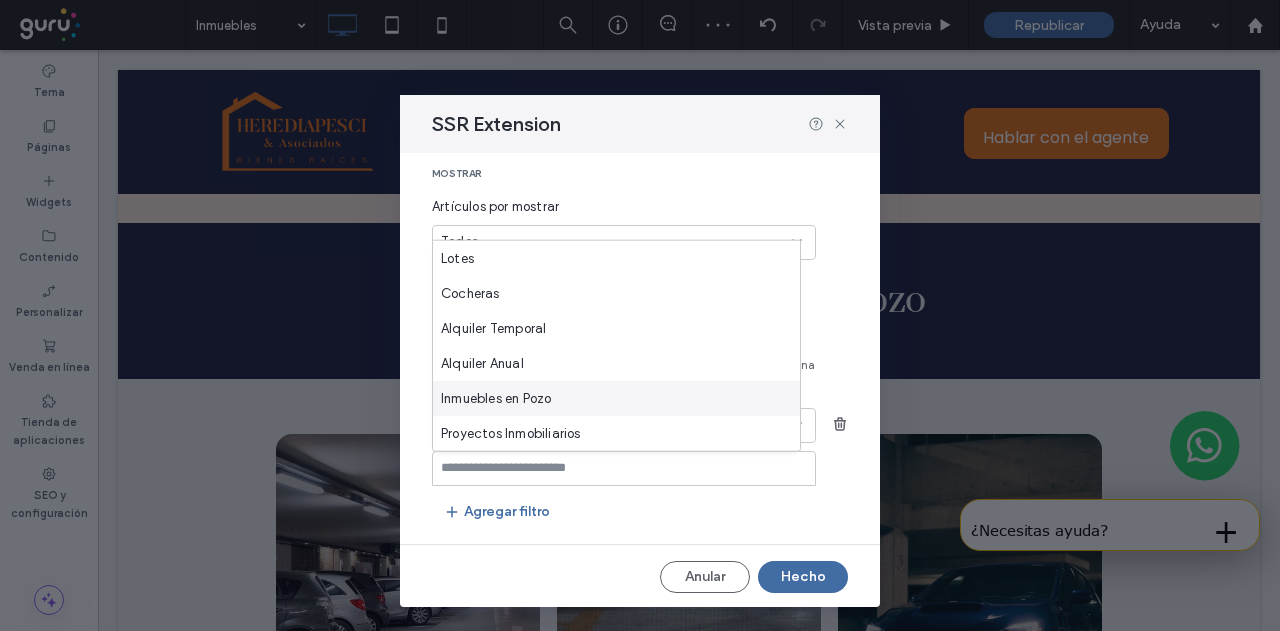 click on "Inmuebles en Pozo" at bounding box center [616, 398] 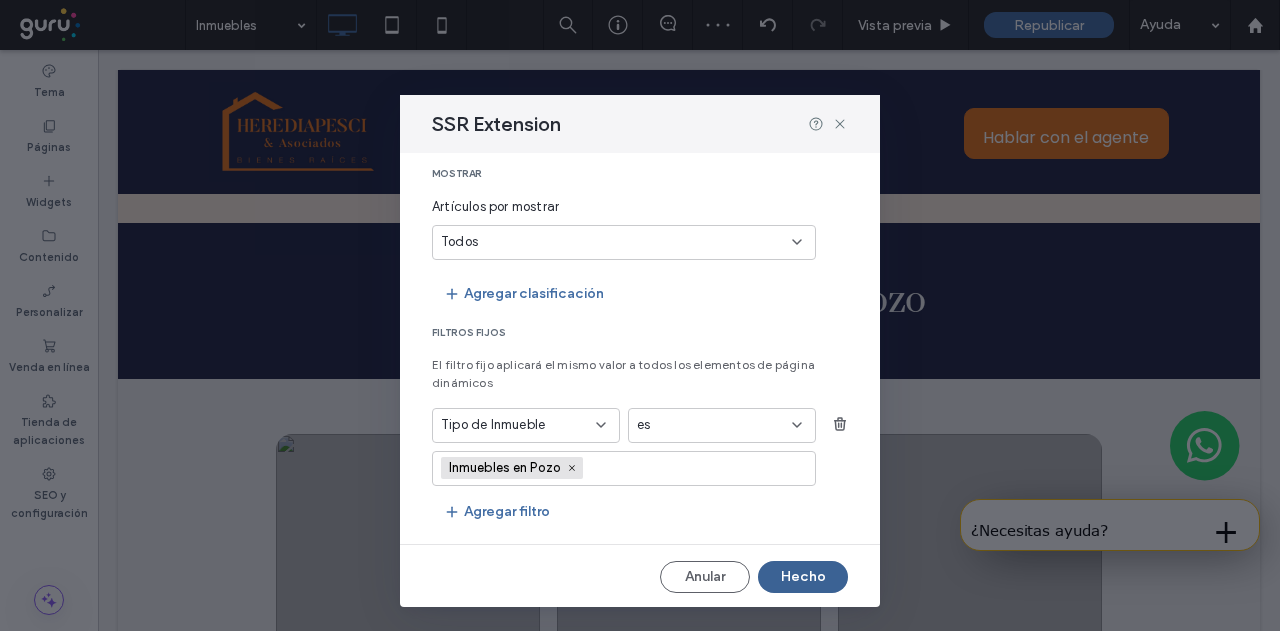 drag, startPoint x: 818, startPoint y: 579, endPoint x: 718, endPoint y: 527, distance: 112.71202 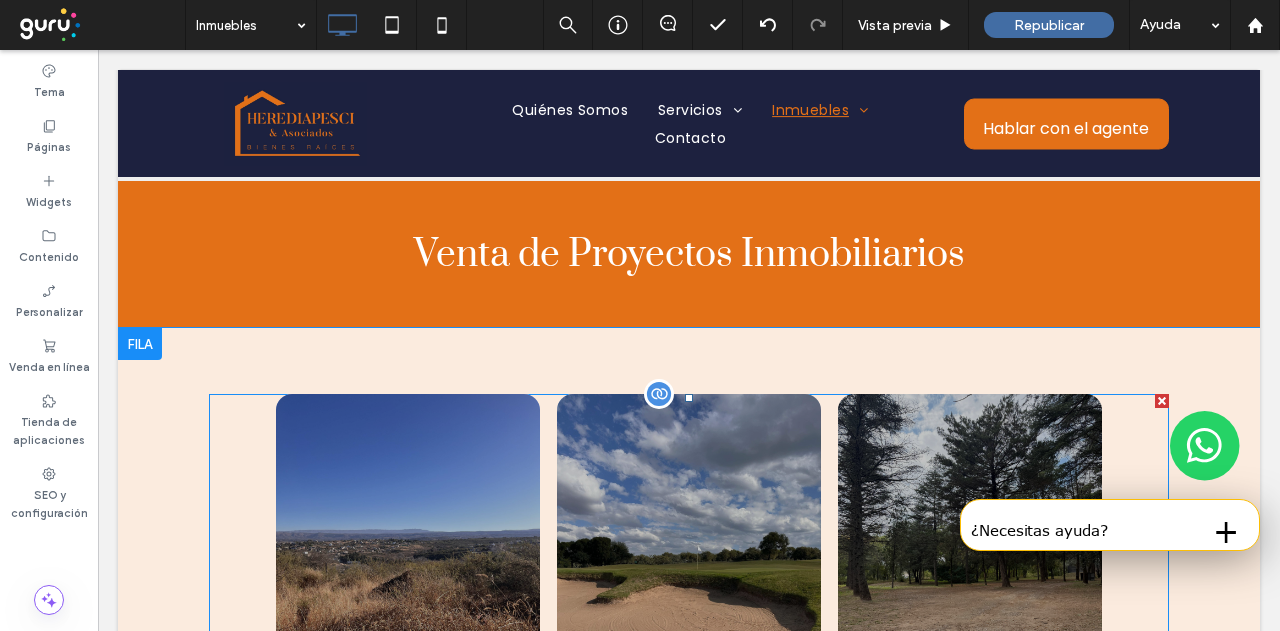 scroll, scrollTop: 3783, scrollLeft: 0, axis: vertical 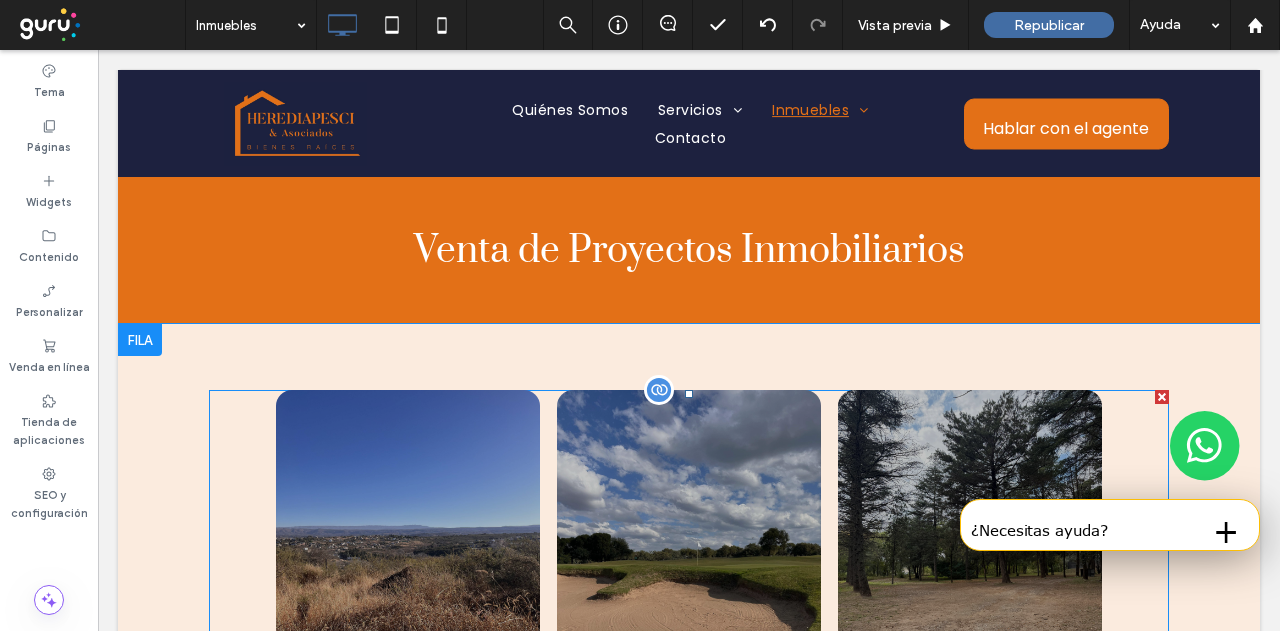 click at bounding box center [659, 390] 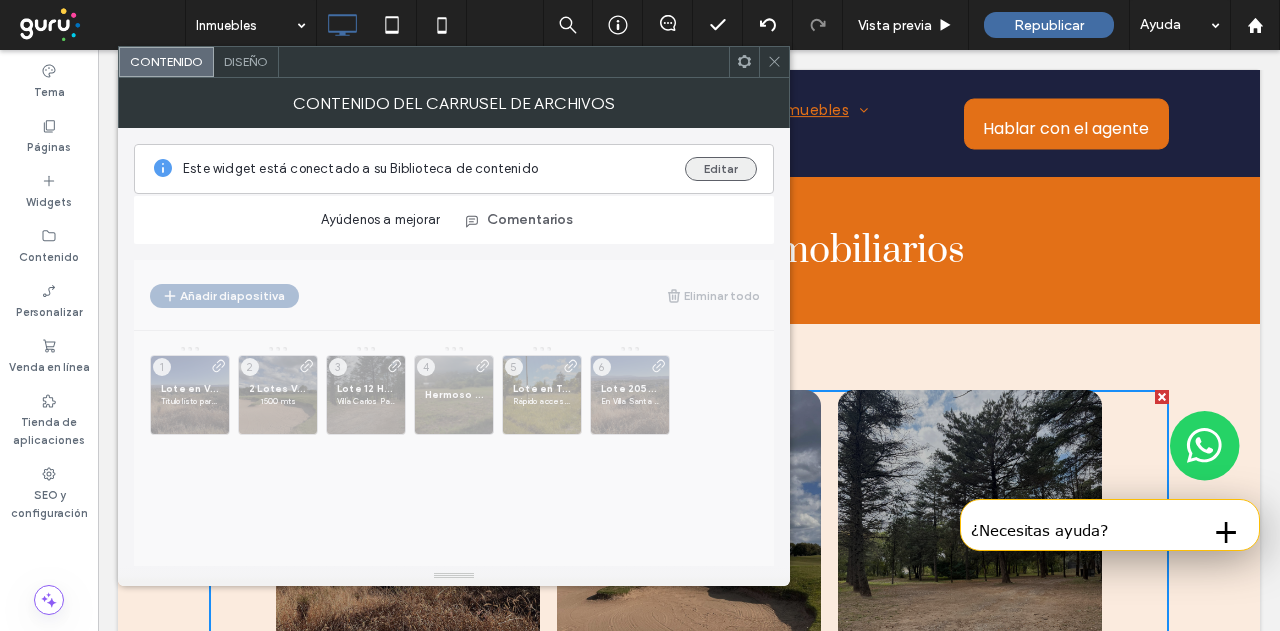 click on "Editar" at bounding box center [721, 169] 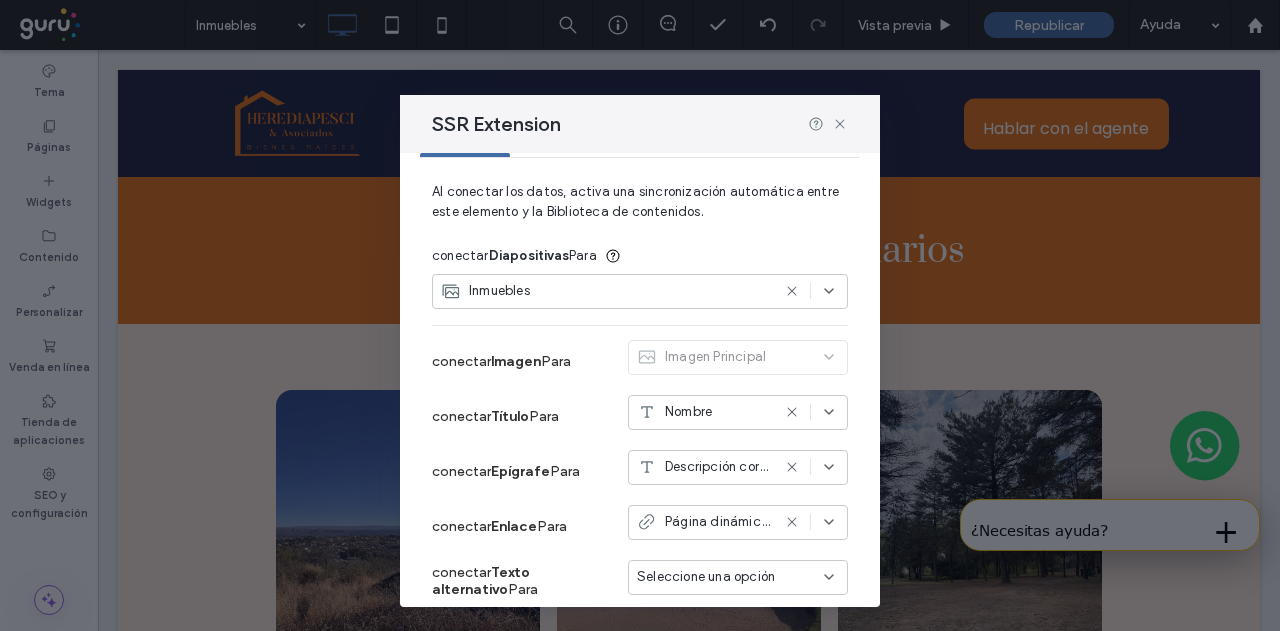 scroll, scrollTop: 0, scrollLeft: 0, axis: both 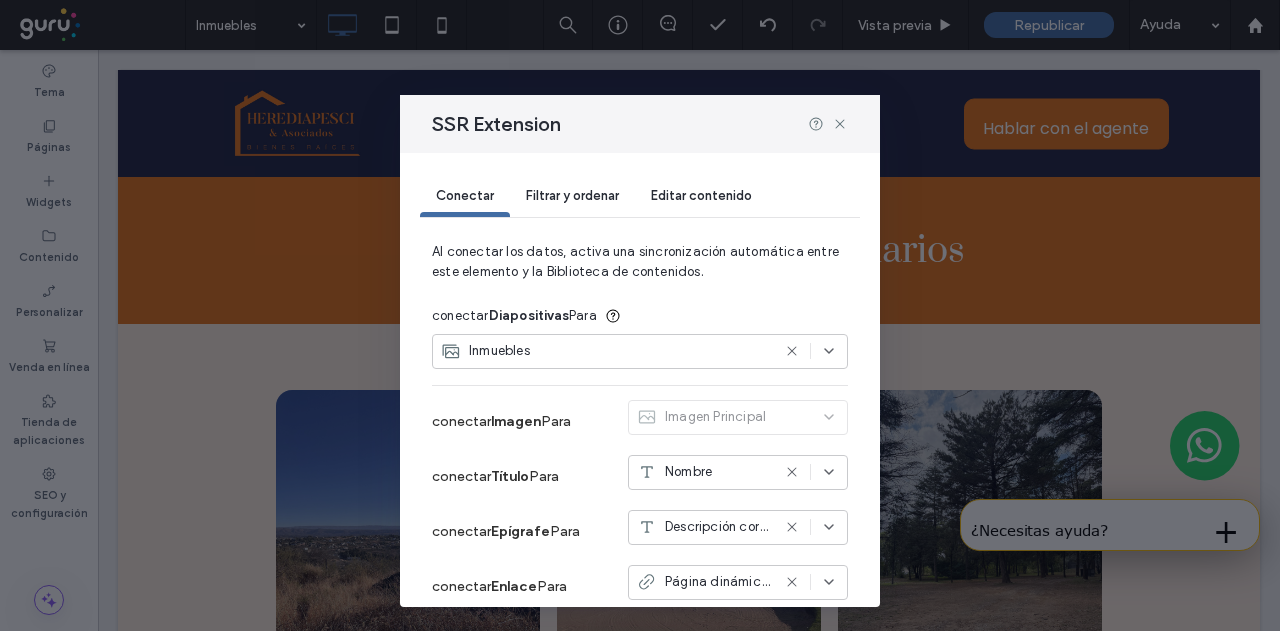 click on "Filtrar y ordenar" at bounding box center (572, 195) 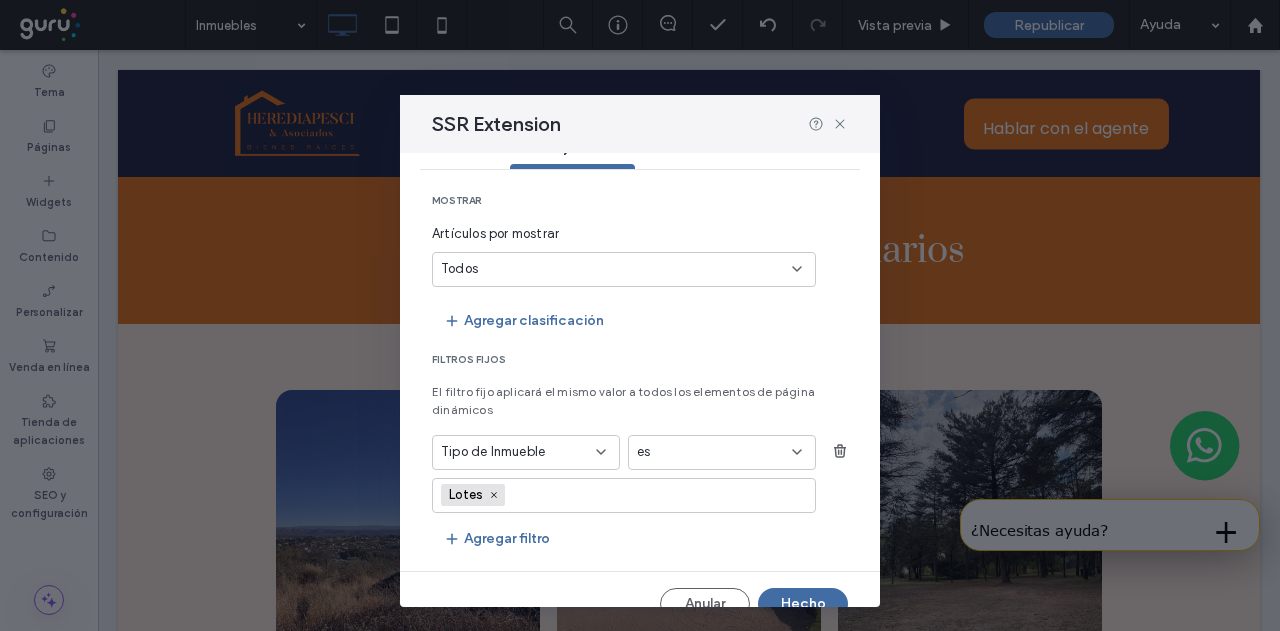 scroll, scrollTop: 75, scrollLeft: 0, axis: vertical 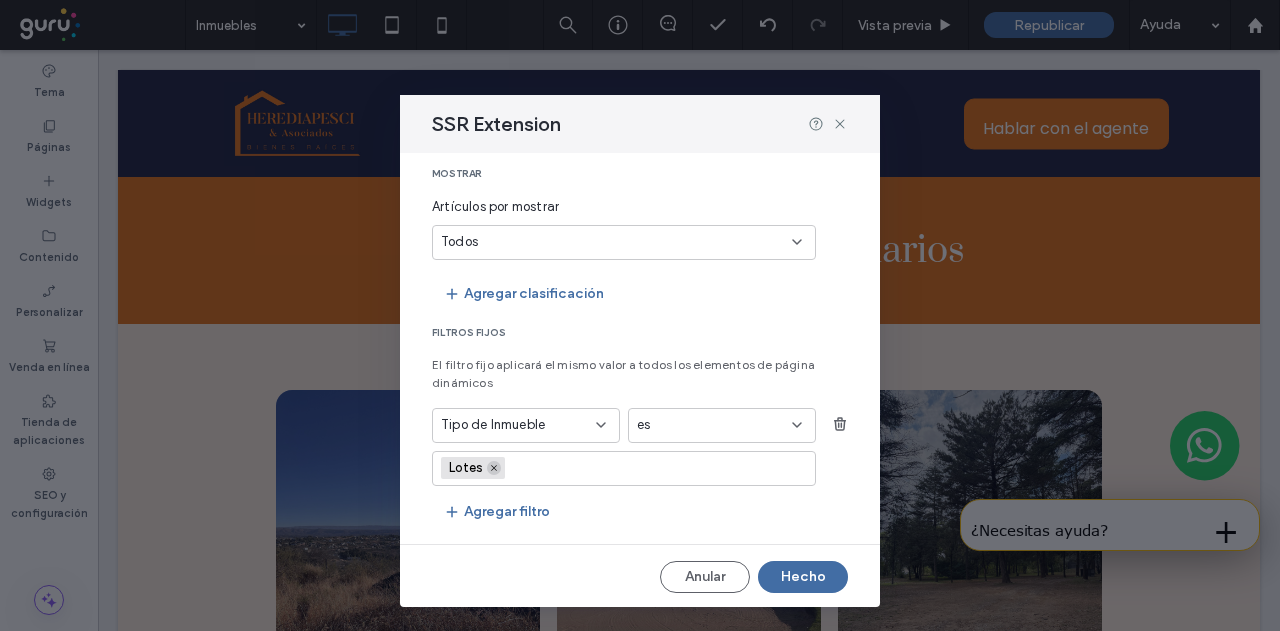 click 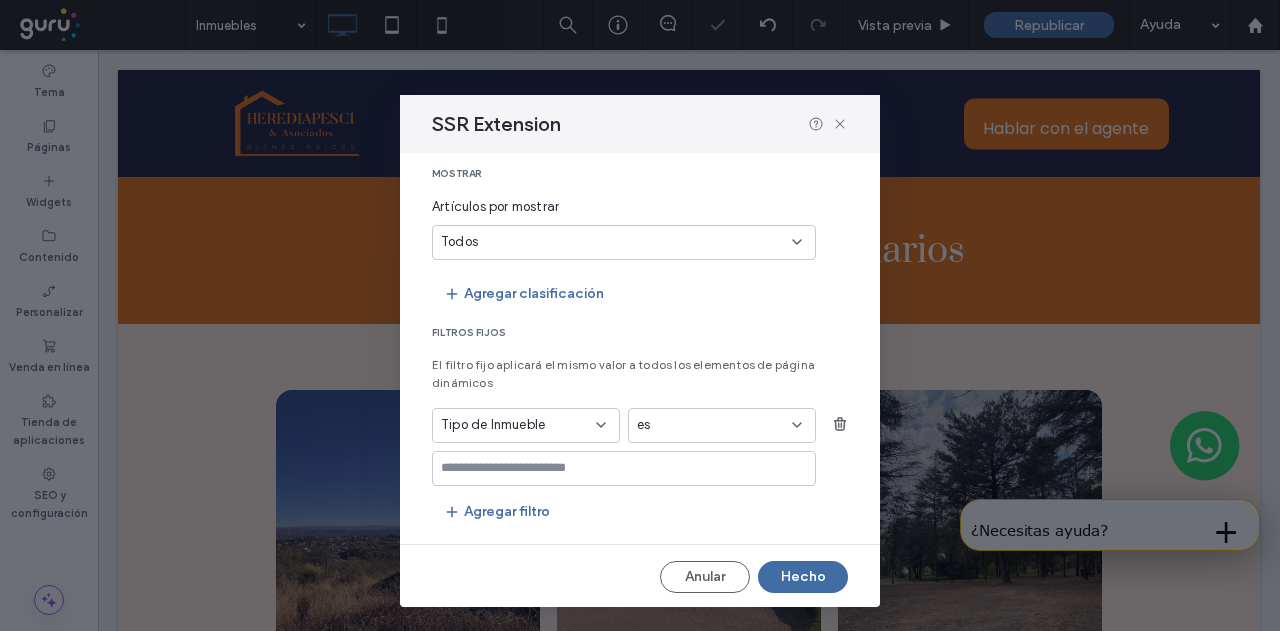 click at bounding box center [616, 468] 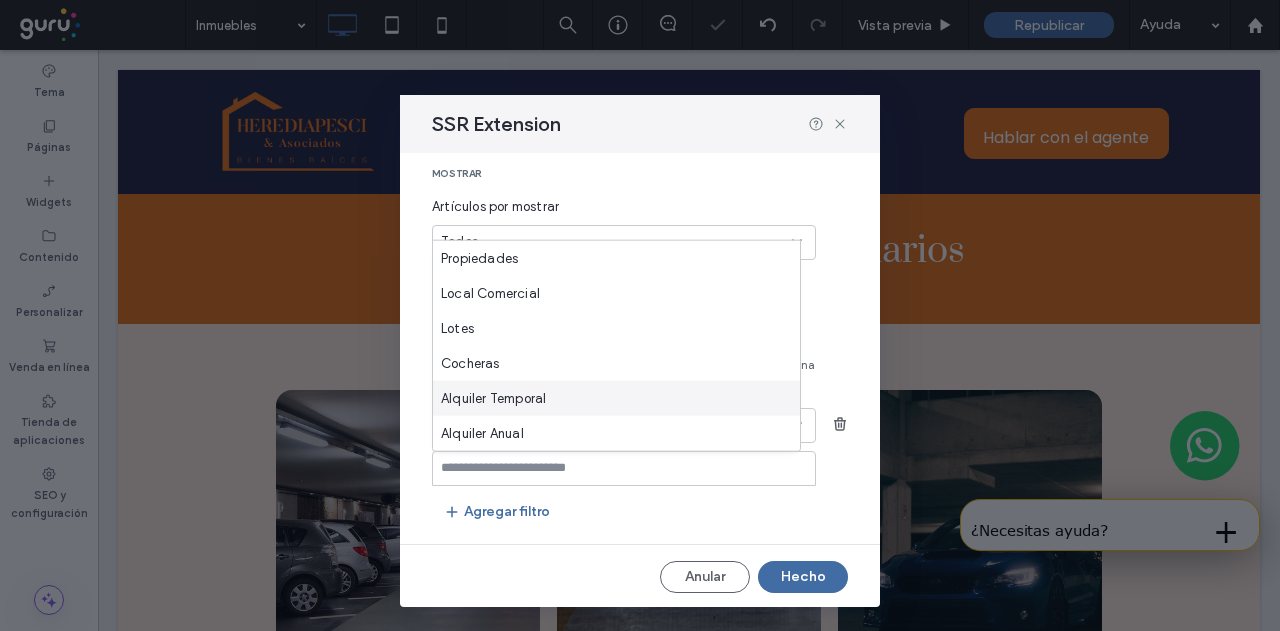 scroll, scrollTop: 70, scrollLeft: 0, axis: vertical 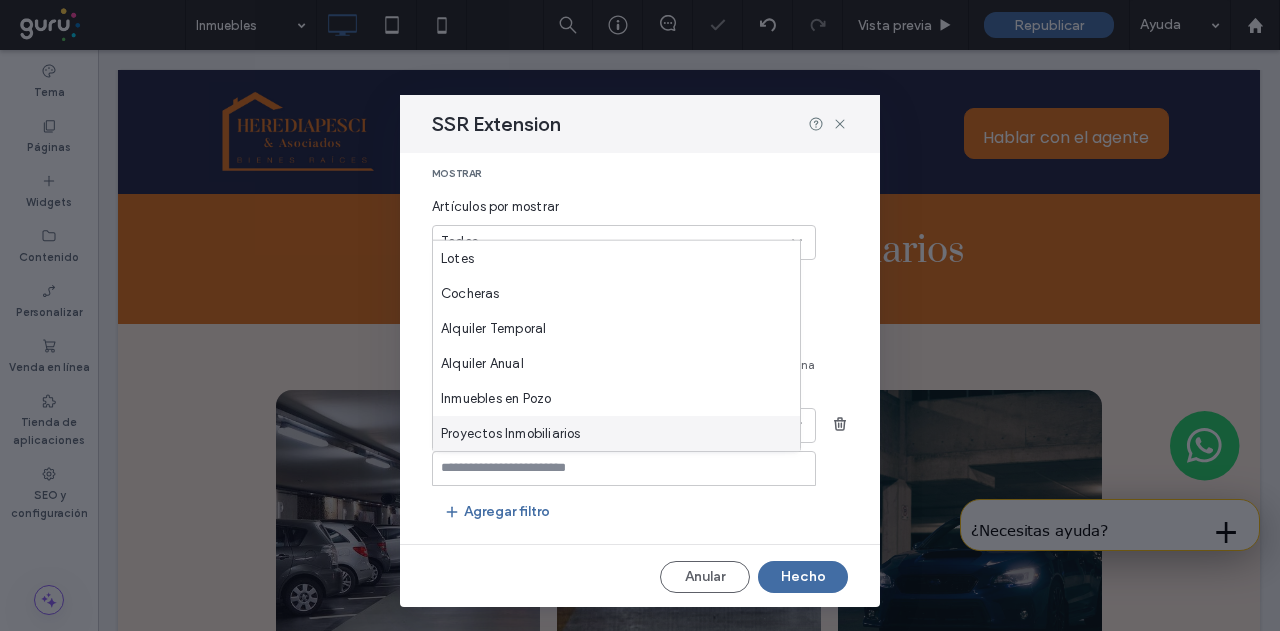 click on "Proyectos Inmobiliarios" at bounding box center [511, 433] 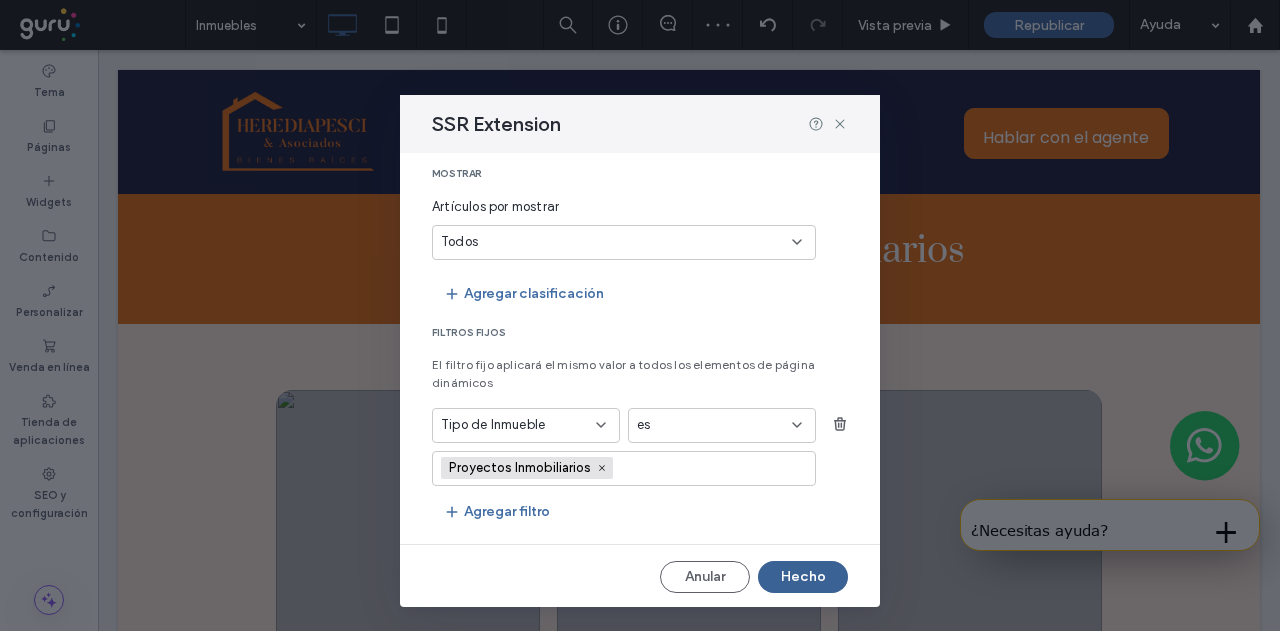click on "Hecho" at bounding box center (803, 577) 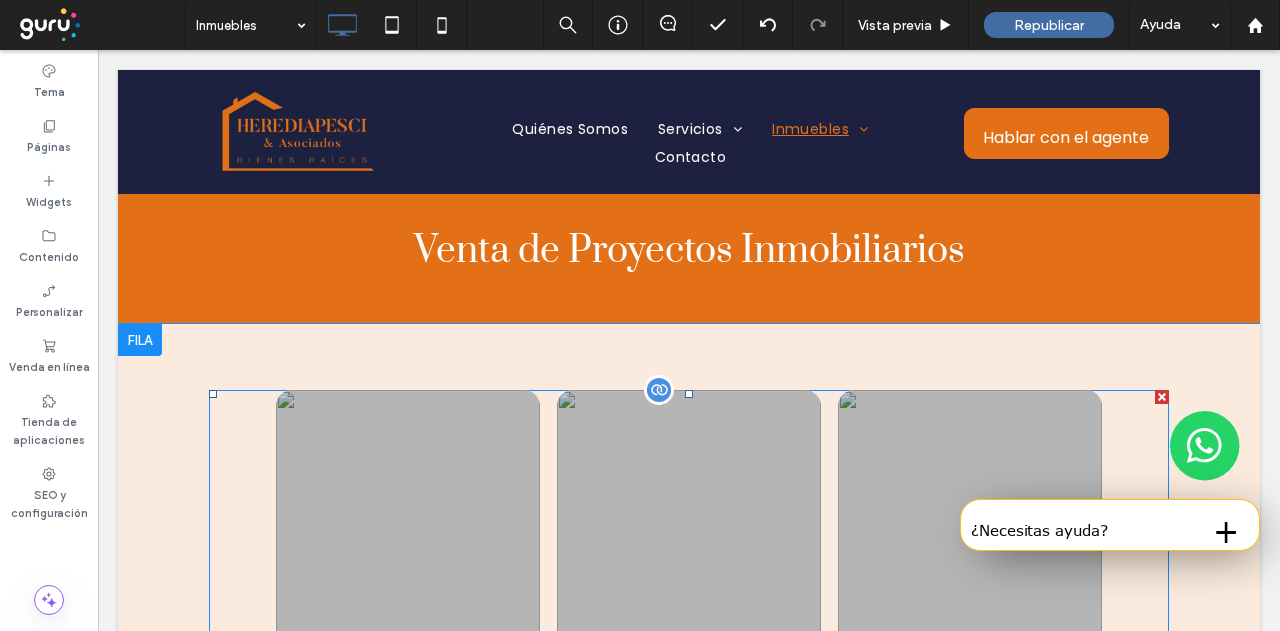 click at bounding box center [659, 390] 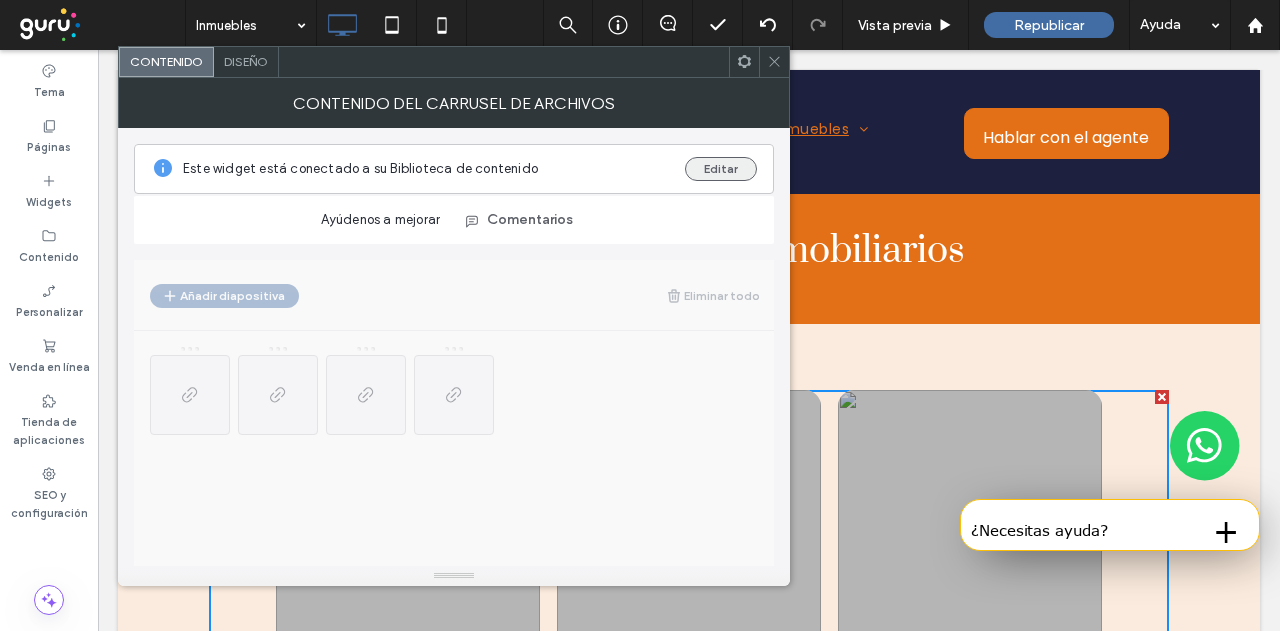 click on "Editar" at bounding box center [721, 169] 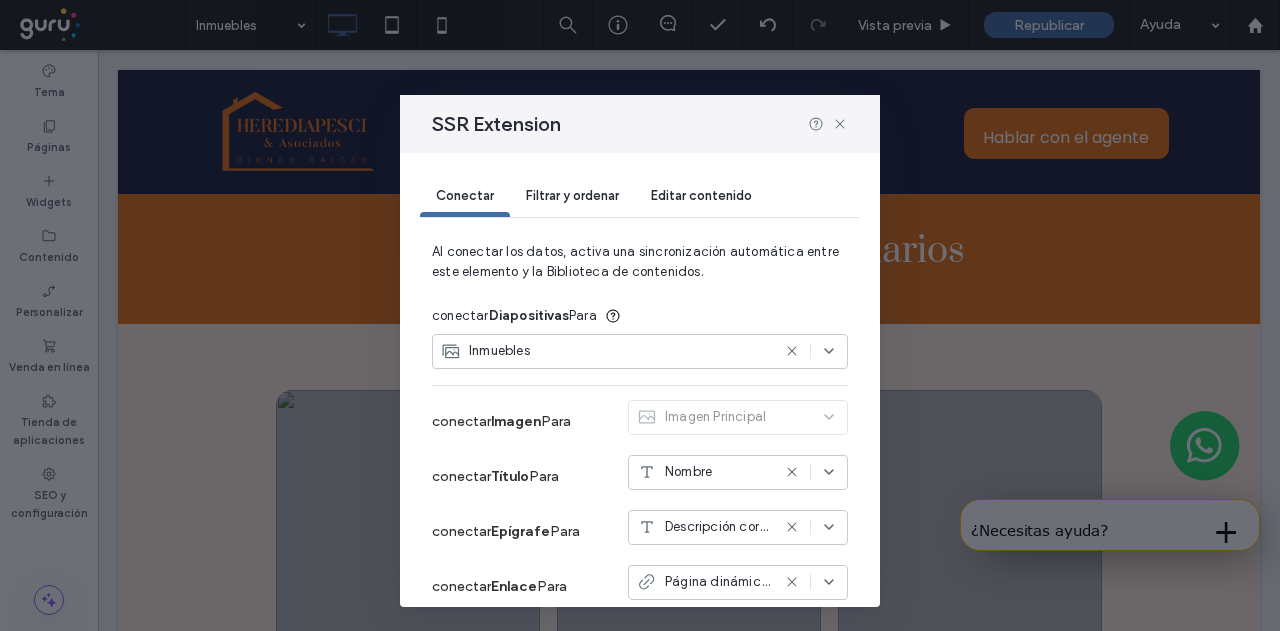 click on "Filtrar y ordenar" at bounding box center [572, 195] 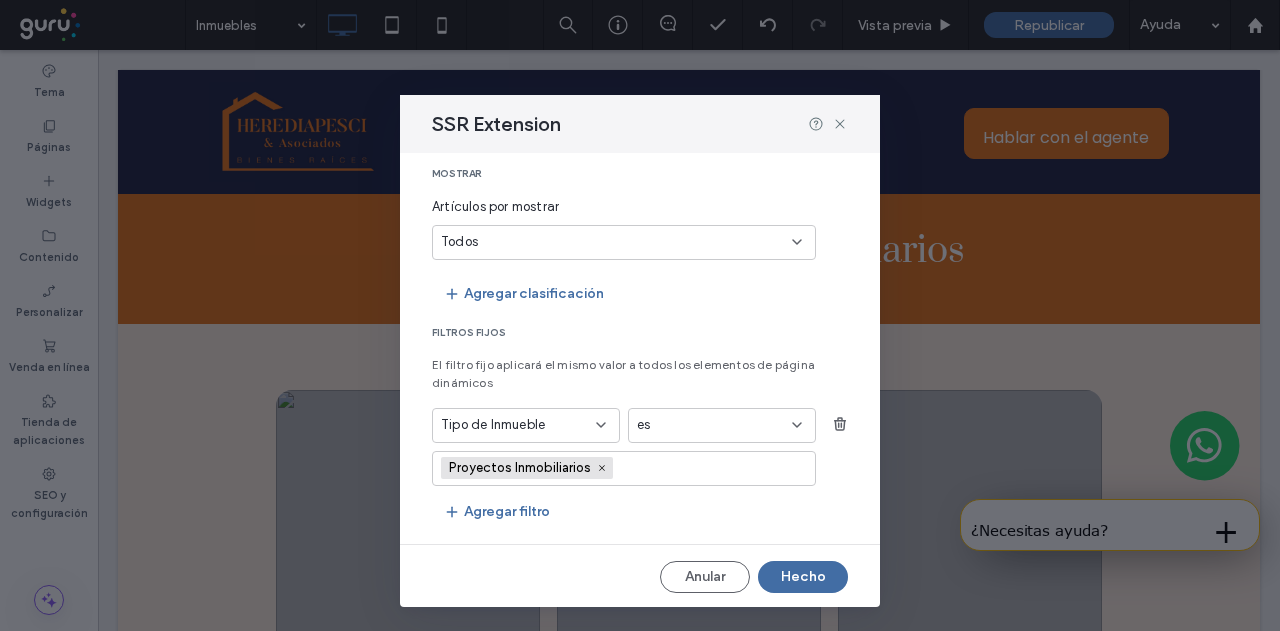 scroll, scrollTop: 0, scrollLeft: 0, axis: both 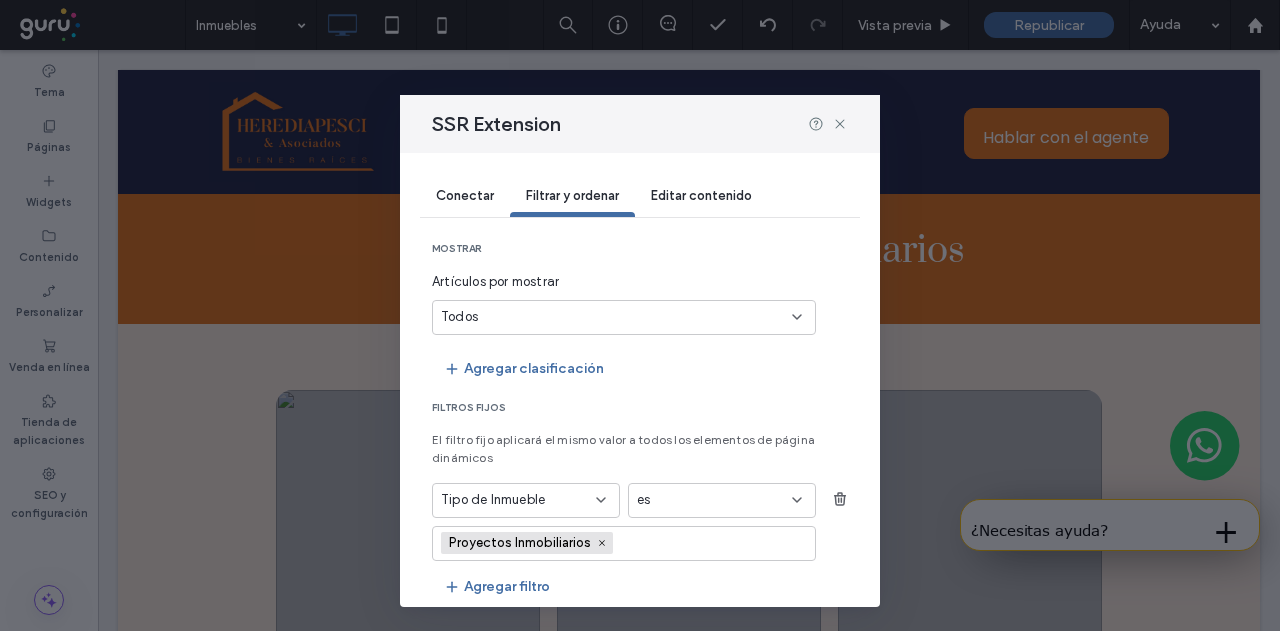 click on "Editar contenido" at bounding box center [701, 195] 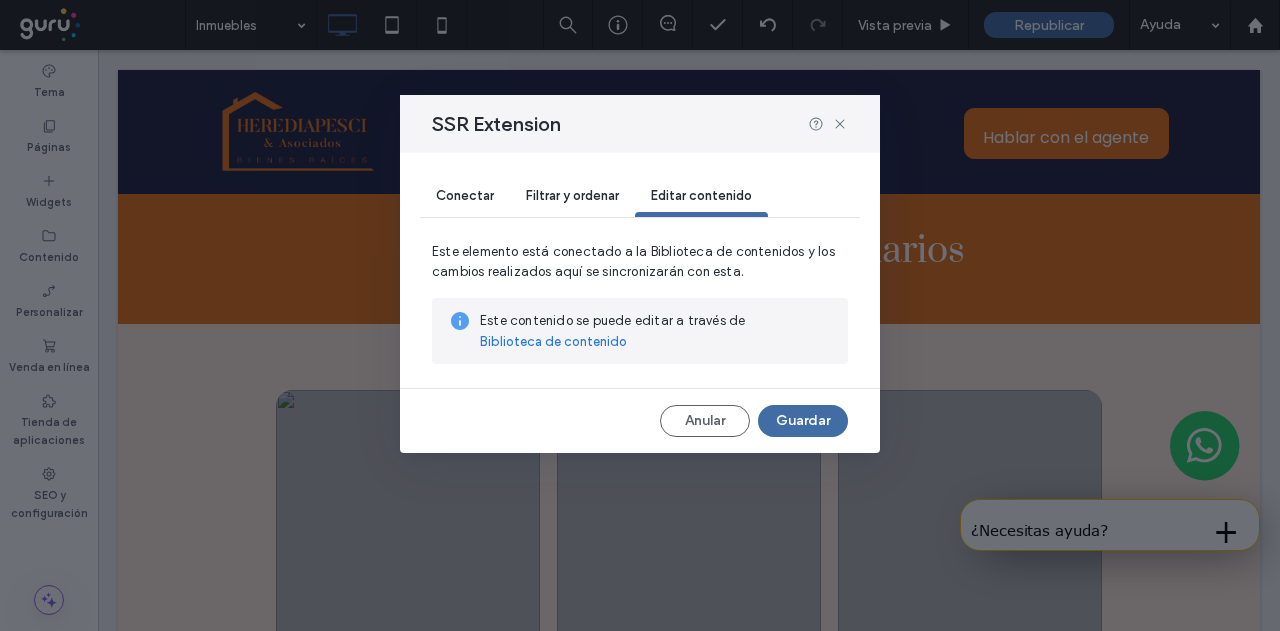 click on "Conectar Filtrar y ordenar Editar contenido" at bounding box center [640, 197] 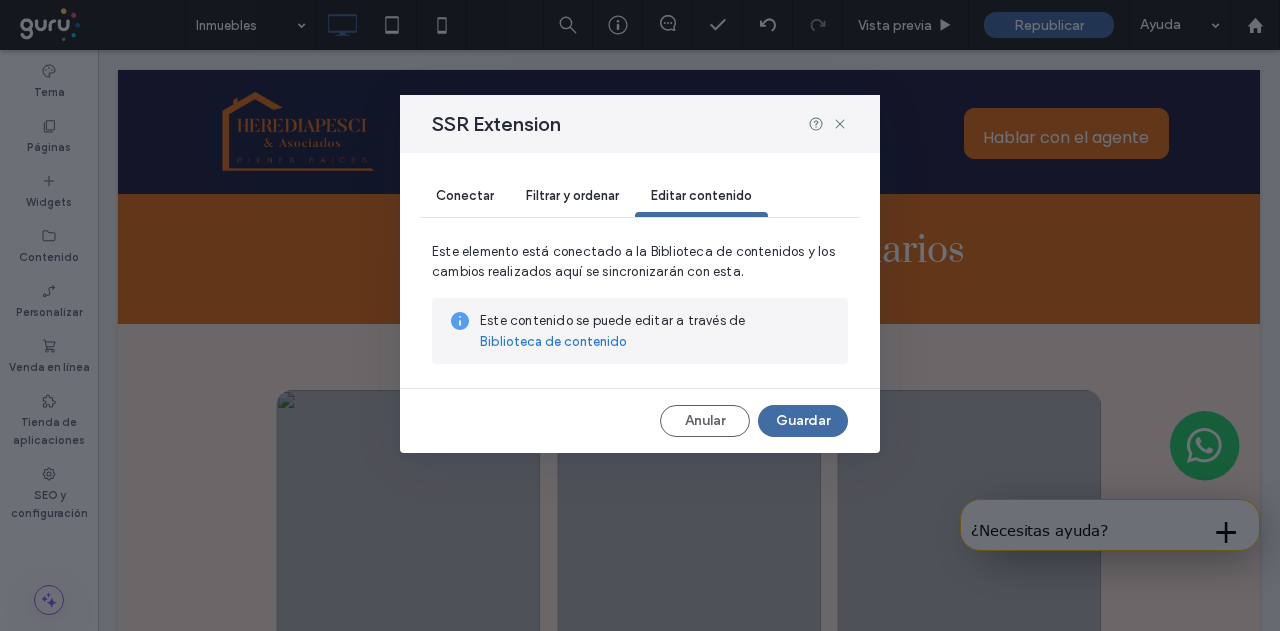 click on "Filtrar y ordenar" at bounding box center [572, 195] 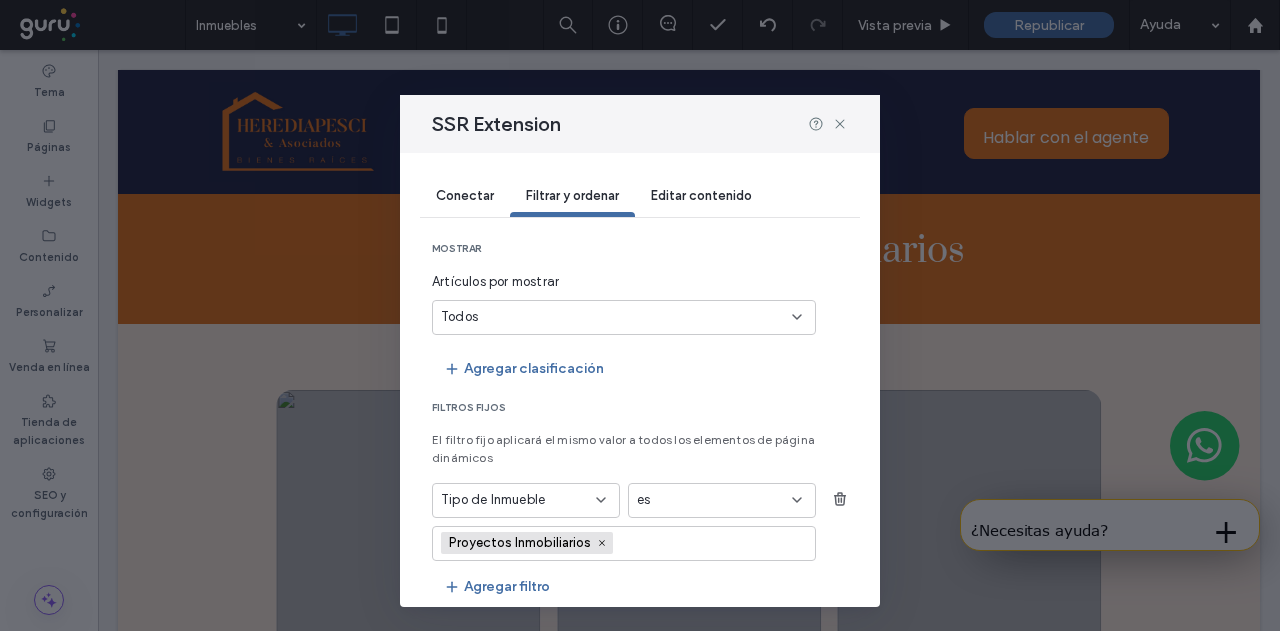 scroll, scrollTop: 0, scrollLeft: 0, axis: both 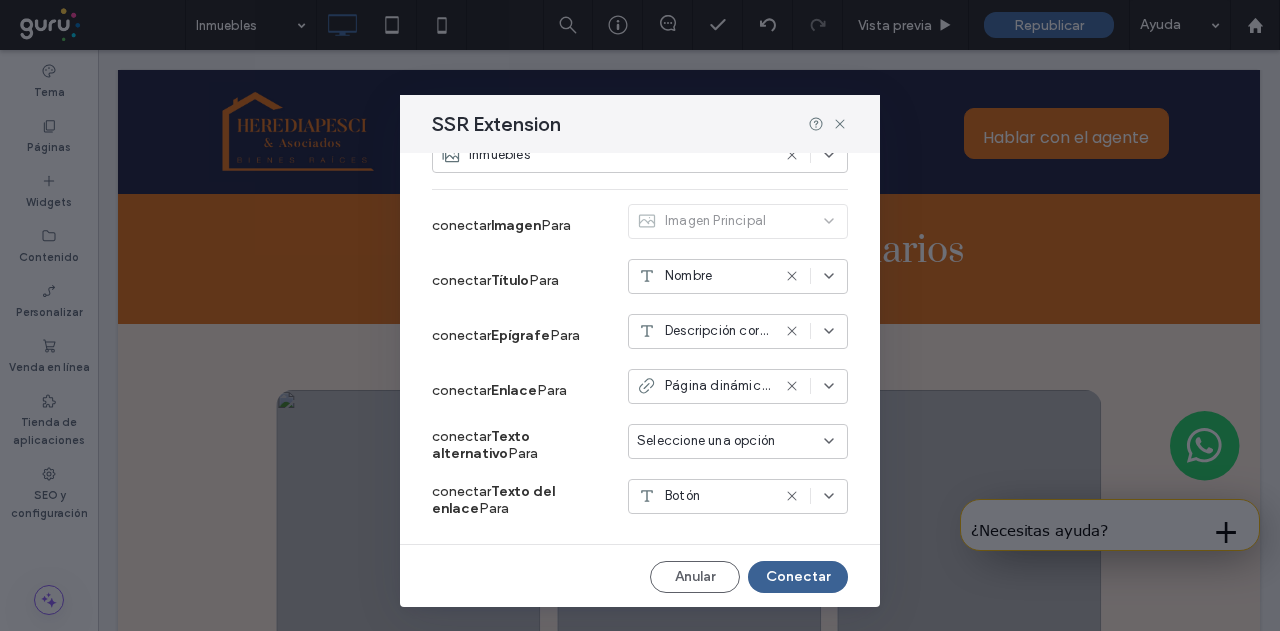 click on "Conectar" at bounding box center [798, 577] 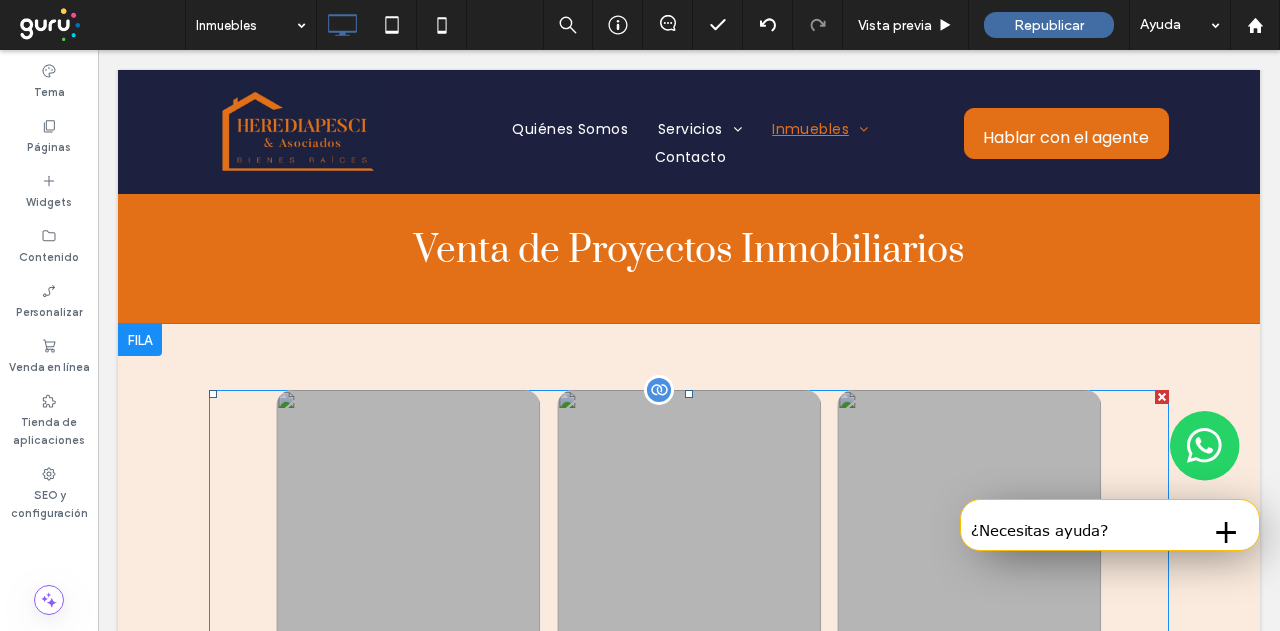 click at bounding box center (659, 390) 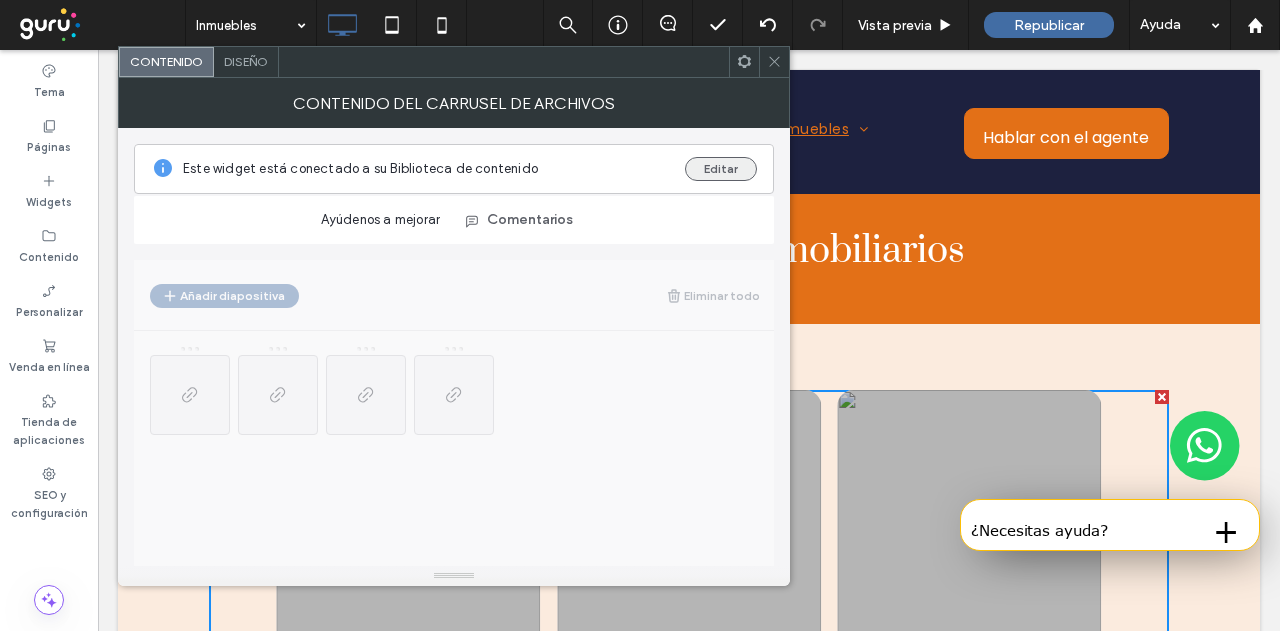 click on "Editar" at bounding box center (721, 169) 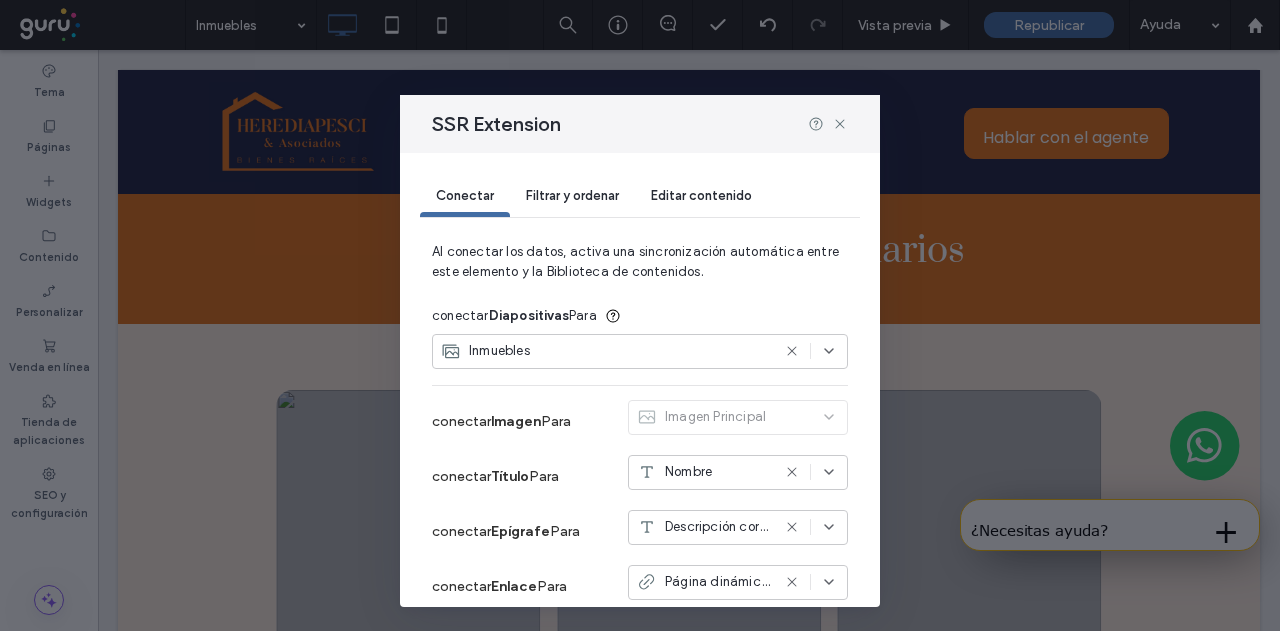 click on "Filtrar y ordenar" at bounding box center (572, 195) 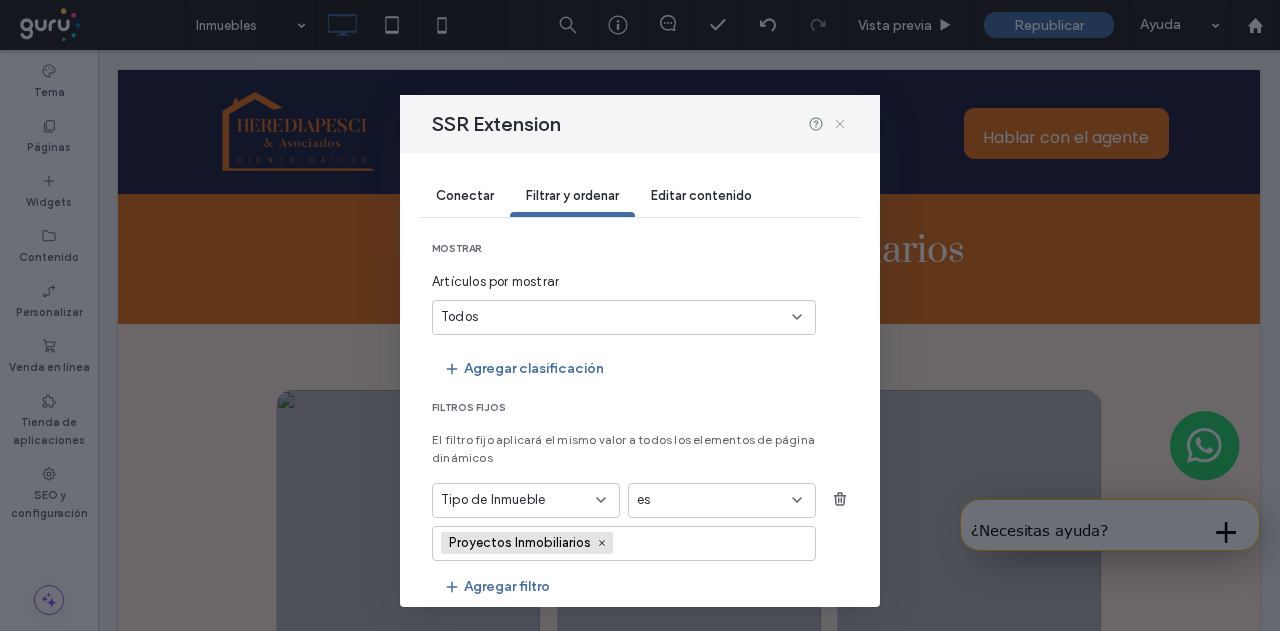 click 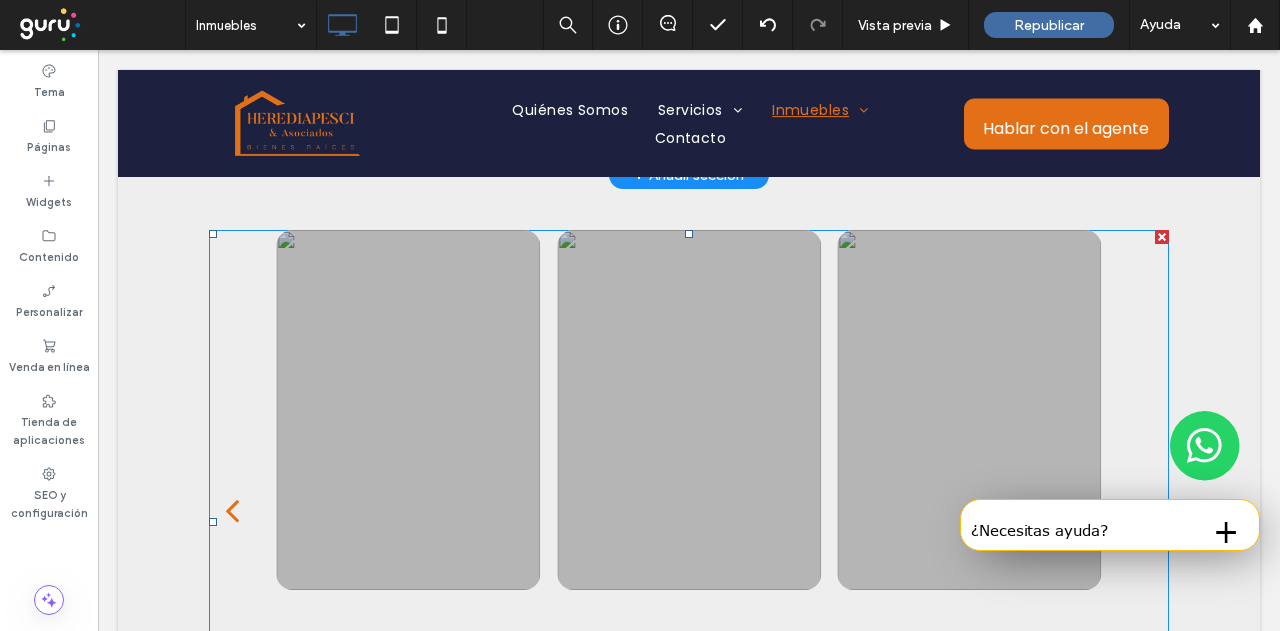 scroll, scrollTop: 2883, scrollLeft: 0, axis: vertical 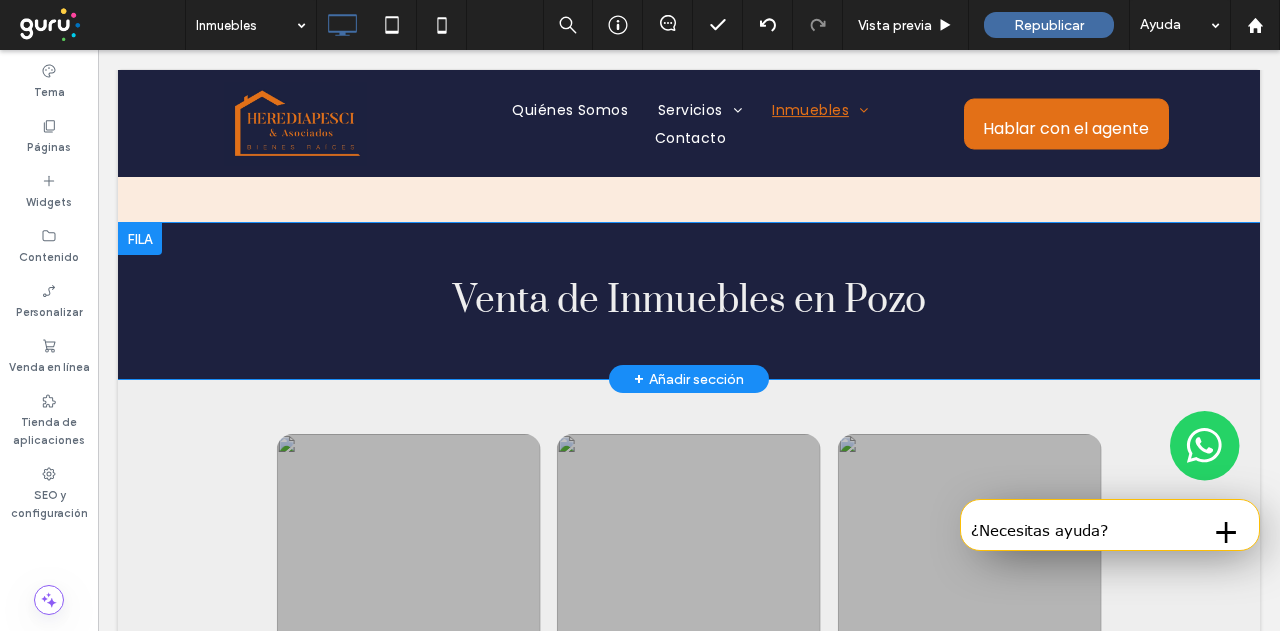 click at bounding box center [140, 239] 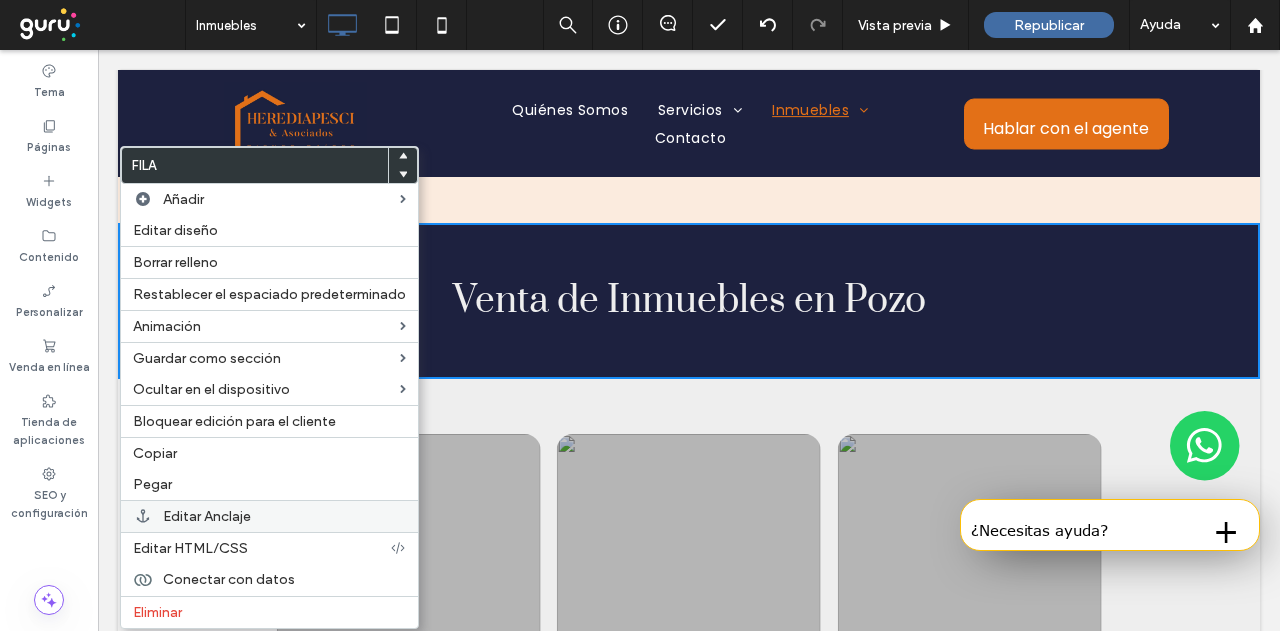click on "Editar Anclaje" at bounding box center (284, 516) 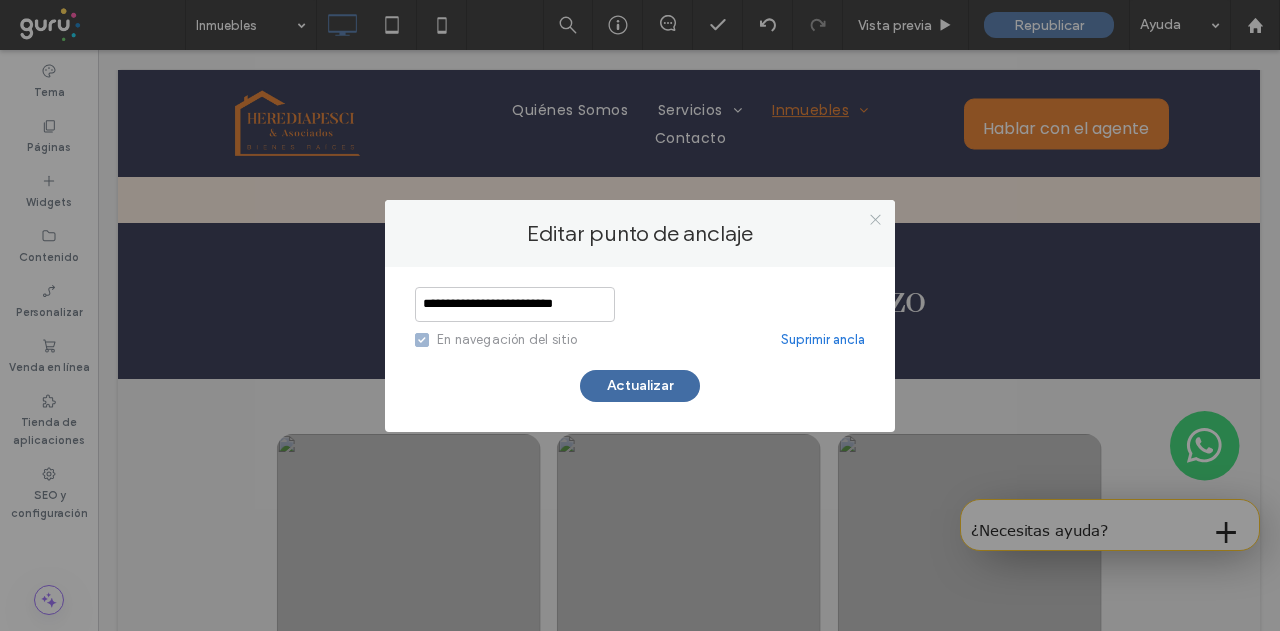 click 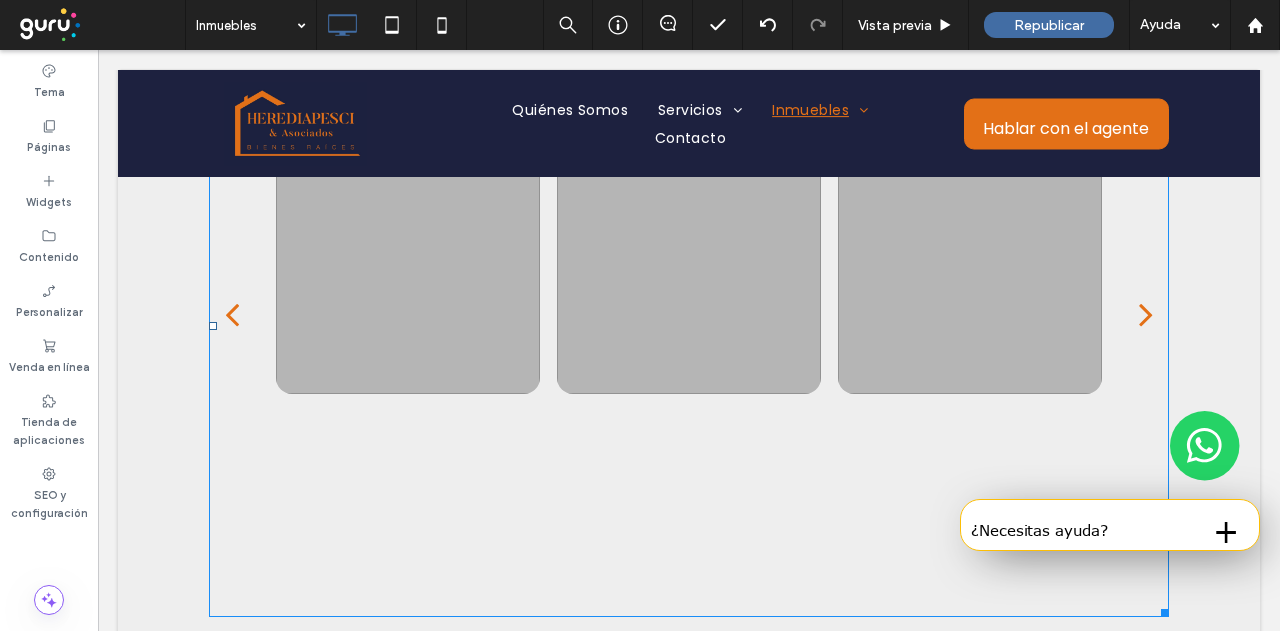 scroll, scrollTop: 2983, scrollLeft: 0, axis: vertical 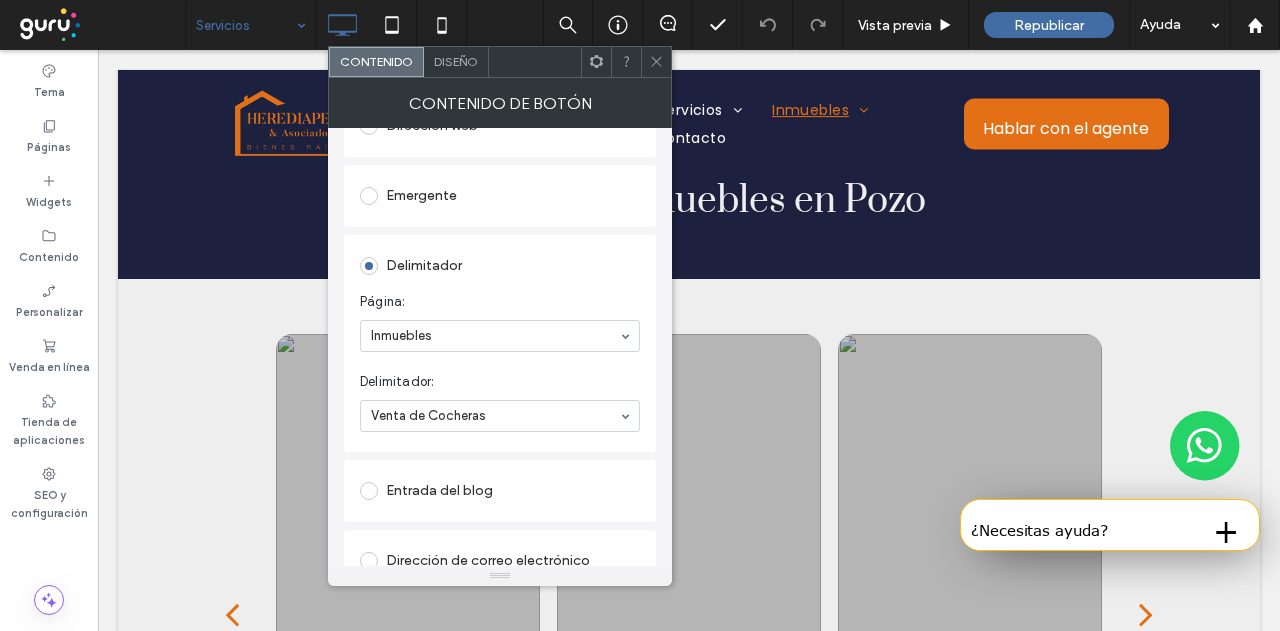 click 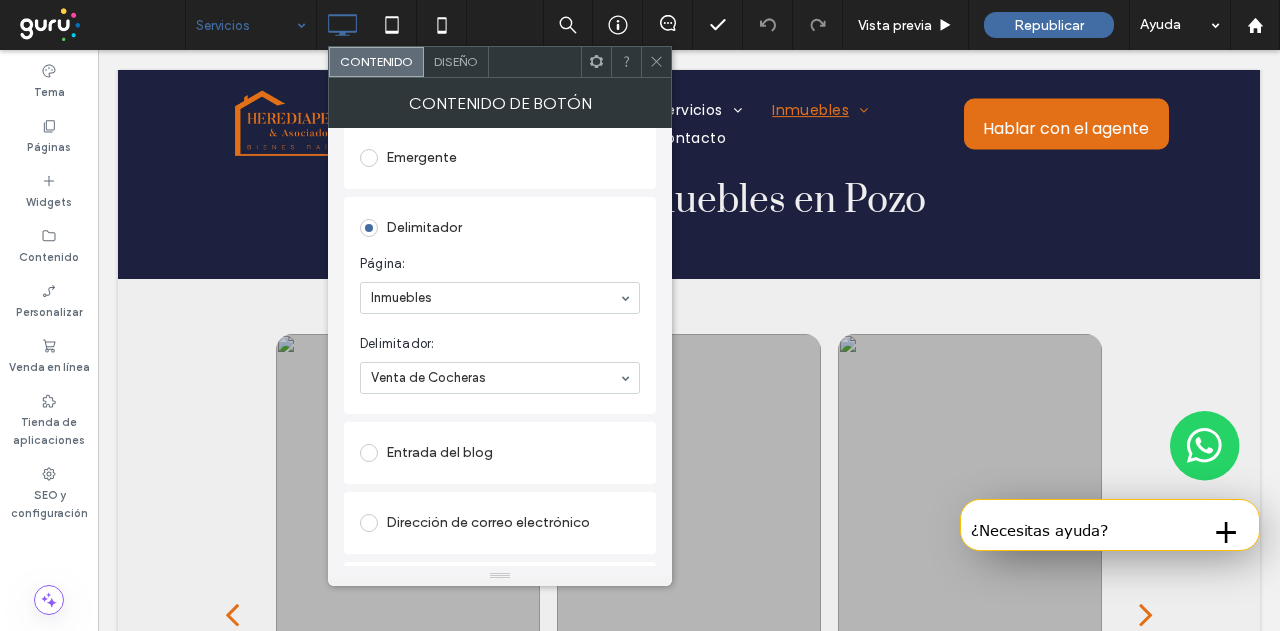scroll, scrollTop: 500, scrollLeft: 0, axis: vertical 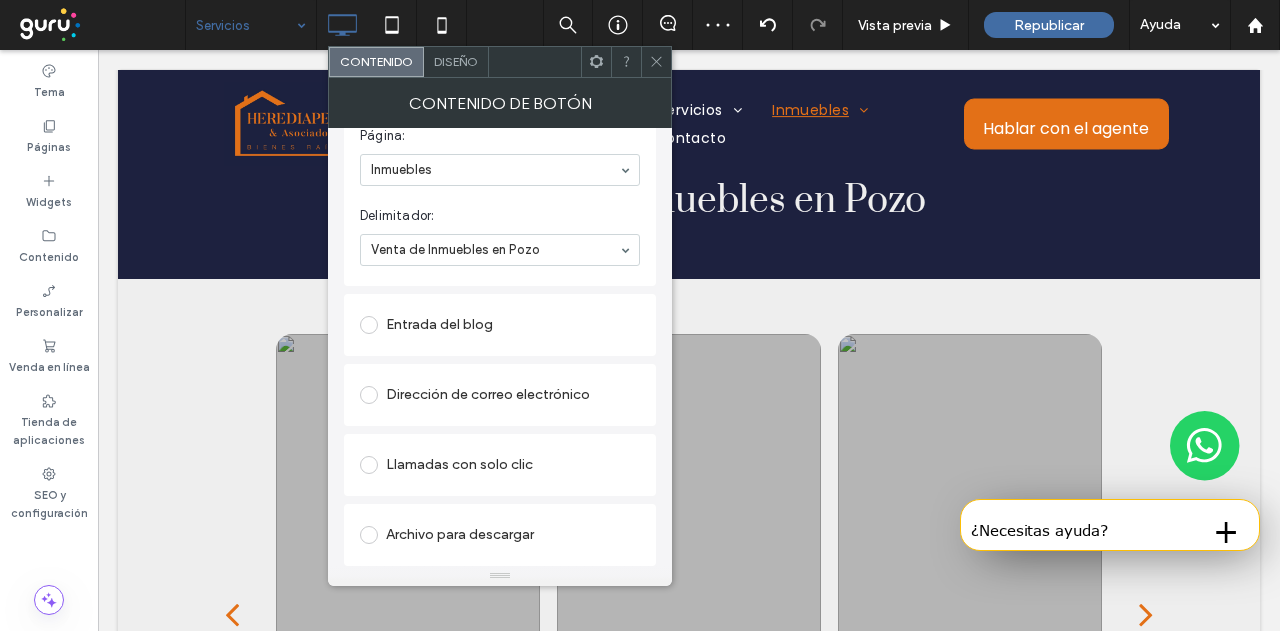 click at bounding box center [656, 62] 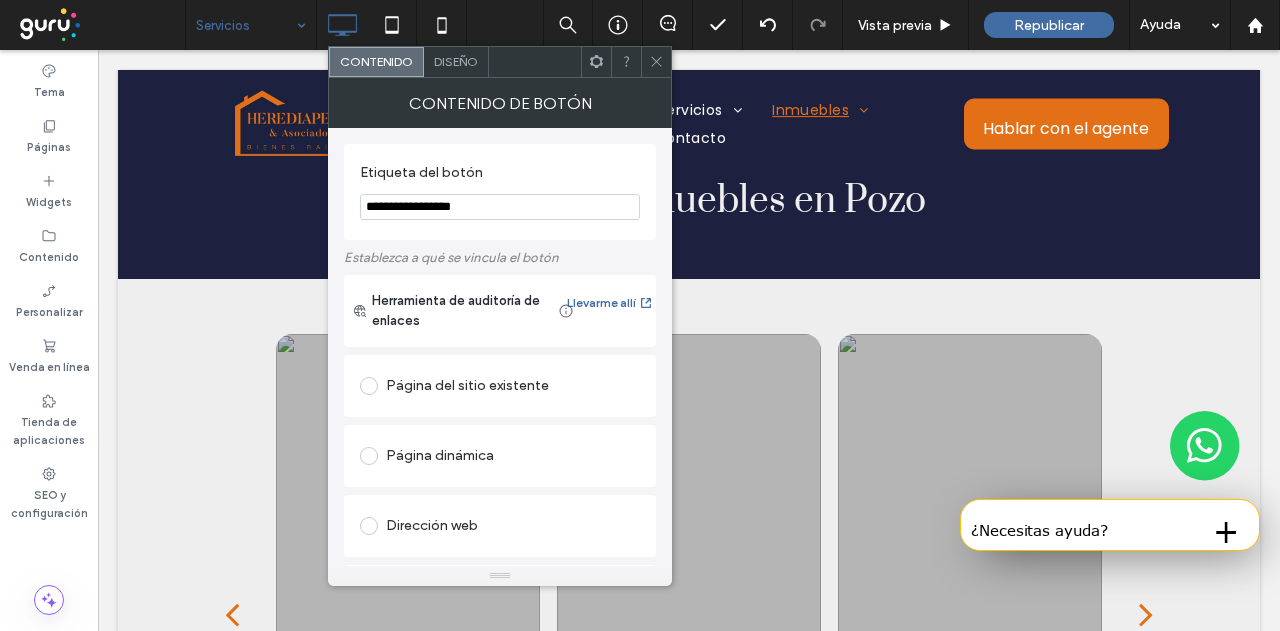 drag, startPoint x: 521, startPoint y: 211, endPoint x: 424, endPoint y: 207, distance: 97.082436 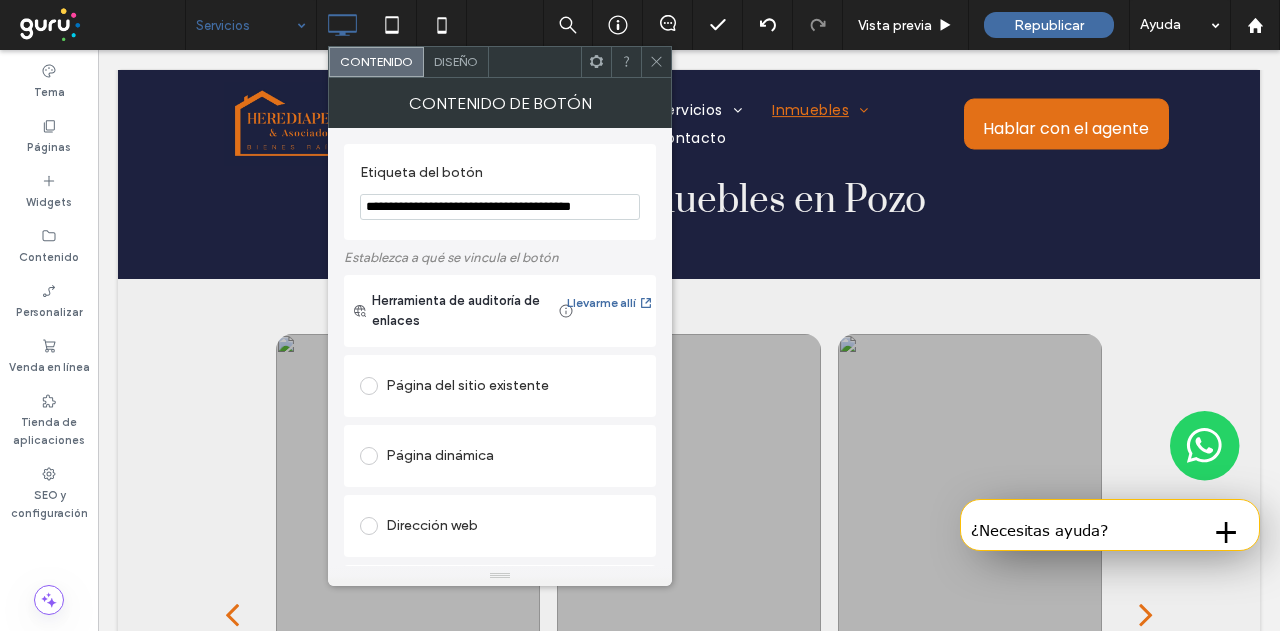 paste 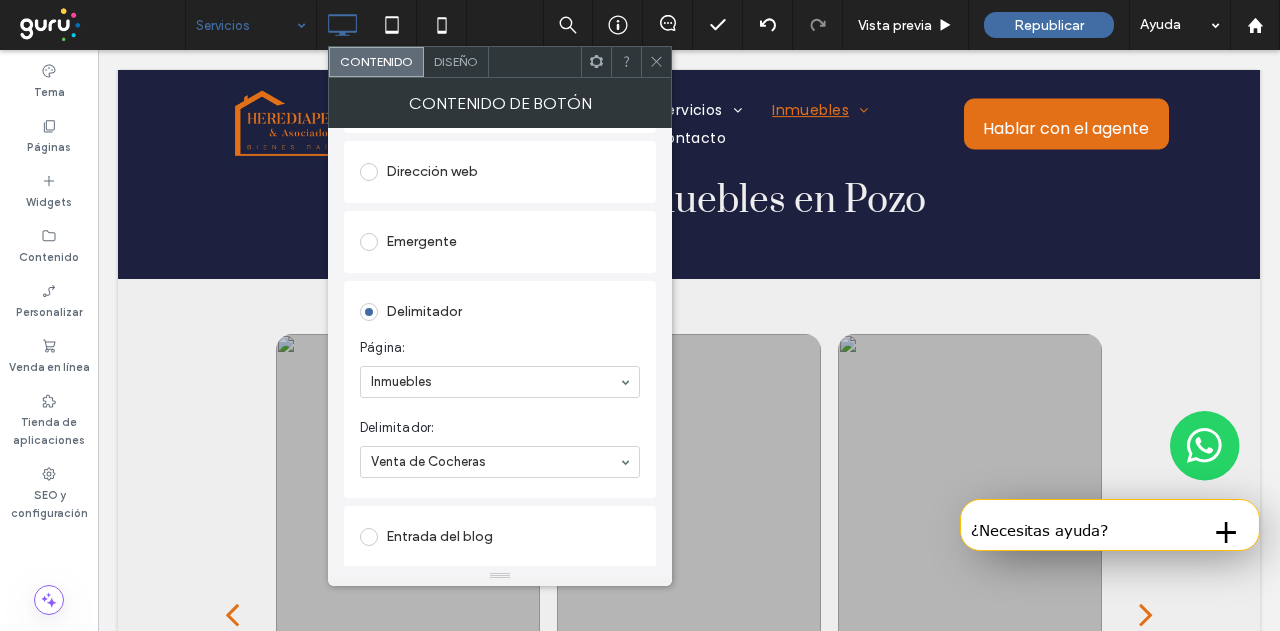 scroll, scrollTop: 400, scrollLeft: 0, axis: vertical 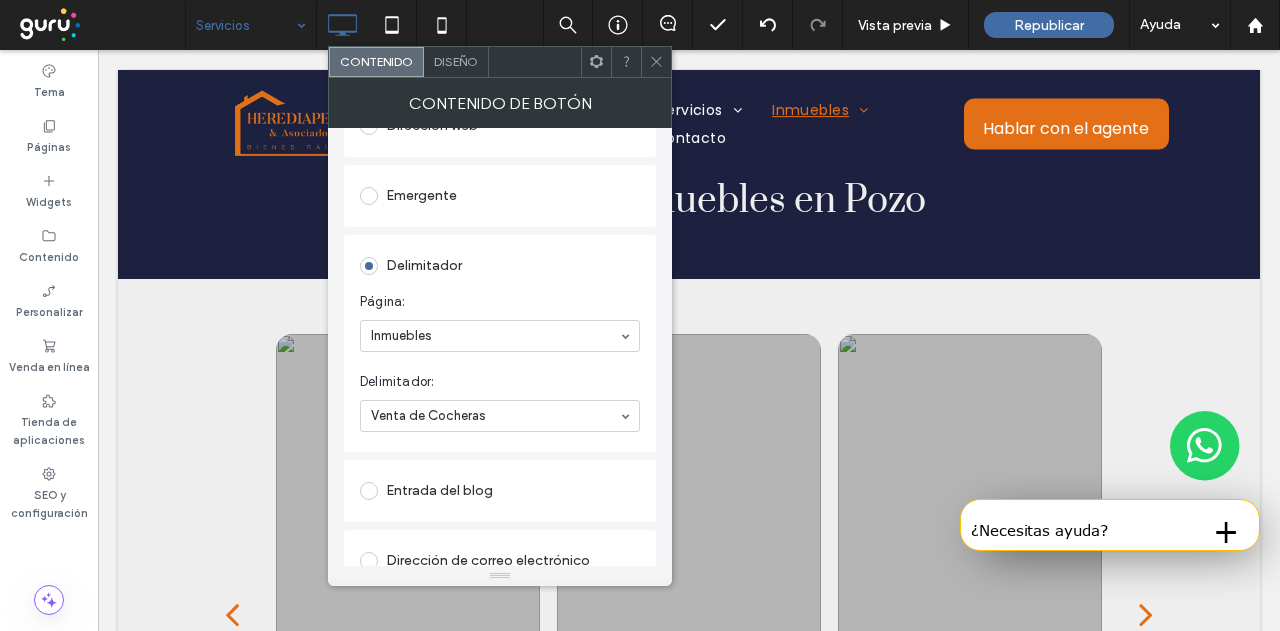 type on "**********" 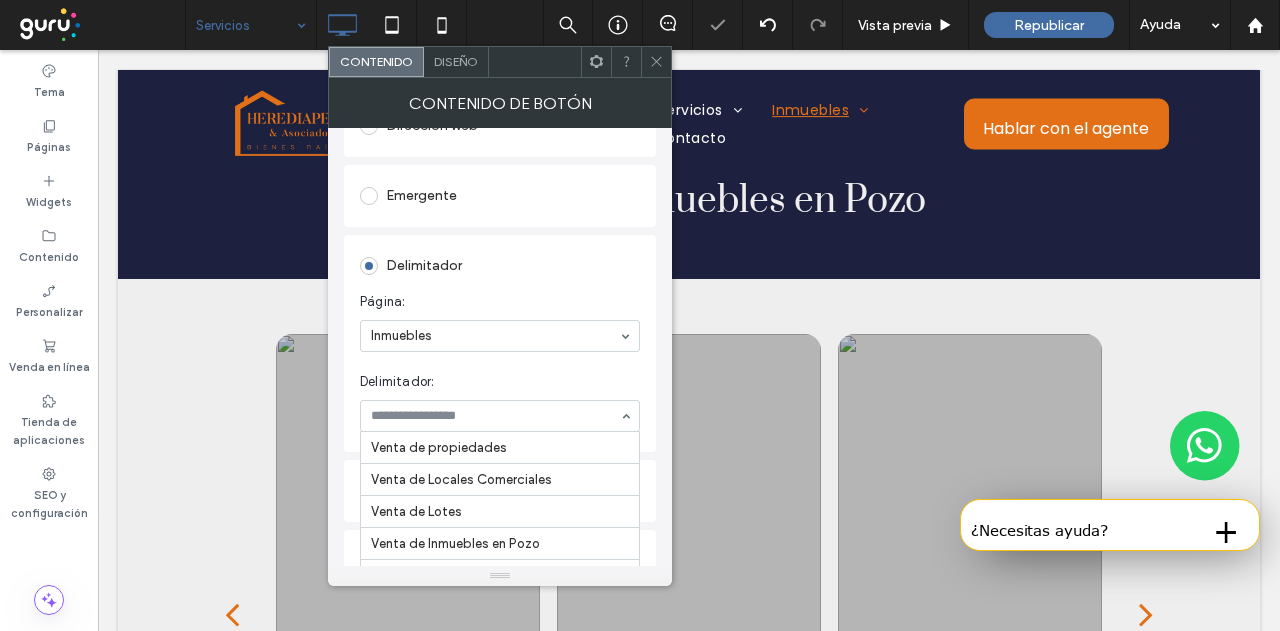 scroll, scrollTop: 128, scrollLeft: 0, axis: vertical 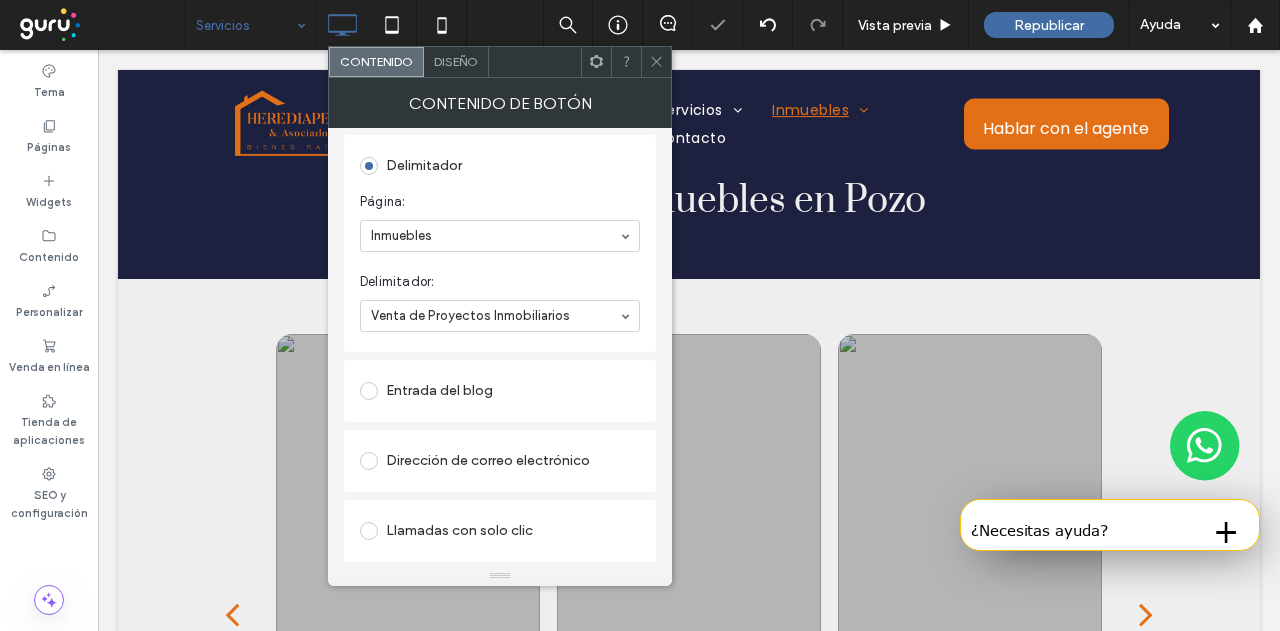 click on "Delimitador: Venta de Proyectos Inmobiliarios" at bounding box center (500, 302) 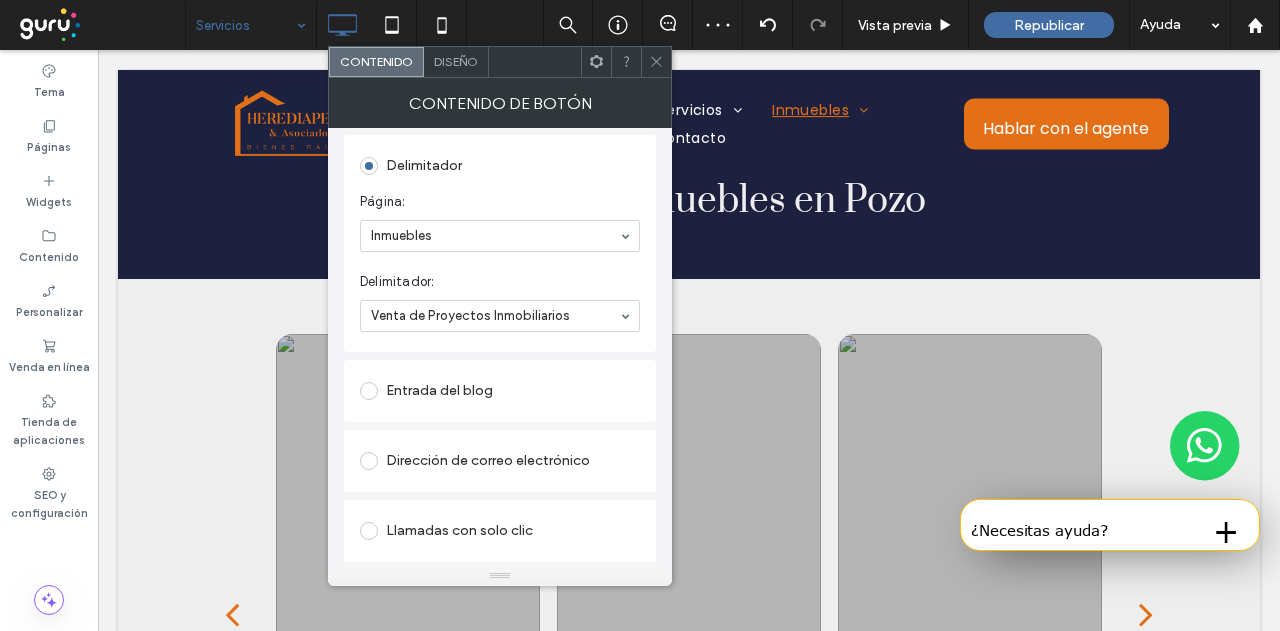 click 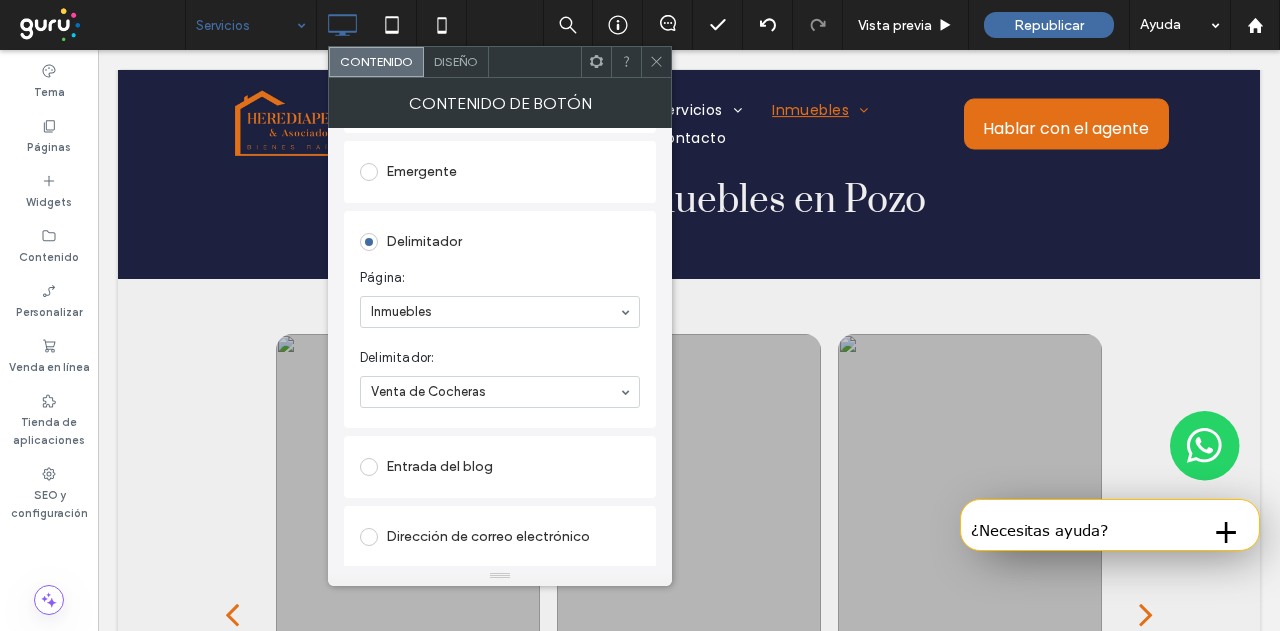 scroll, scrollTop: 500, scrollLeft: 0, axis: vertical 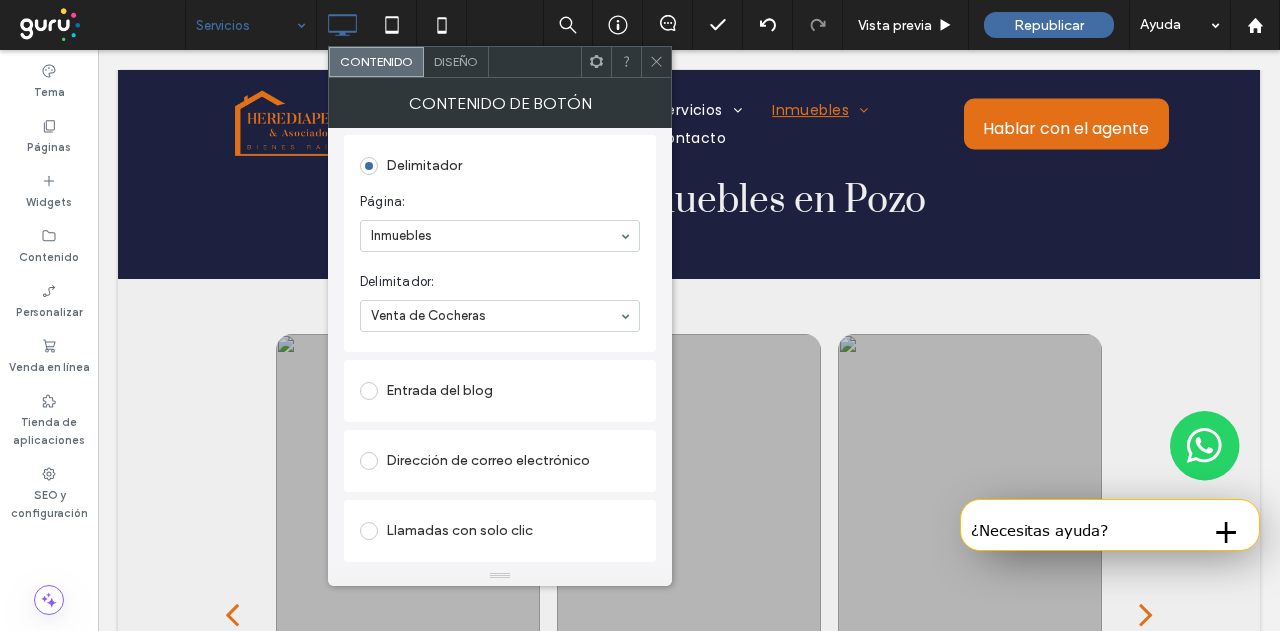 drag, startPoint x: 663, startPoint y: 61, endPoint x: 600, endPoint y: 53, distance: 63.505905 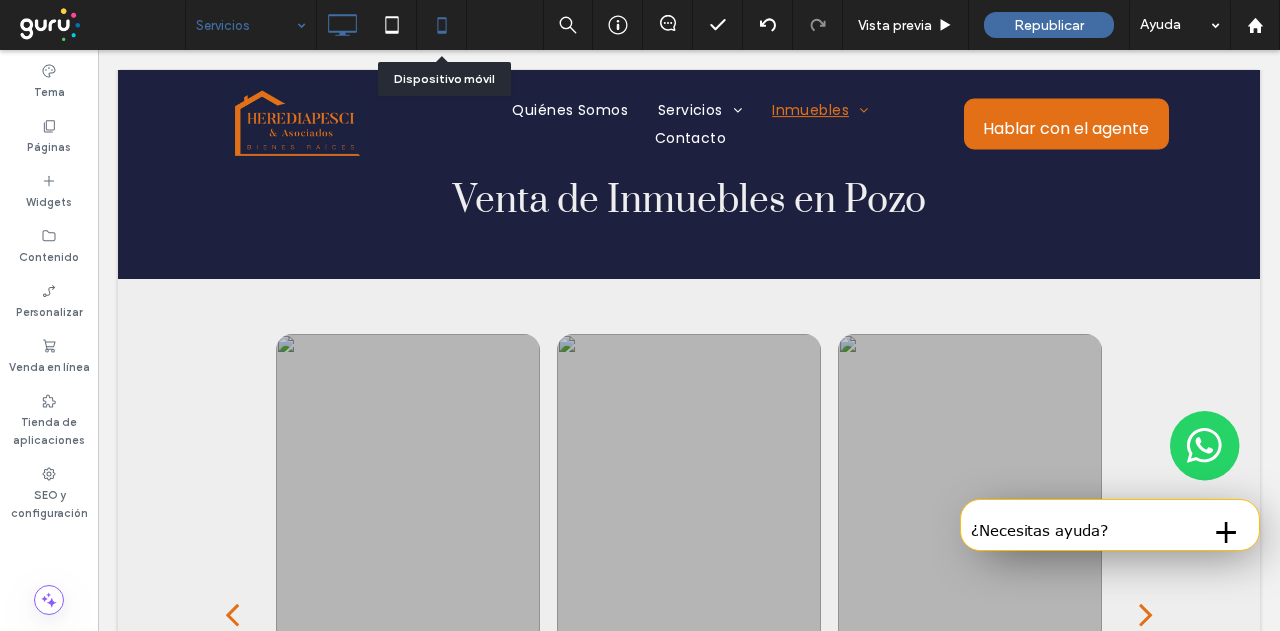 click 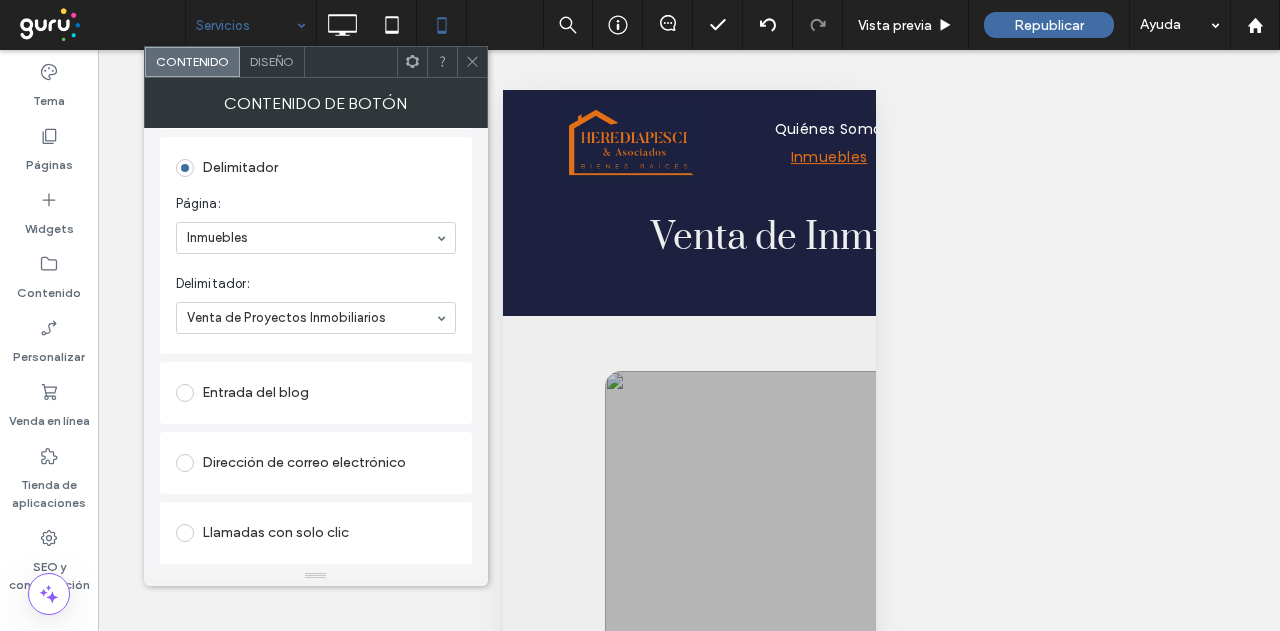 scroll, scrollTop: 500, scrollLeft: 0, axis: vertical 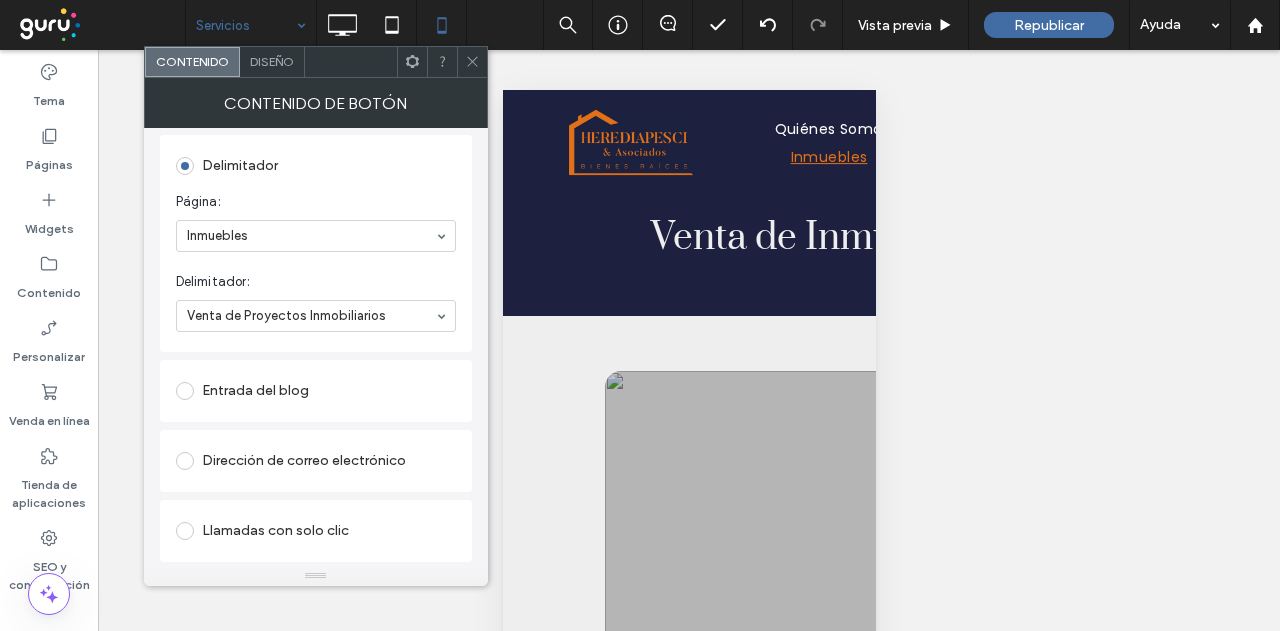 click 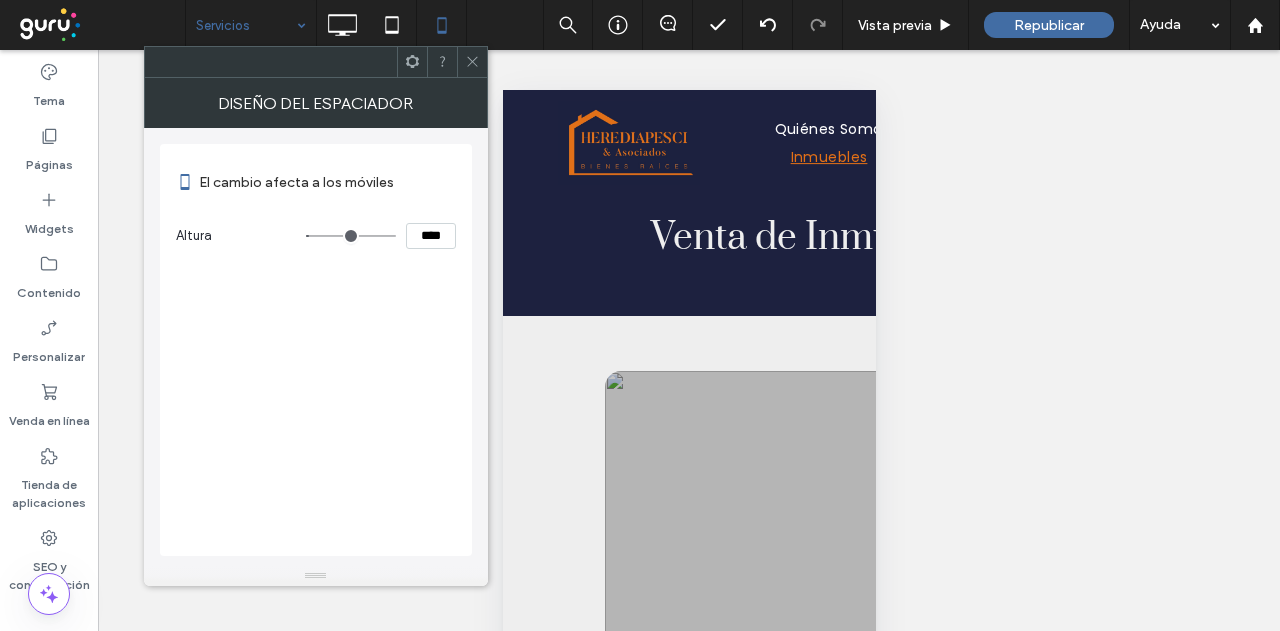 click 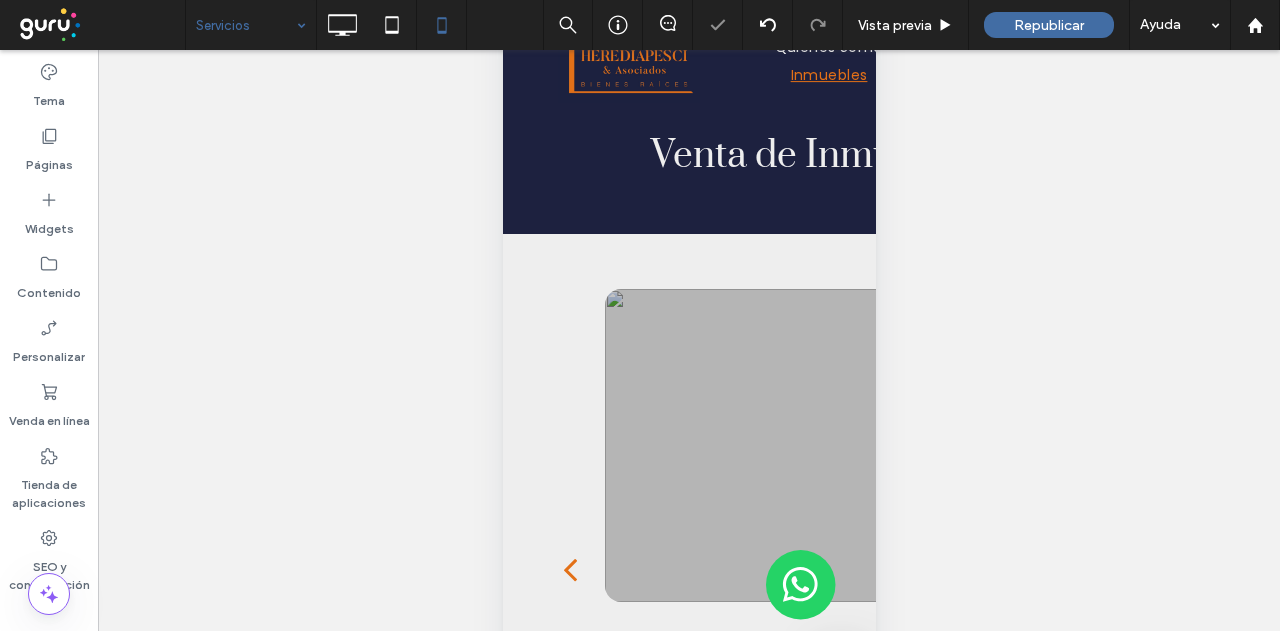 scroll, scrollTop: 196, scrollLeft: 0, axis: vertical 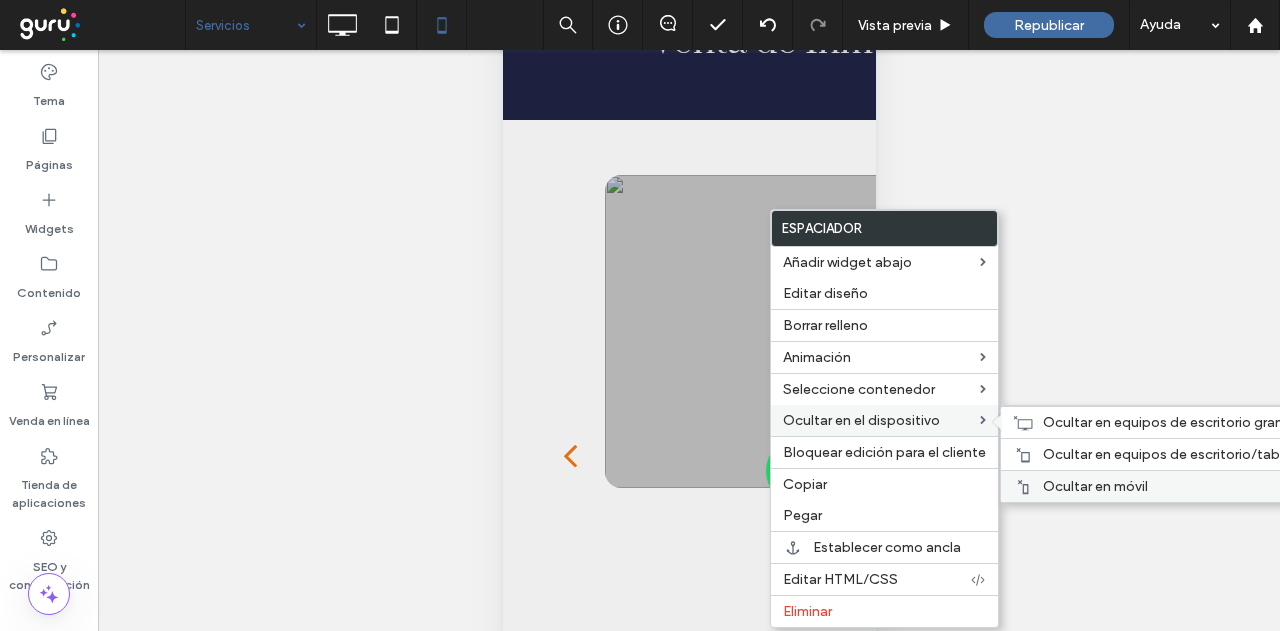 click on "Ocultar en móvil" at bounding box center (1095, 486) 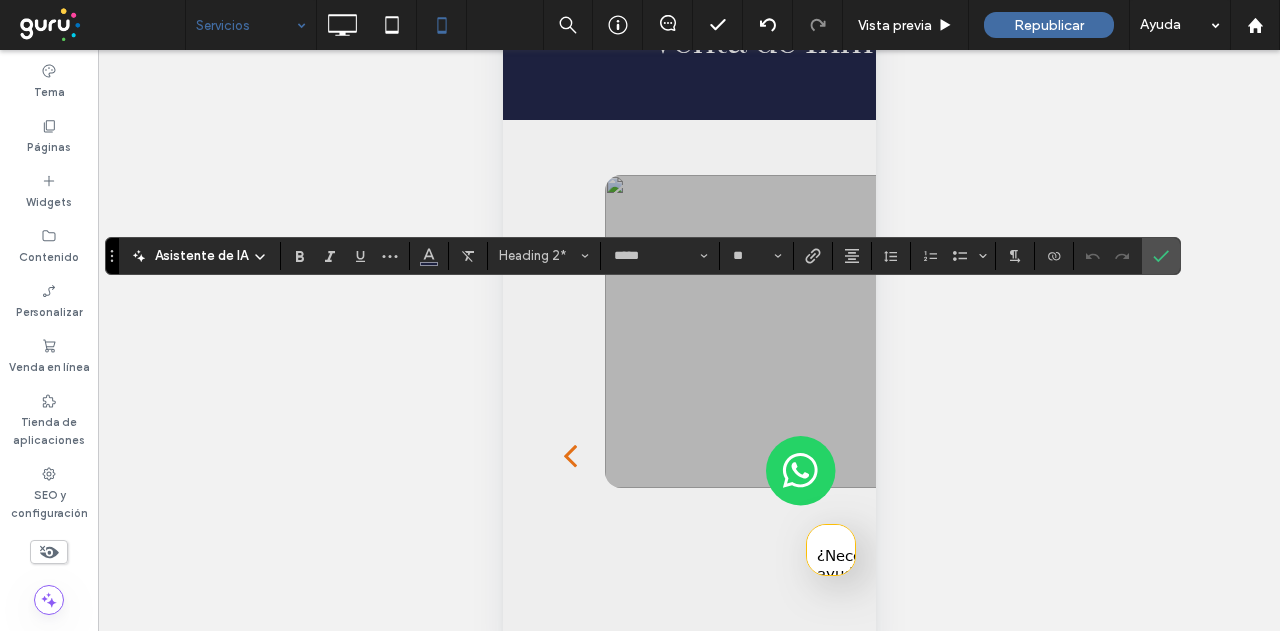 click on "**" at bounding box center (757, 256) 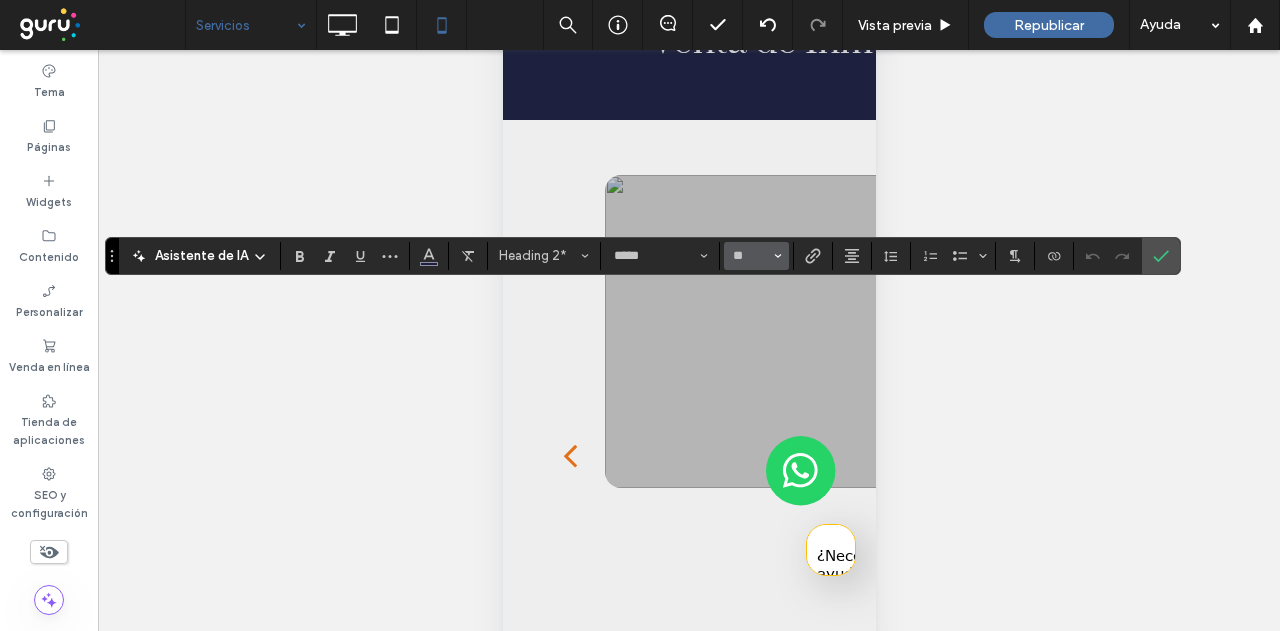 click on "**" at bounding box center [756, 256] 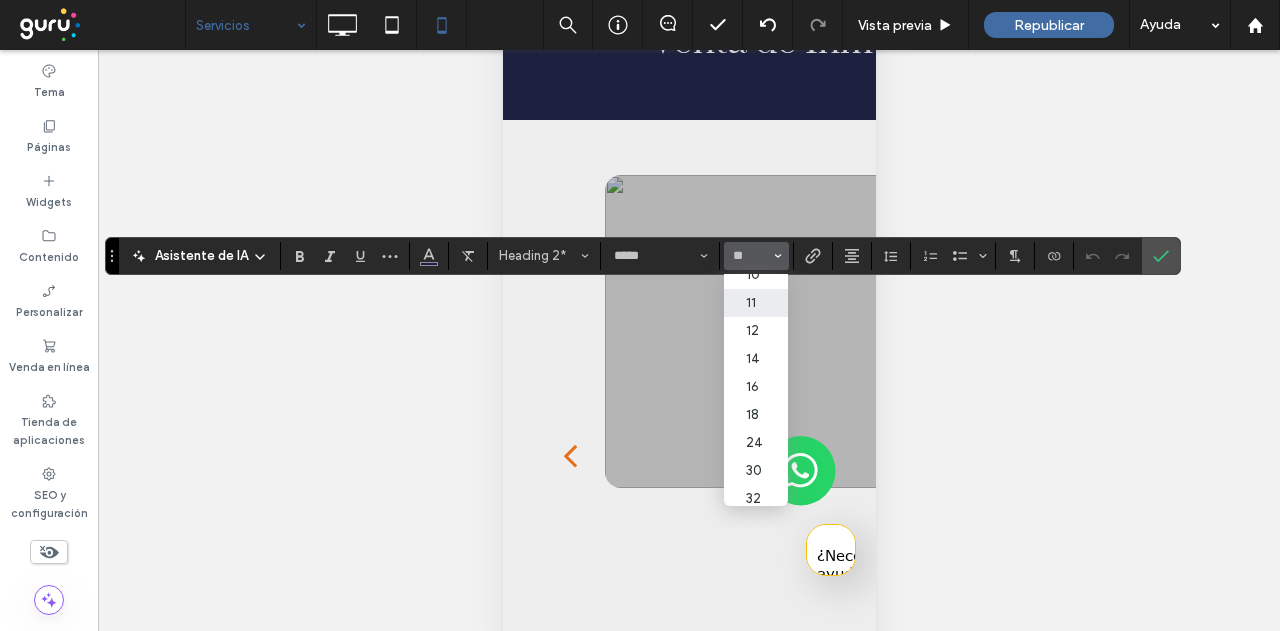 scroll, scrollTop: 100, scrollLeft: 0, axis: vertical 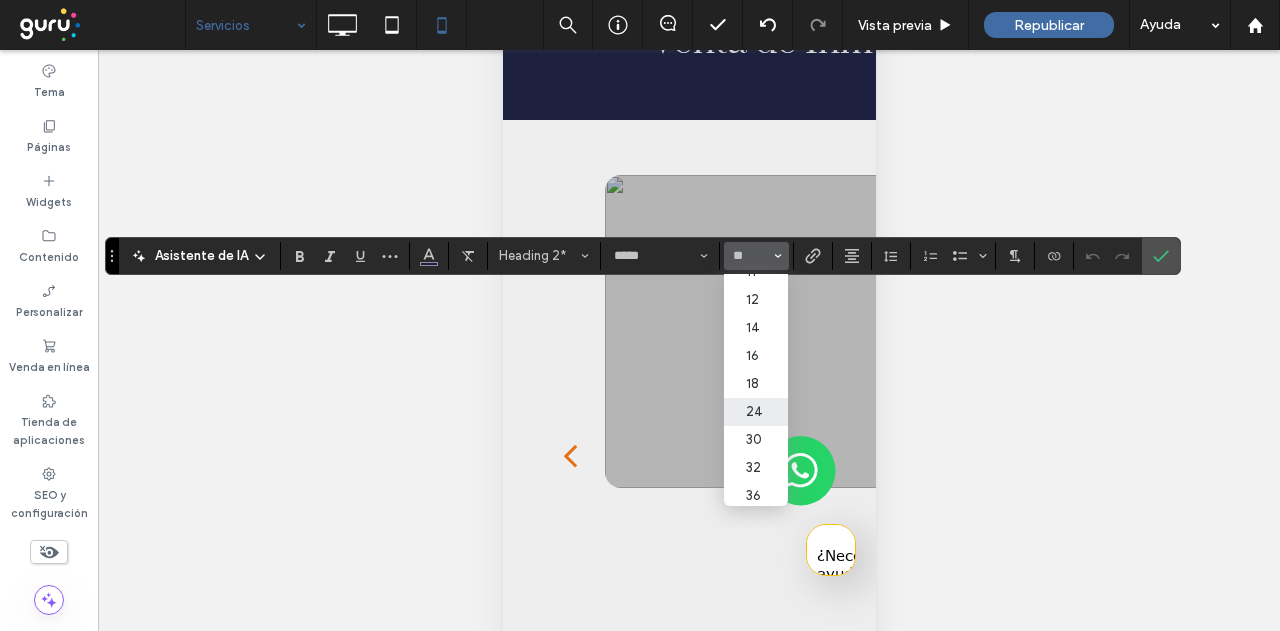 click on "24" at bounding box center (756, 412) 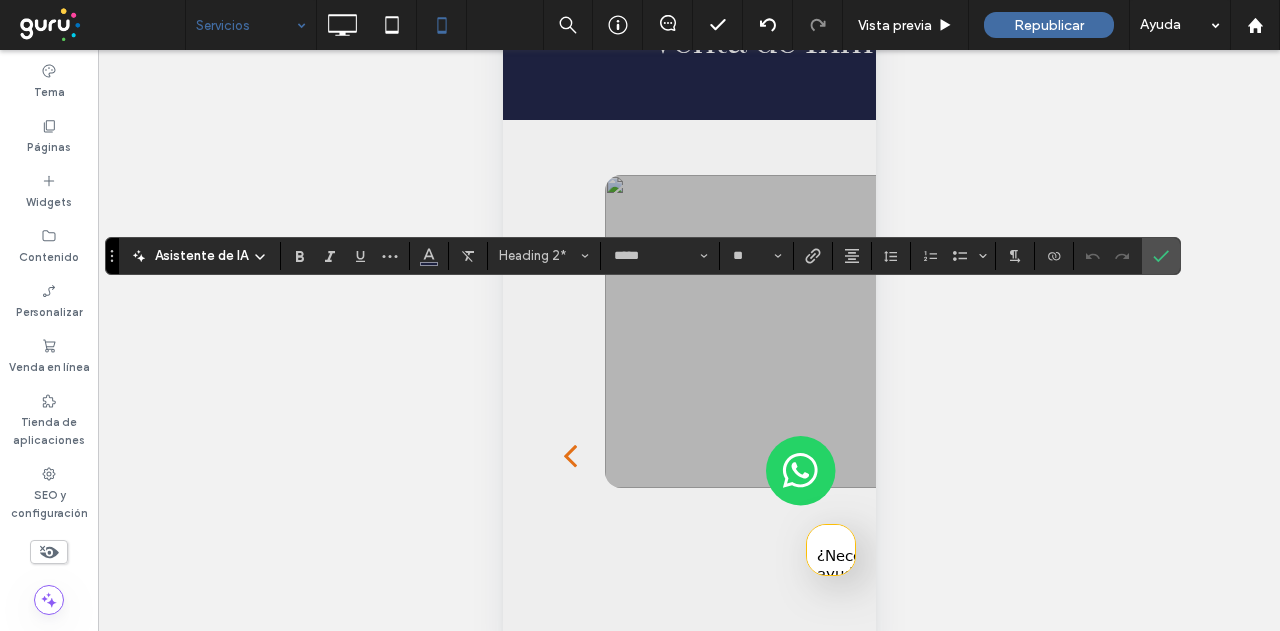 type on "**" 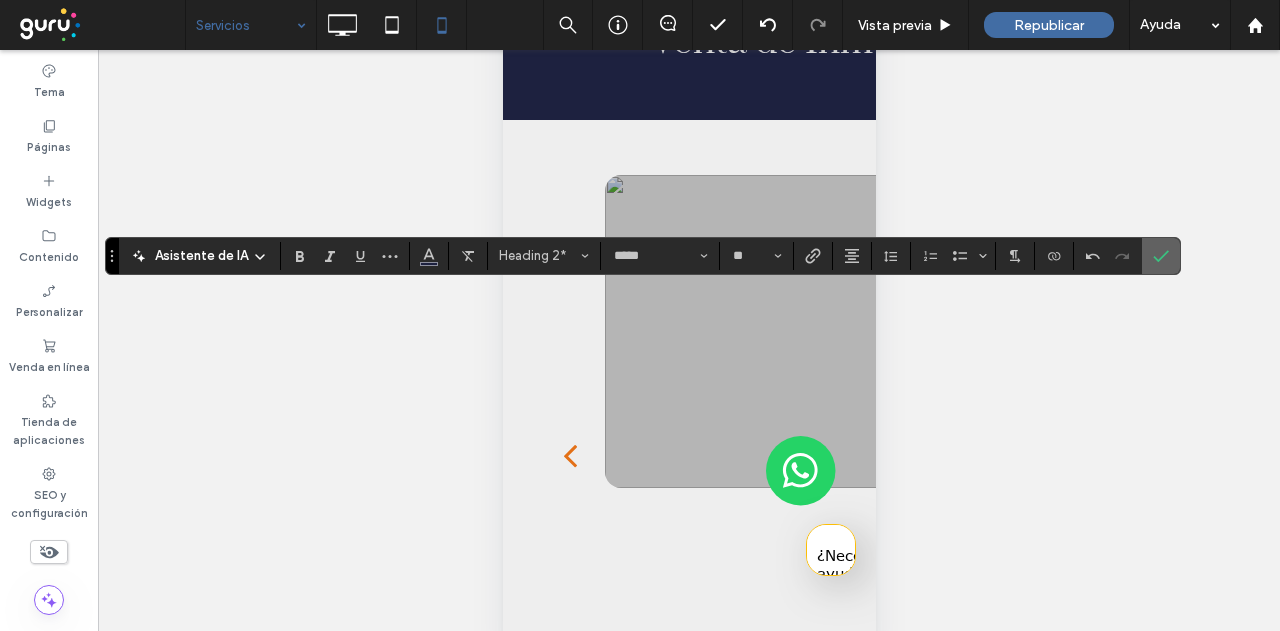 click at bounding box center (1161, 256) 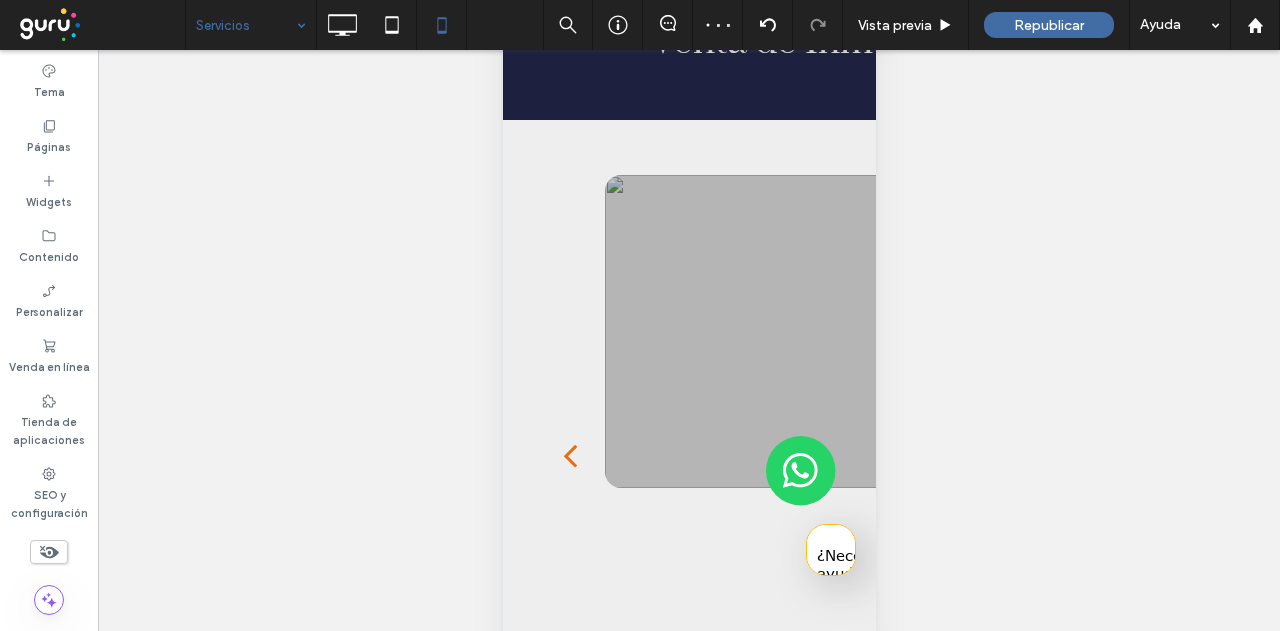type on "**" 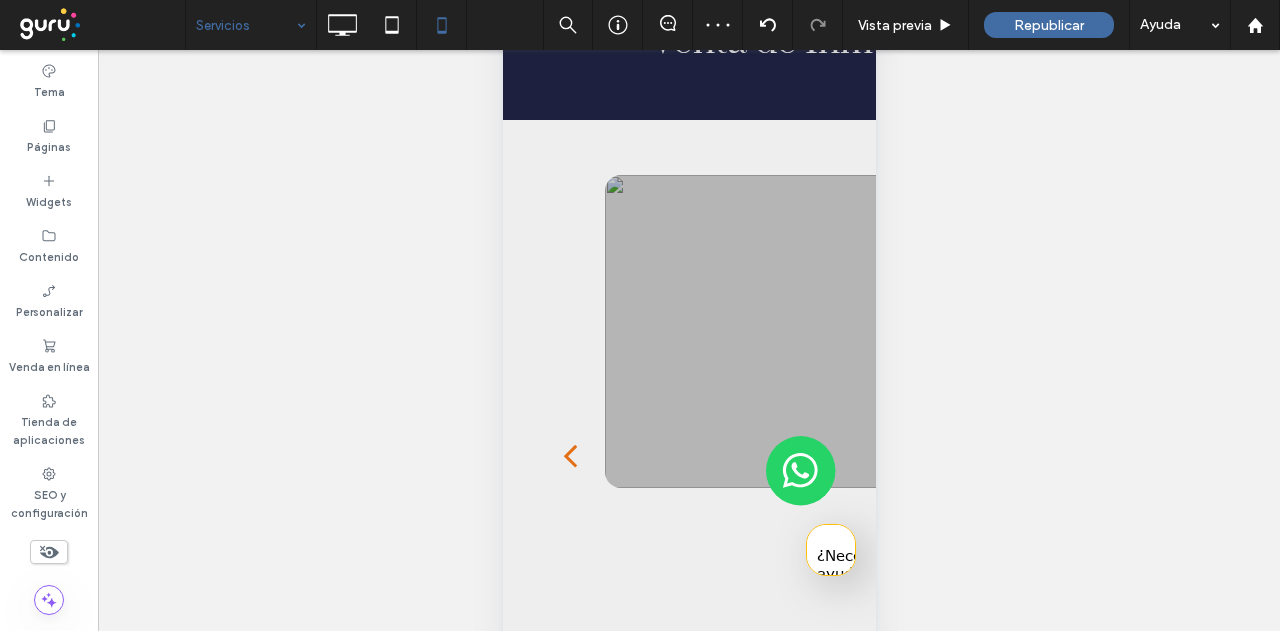 type on "**" 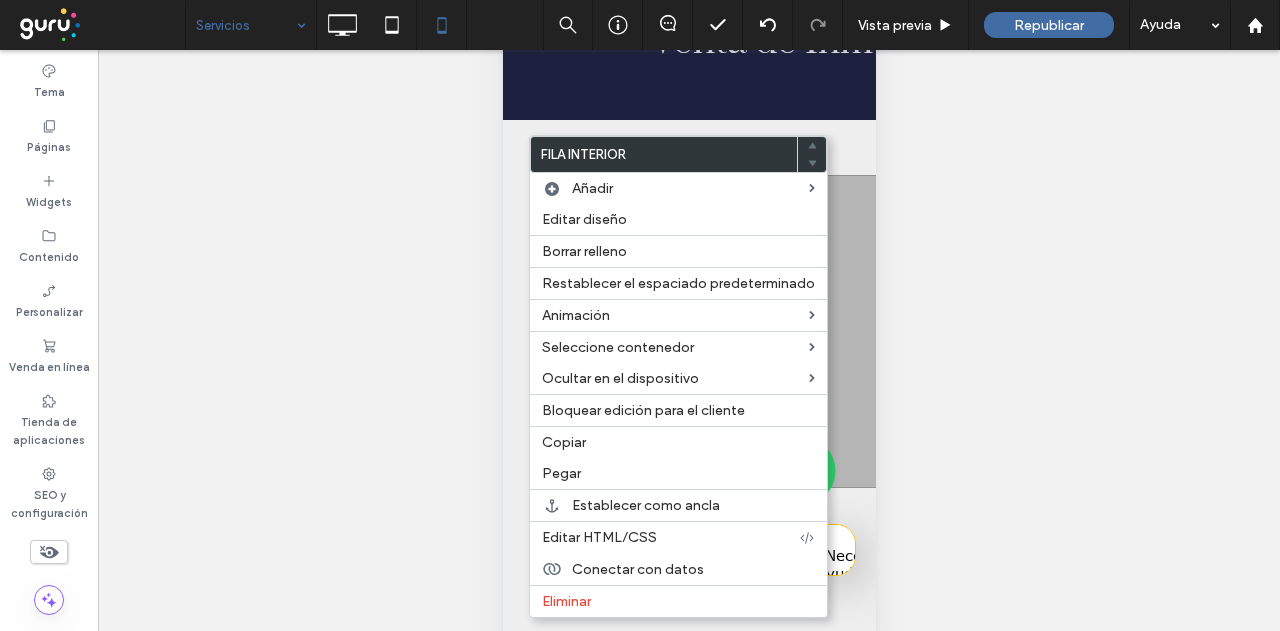 drag, startPoint x: 1061, startPoint y: 127, endPoint x: 919, endPoint y: 159, distance: 145.56099 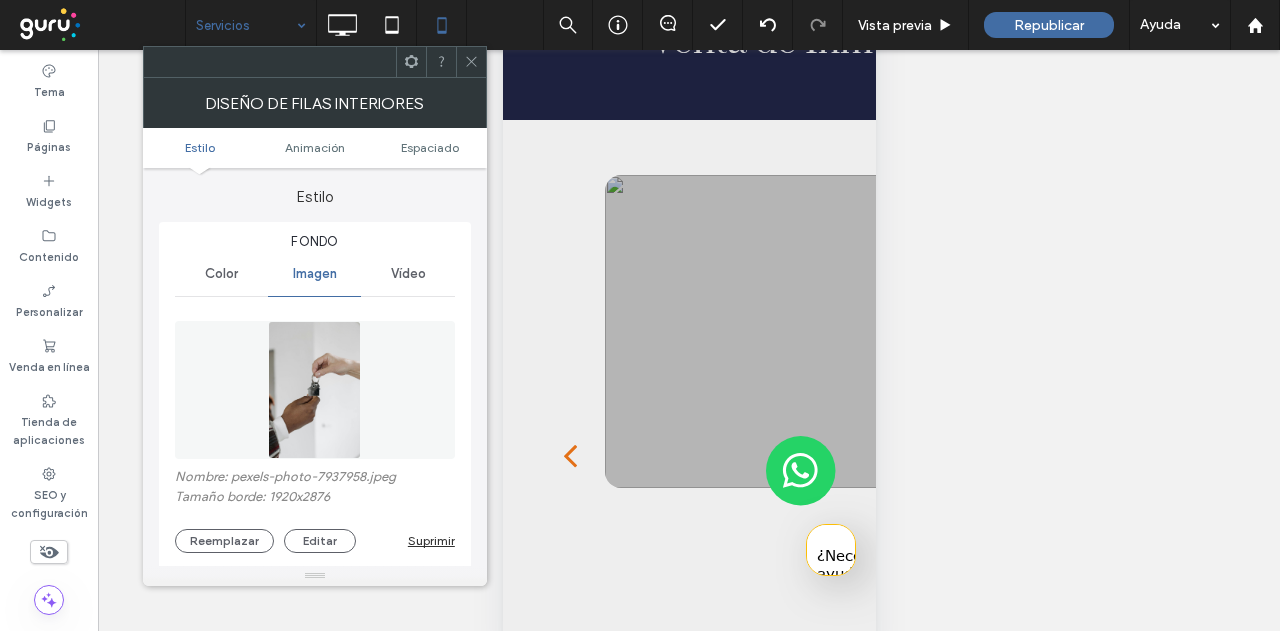 type on "**" 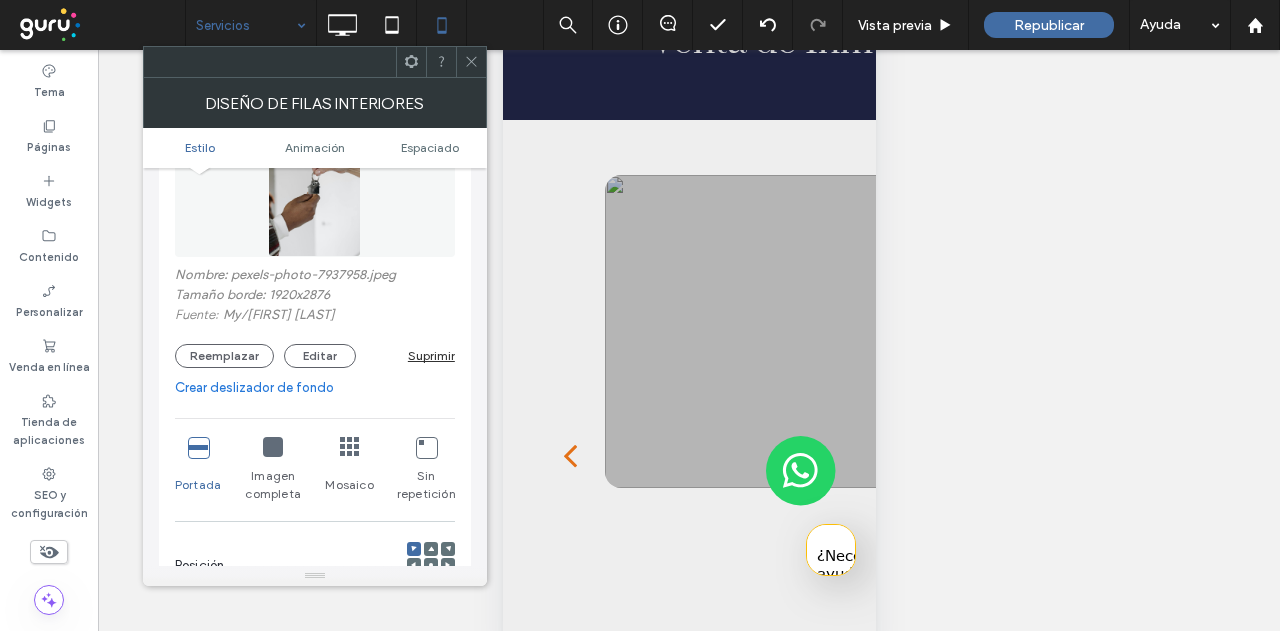 scroll, scrollTop: 300, scrollLeft: 0, axis: vertical 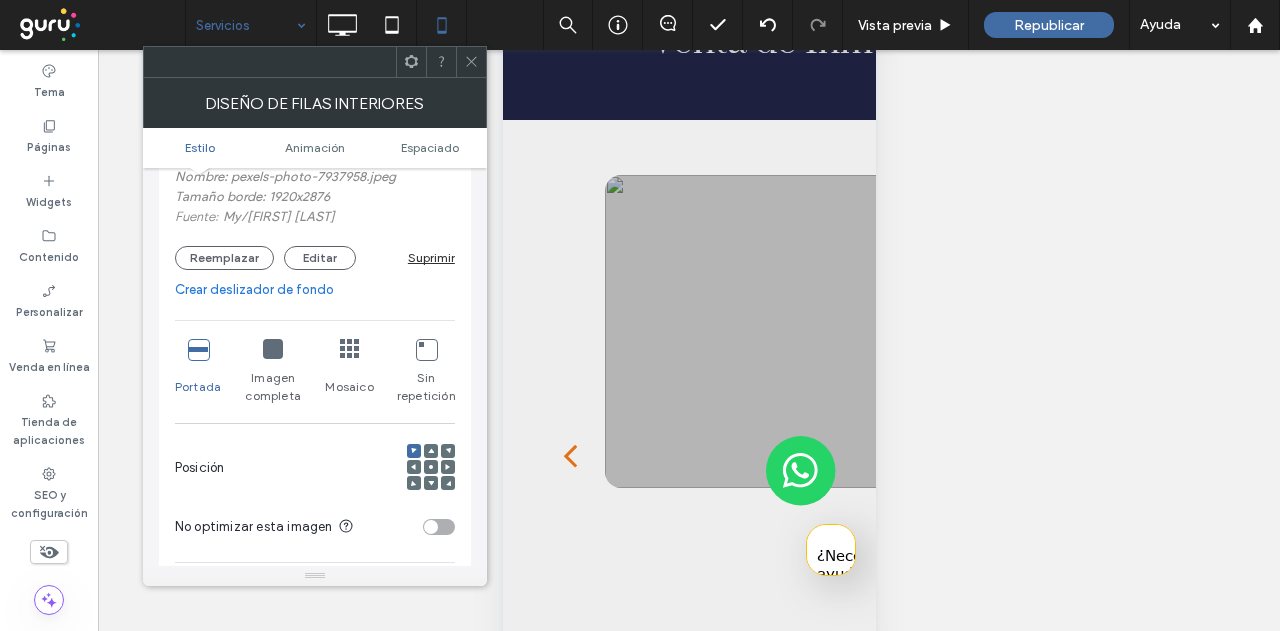 click at bounding box center [431, 468] 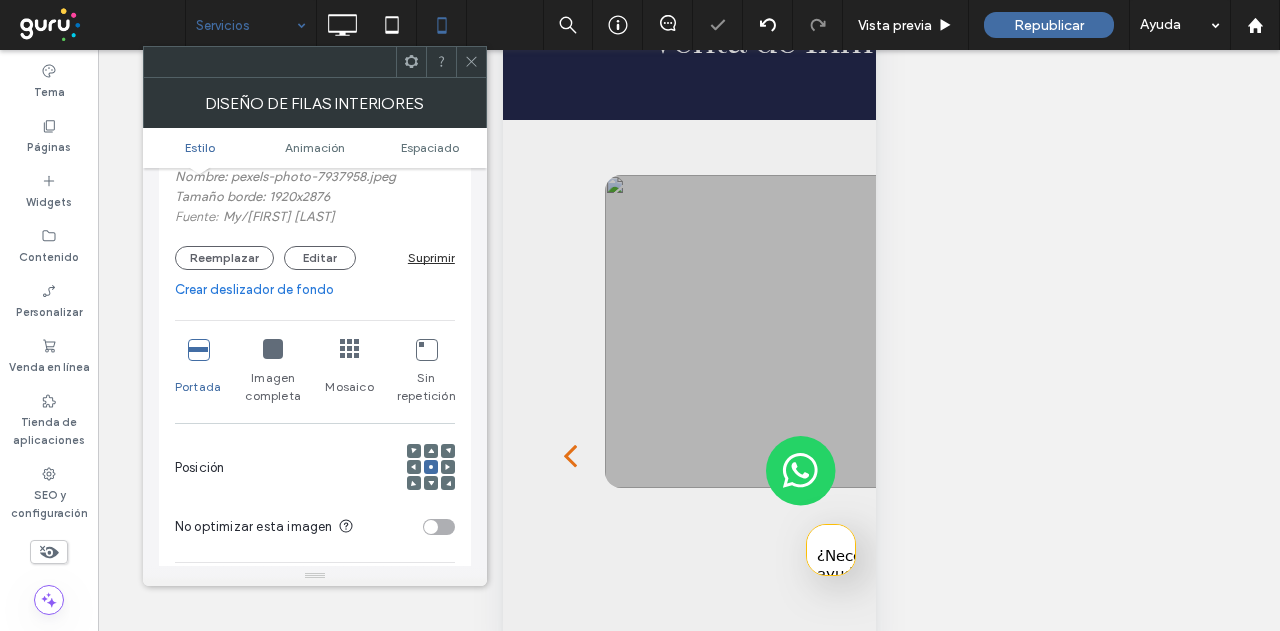drag, startPoint x: 469, startPoint y: 60, endPoint x: 487, endPoint y: 61, distance: 18.027756 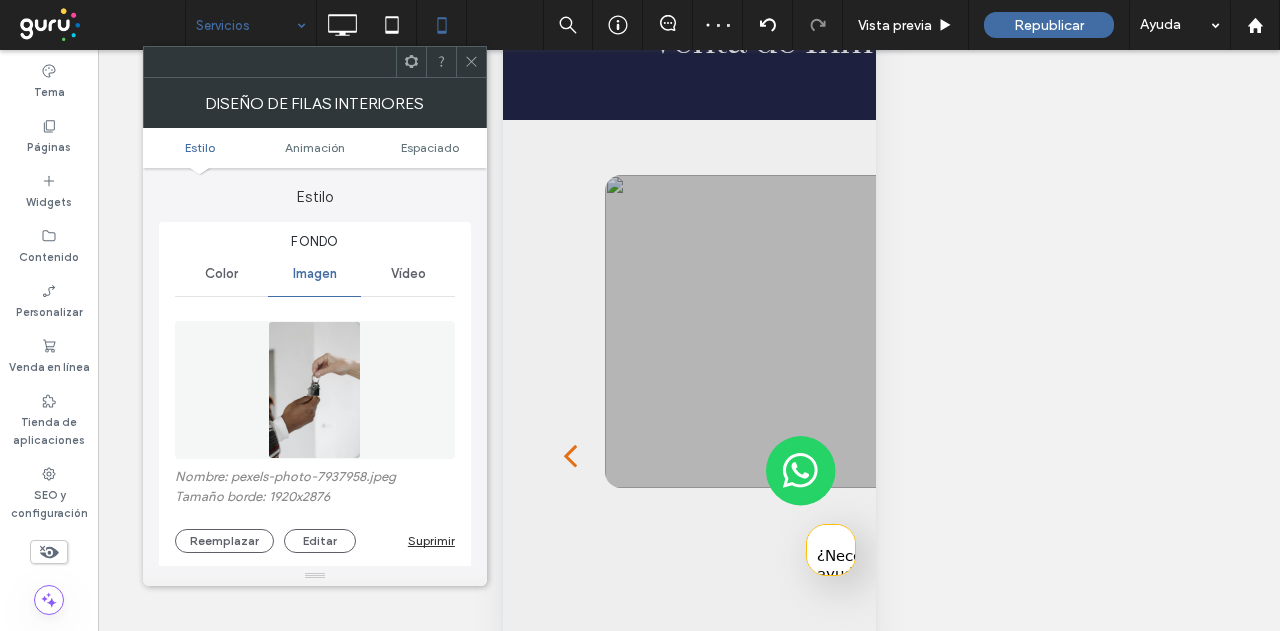 type on "**" 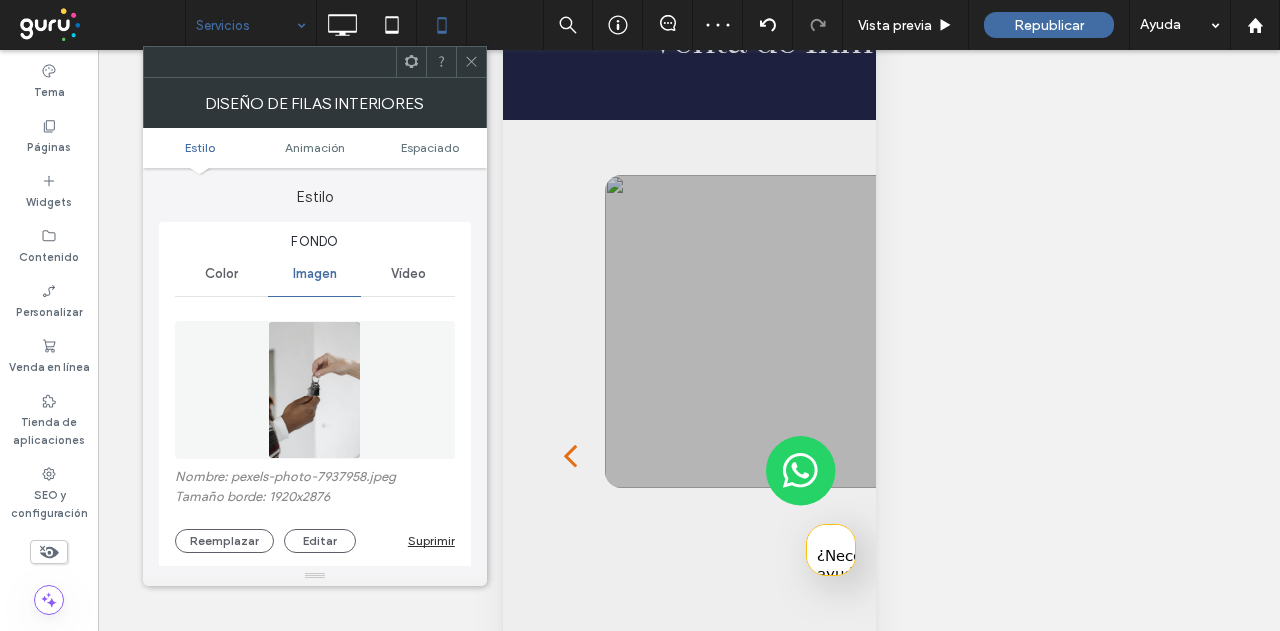 type on "**" 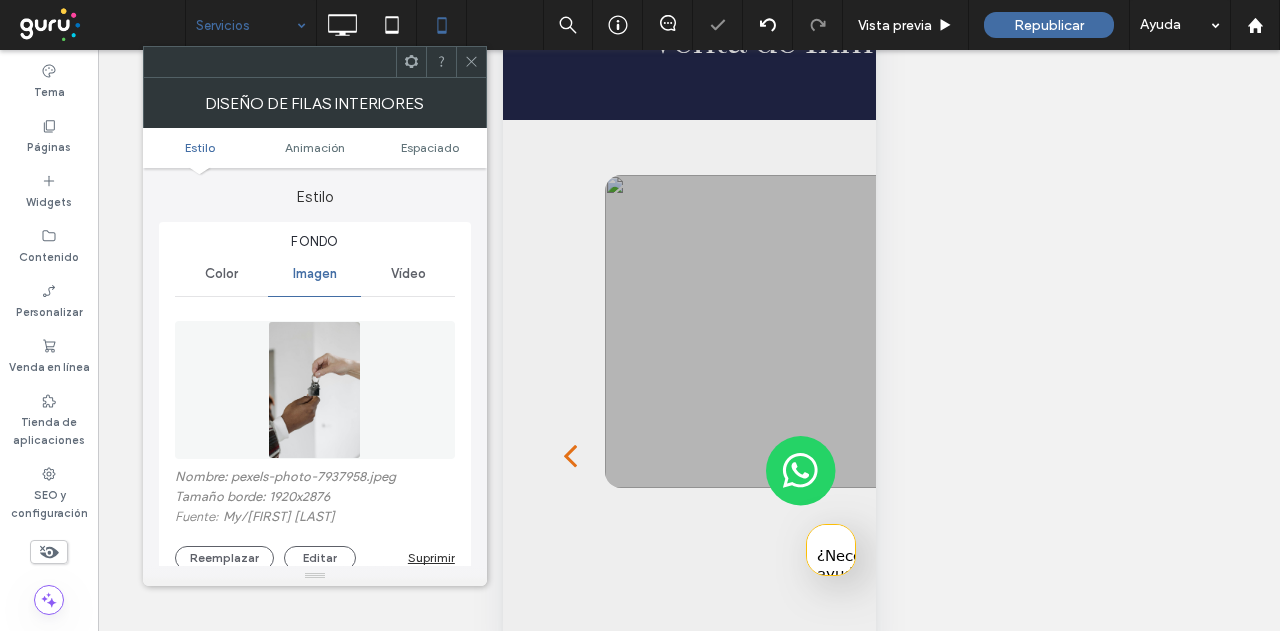 click 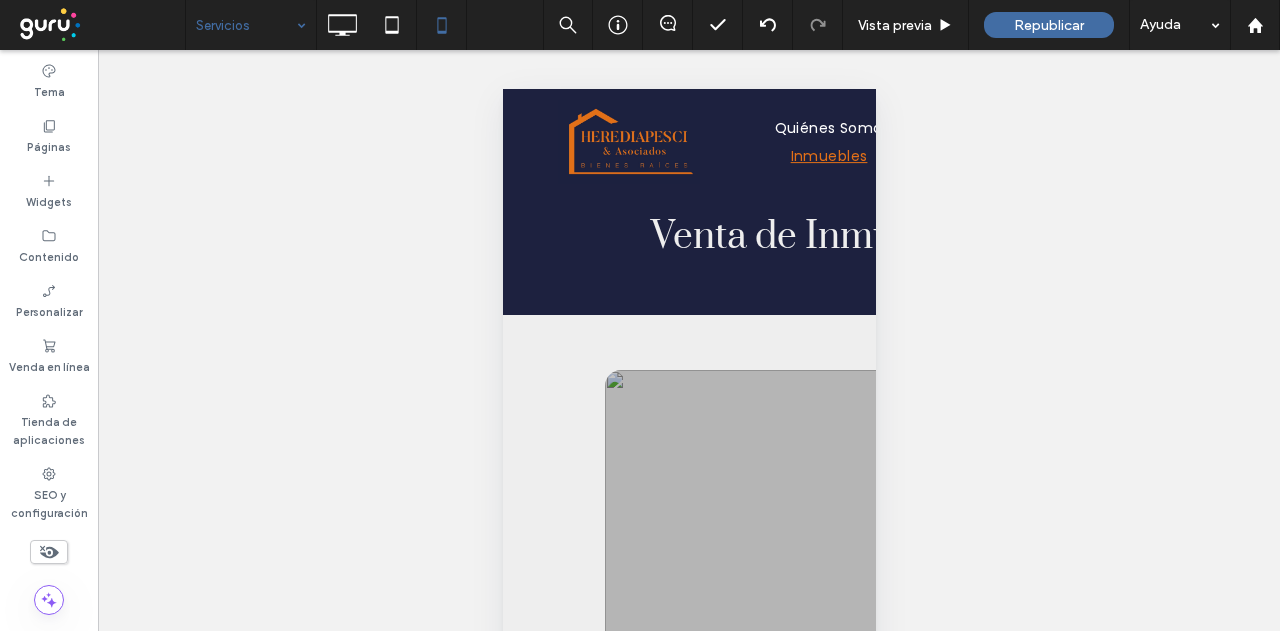 scroll, scrollTop: 0, scrollLeft: 0, axis: both 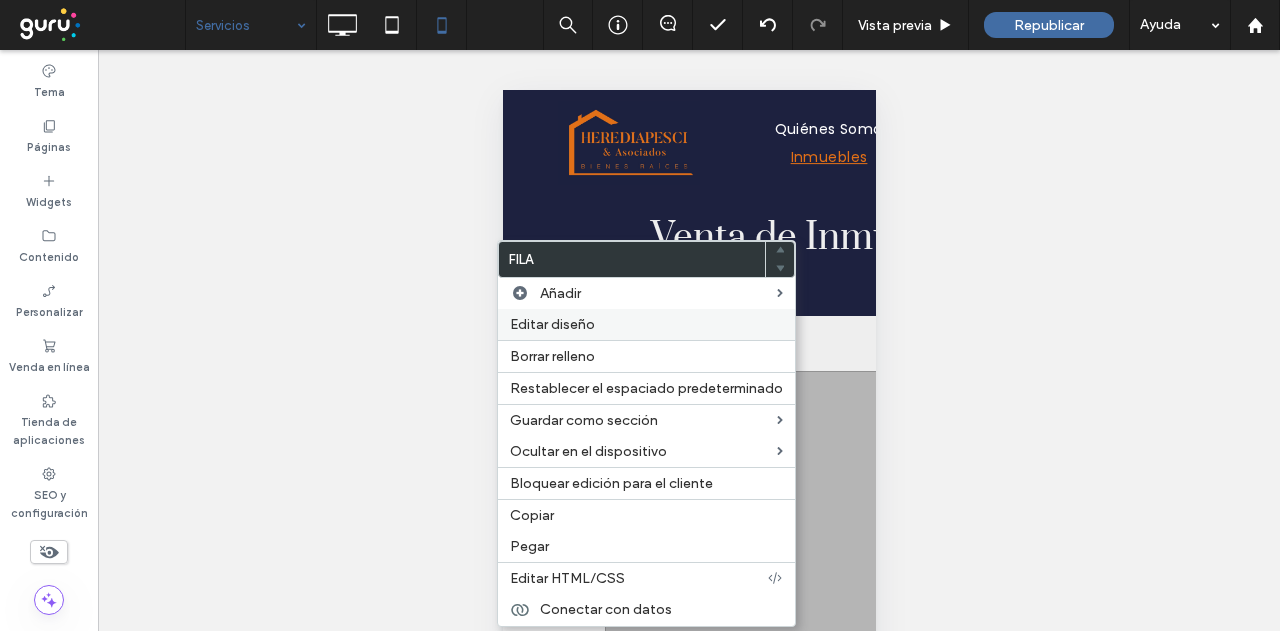 click on "Editar diseño" at bounding box center (552, 324) 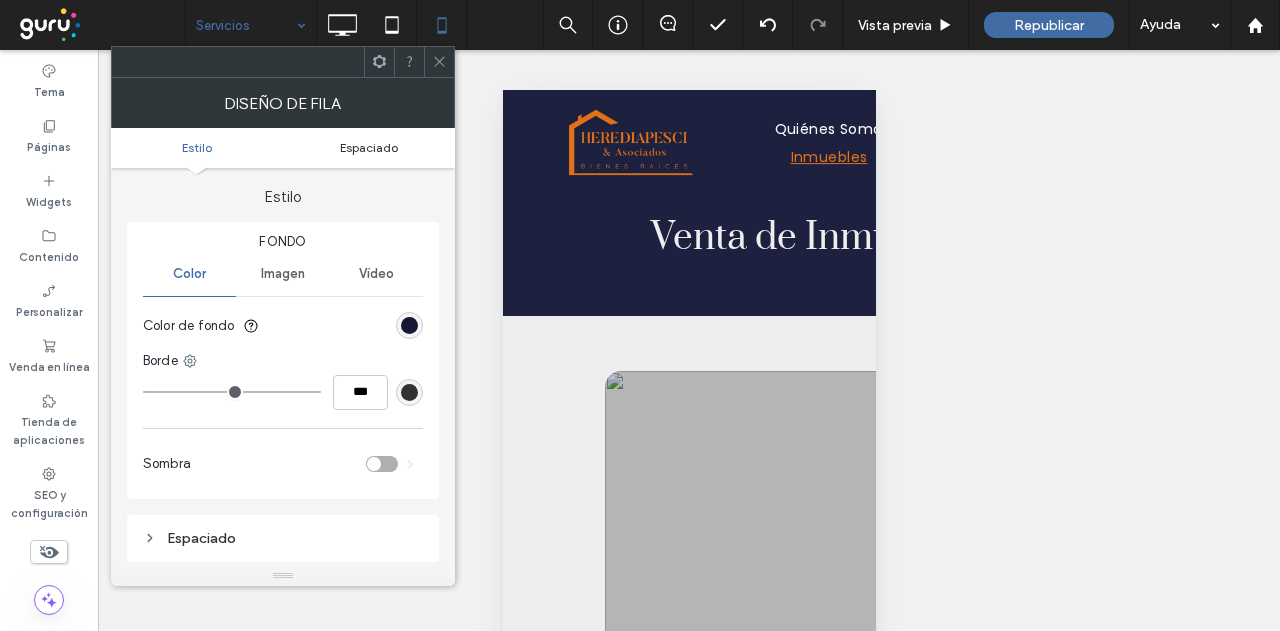 click on "Espaciado" at bounding box center (369, 147) 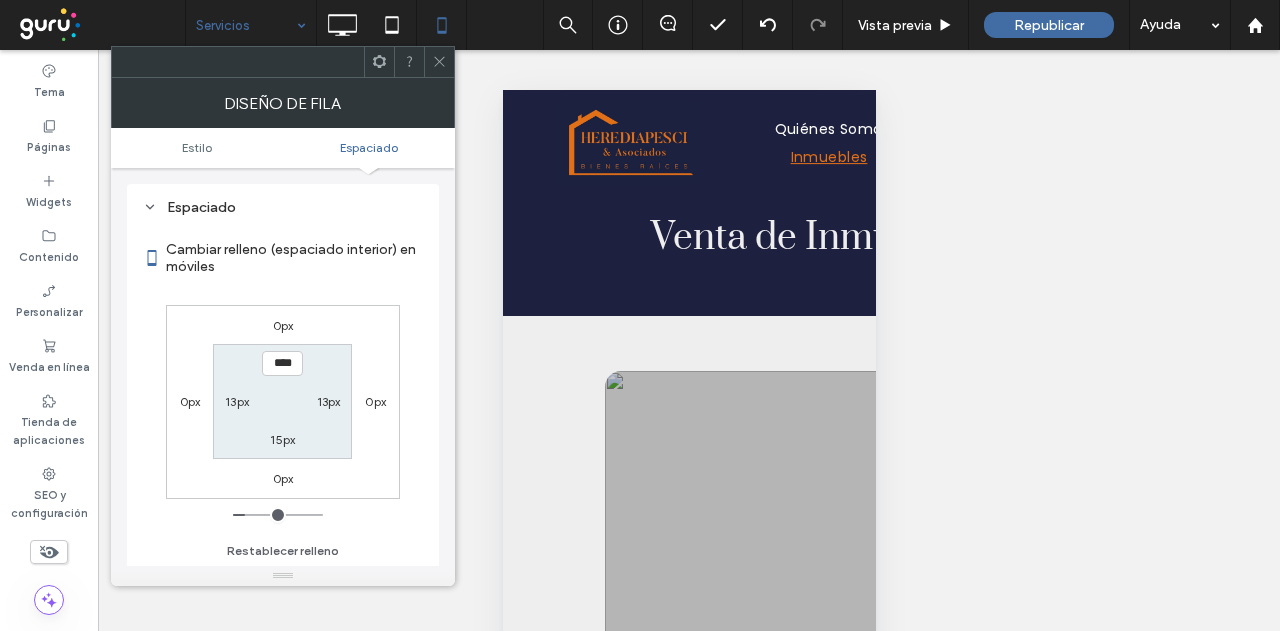 scroll, scrollTop: 331, scrollLeft: 0, axis: vertical 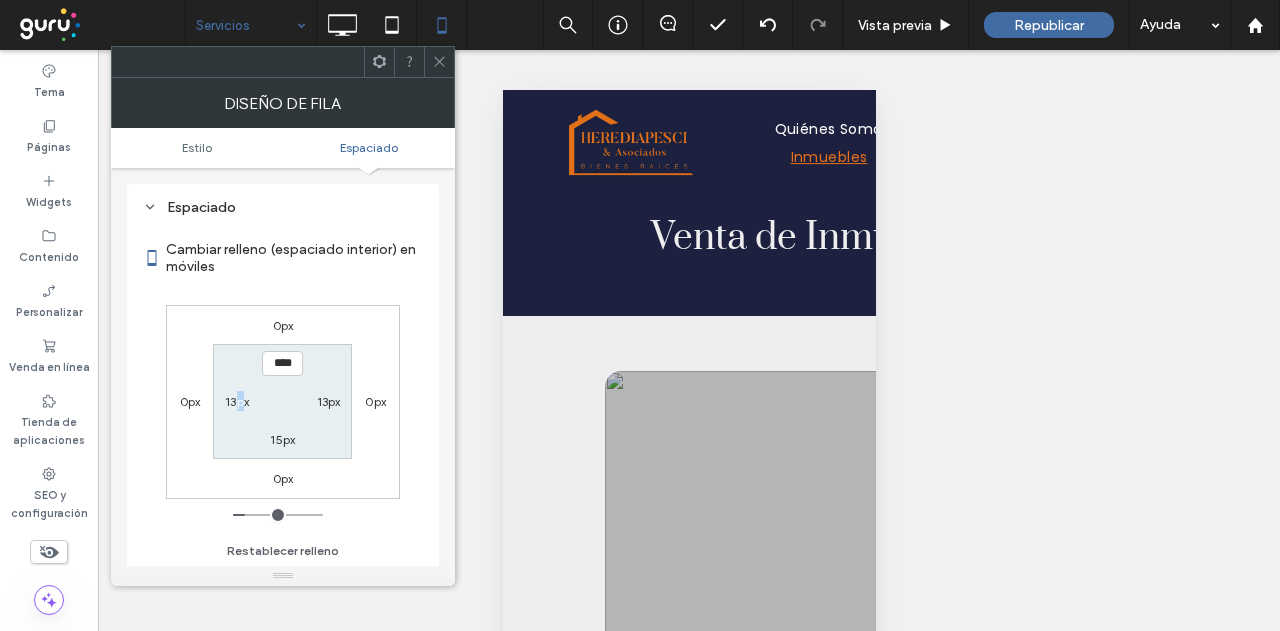 click on "13px" at bounding box center (237, 401) 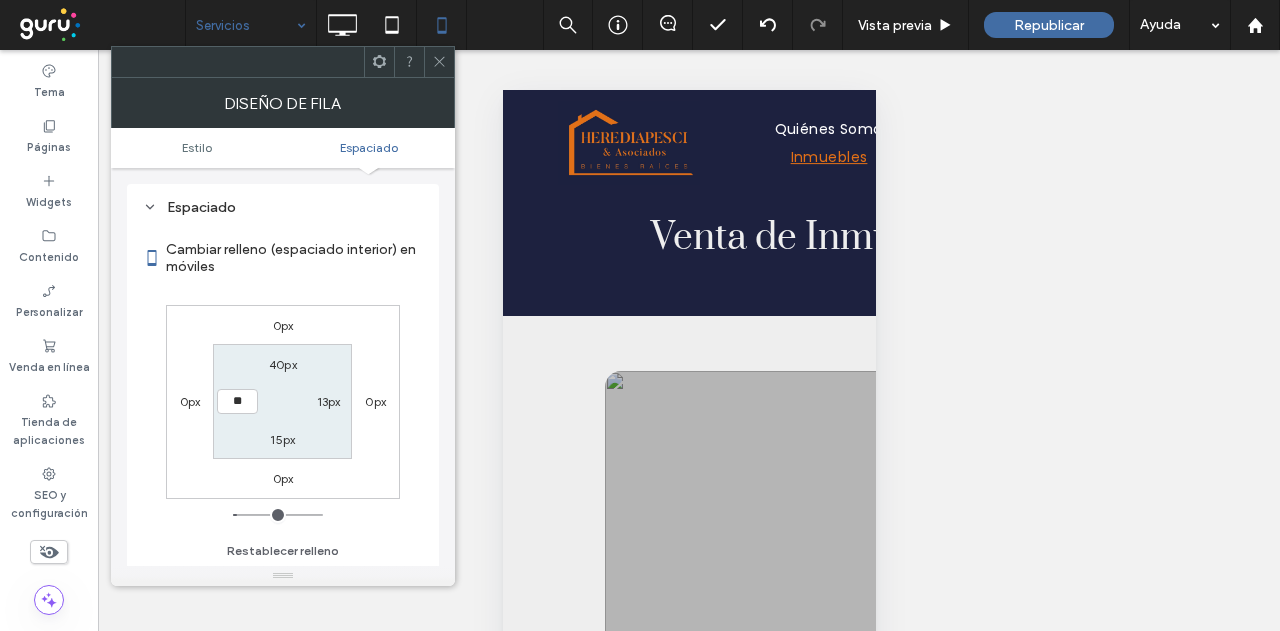 type on "**" 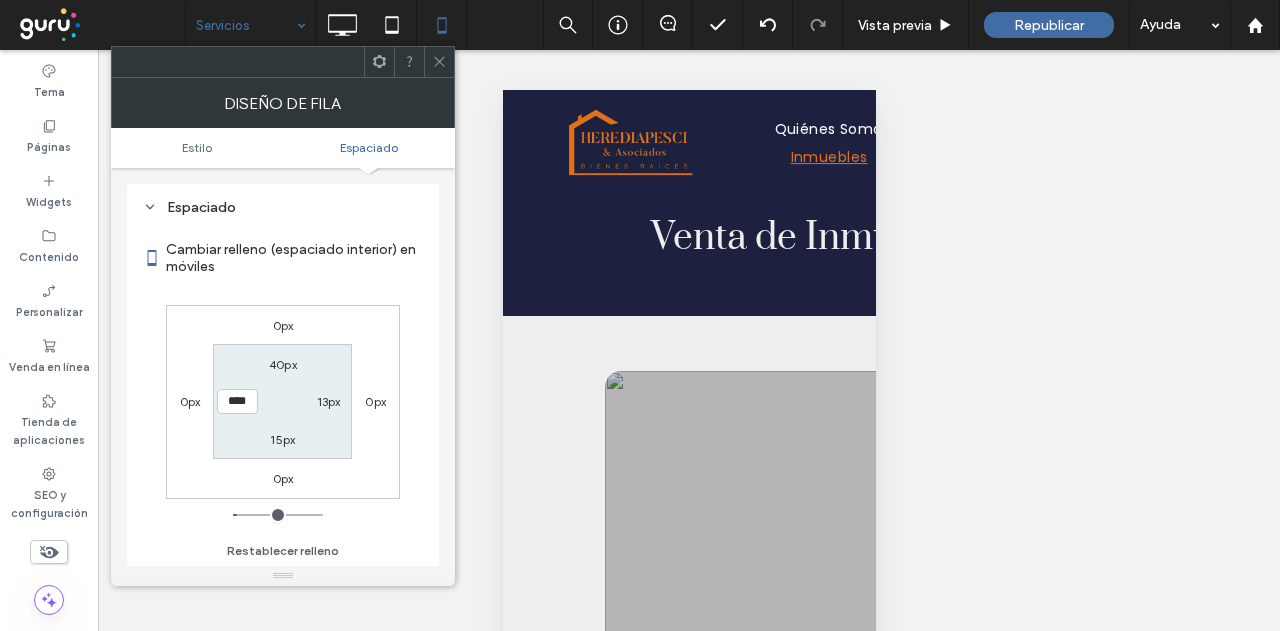 click on "13px" at bounding box center (329, 401) 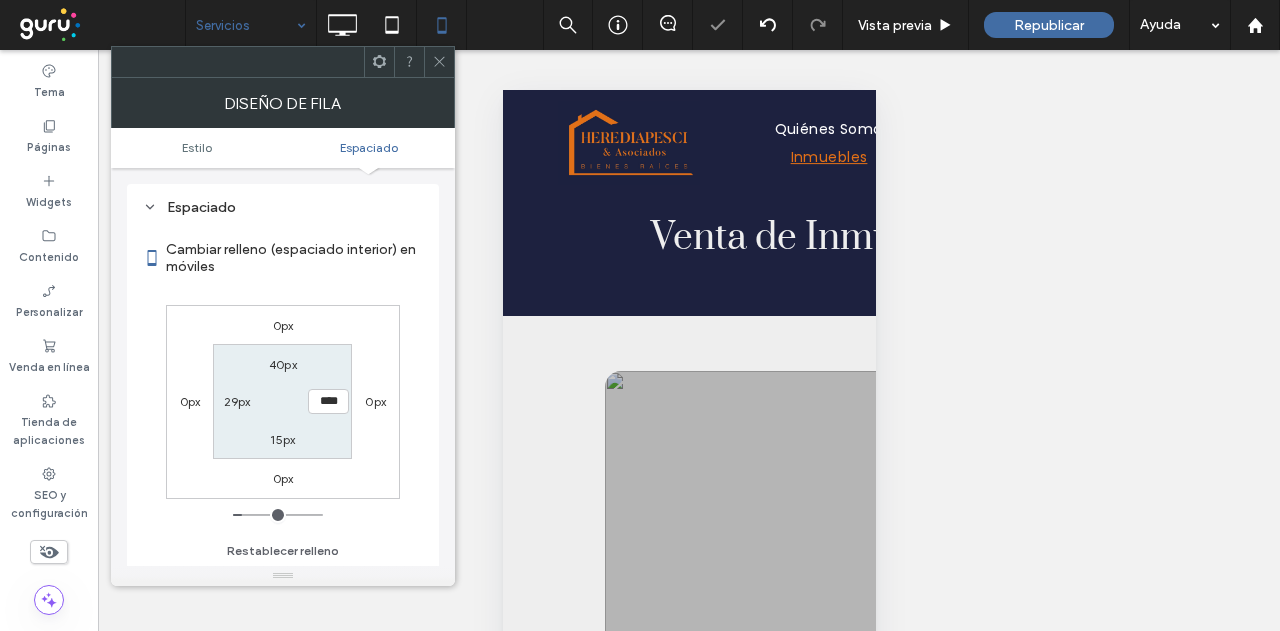 type on "**" 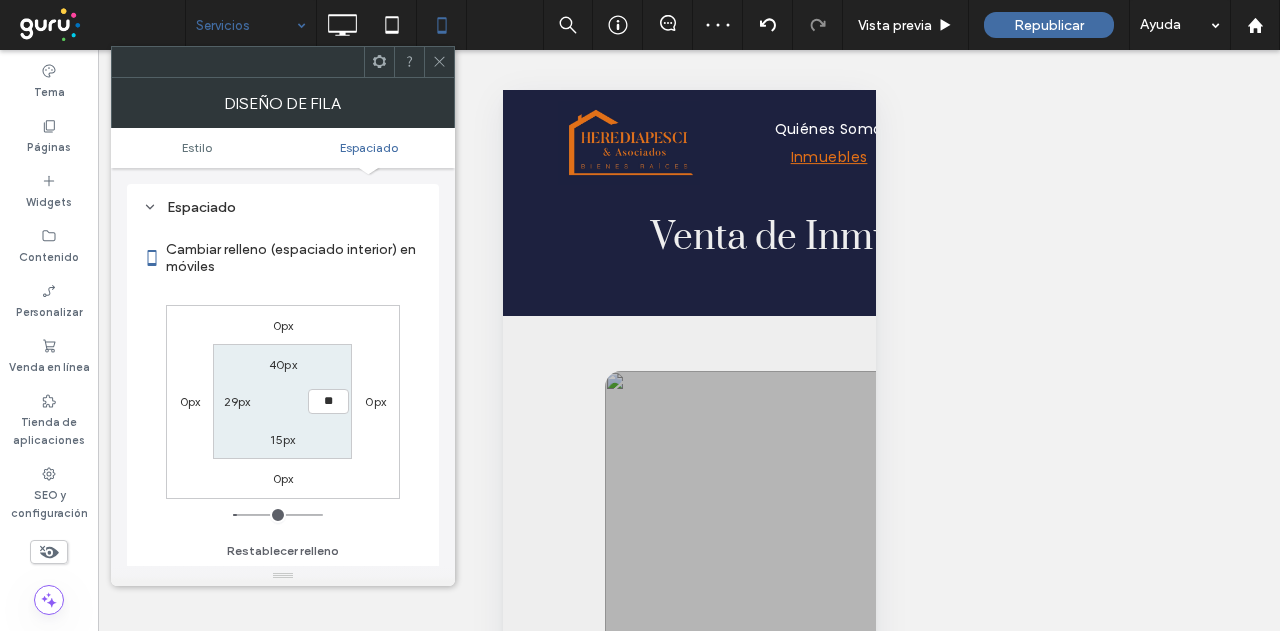 type on "**" 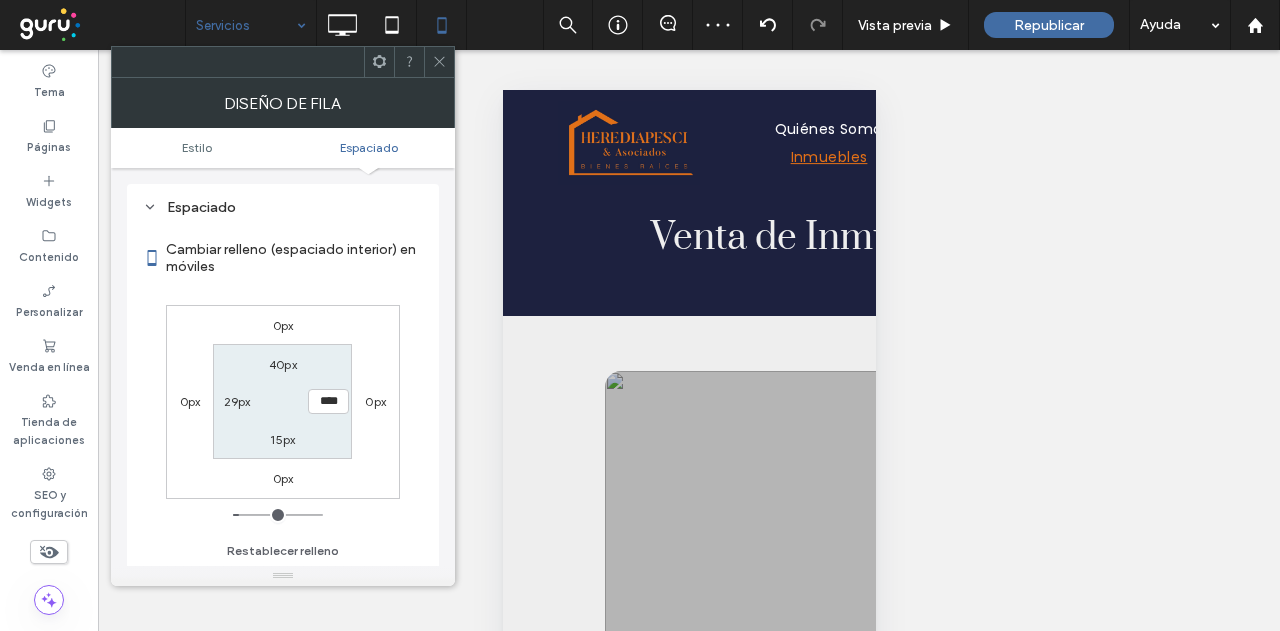 click on "29px" at bounding box center [237, 401] 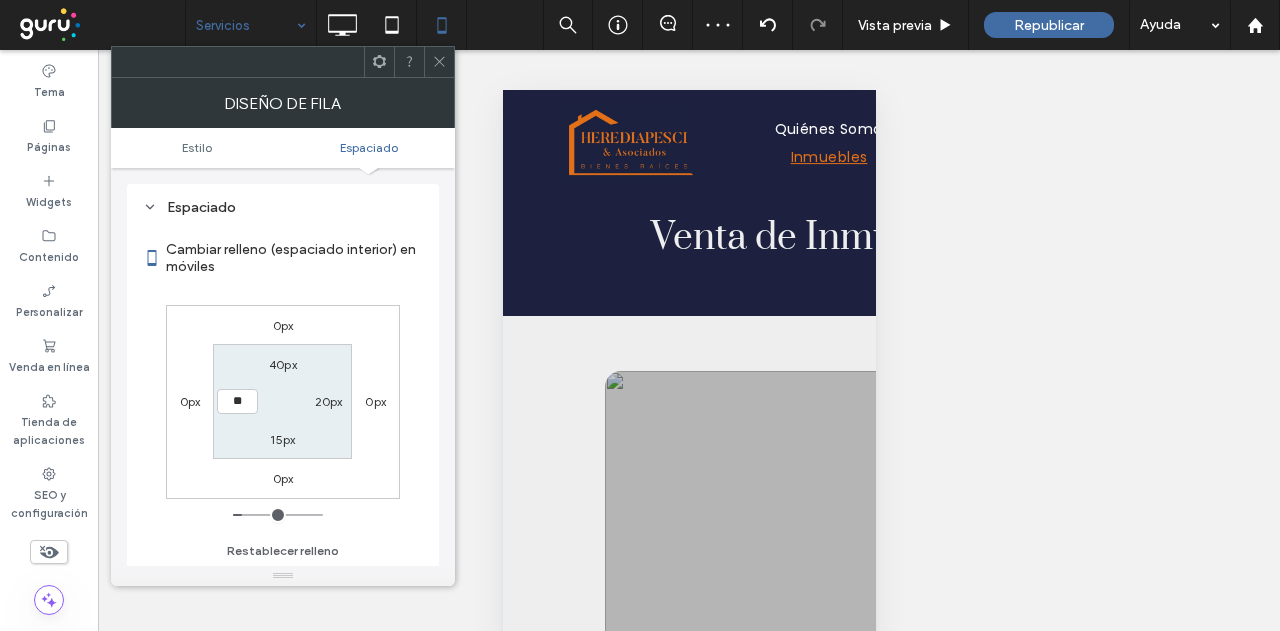 type on "**" 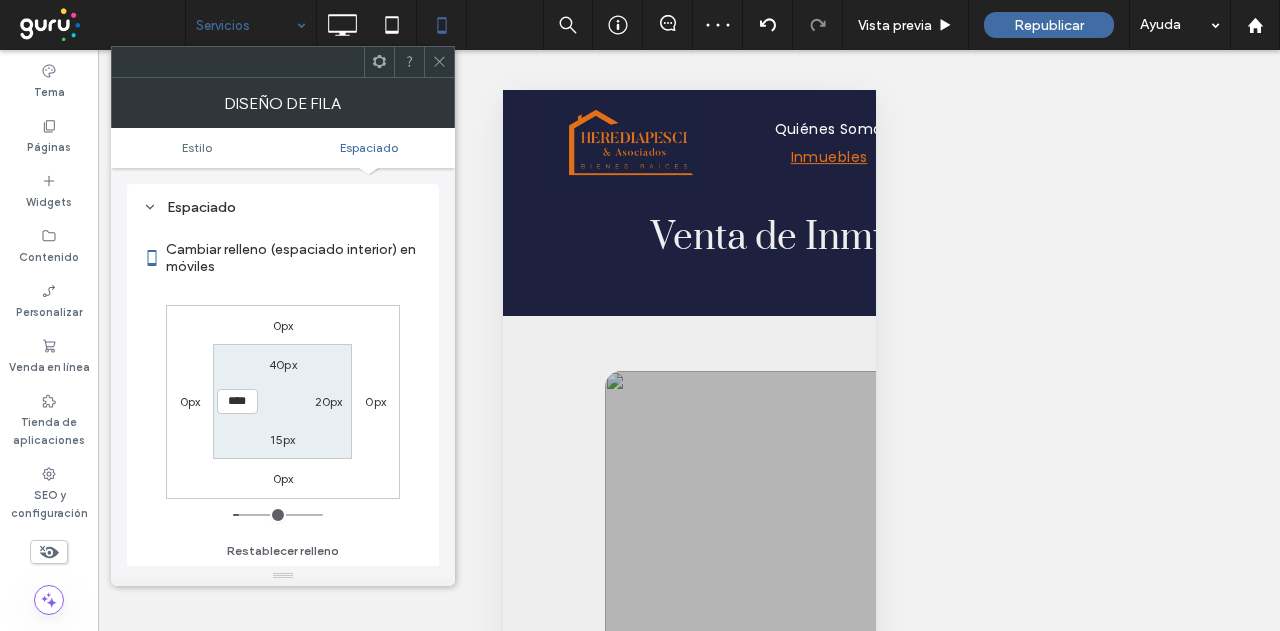 click on "40px 20px 15px ****" at bounding box center (282, 401) 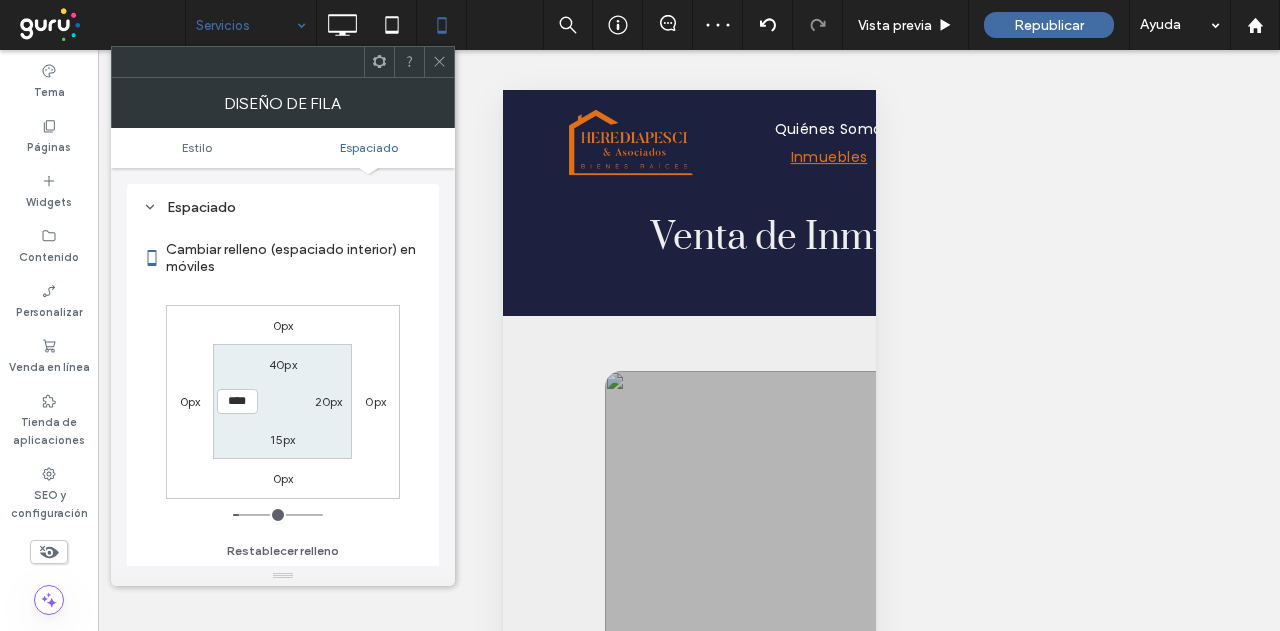 drag, startPoint x: 438, startPoint y: 63, endPoint x: 478, endPoint y: 71, distance: 40.792156 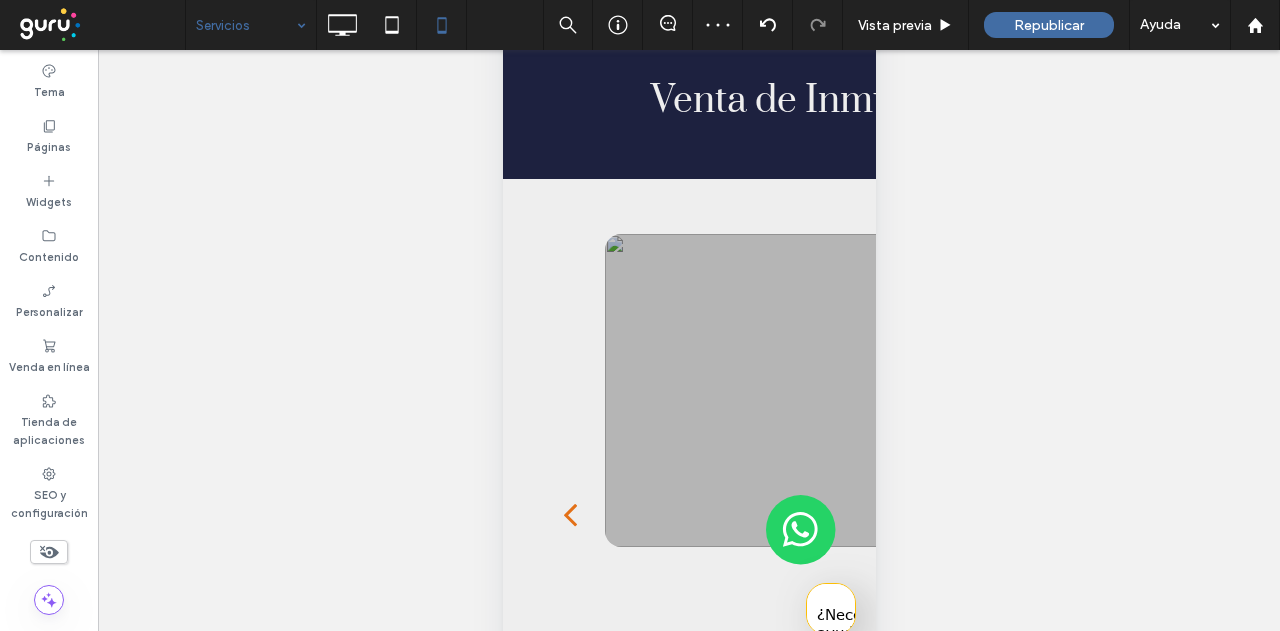 scroll, scrollTop: 196, scrollLeft: 0, axis: vertical 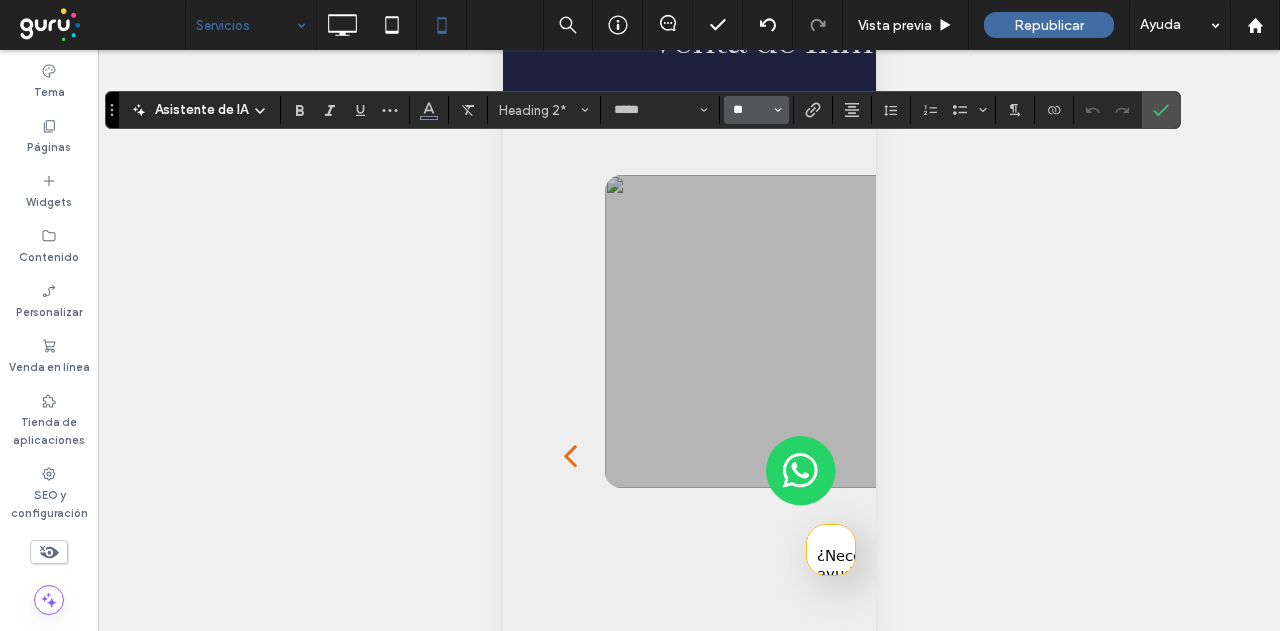 click on "**" at bounding box center [756, 110] 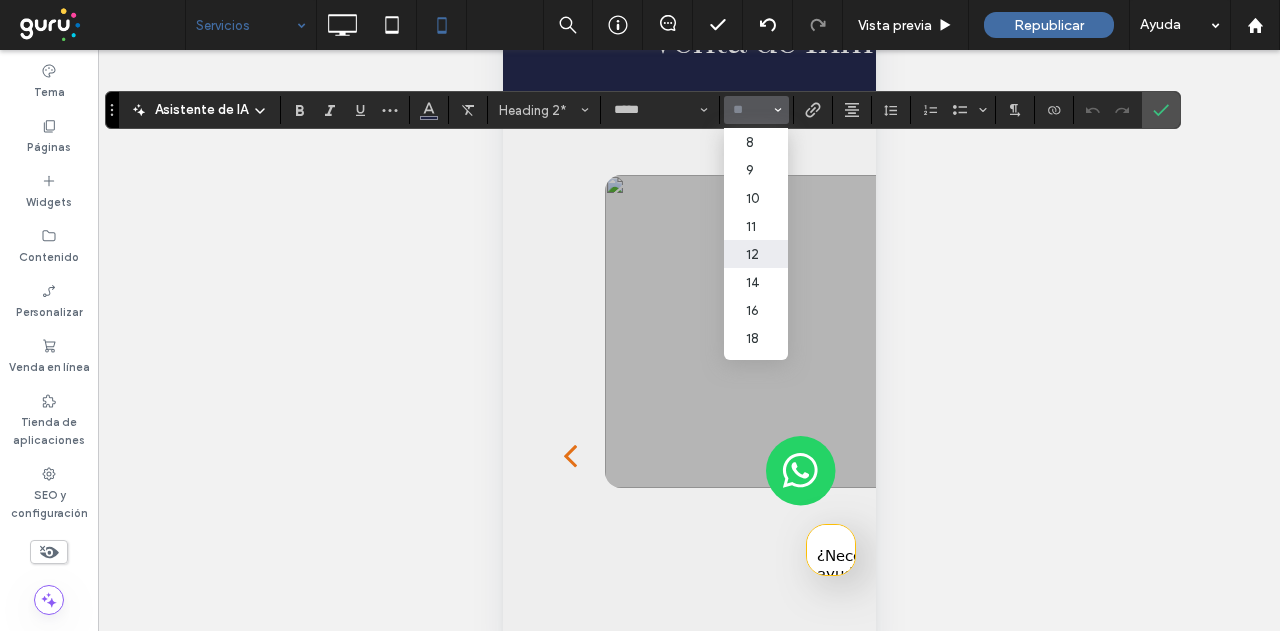 scroll, scrollTop: 100, scrollLeft: 0, axis: vertical 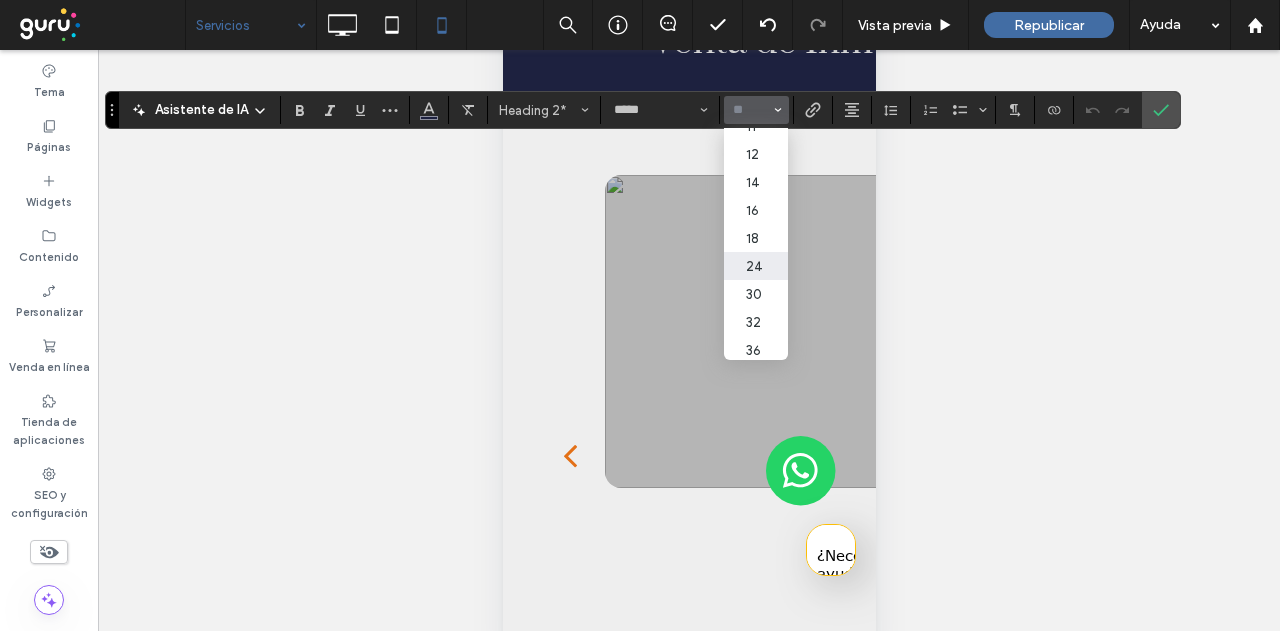 click on "24" at bounding box center [756, 266] 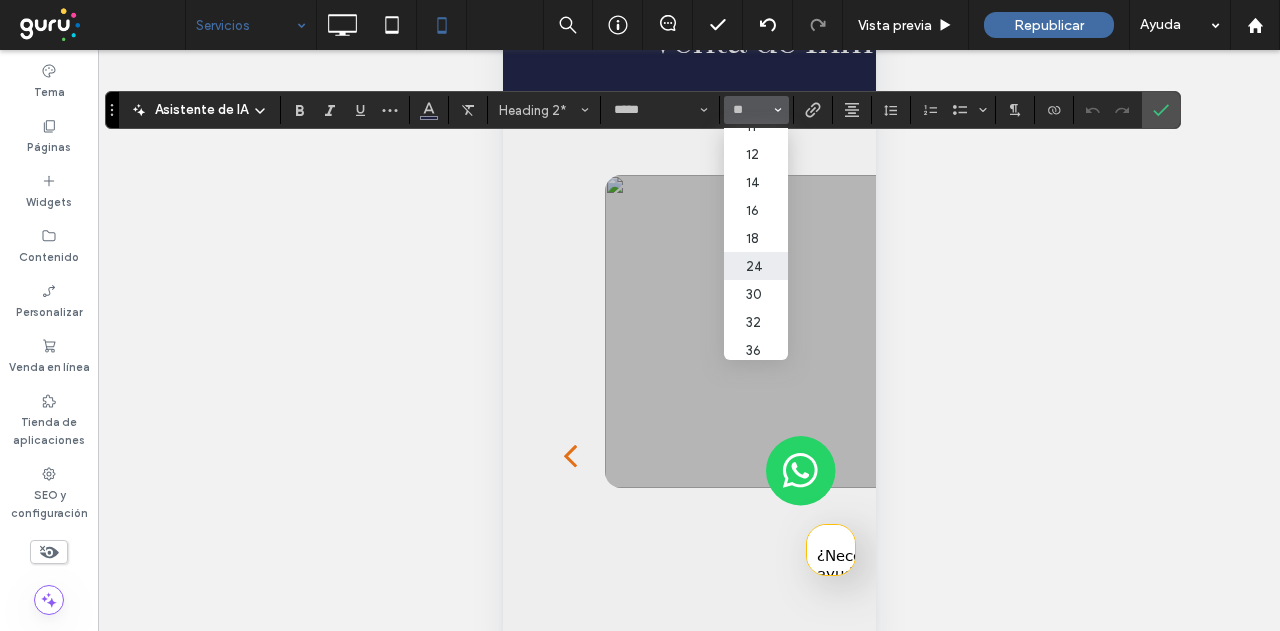 type on "**" 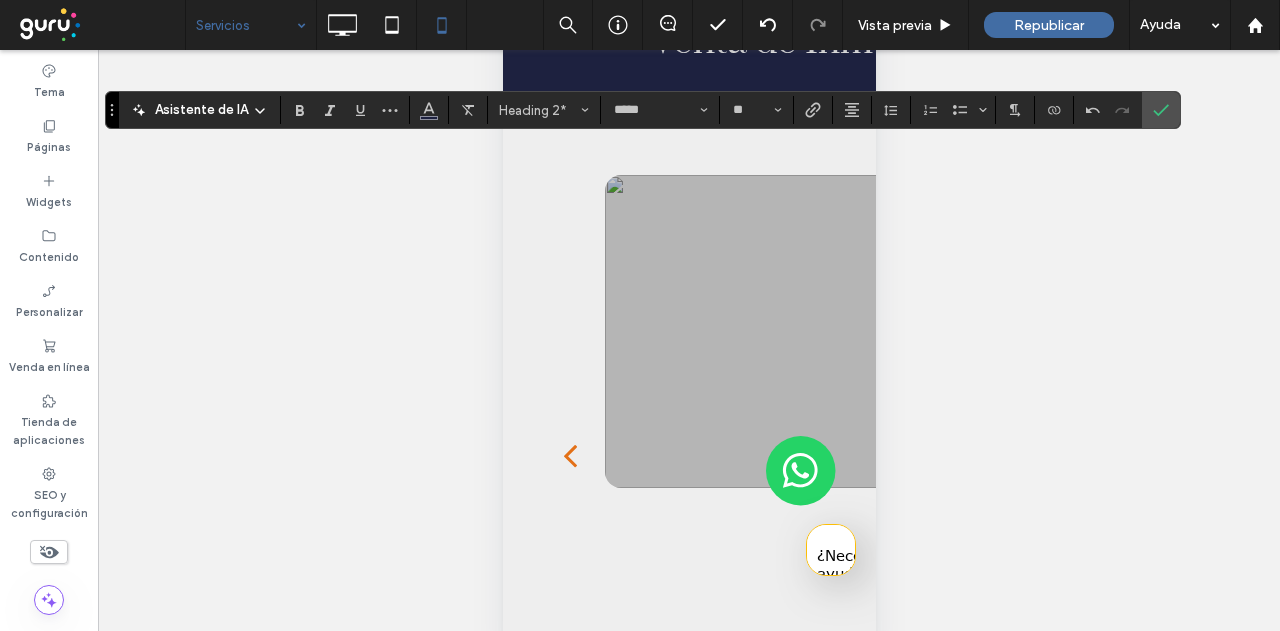 click 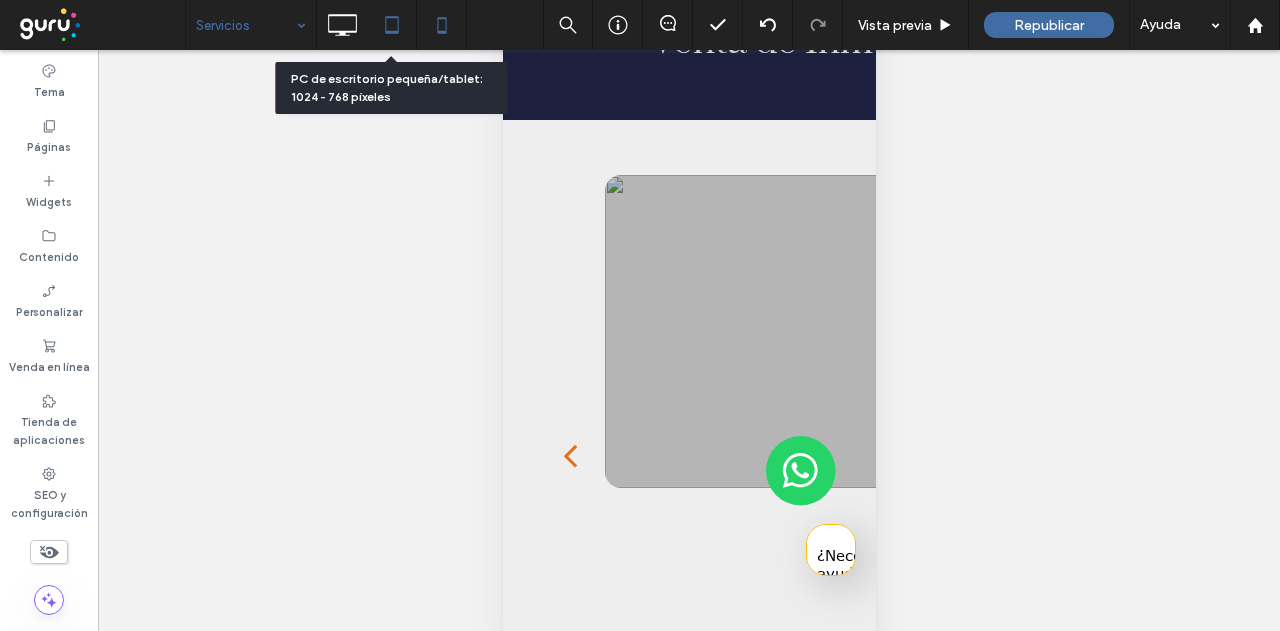 click 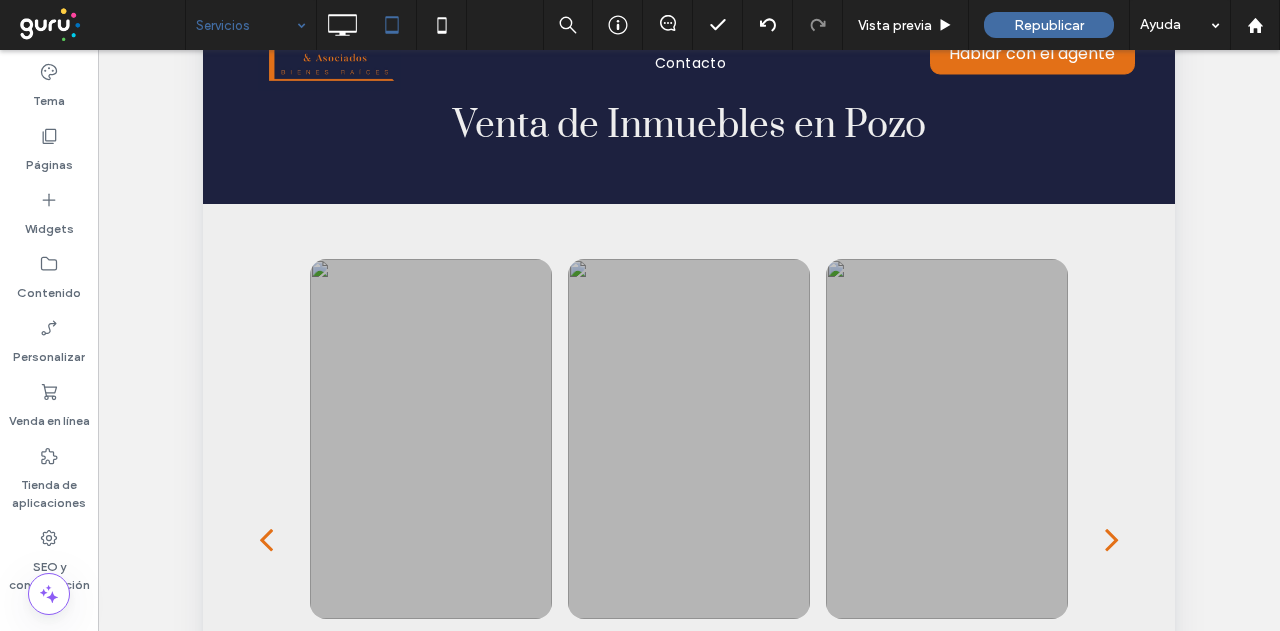 scroll, scrollTop: 0, scrollLeft: 0, axis: both 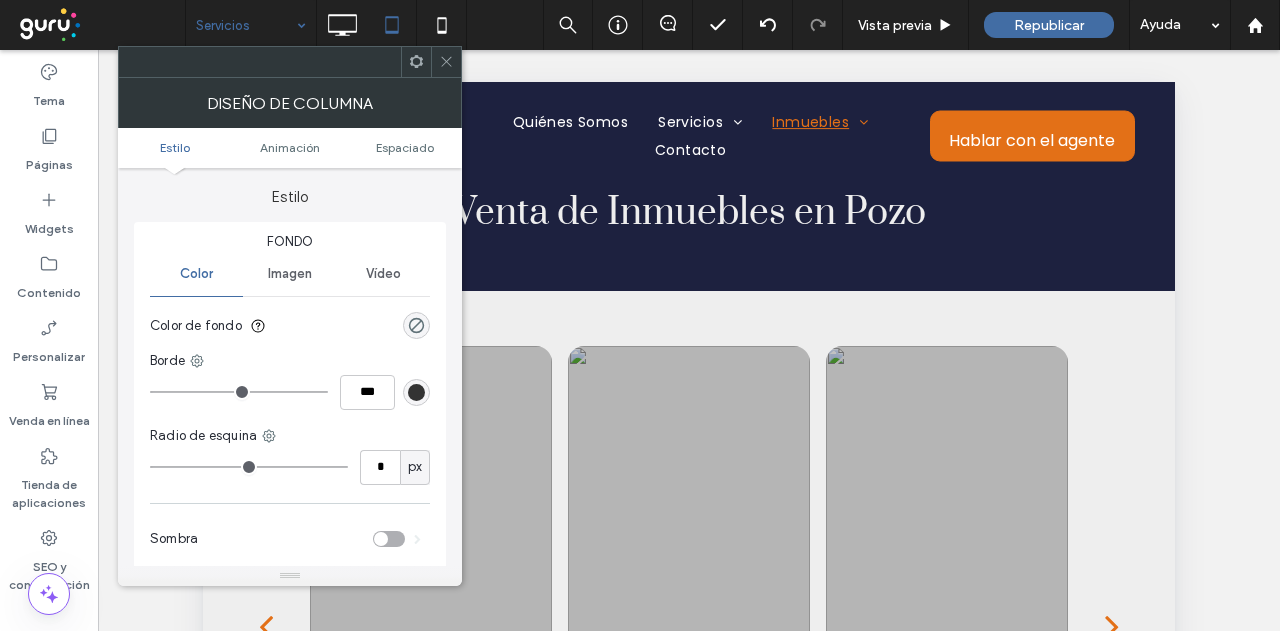 click at bounding box center [446, 62] 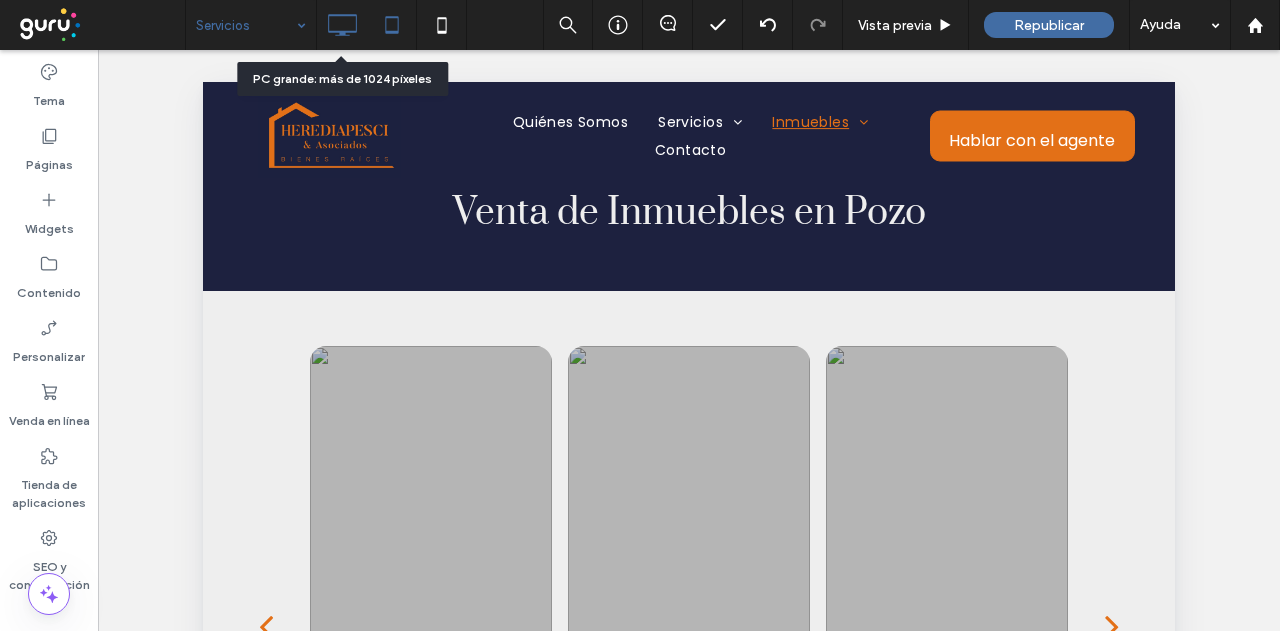 click 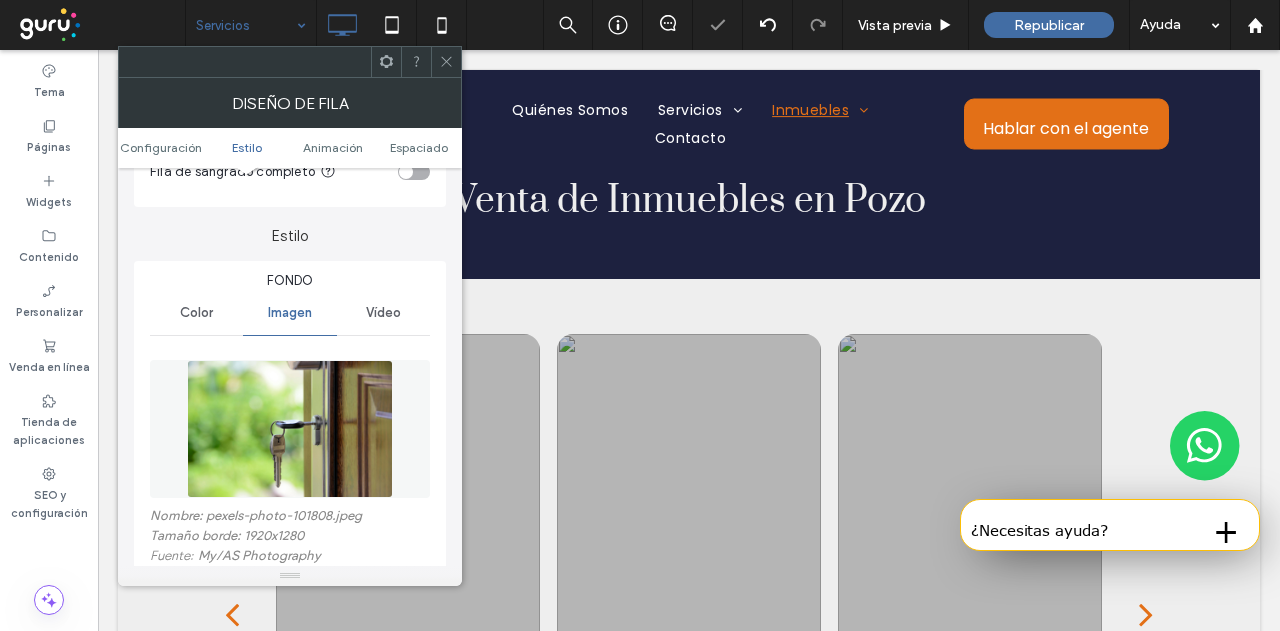 scroll, scrollTop: 200, scrollLeft: 0, axis: vertical 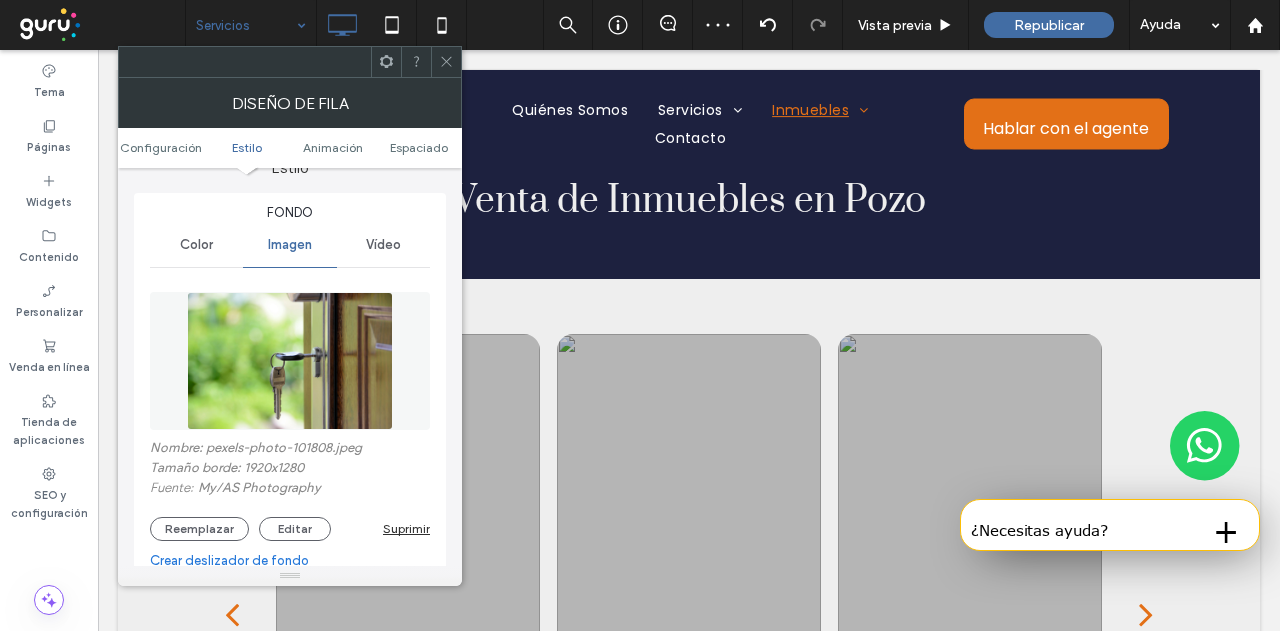 click 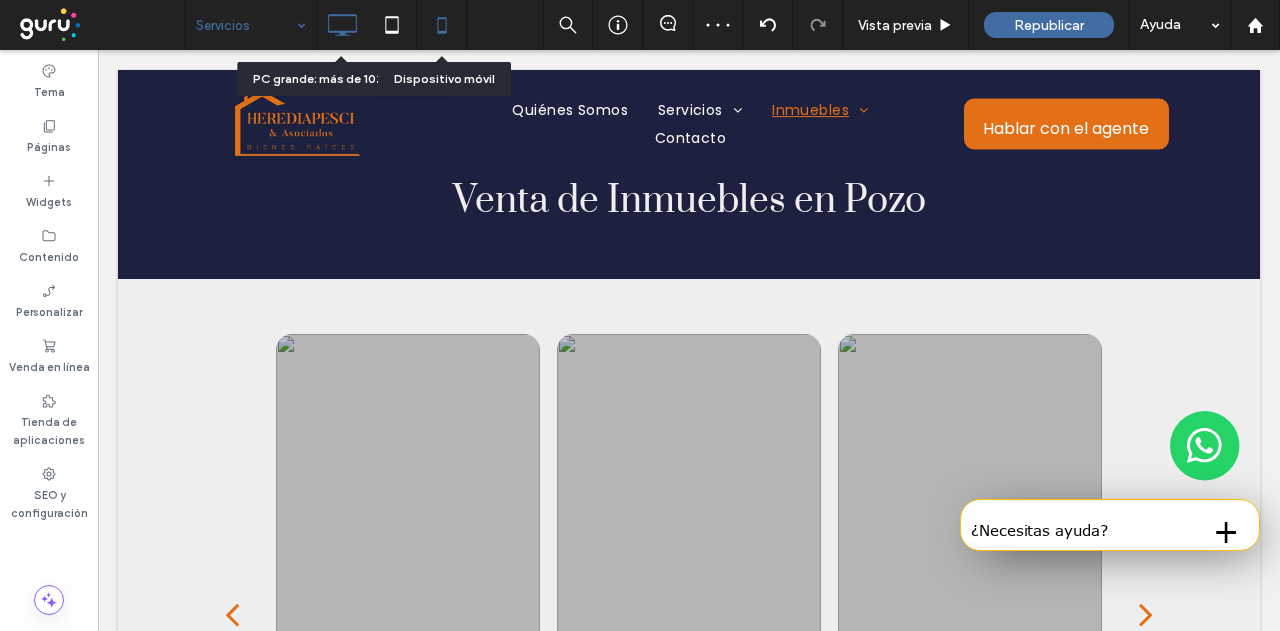 click 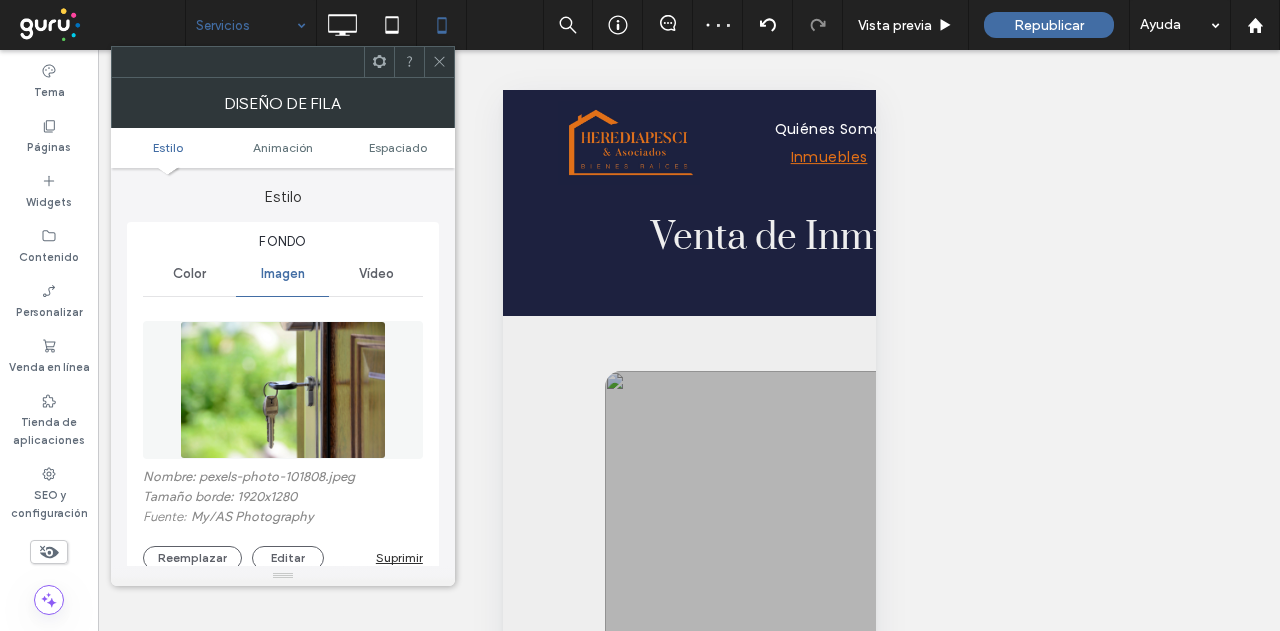 scroll, scrollTop: 300, scrollLeft: 0, axis: vertical 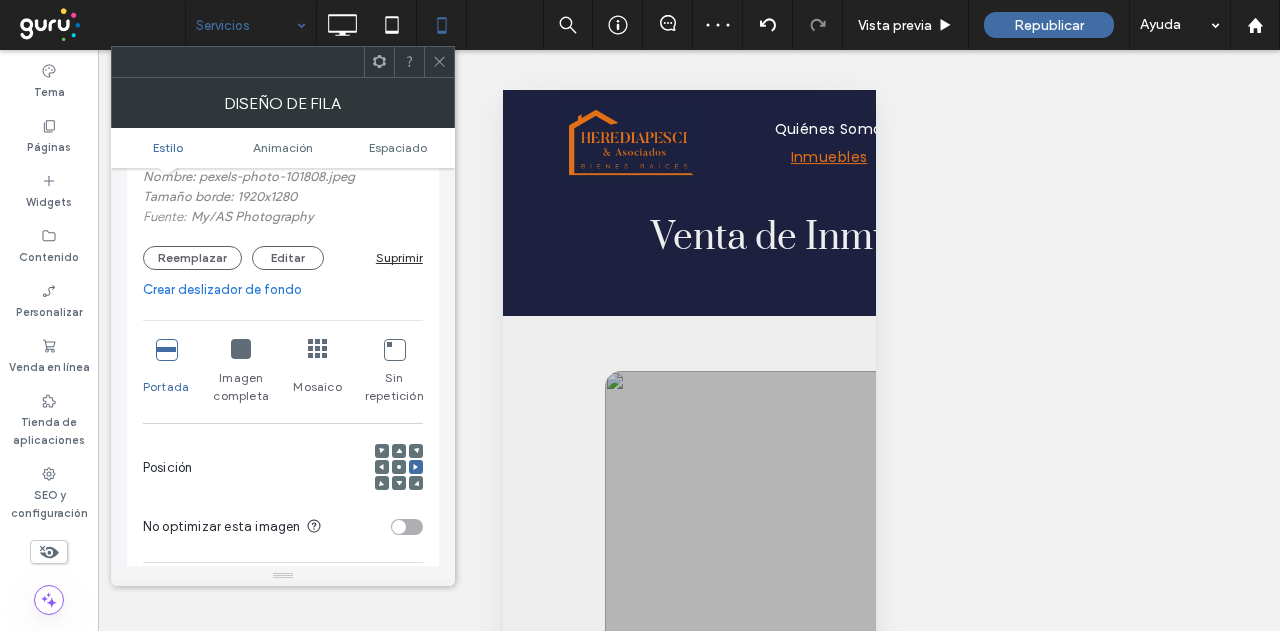 click 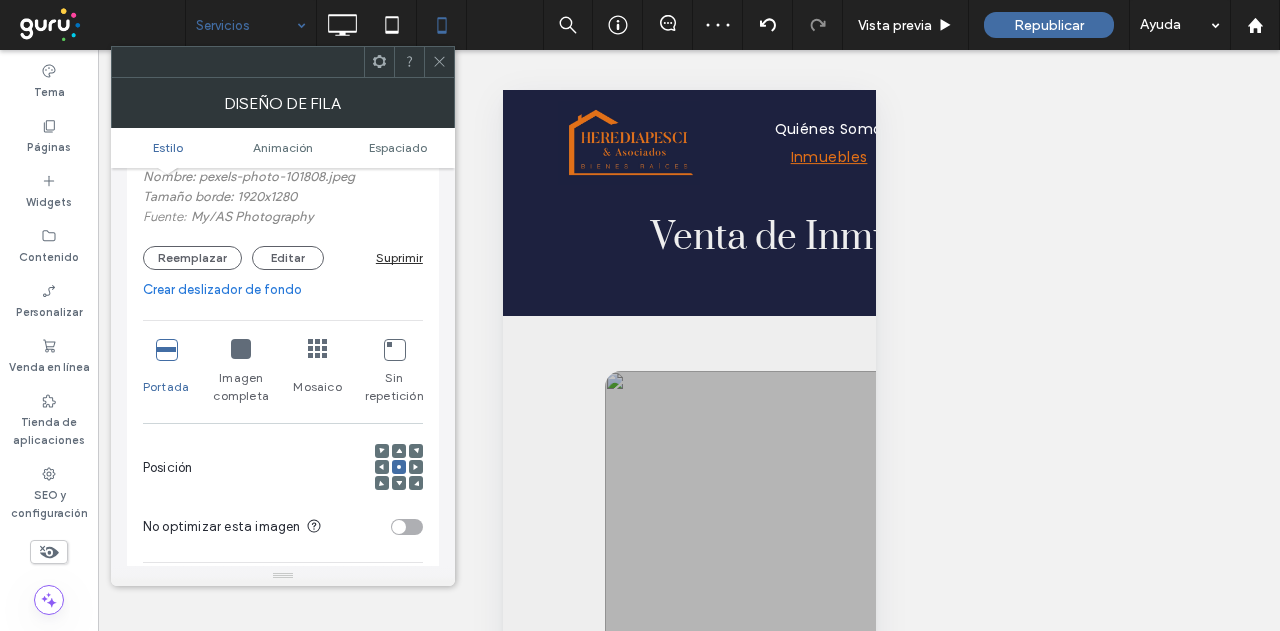 click 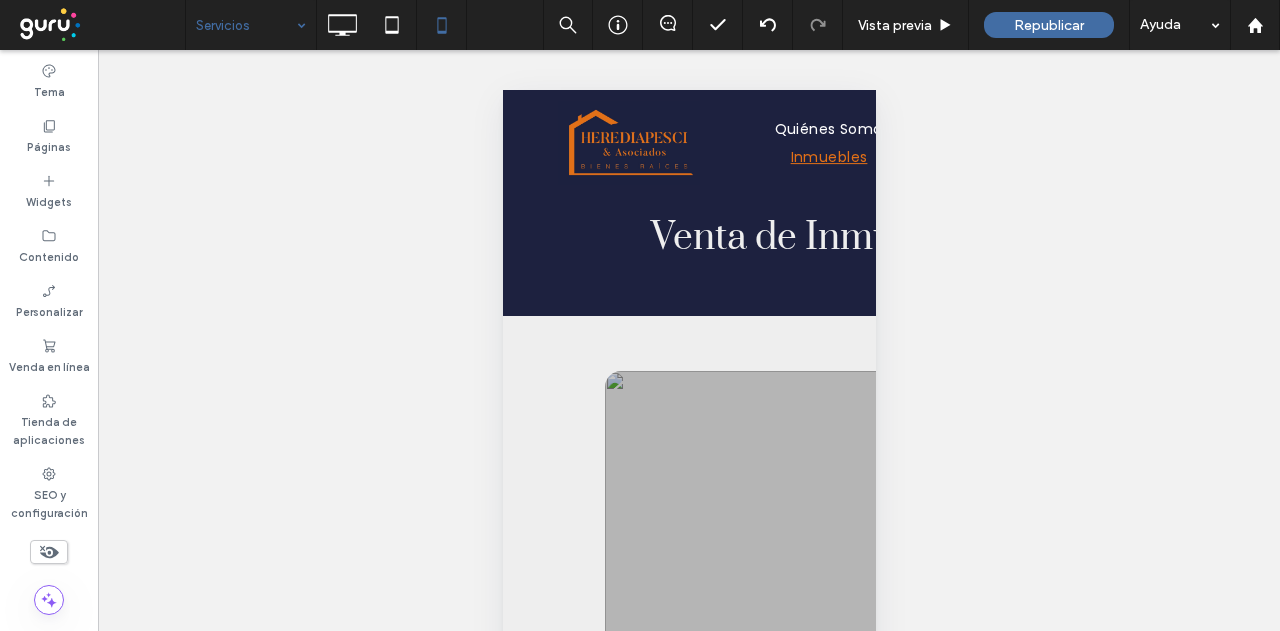 click on "Hacer visible?
Sí
Hacer visible?
Sí
Hacer visible?
Sí
Hacer visible?
Sí
Hacer visible?
Sí
Hacer visible?
Sí
Hacer visible?
Sí" at bounding box center (689, 365) 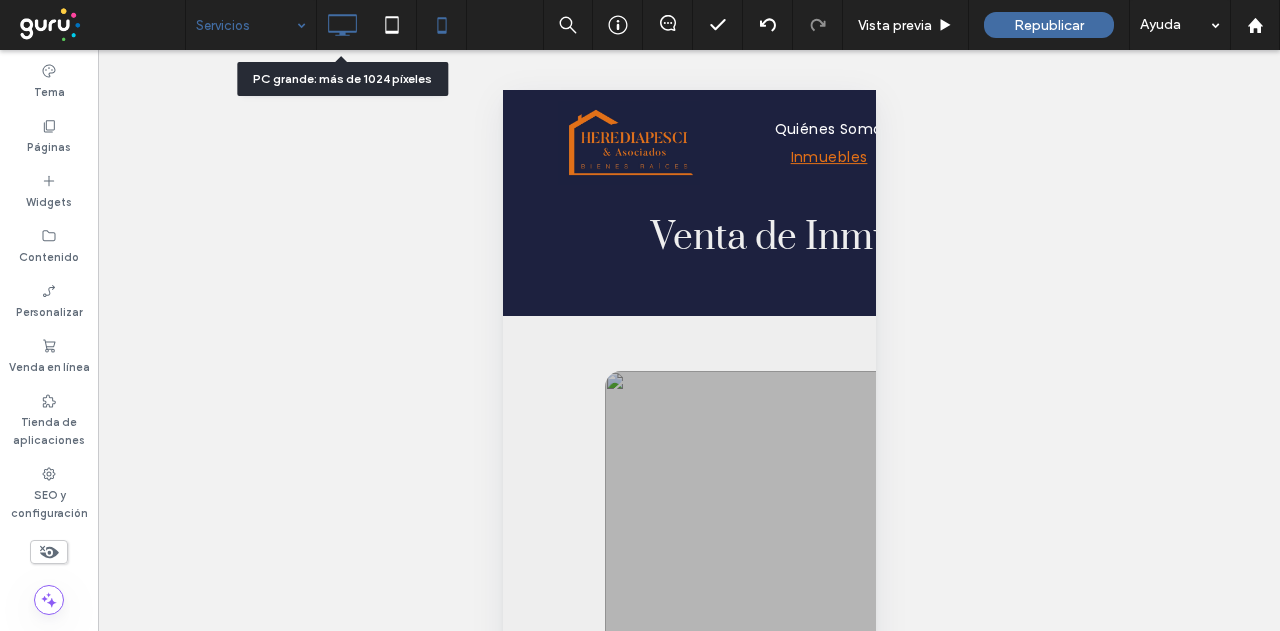click 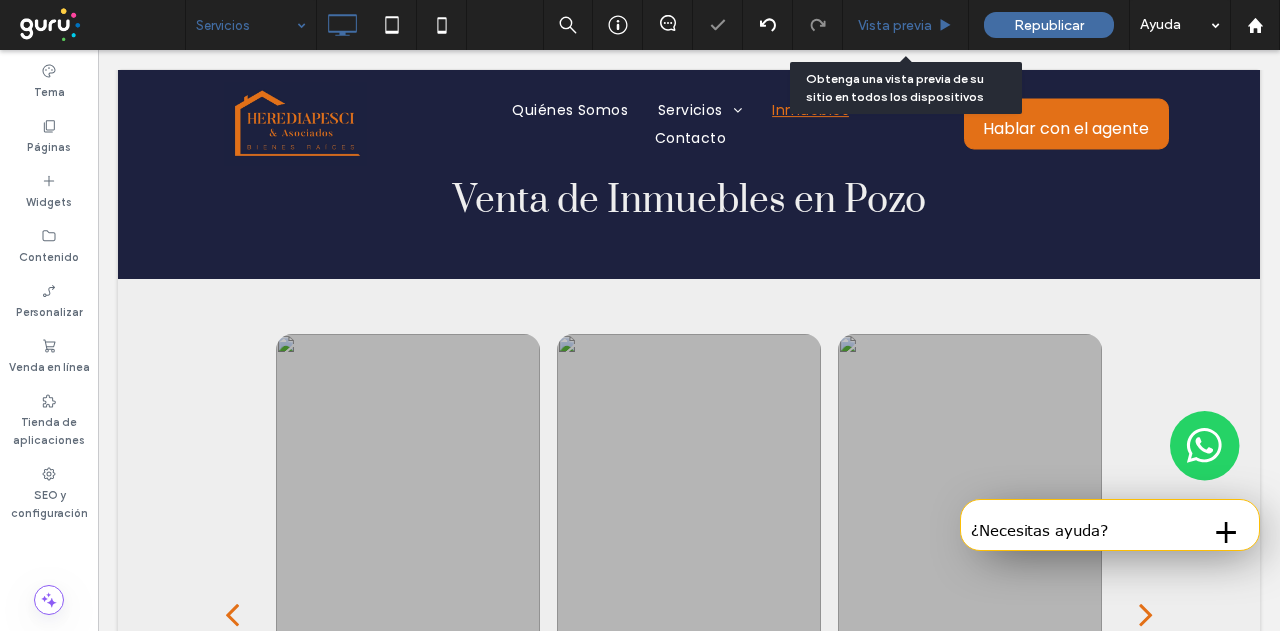 click on "Vista previa" at bounding box center [895, 25] 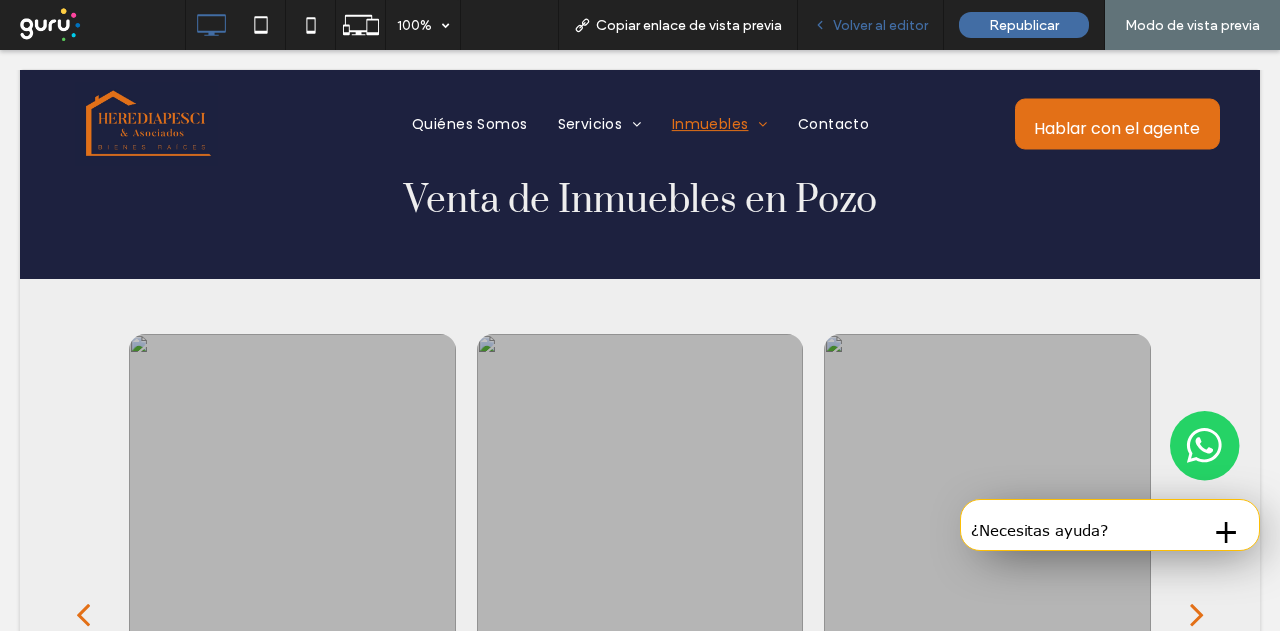 click on "Volver al editor" at bounding box center [880, 25] 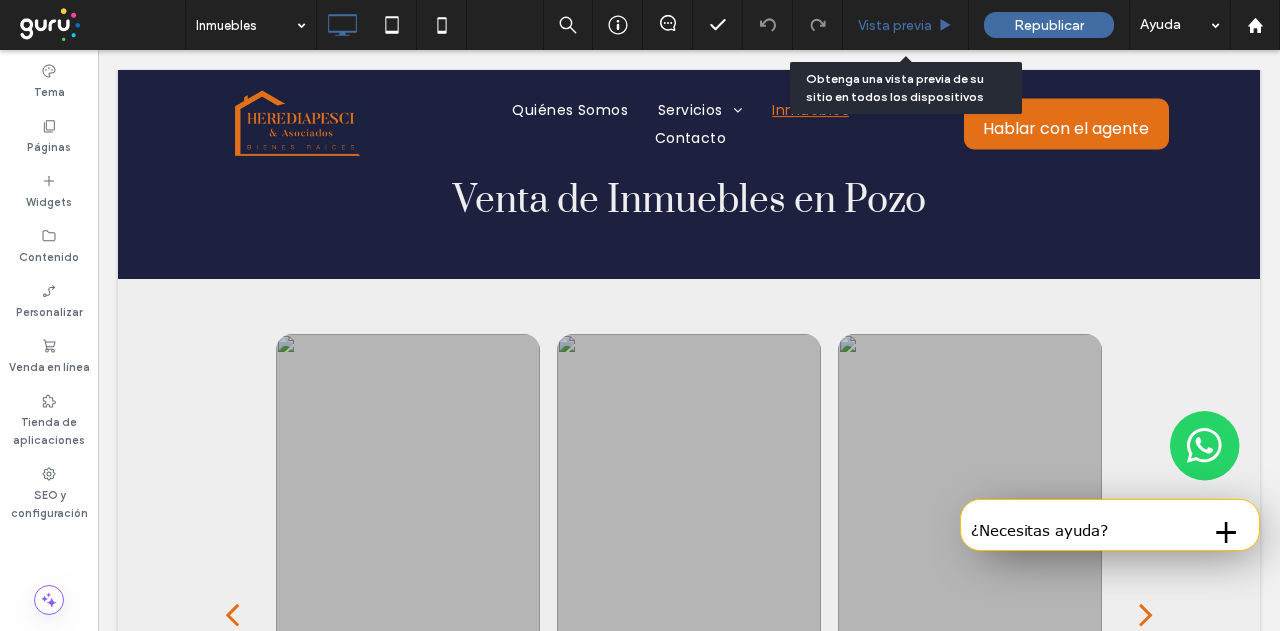 click on "Vista previa" at bounding box center [895, 25] 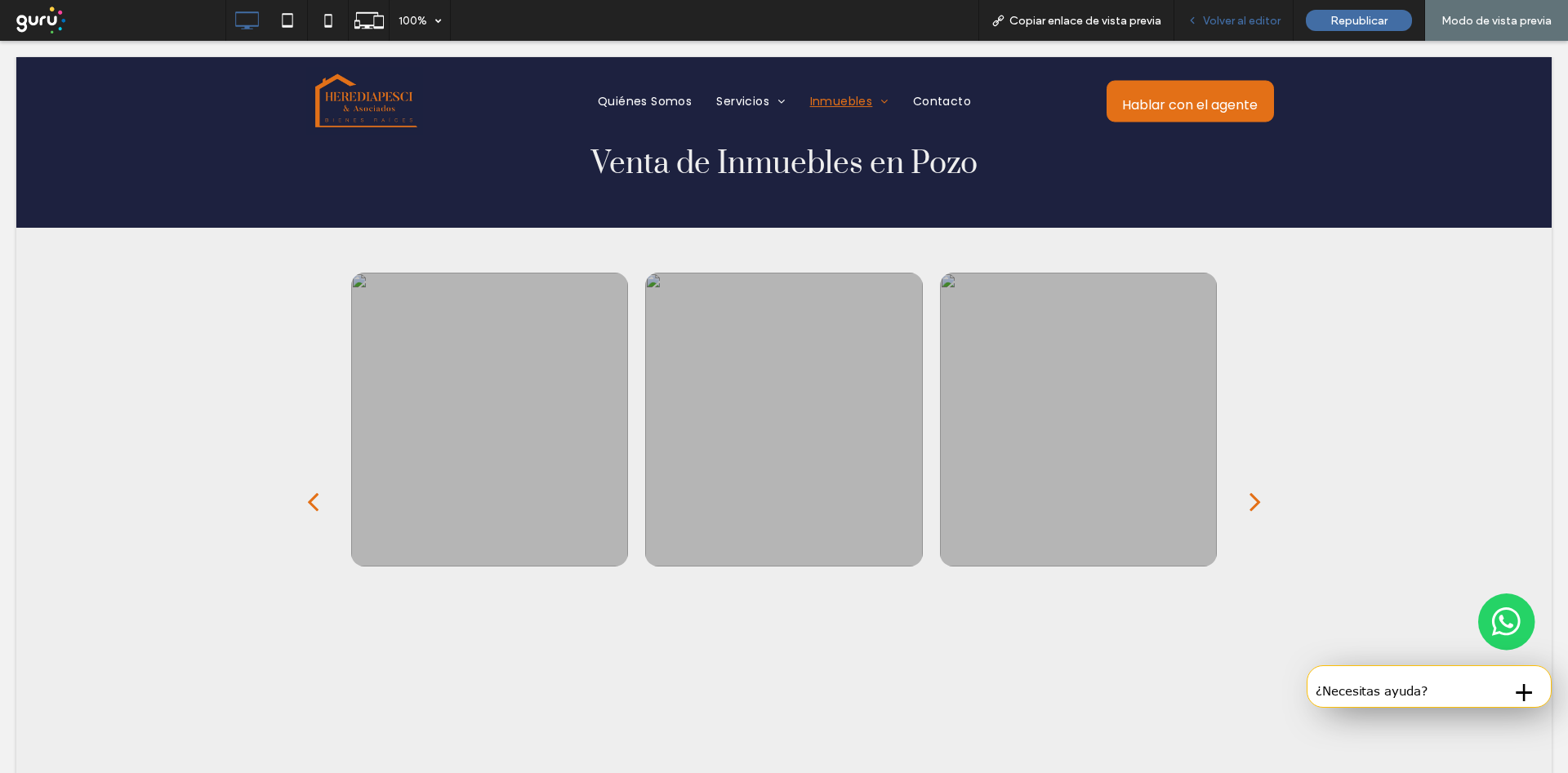 click on "Volver al editor" at bounding box center [1234, 20] 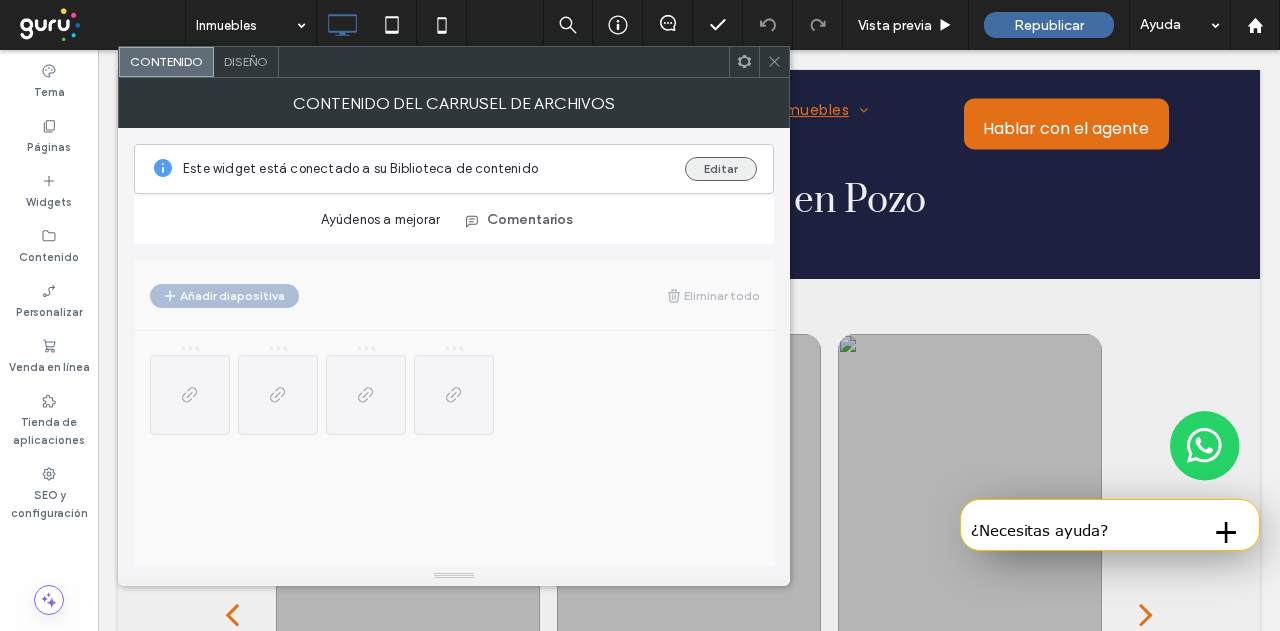 click on "Editar" at bounding box center (721, 169) 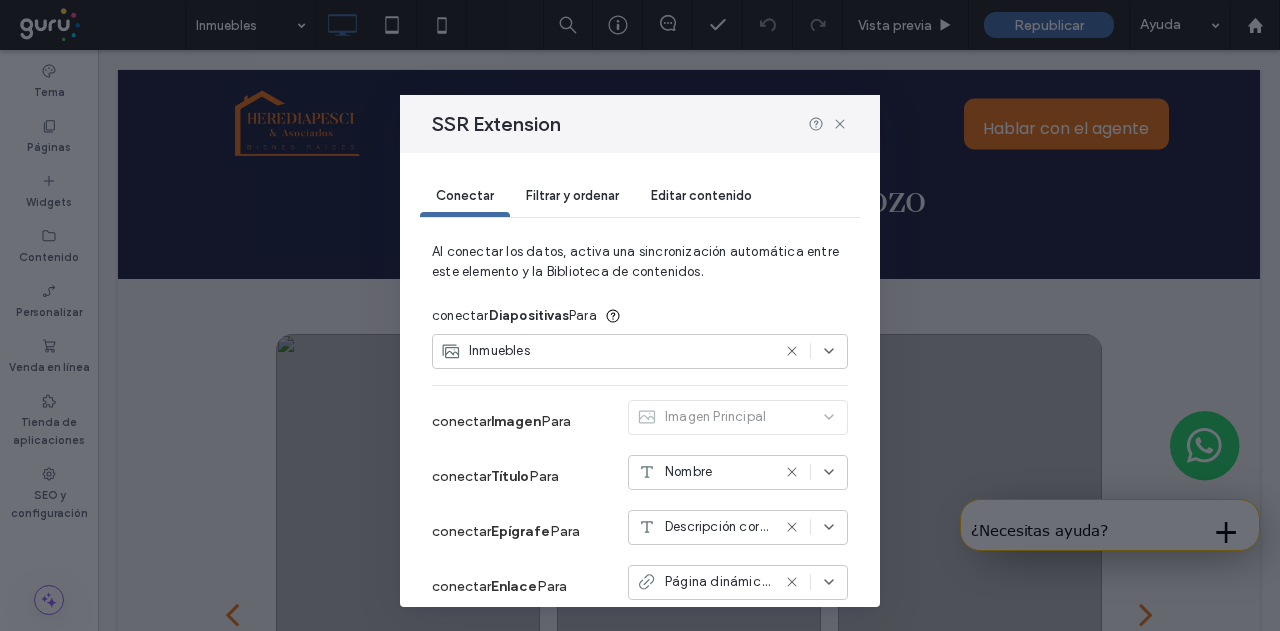 click on "Filtrar y ordenar" at bounding box center (572, 197) 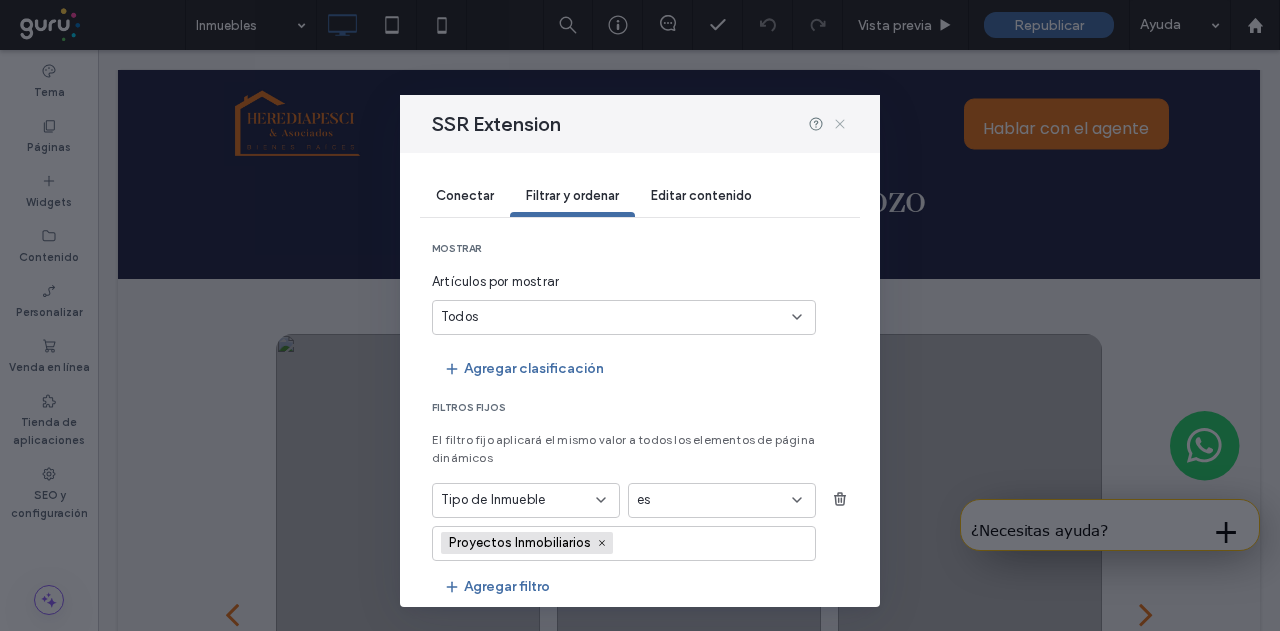 click 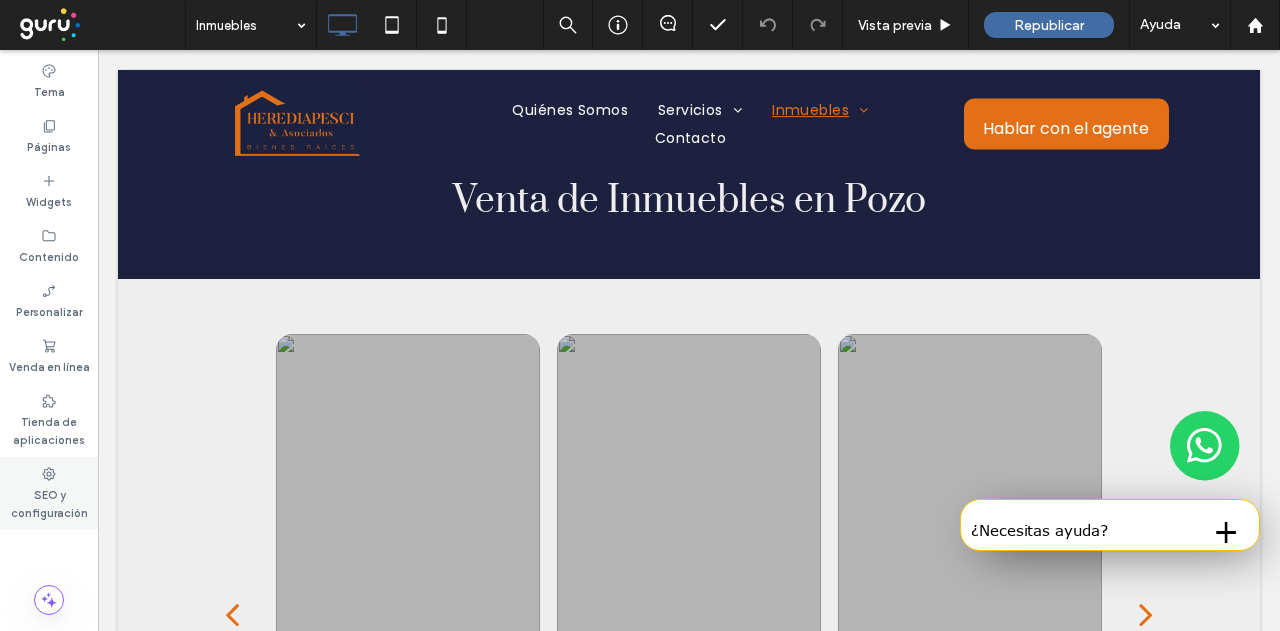 click 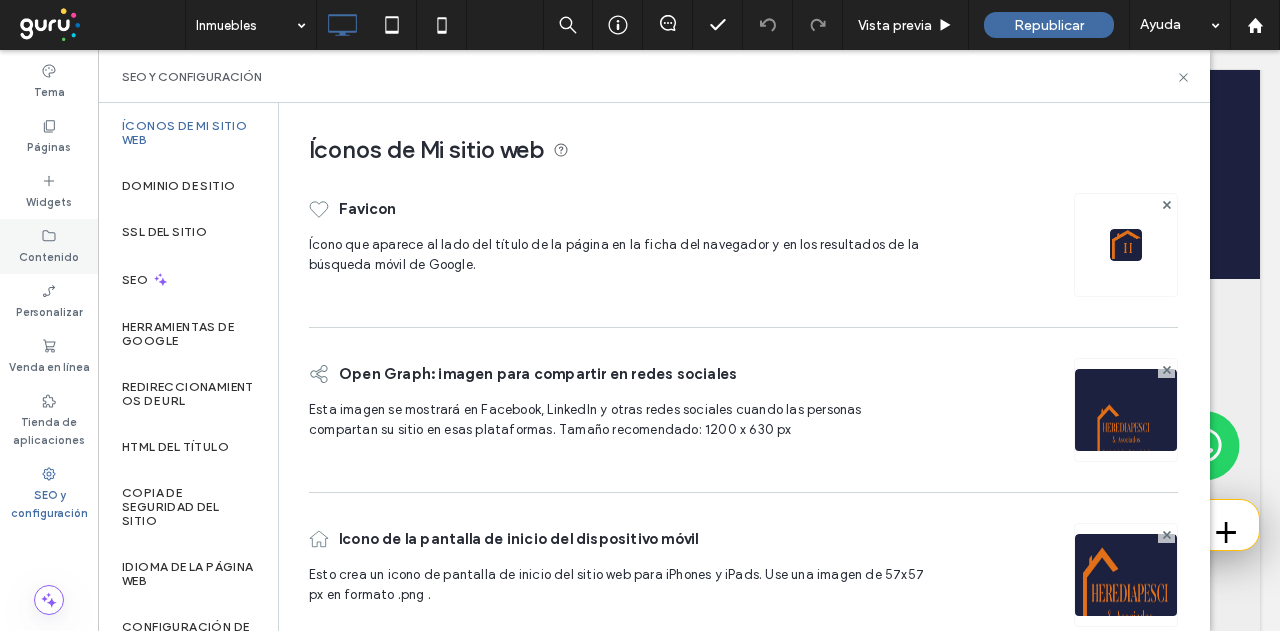 click on "Contenido" at bounding box center (49, 246) 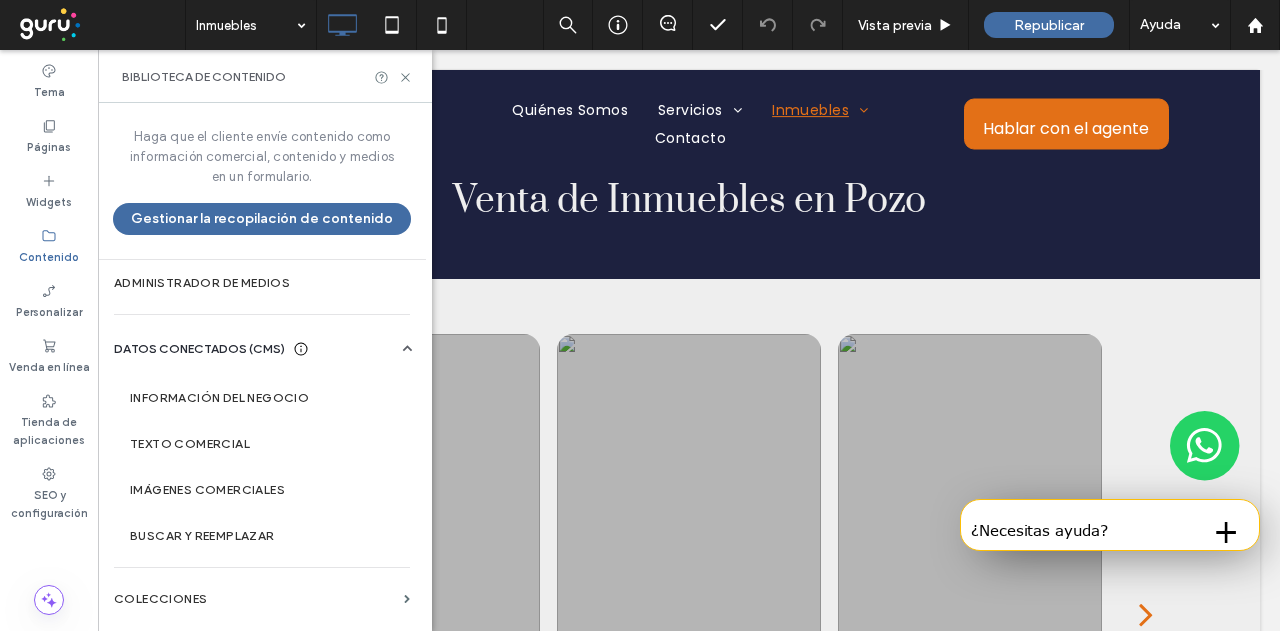 drag, startPoint x: 182, startPoint y: 590, endPoint x: 322, endPoint y: 563, distance: 142.5798 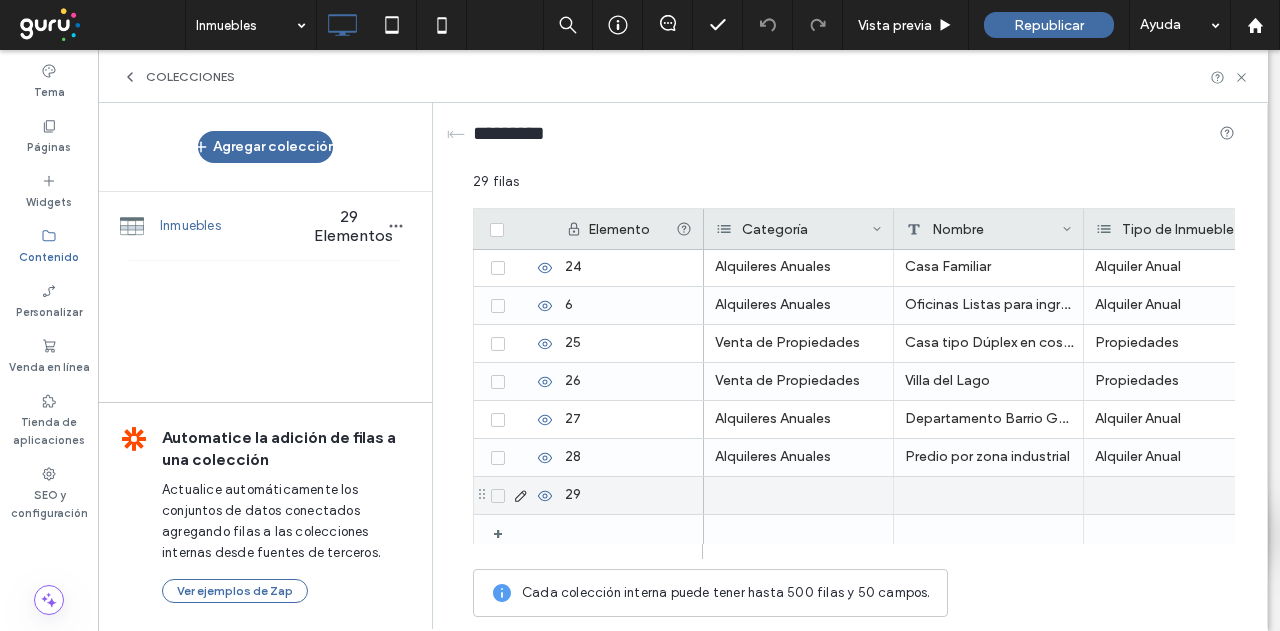 scroll, scrollTop: 844, scrollLeft: 0, axis: vertical 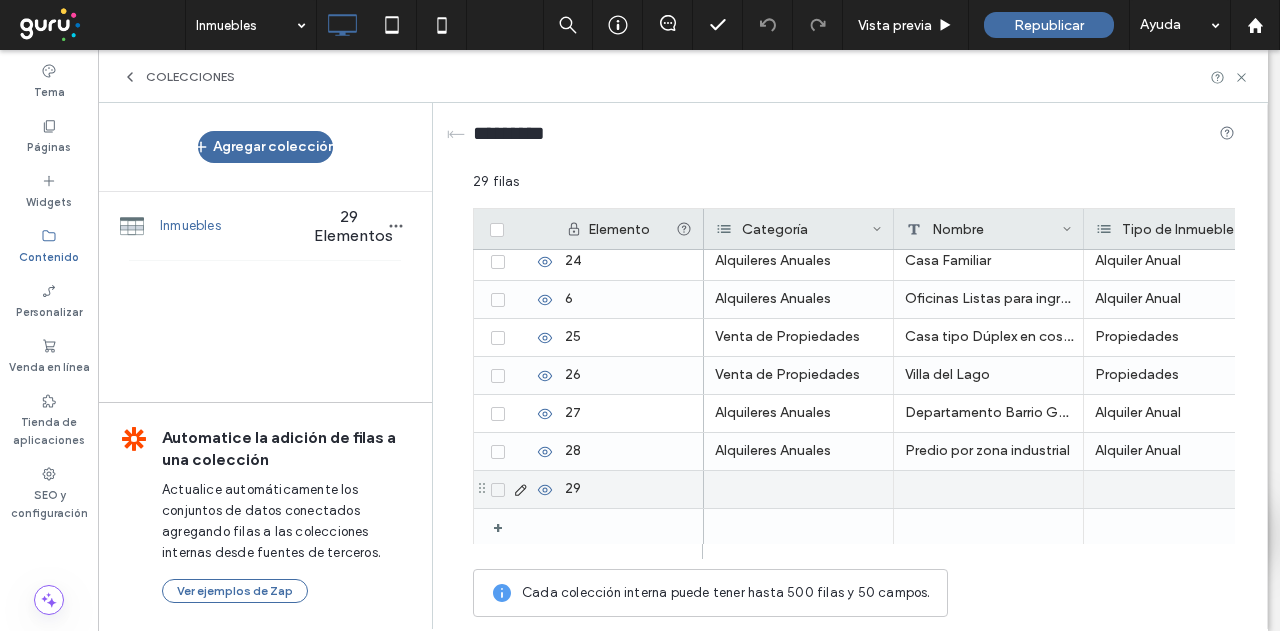 click 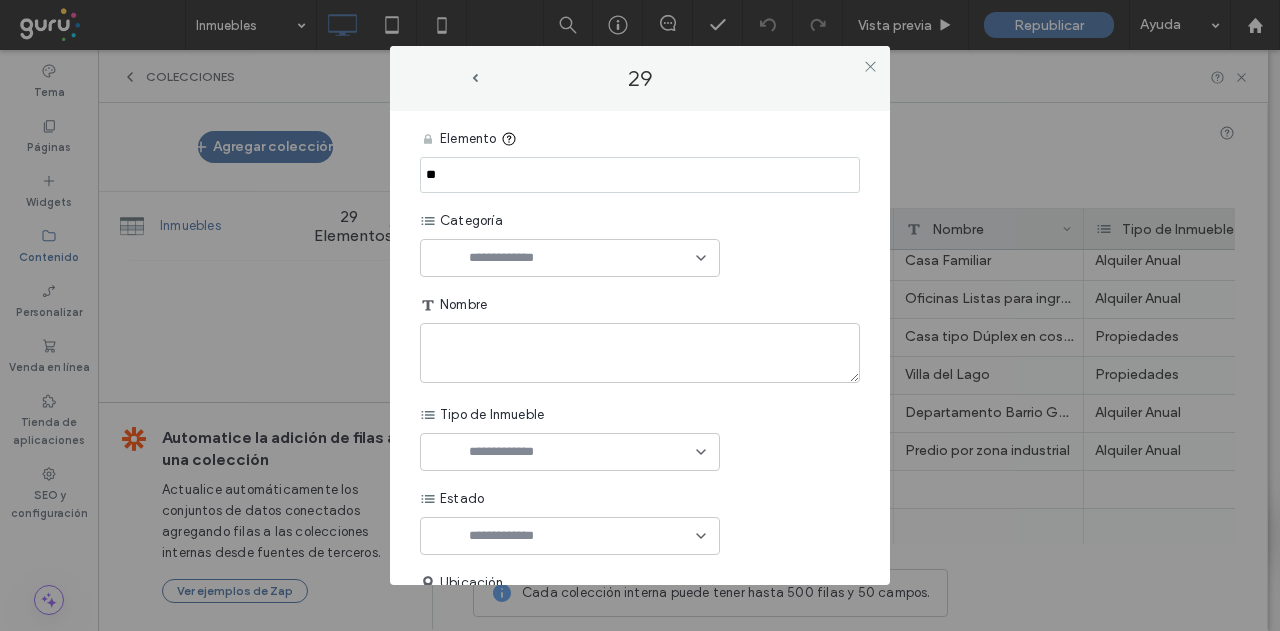 click 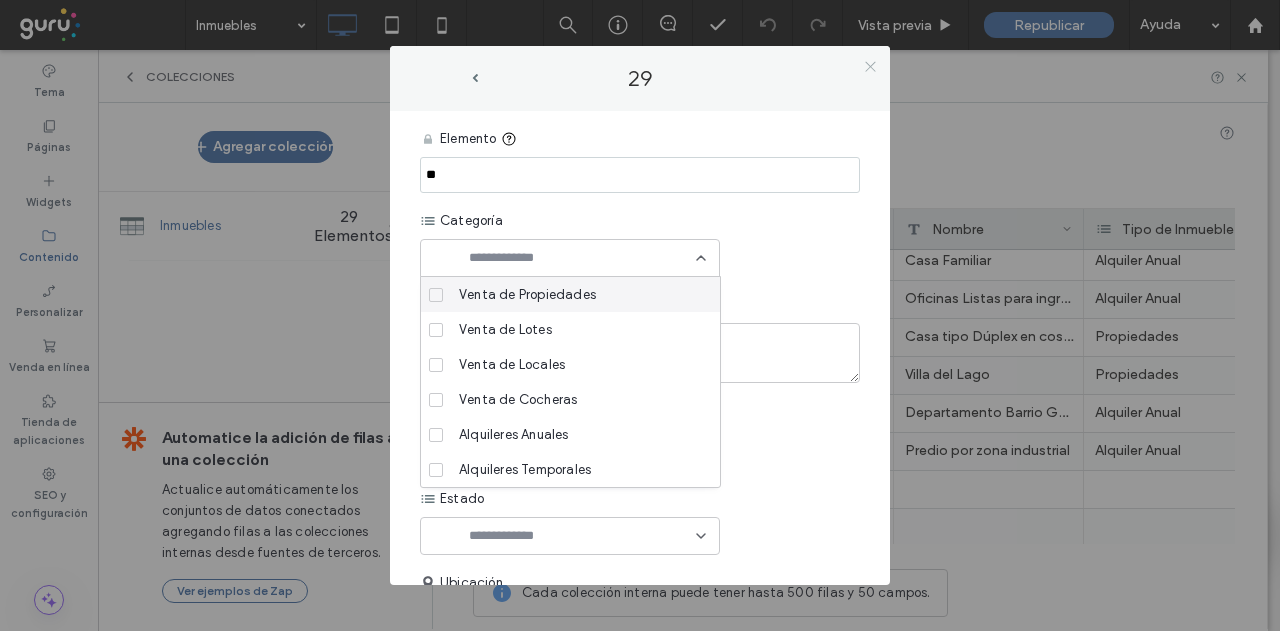 click 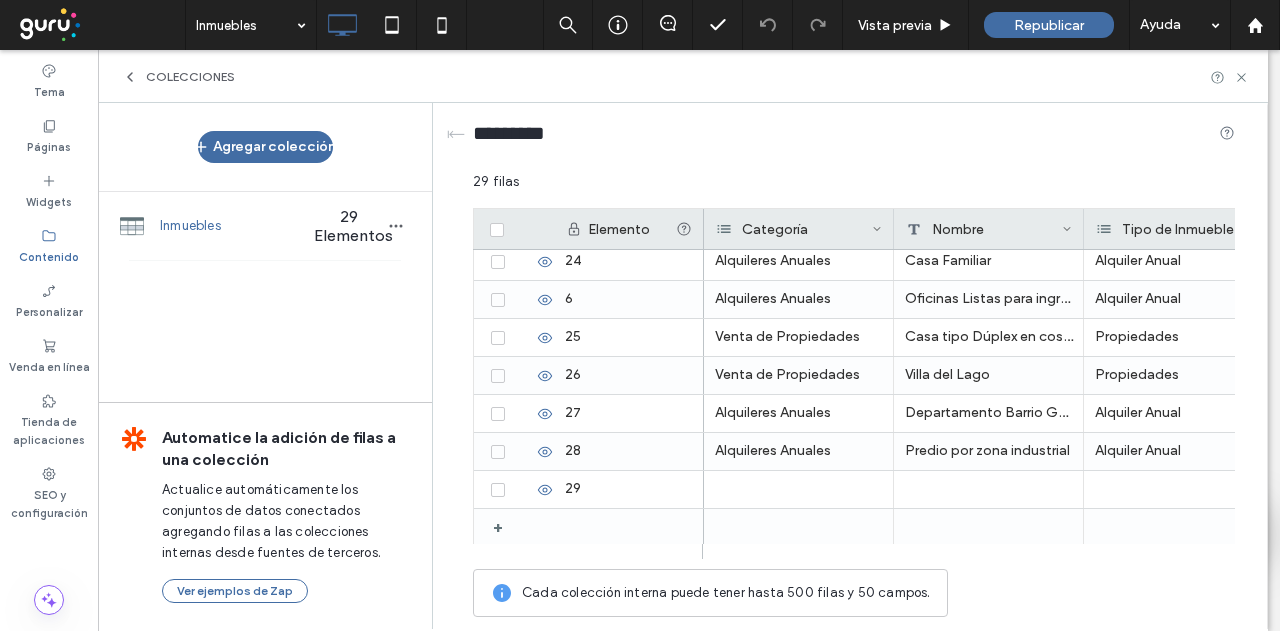 scroll, scrollTop: 0, scrollLeft: 30, axis: horizontal 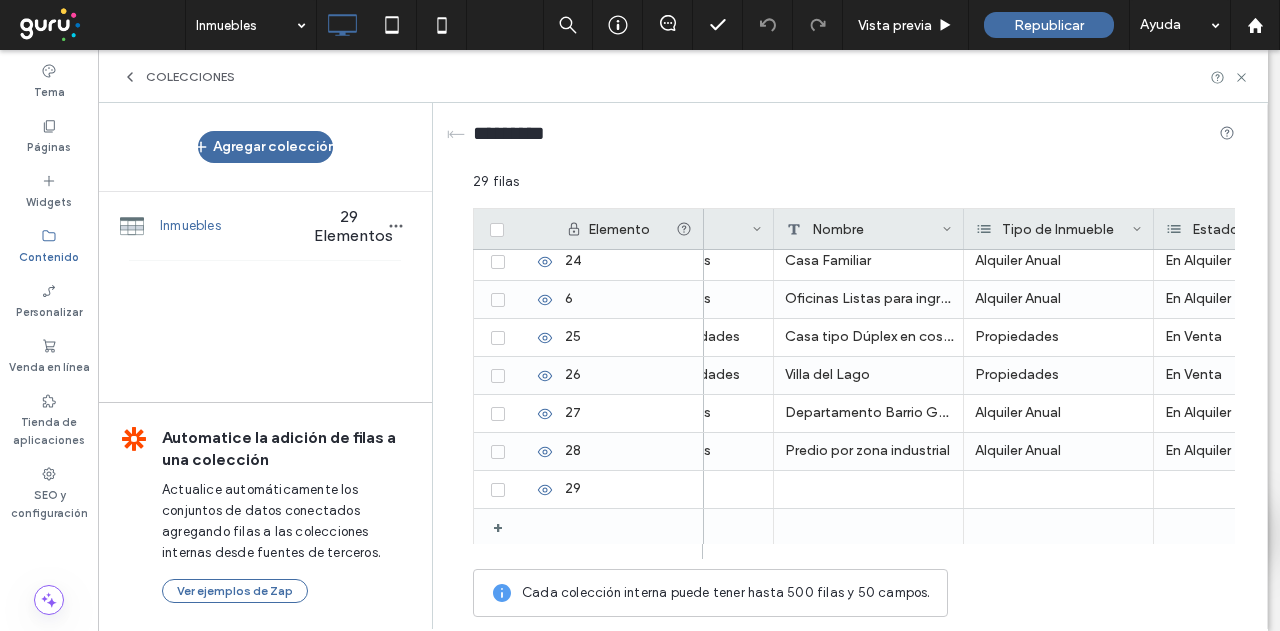 click on "Tipo de Inmueble" at bounding box center (1054, 229) 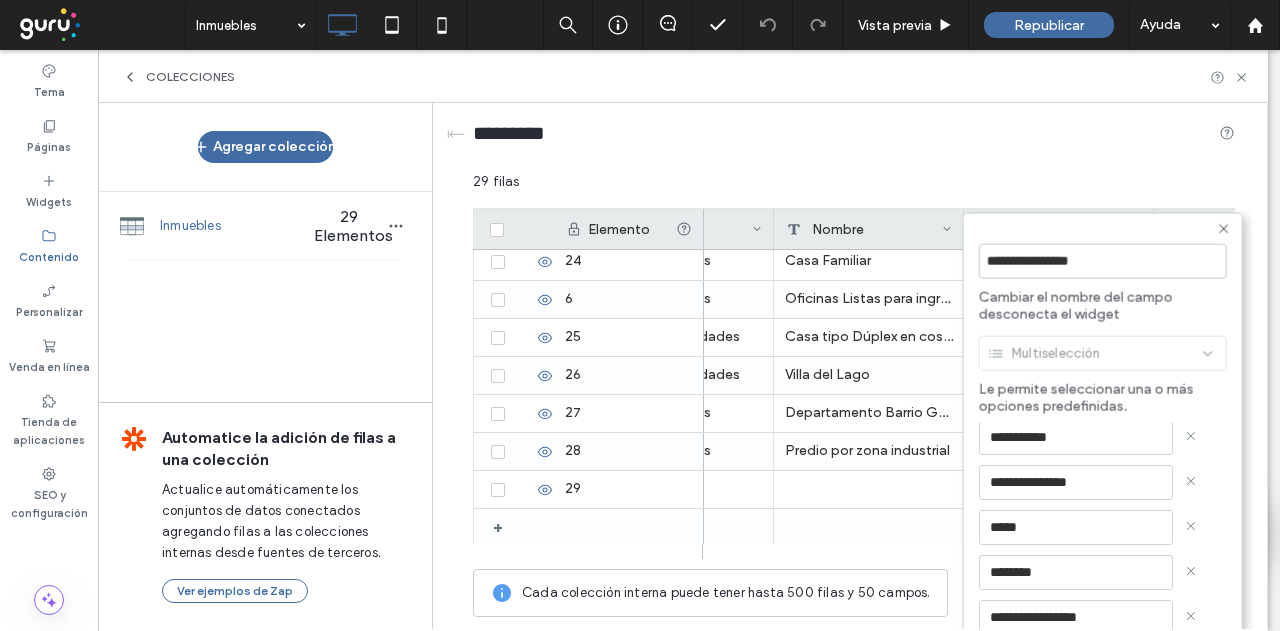 scroll, scrollTop: 61, scrollLeft: 0, axis: vertical 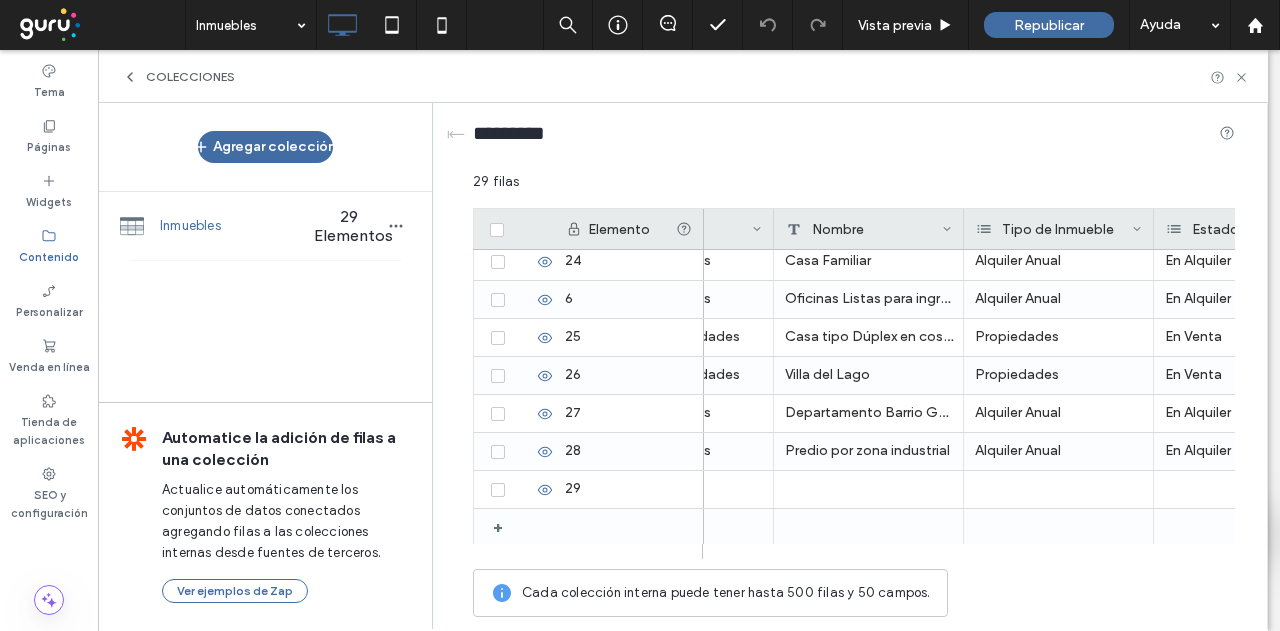 drag, startPoint x: 828, startPoint y: 544, endPoint x: 781, endPoint y: 546, distance: 47.042534 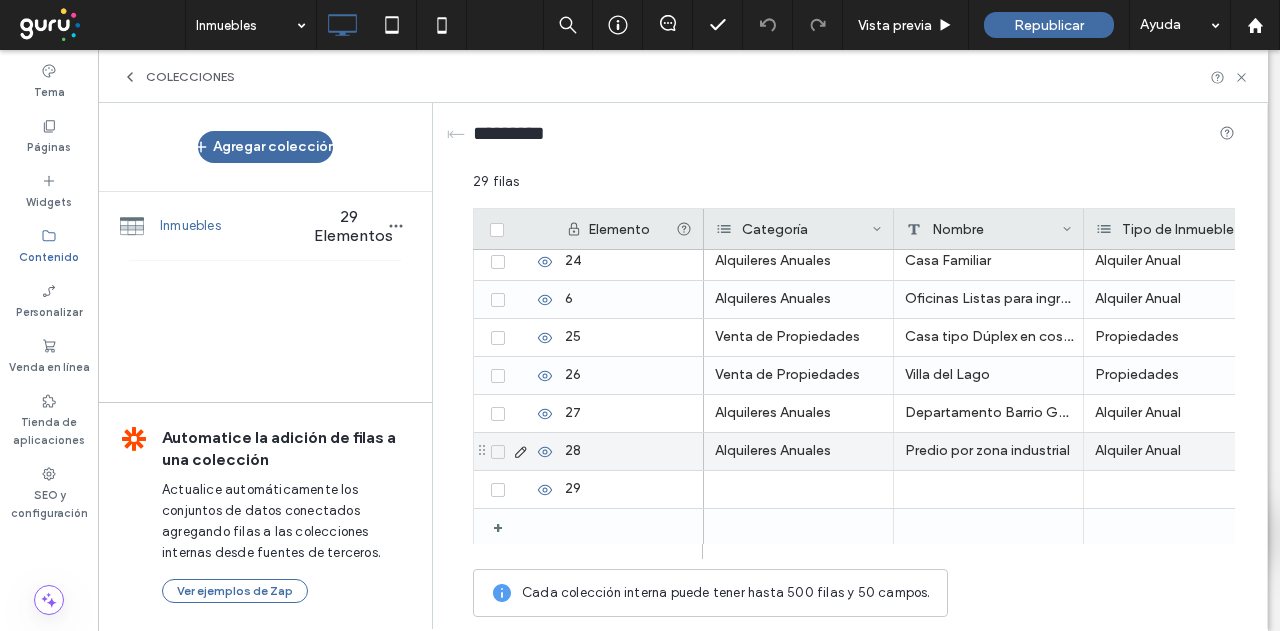 click 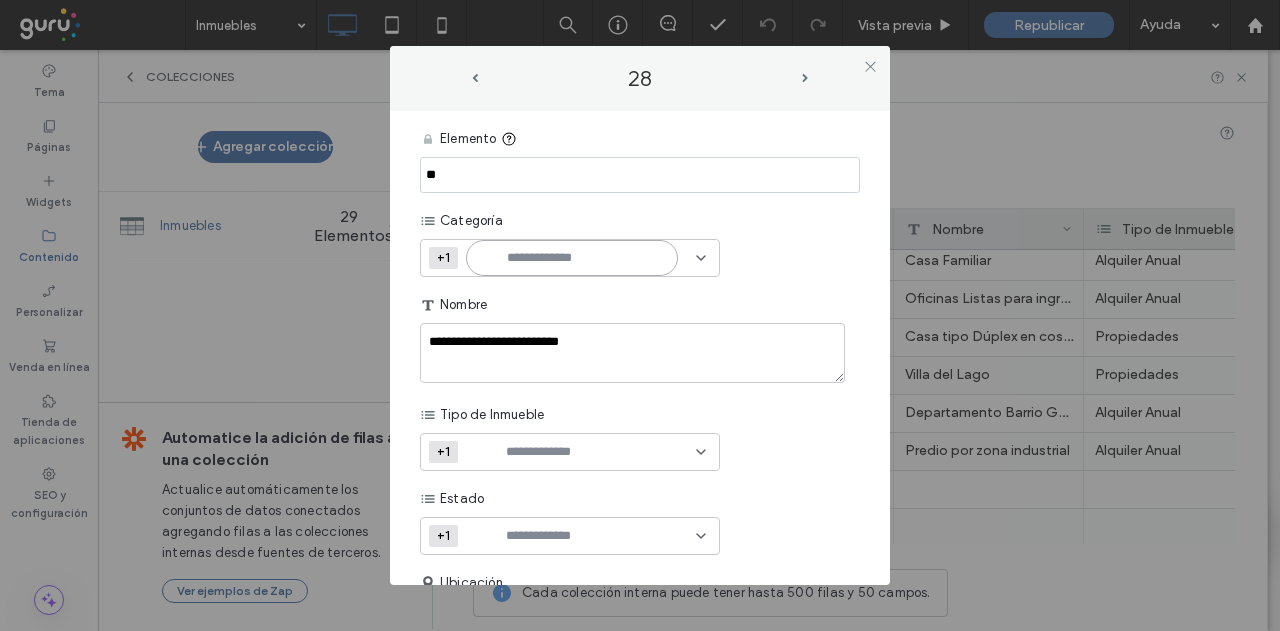 click at bounding box center [572, 258] 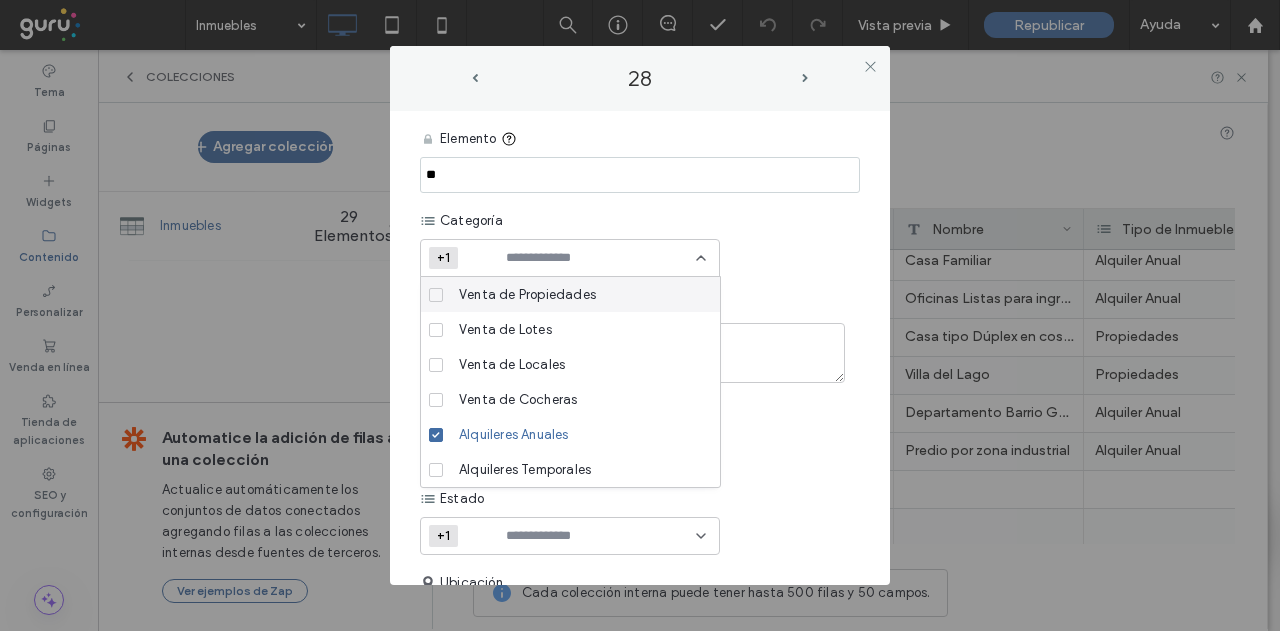 click on "Categoría Alquileres Anuales +1 +1" at bounding box center [640, 240] 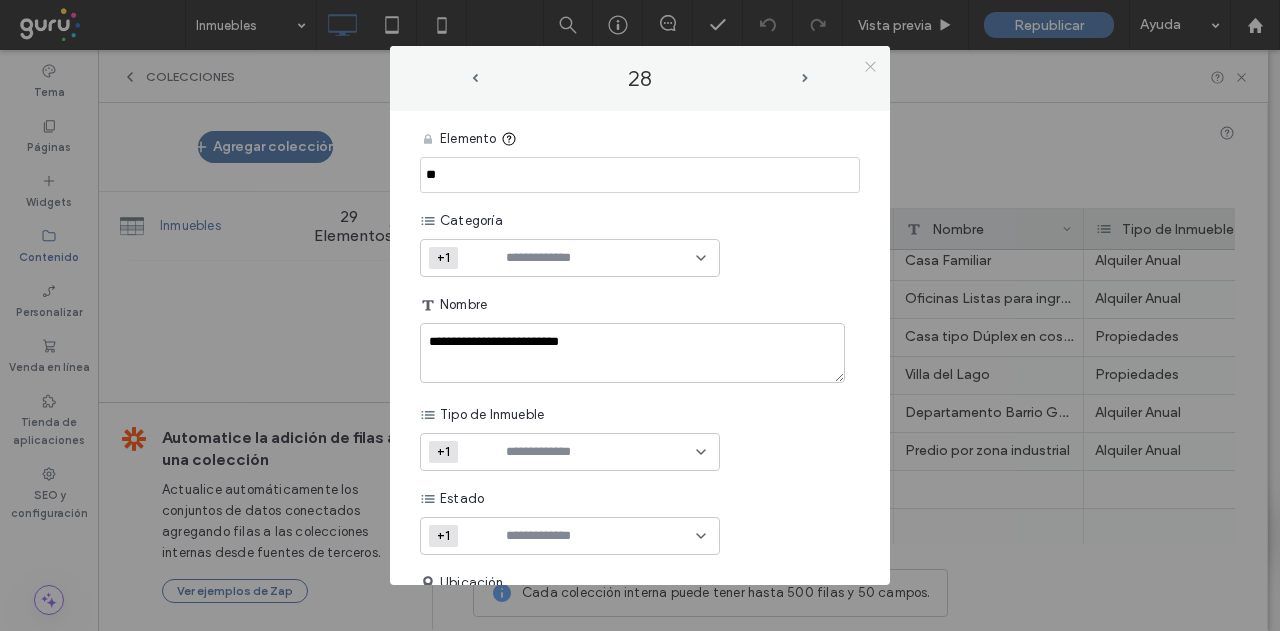 click 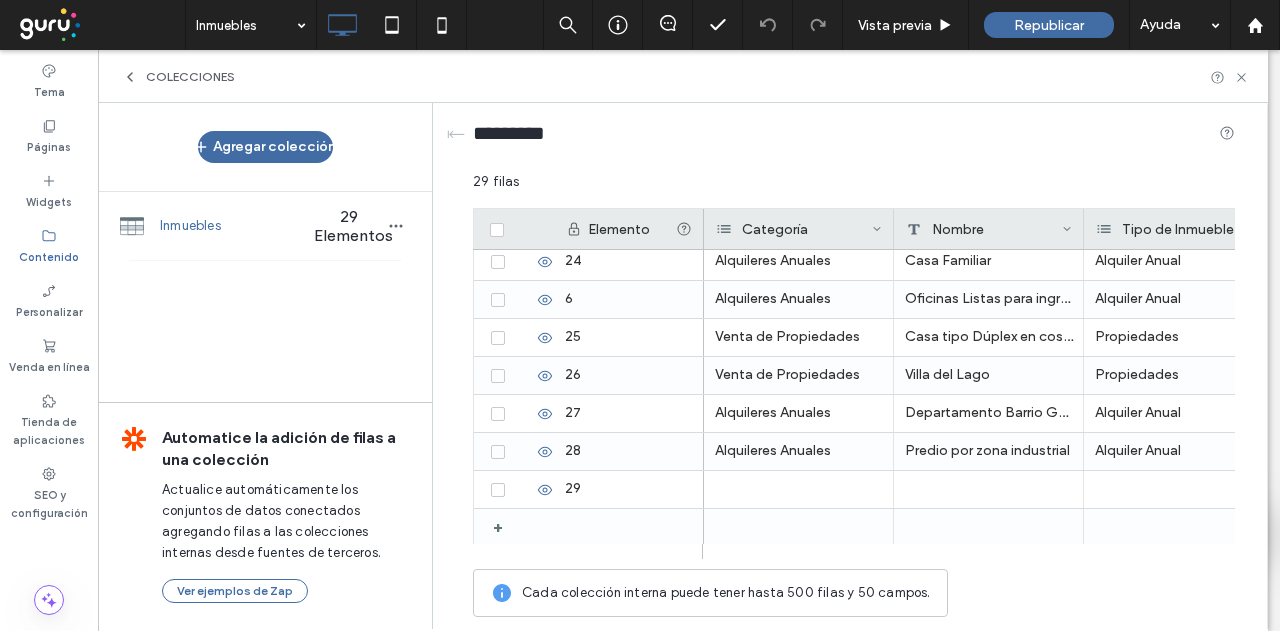 scroll, scrollTop: 0, scrollLeft: 18, axis: horizontal 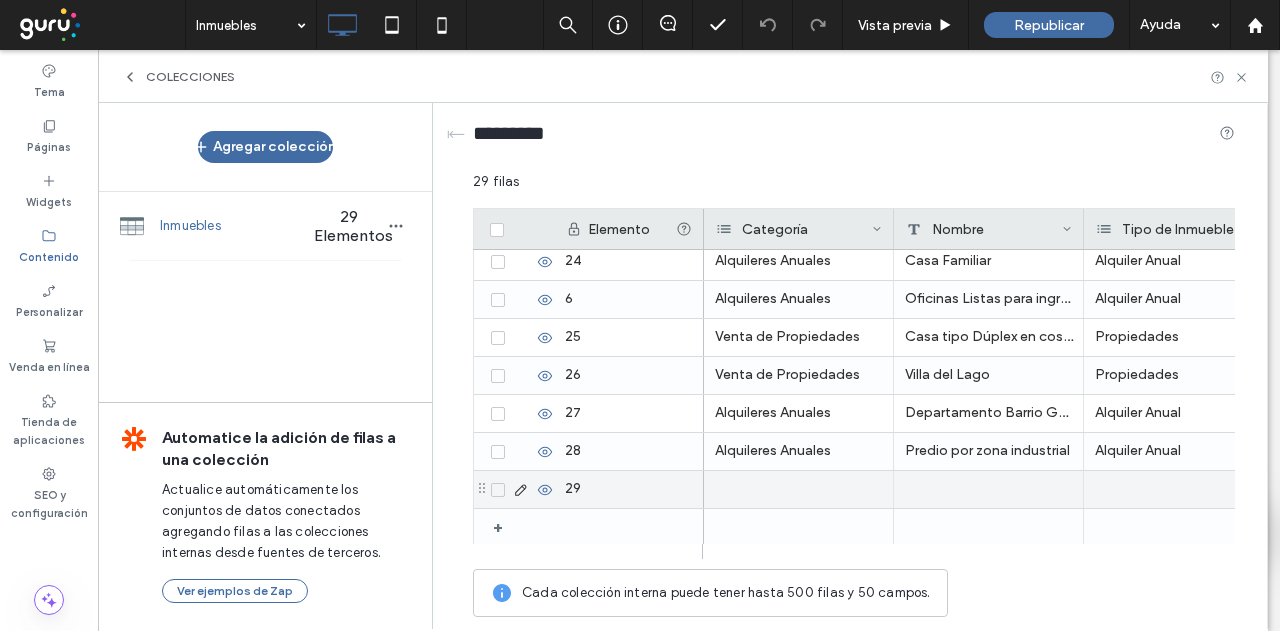 click 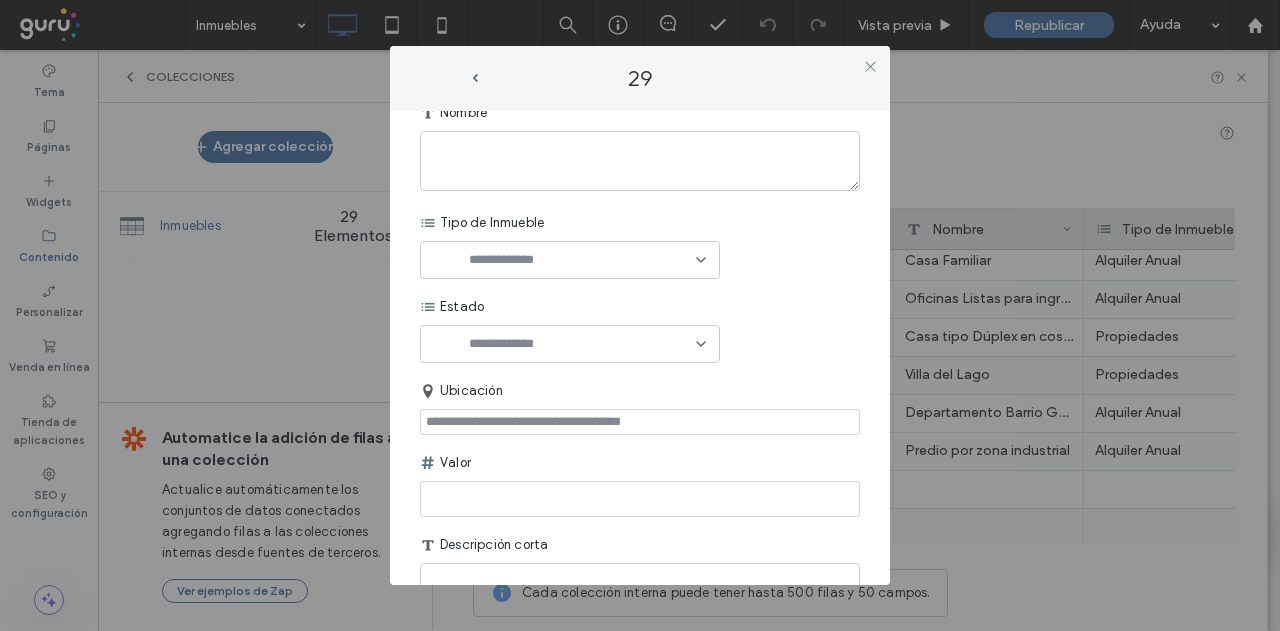scroll, scrollTop: 200, scrollLeft: 0, axis: vertical 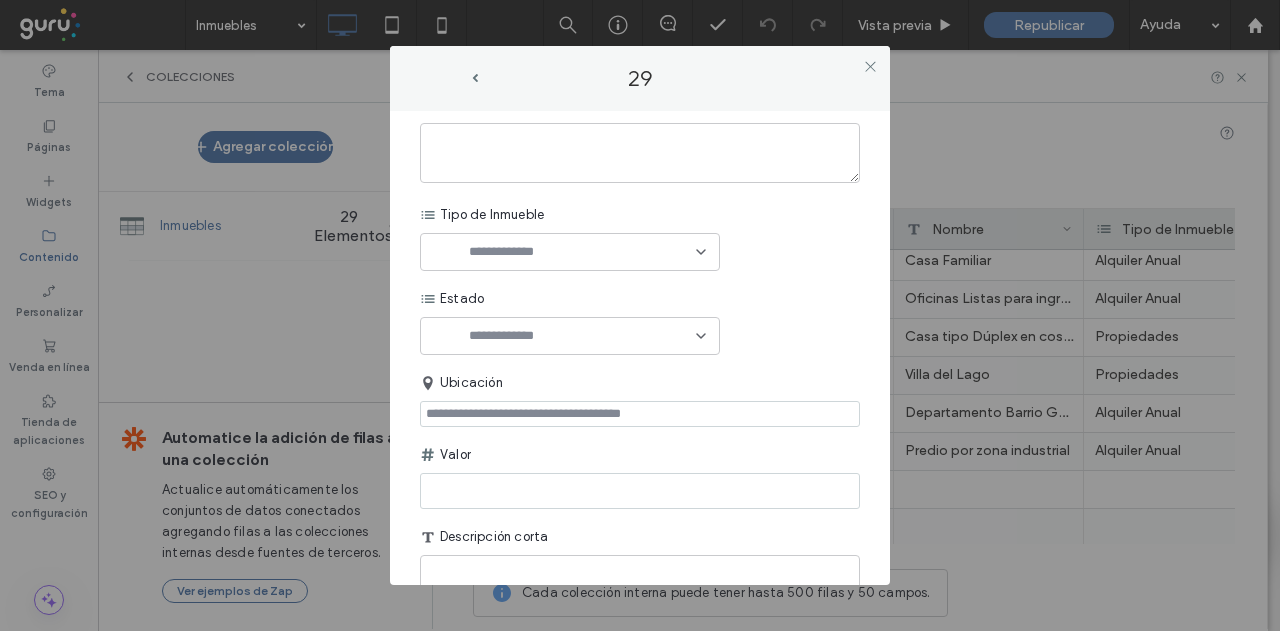 click at bounding box center [570, 252] 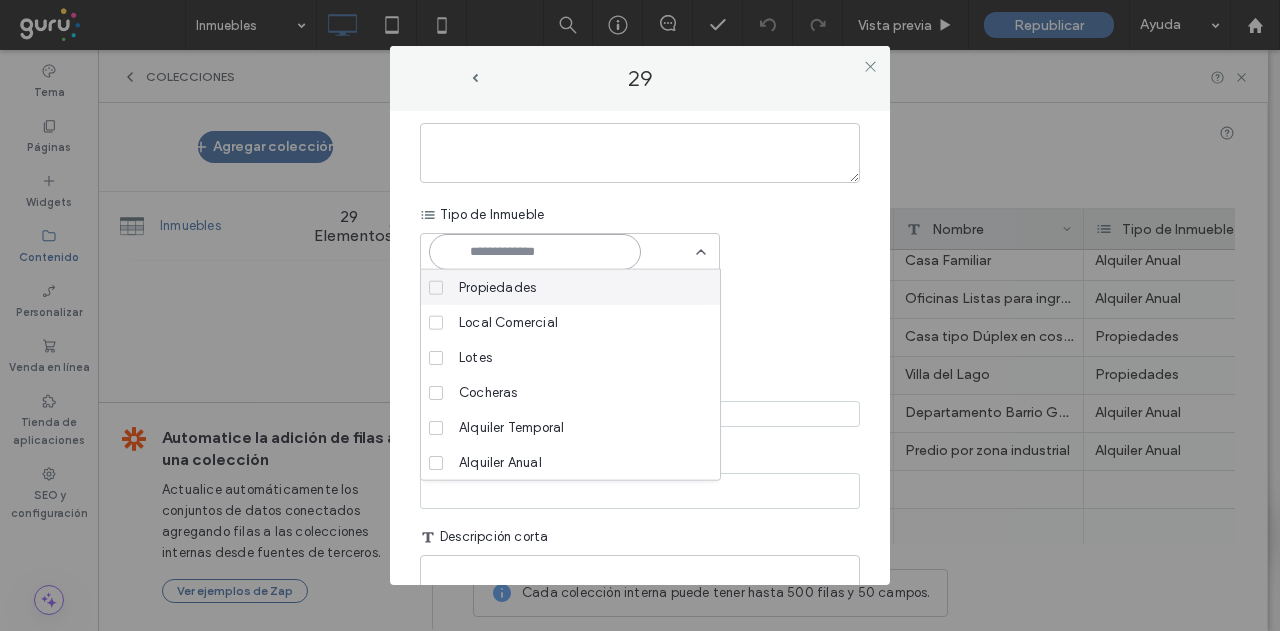 scroll, scrollTop: 70, scrollLeft: 0, axis: vertical 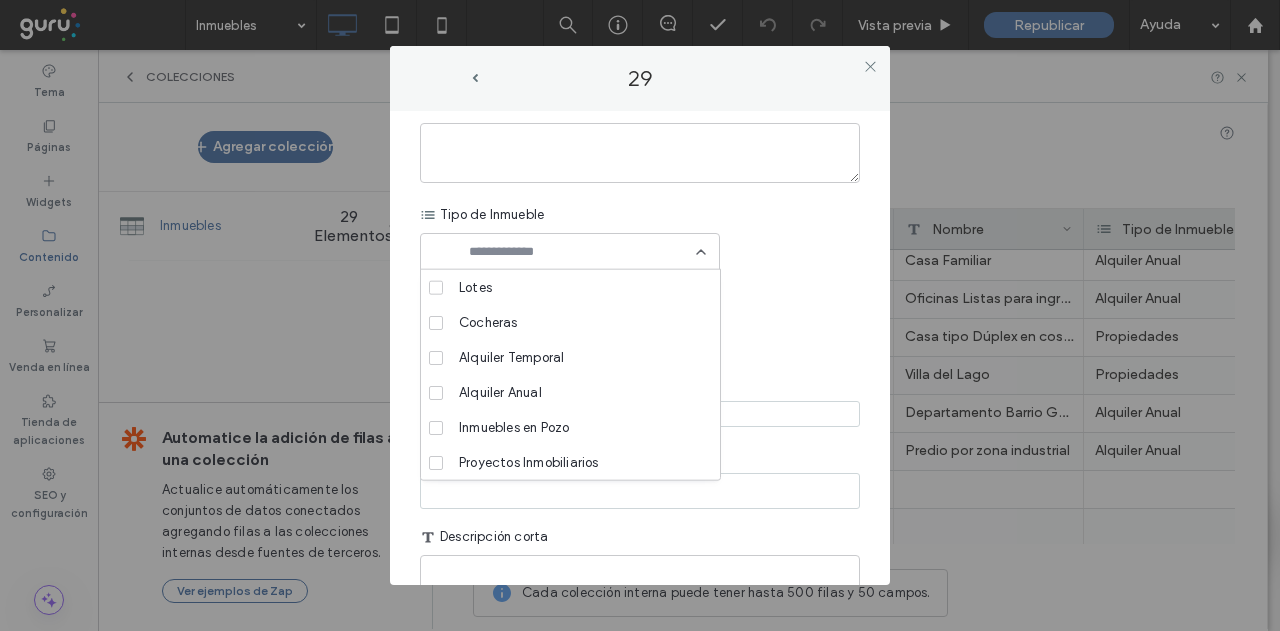 drag, startPoint x: 866, startPoint y: 68, endPoint x: 596, endPoint y: 69, distance: 270.00186 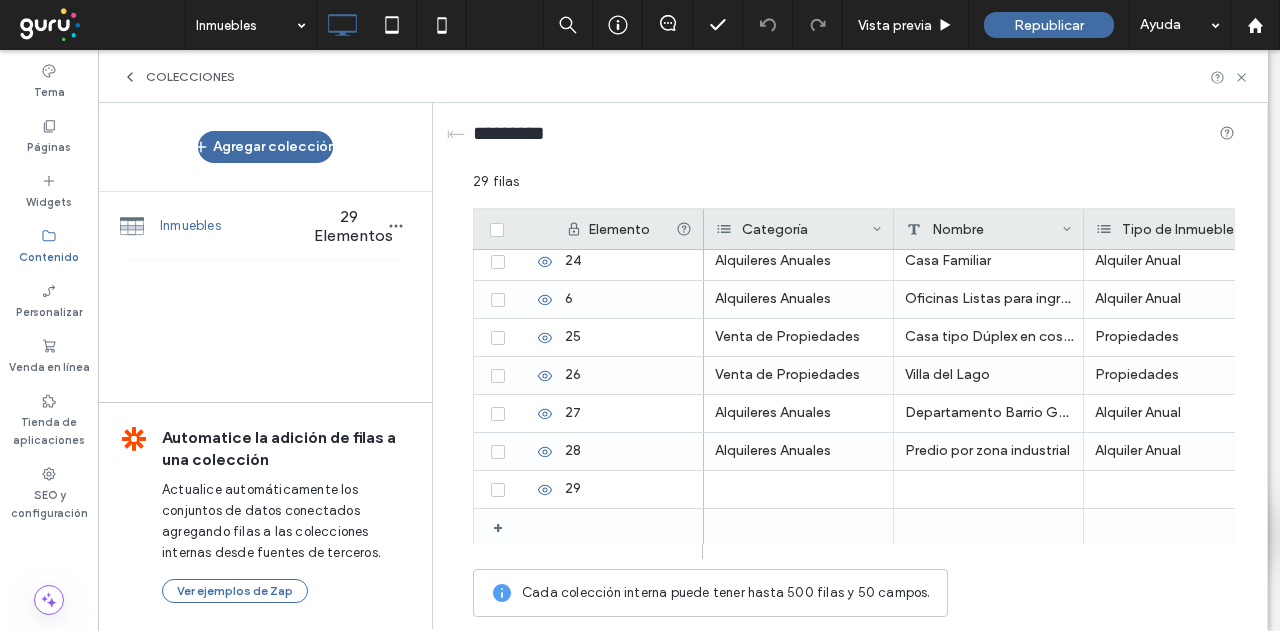 click 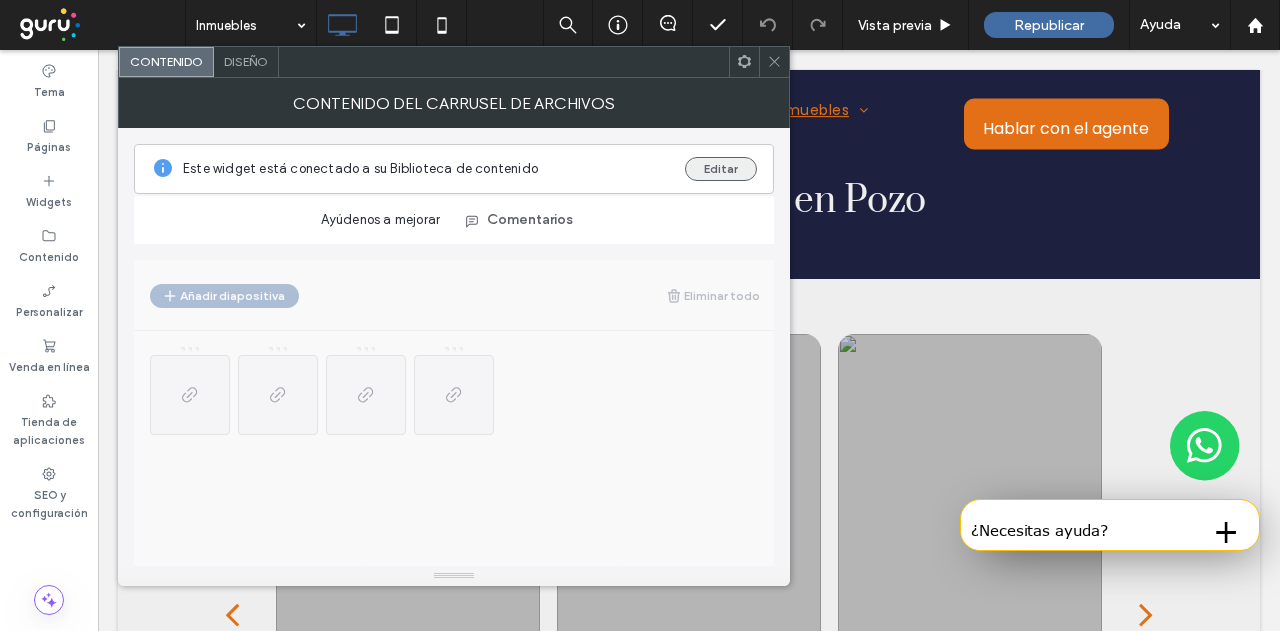 click on "Editar" at bounding box center (721, 169) 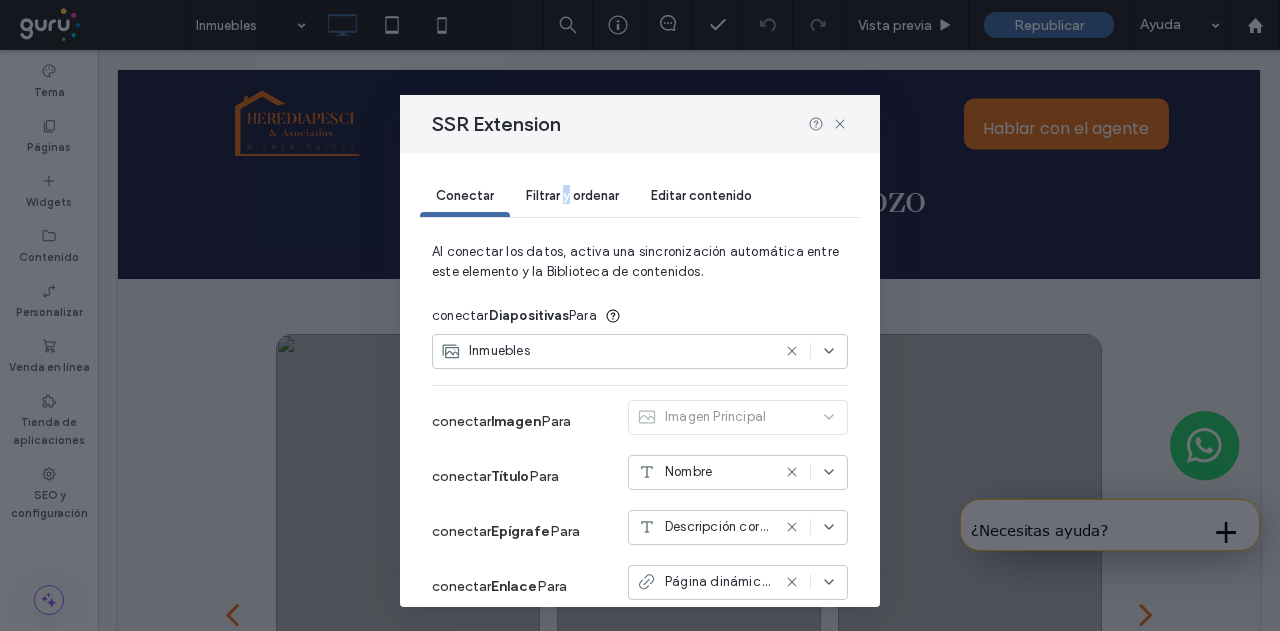 click on "Filtrar y ordenar" at bounding box center [572, 195] 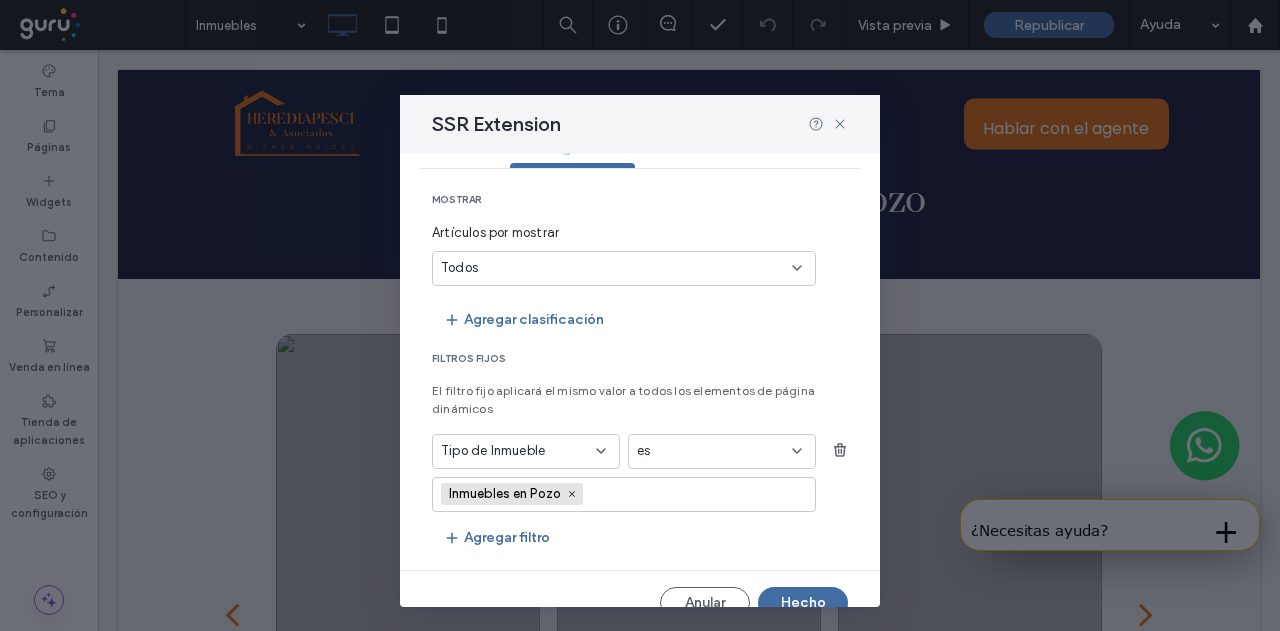 scroll, scrollTop: 75, scrollLeft: 0, axis: vertical 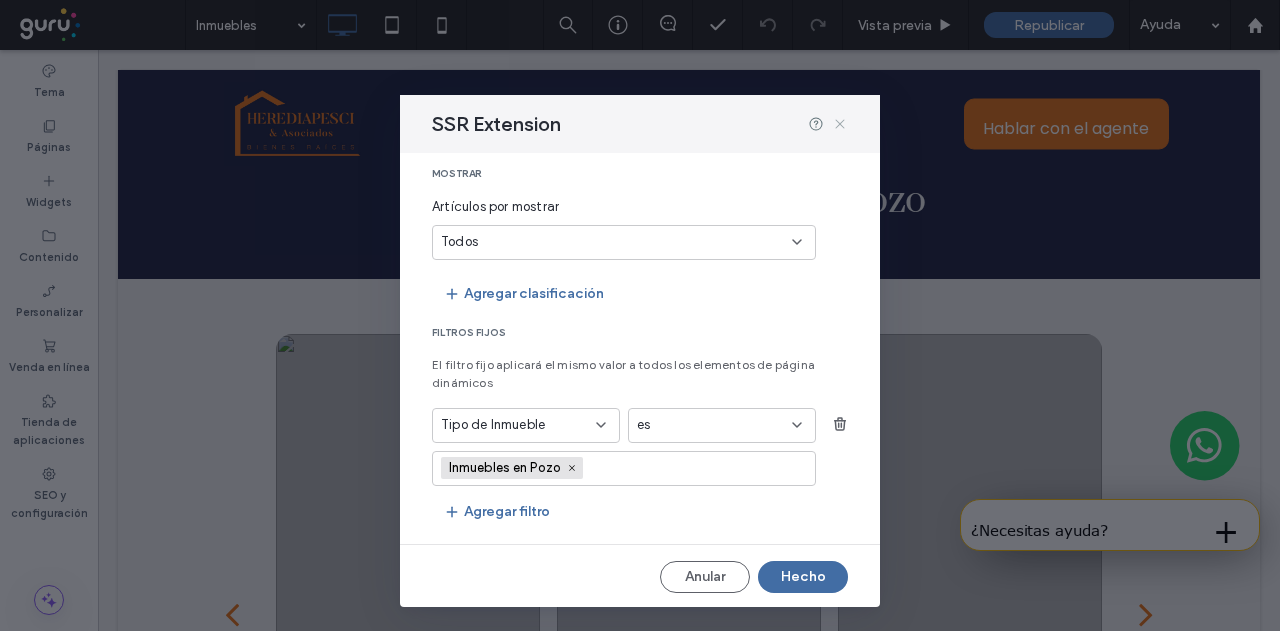 click 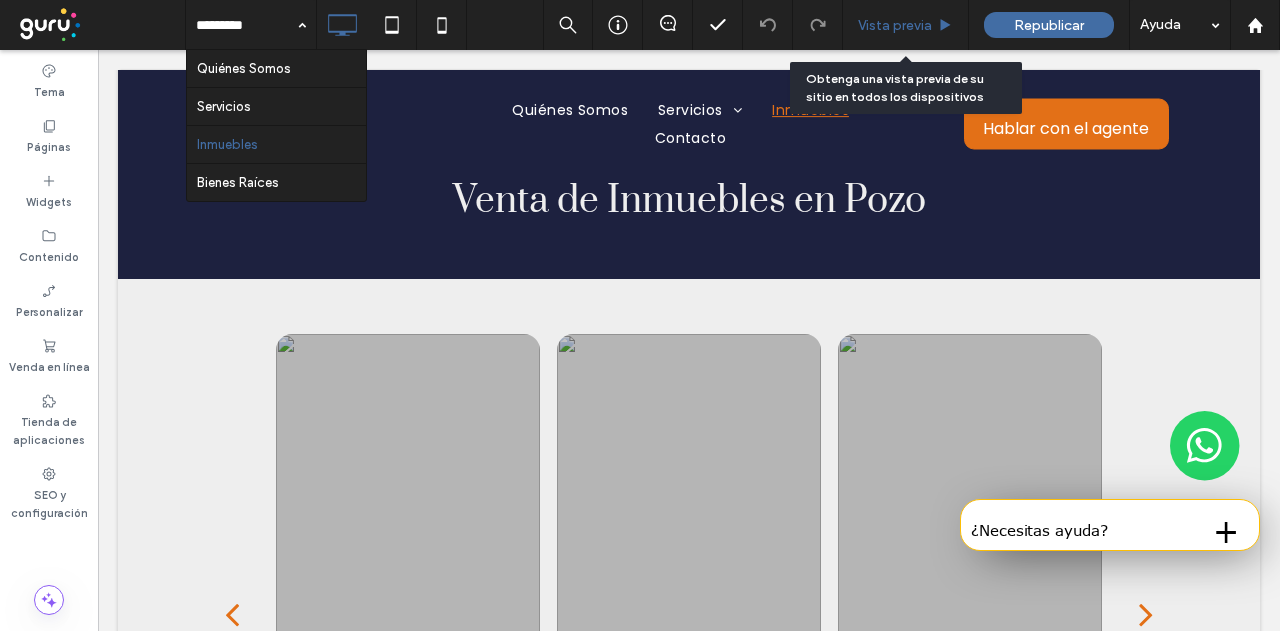 click on "Vista previa" at bounding box center (906, 25) 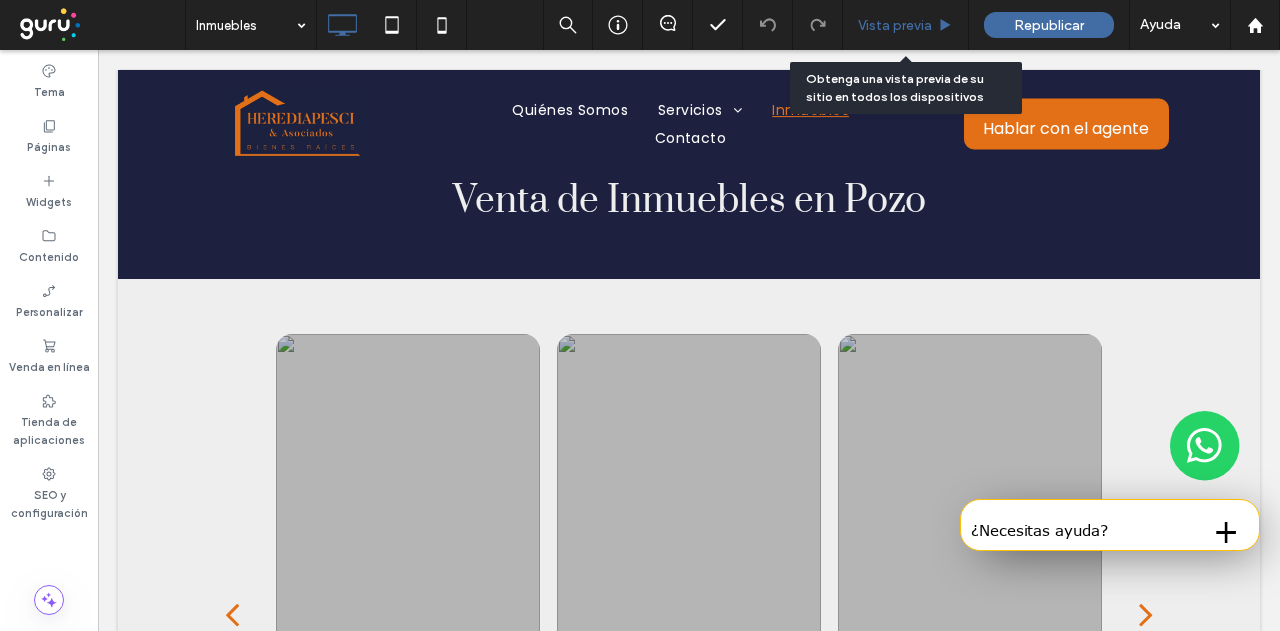 click on "Vista previa" at bounding box center [895, 25] 